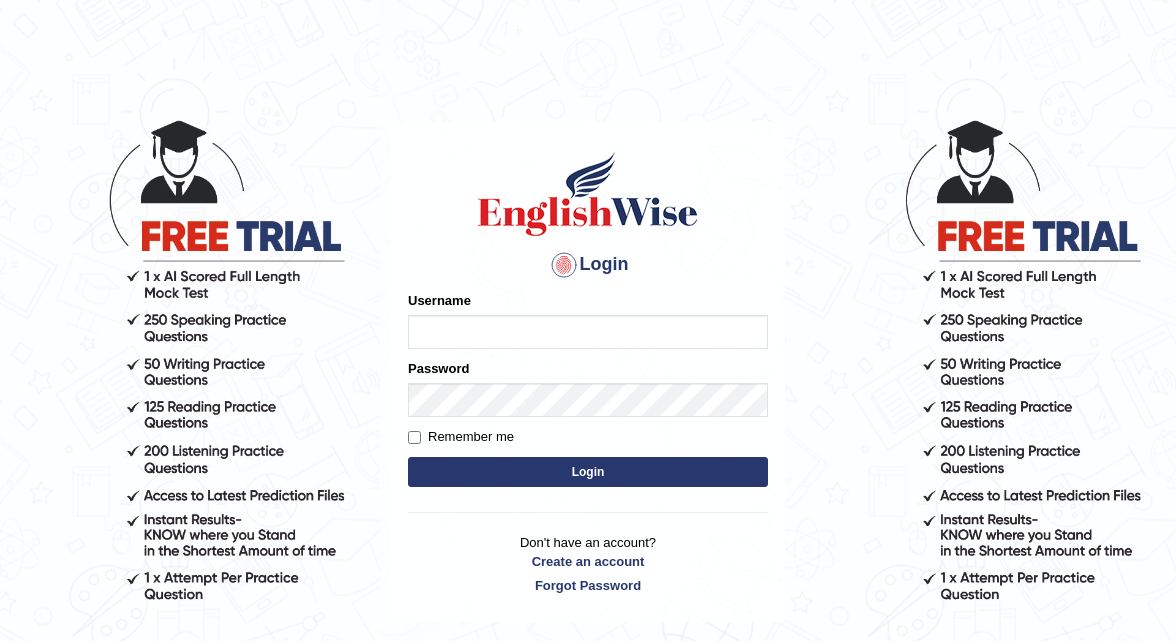 scroll, scrollTop: 0, scrollLeft: 0, axis: both 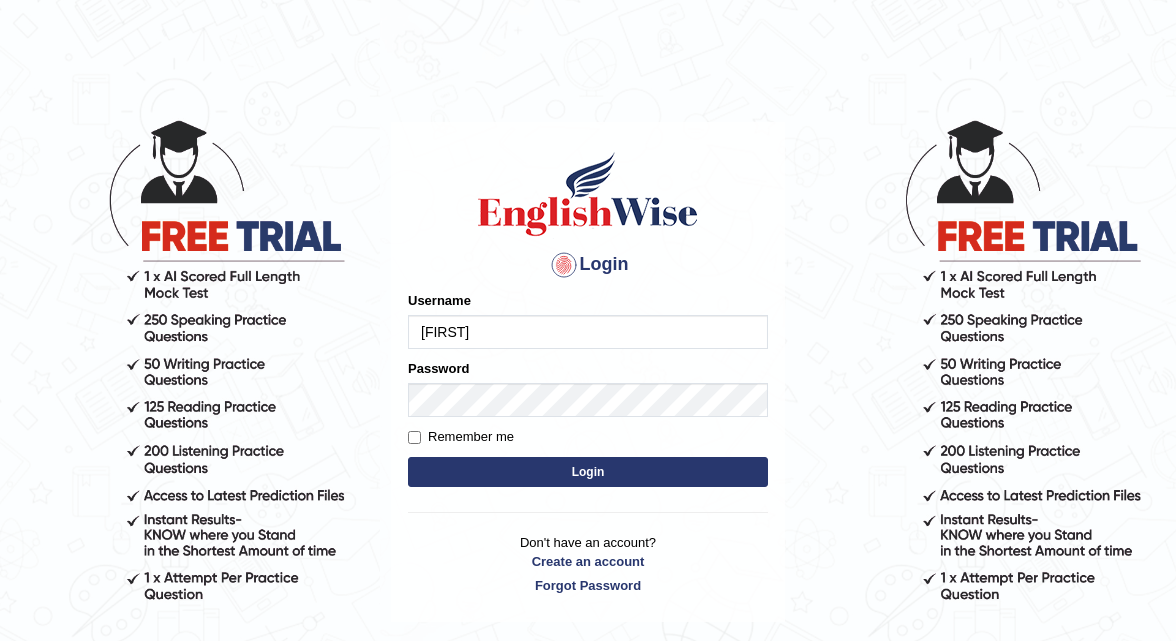 click on "Login" at bounding box center [588, 472] 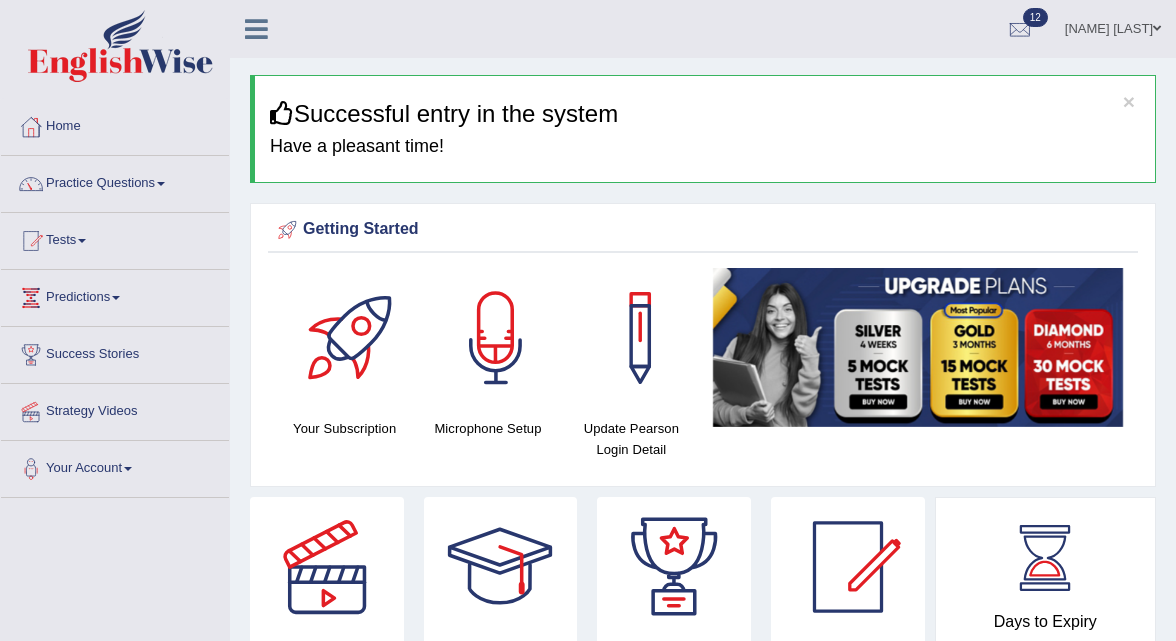 scroll, scrollTop: 0, scrollLeft: 0, axis: both 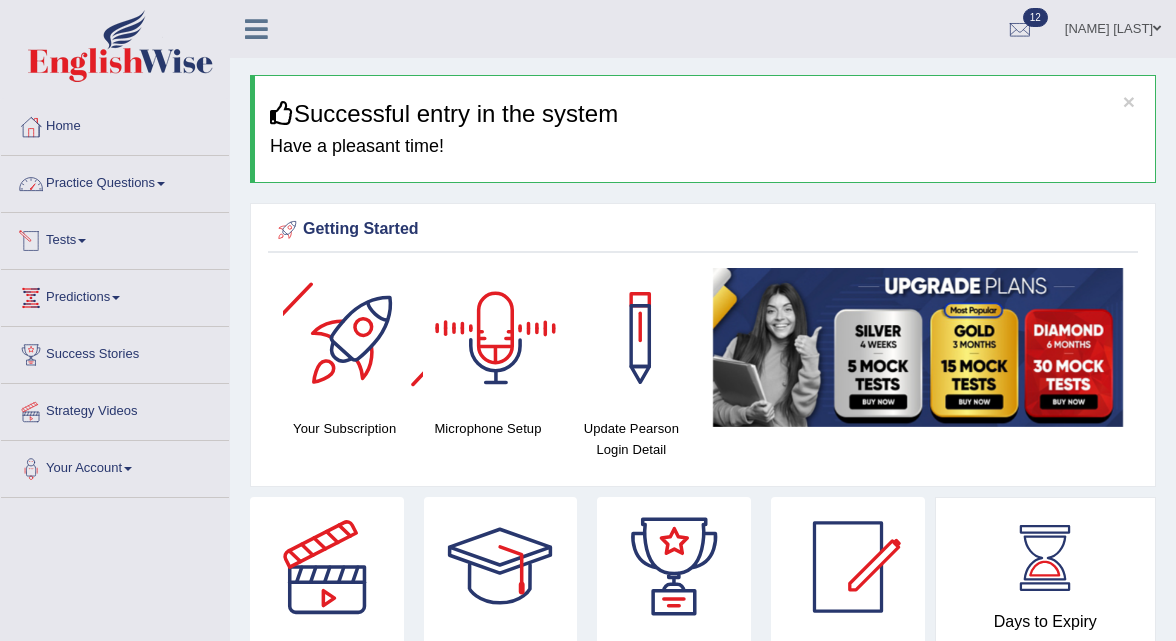 click on "Practice Questions" at bounding box center (115, 181) 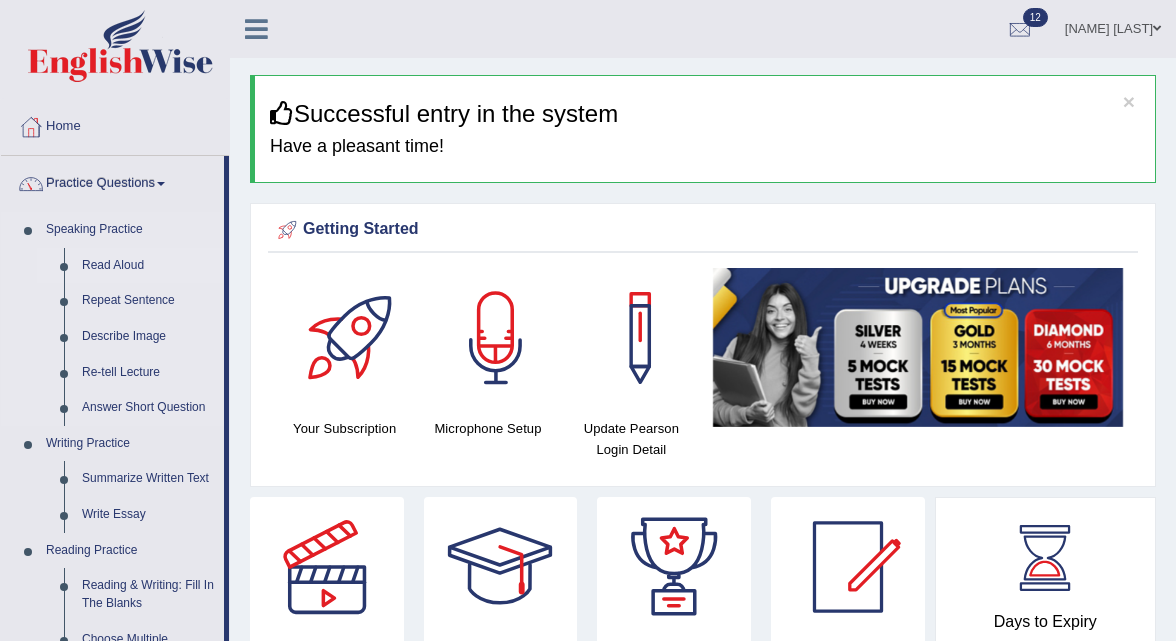 click on "Read Aloud" at bounding box center [148, 266] 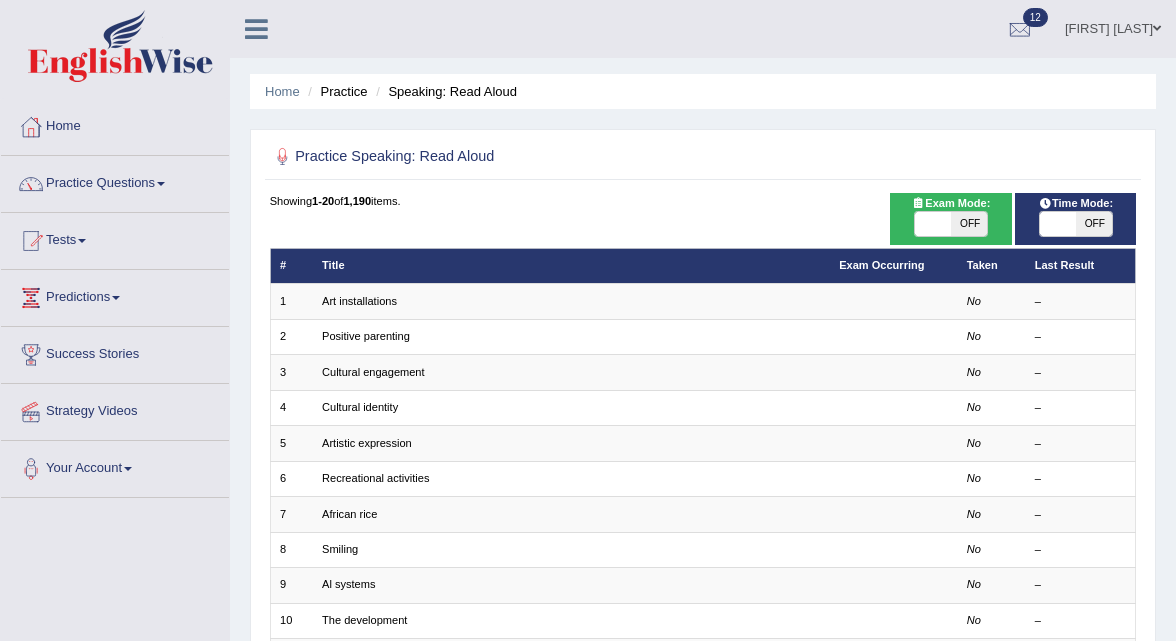 scroll, scrollTop: 0, scrollLeft: 0, axis: both 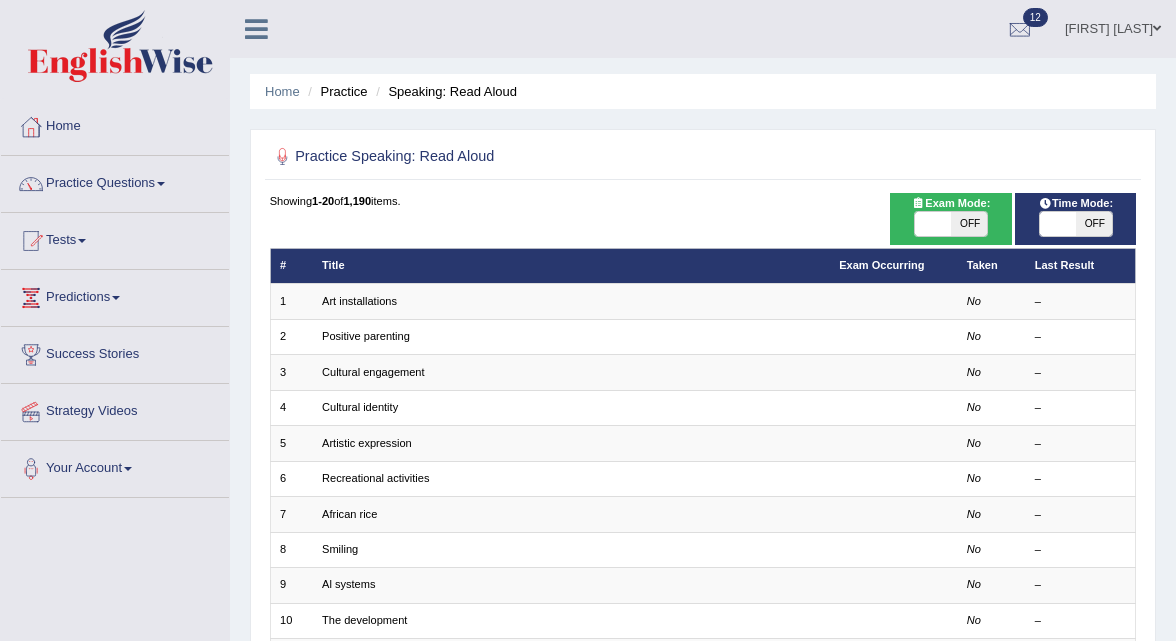 click on "OFF" at bounding box center [969, 224] 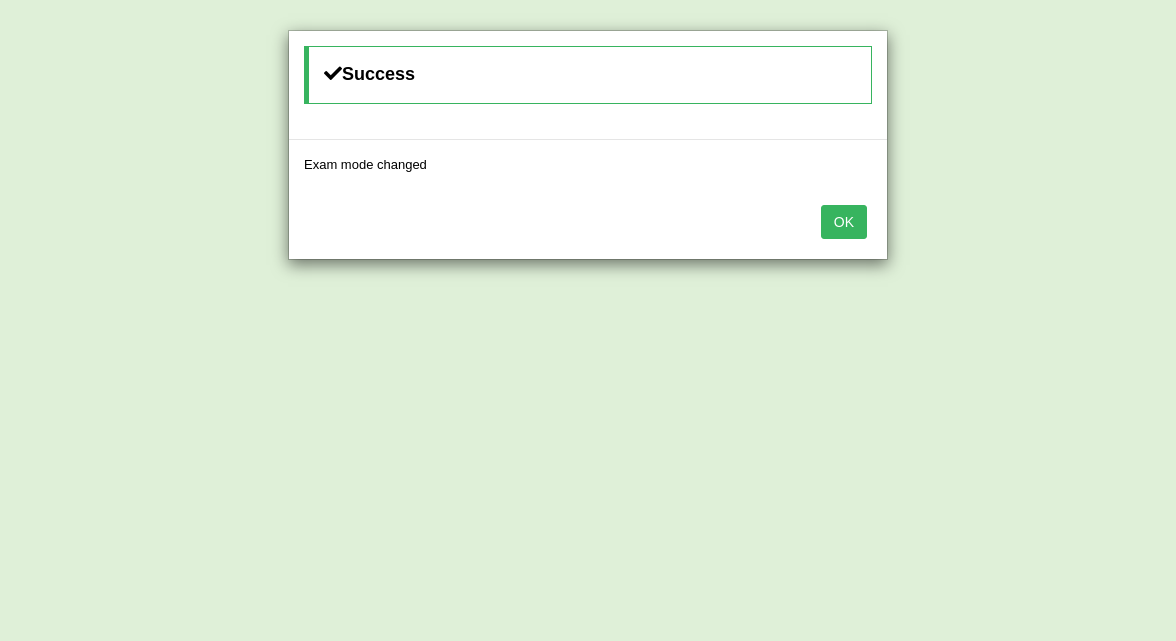 click on "OK" at bounding box center [844, 222] 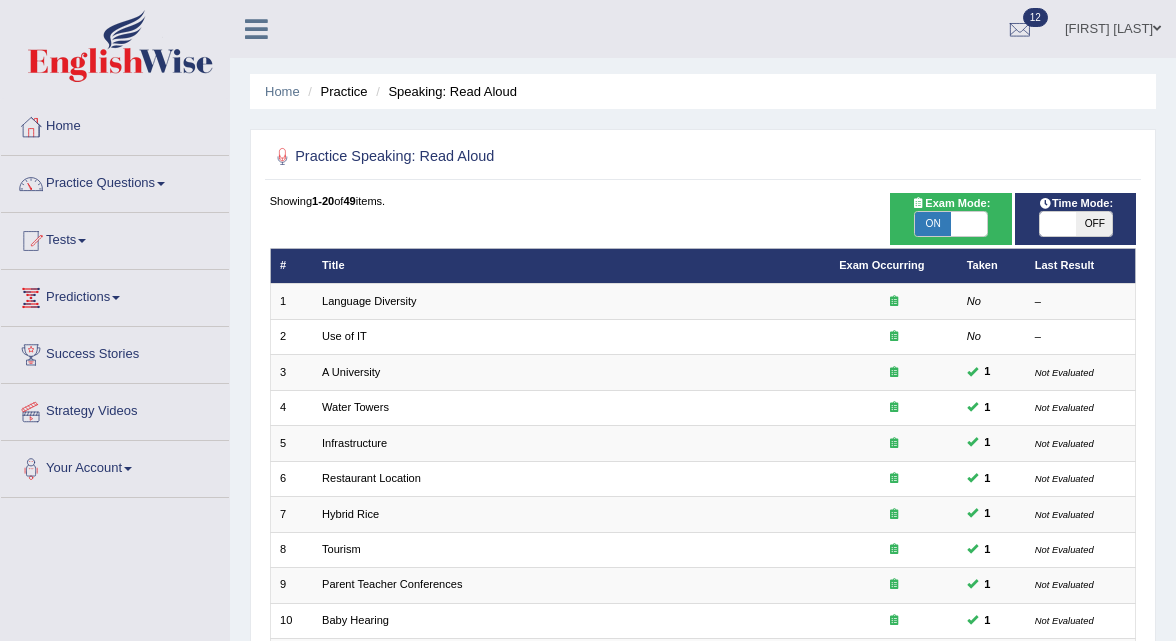 scroll, scrollTop: 0, scrollLeft: 0, axis: both 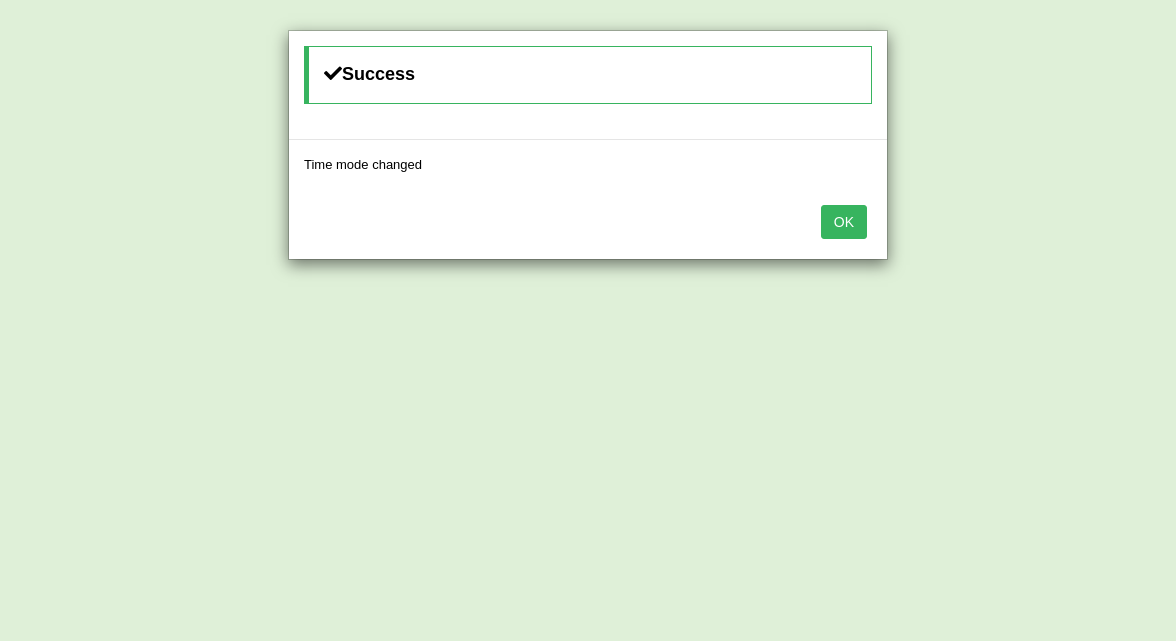 click on "OK" at bounding box center (844, 222) 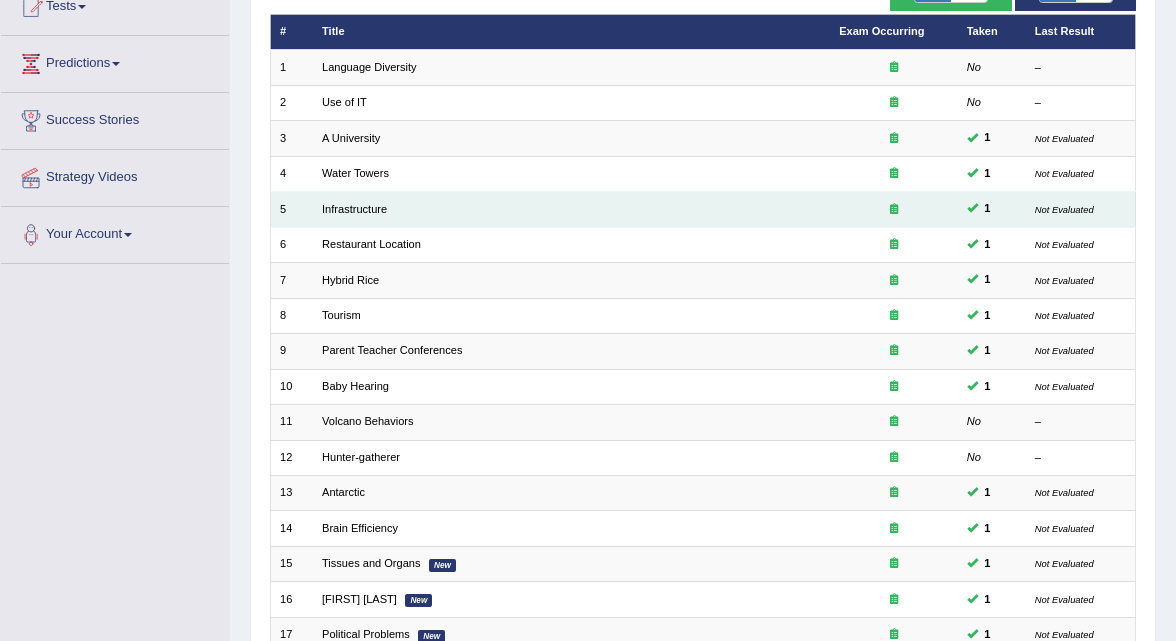scroll, scrollTop: 501, scrollLeft: 0, axis: vertical 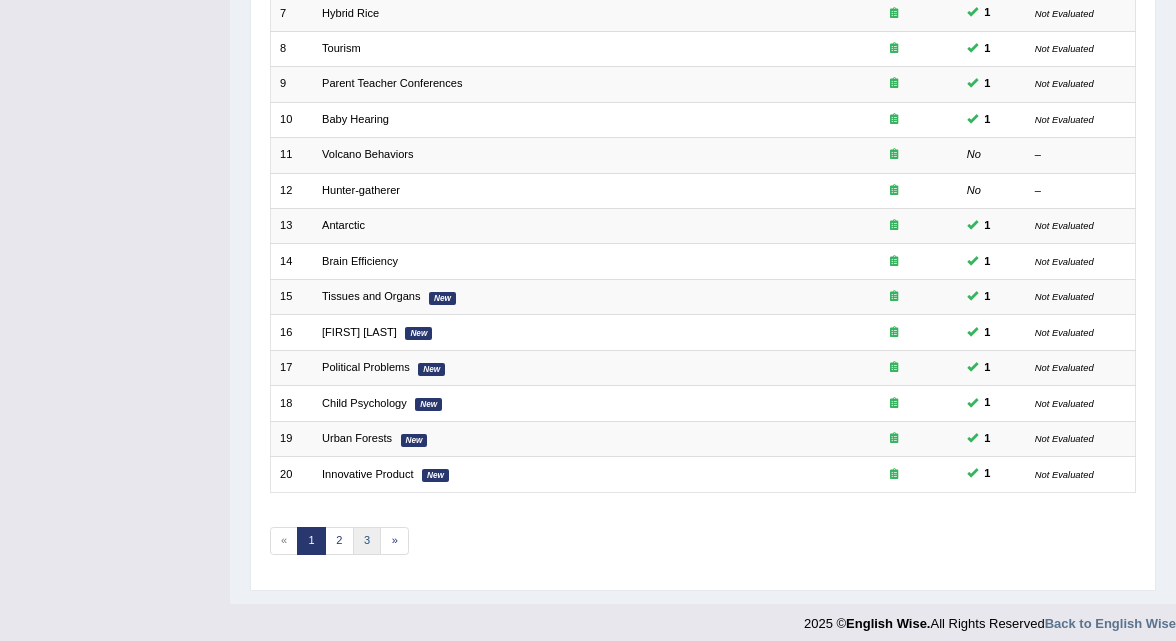 click on "3" at bounding box center [367, 541] 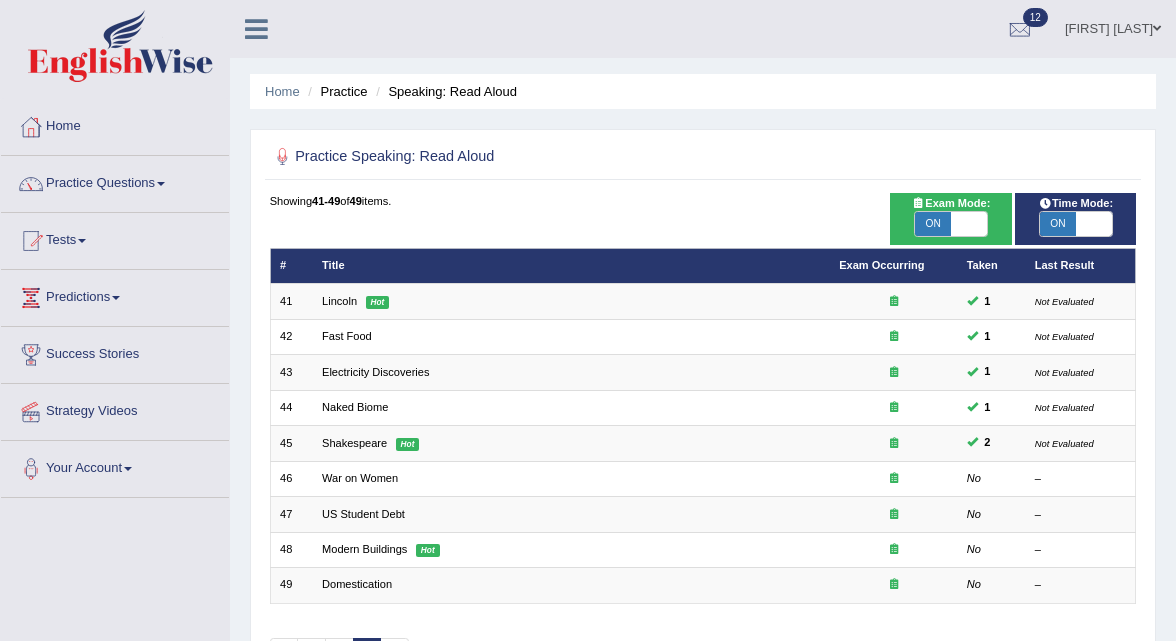 scroll, scrollTop: 0, scrollLeft: 0, axis: both 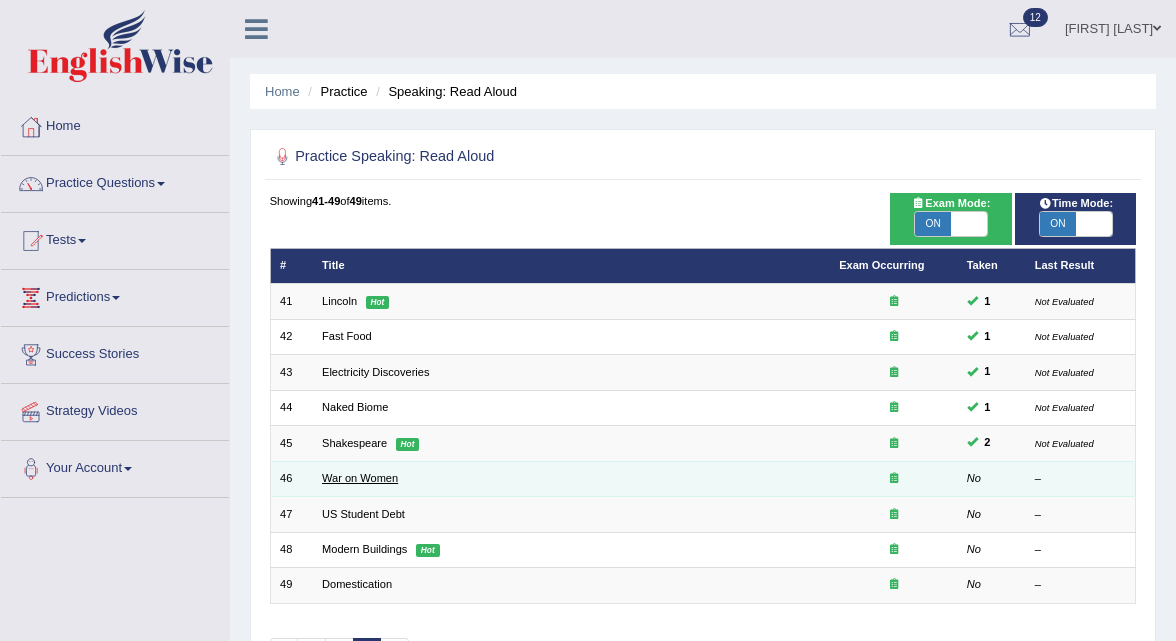click on "War on Women" at bounding box center [360, 478] 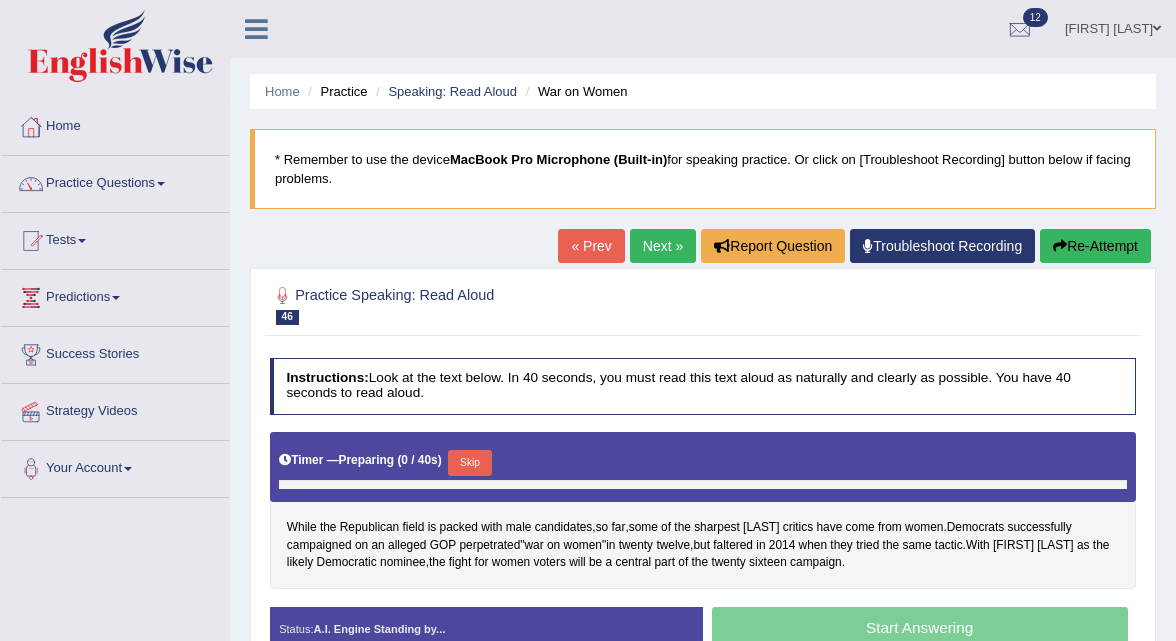 scroll, scrollTop: 0, scrollLeft: 0, axis: both 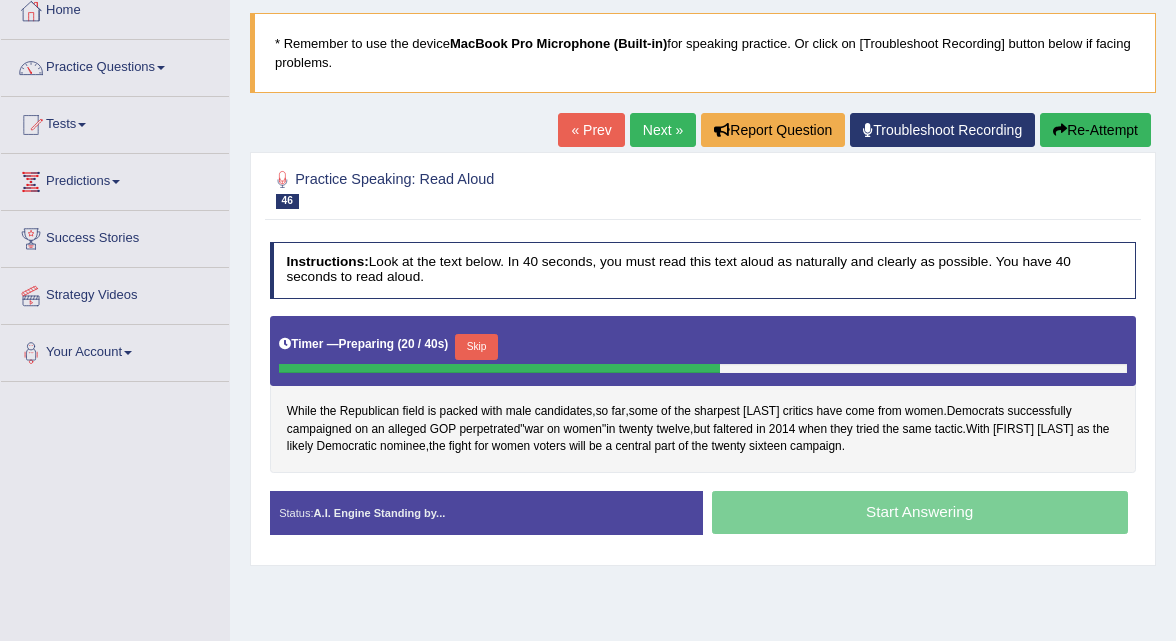 click on "While   the   Republican   field   is   packed   with   male   candidates ,  so   far ,  some   of   the   sharpest   [LAST]   critics   have   come   from   women .  Democrats   successfully   campaigned   on   an   alleged   GOP   perpetrated  " war   on   women "  in   twenty   twelve ,  but   faltered   in   2014   when   they   tried   the   same   tactic .  With   [FIRST]   [LAST]   as   the   likely   Democratic   nominee ,  the   fight   for   women   voters   will   be   a   central   part   of   the   twenty   sixteen   campaign ." at bounding box center [703, 394] 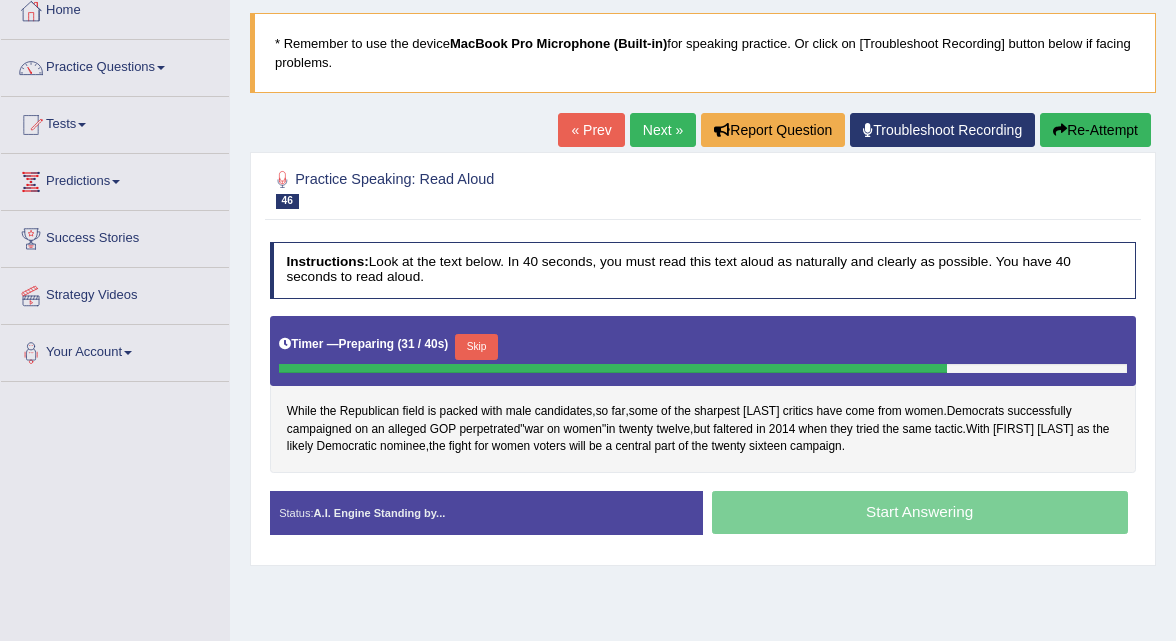 click on "Next »" at bounding box center [663, 130] 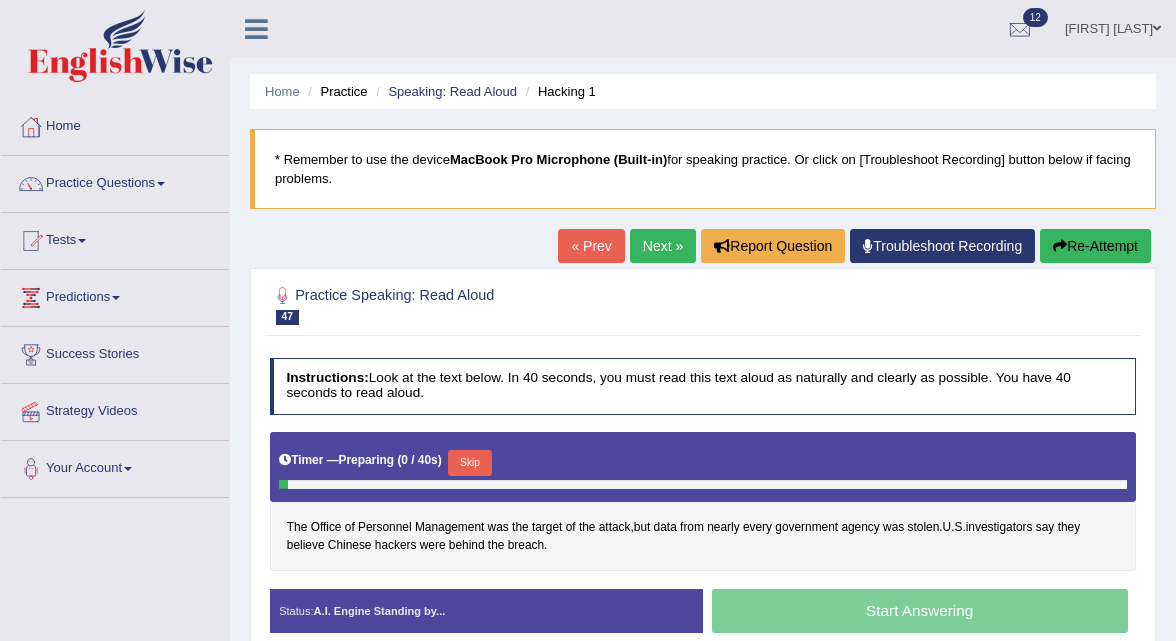 scroll, scrollTop: 0, scrollLeft: 0, axis: both 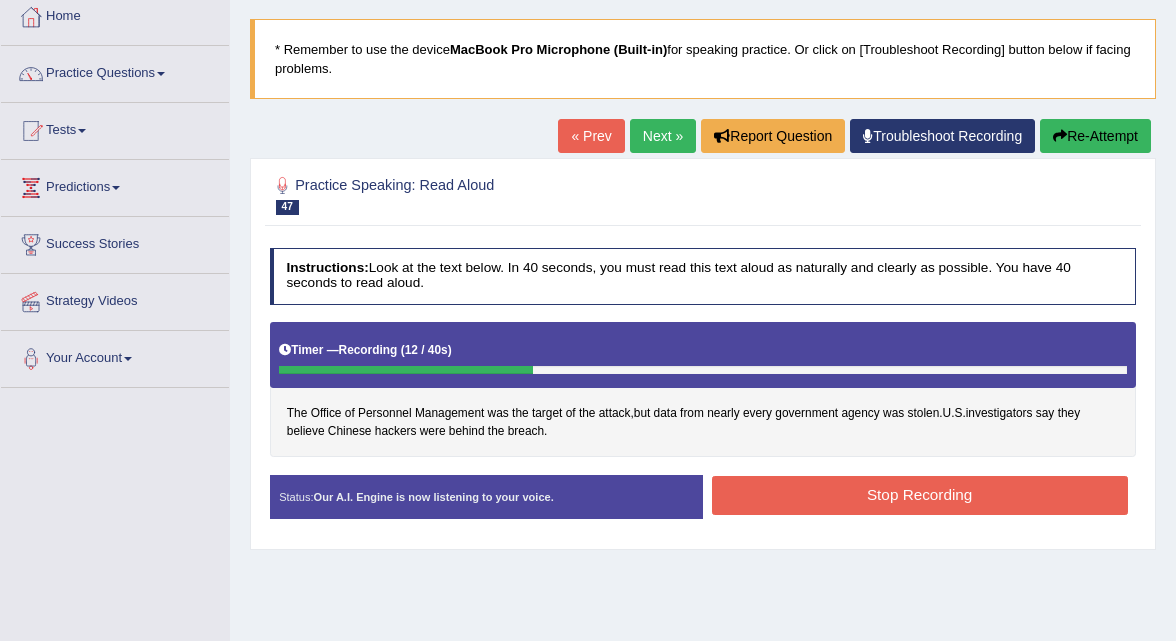 click on "Stop Recording" at bounding box center (920, 495) 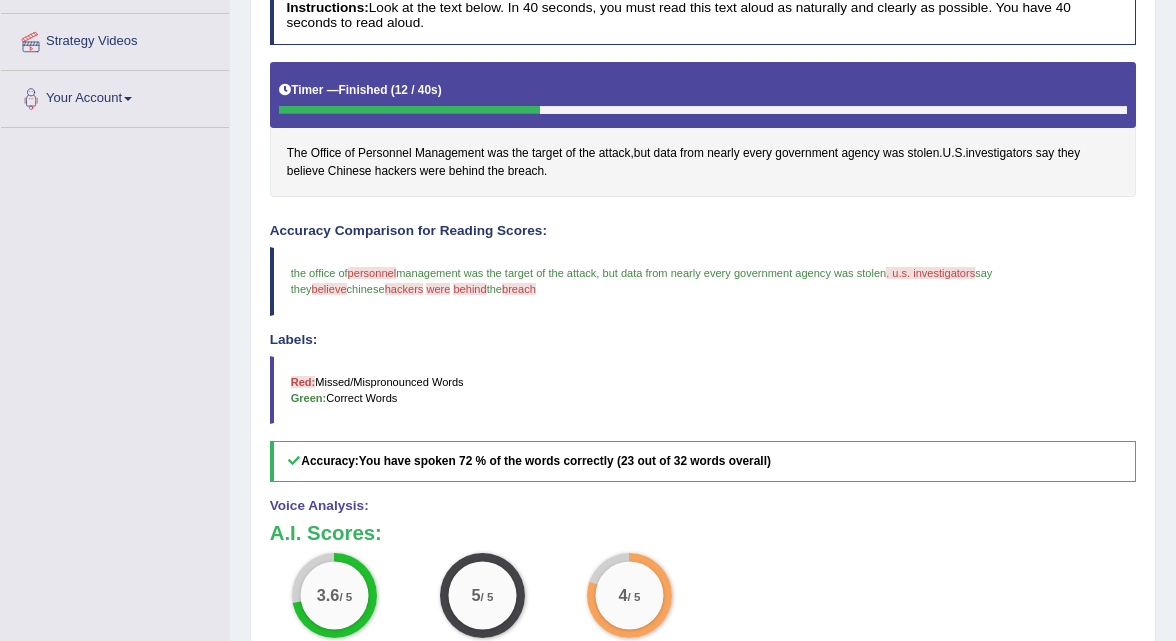 scroll, scrollTop: 0, scrollLeft: 0, axis: both 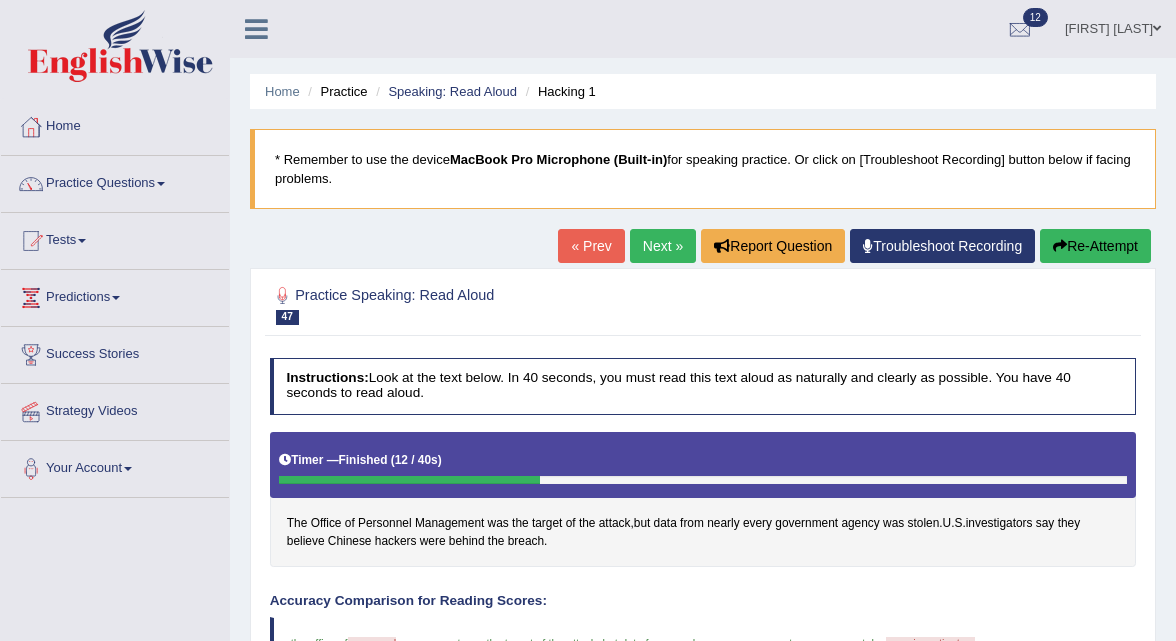 click on "Next »" at bounding box center (663, 246) 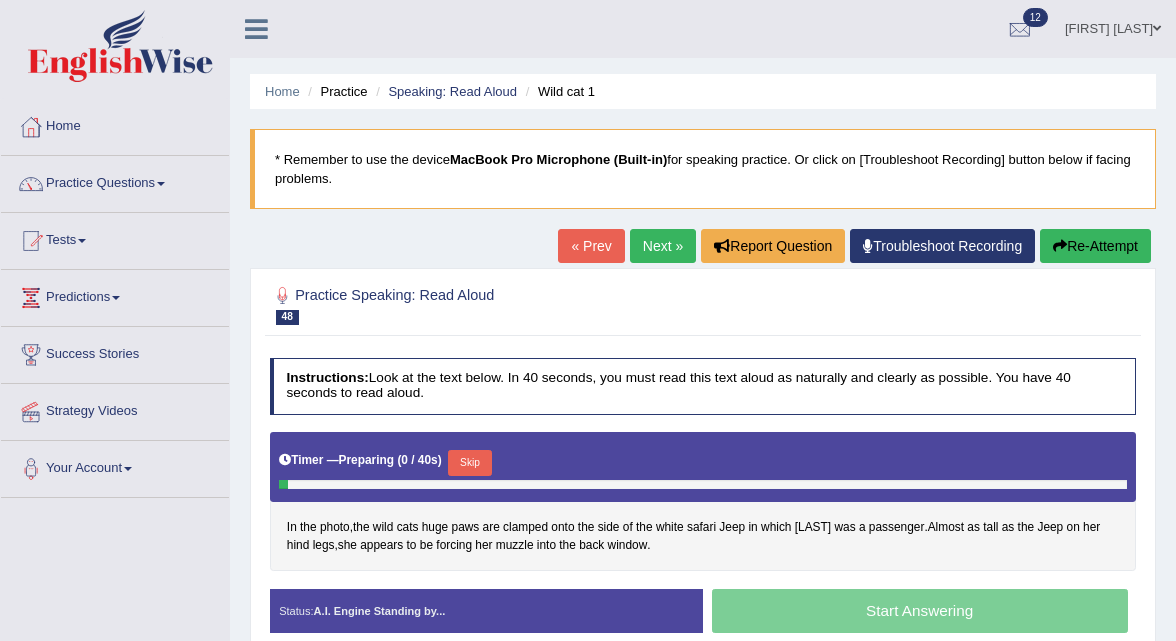 scroll, scrollTop: 0, scrollLeft: 0, axis: both 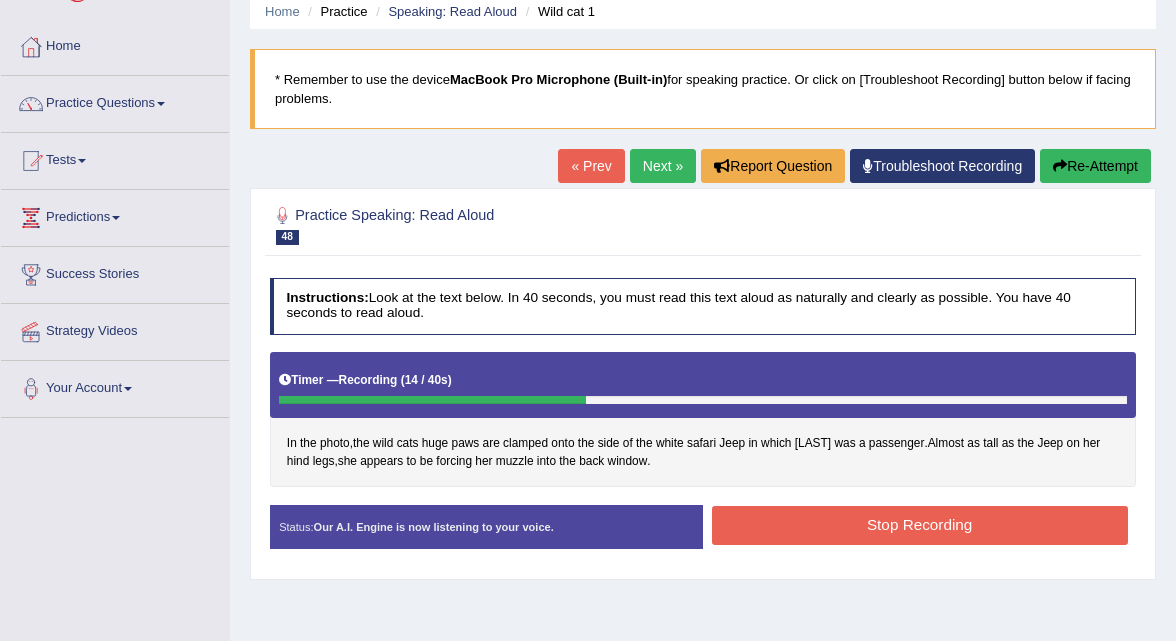 click on "Stop Recording" at bounding box center [920, 525] 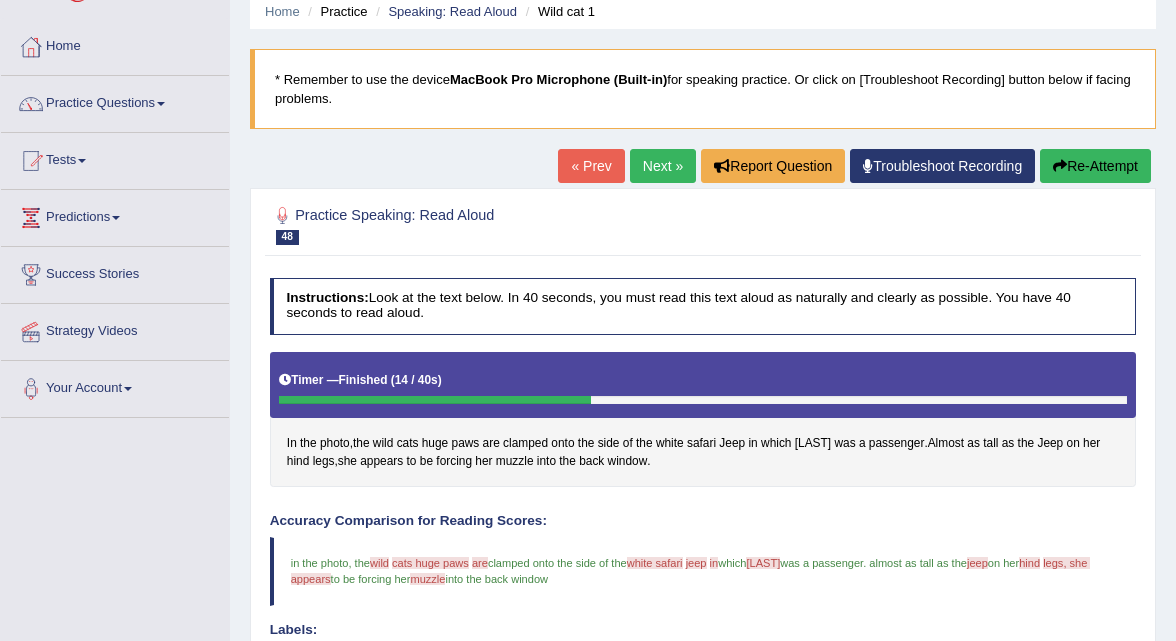 click on "Next »" at bounding box center (663, 166) 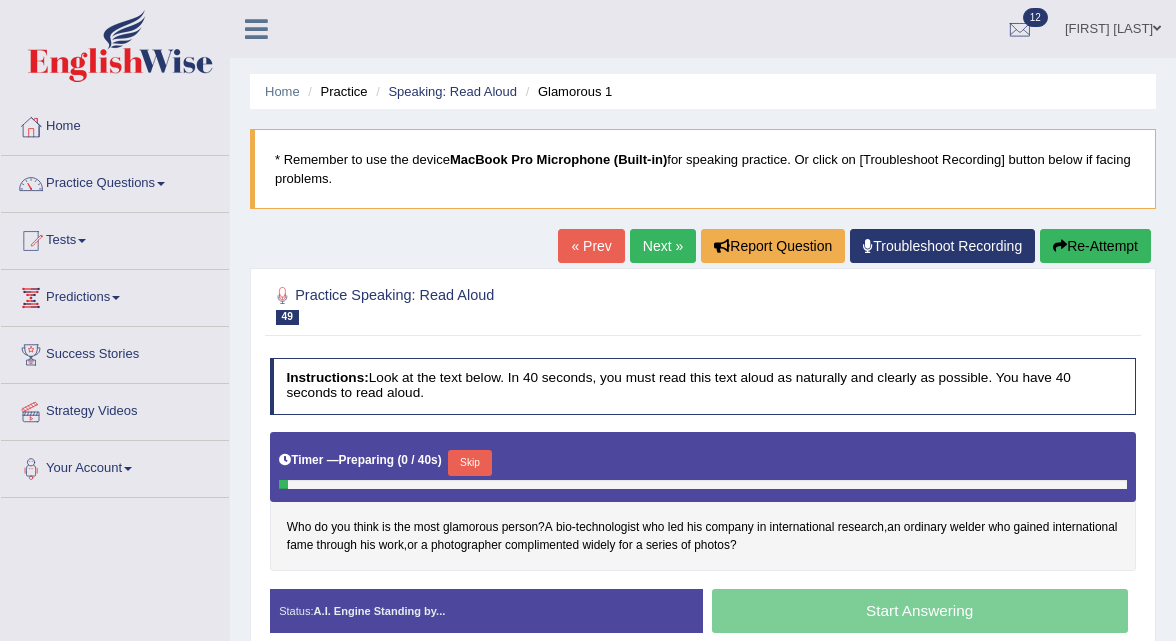 scroll, scrollTop: 0, scrollLeft: 0, axis: both 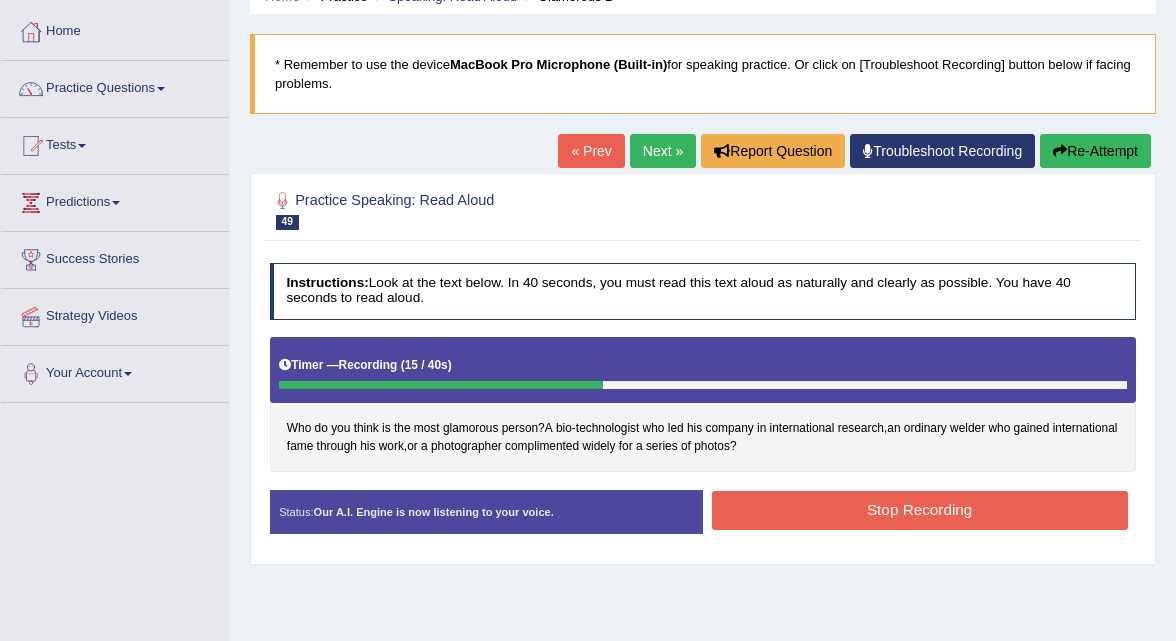 click on "Stop Recording" at bounding box center [920, 510] 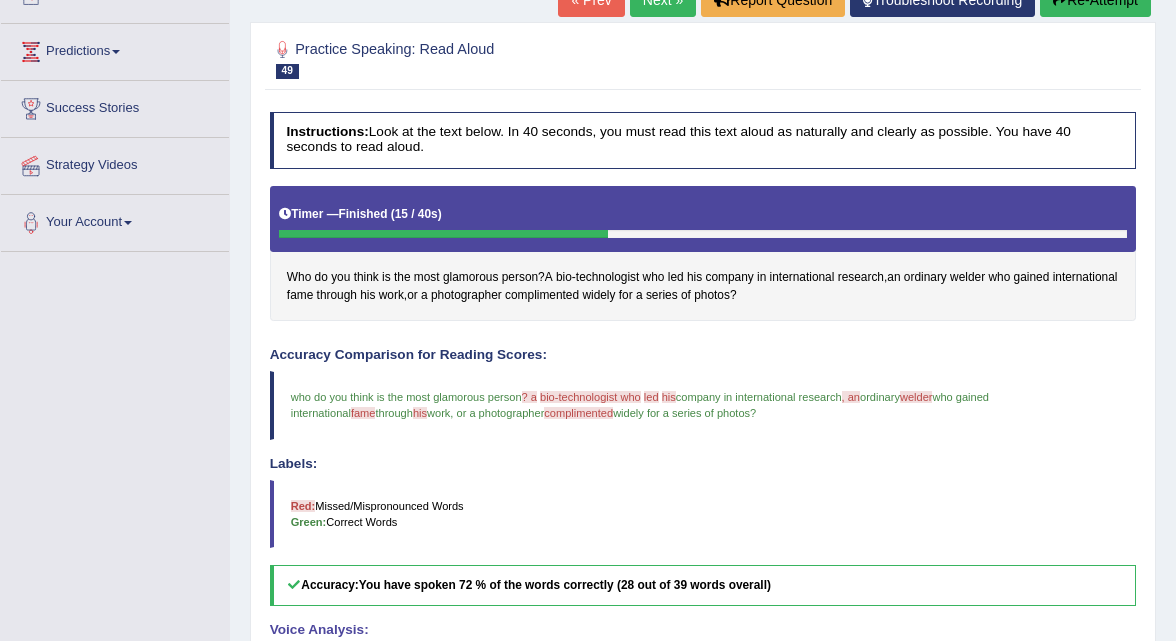 scroll, scrollTop: 0, scrollLeft: 0, axis: both 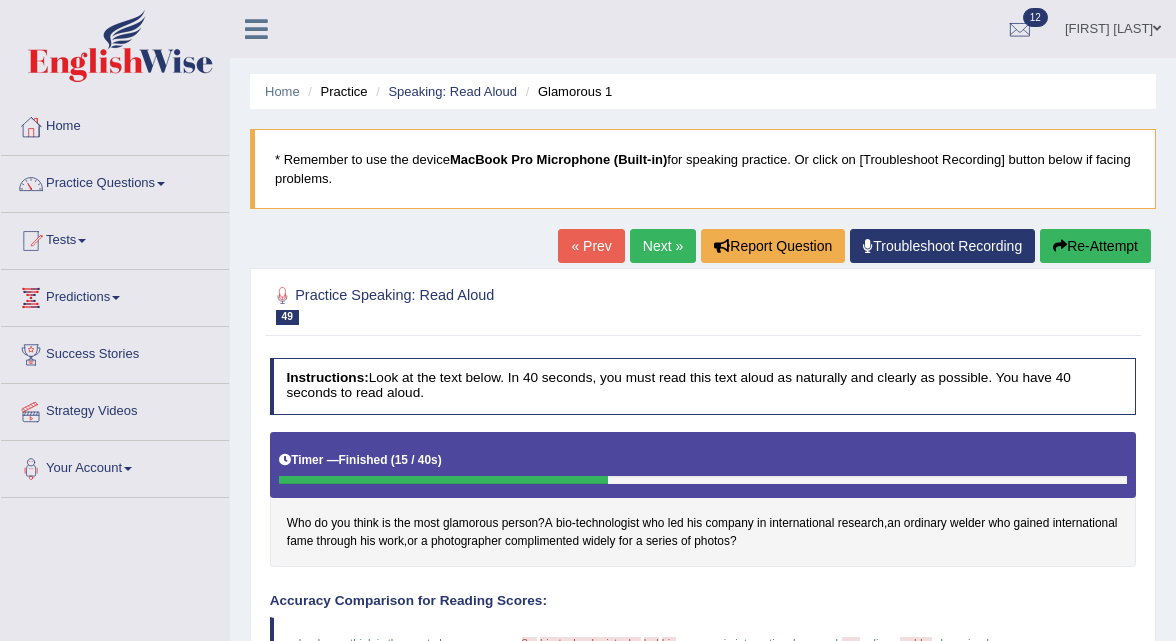 click on "Next »" at bounding box center [663, 246] 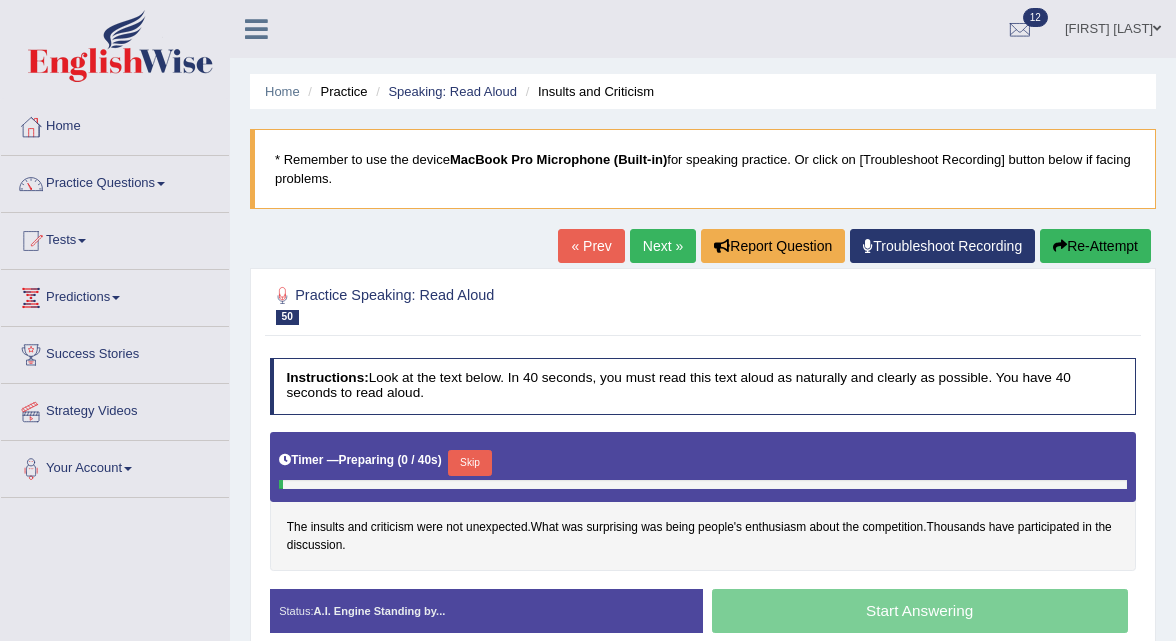 scroll, scrollTop: 0, scrollLeft: 0, axis: both 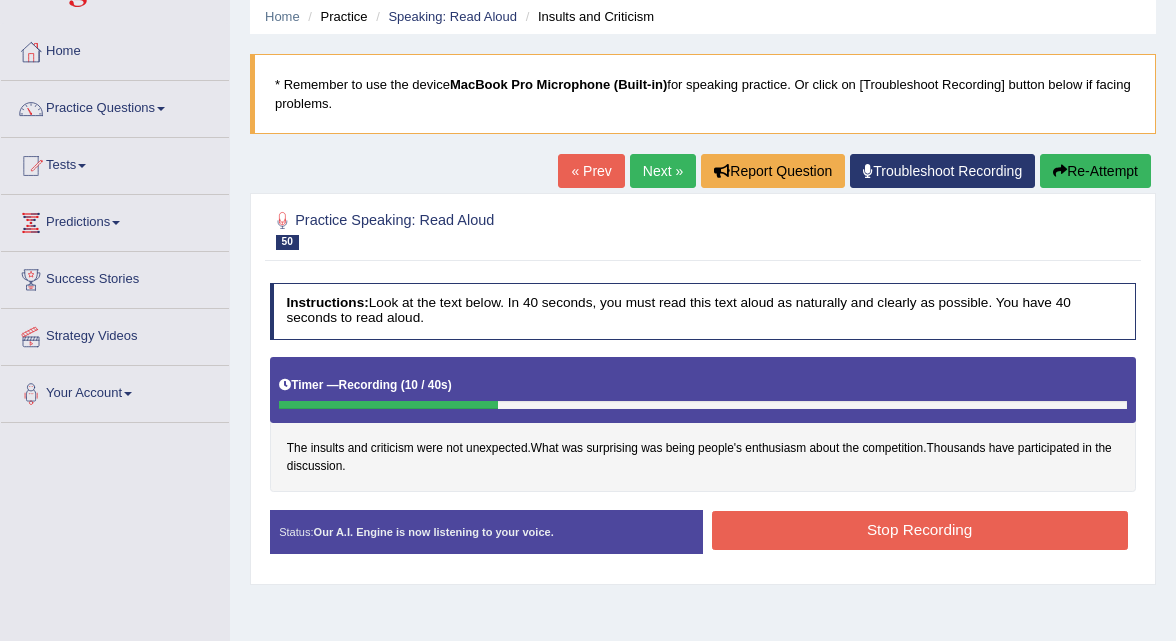 click on "Stop Recording" at bounding box center (920, 530) 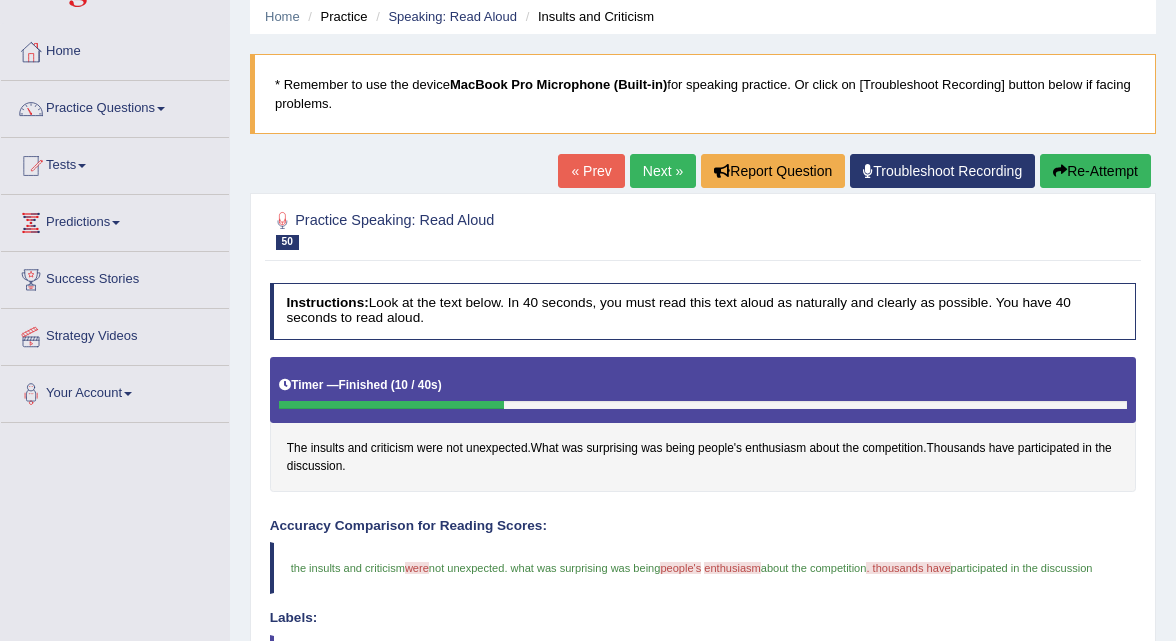 click on "Next »" at bounding box center [663, 171] 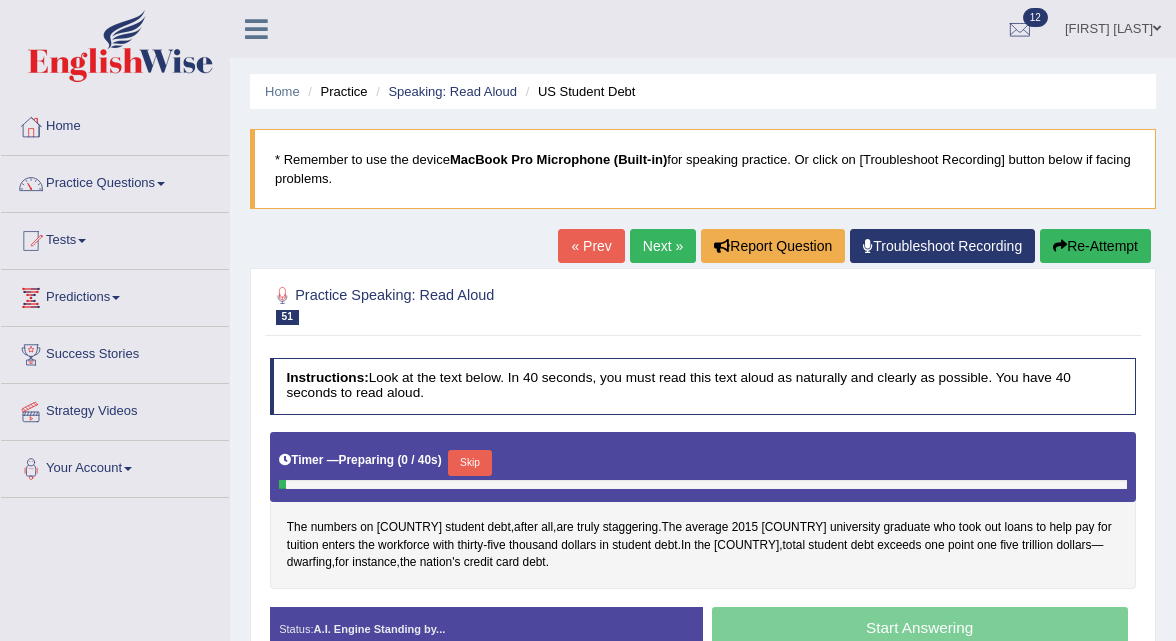 scroll, scrollTop: 0, scrollLeft: 0, axis: both 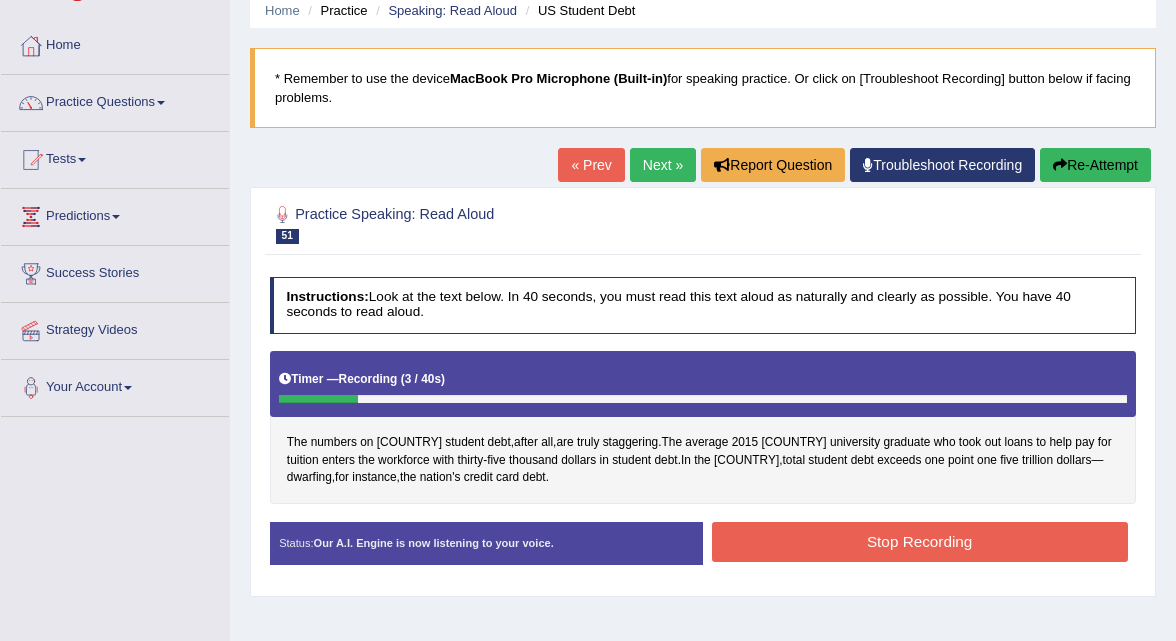 click on "Re-Attempt" at bounding box center (1095, 165) 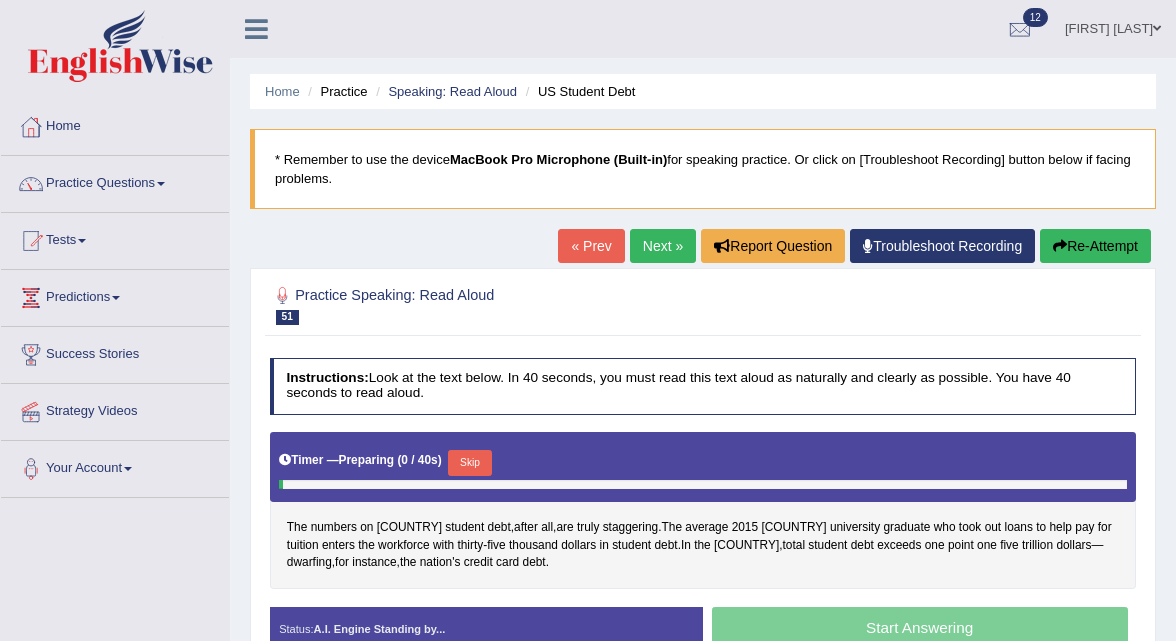 scroll, scrollTop: 81, scrollLeft: 0, axis: vertical 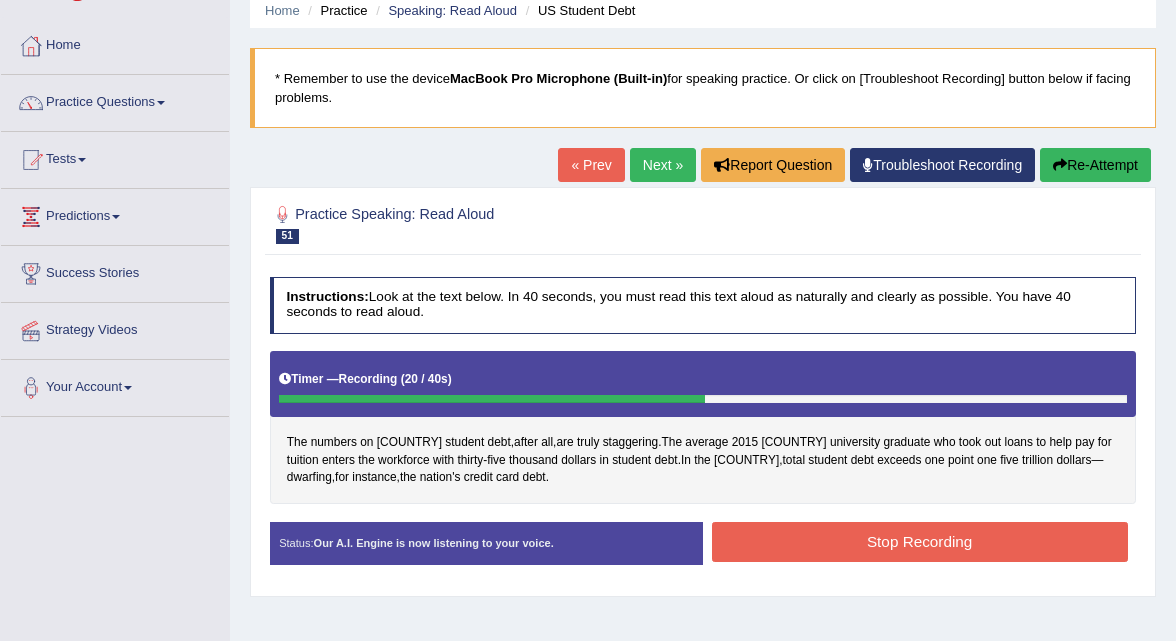 click on "Stop Recording" at bounding box center [920, 541] 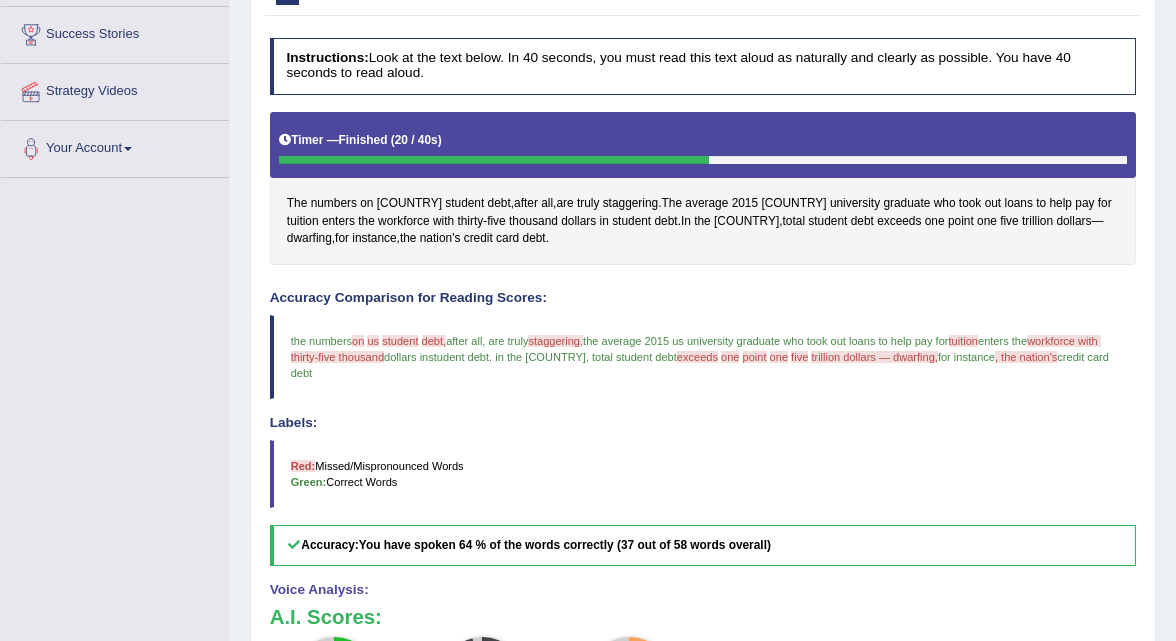 scroll, scrollTop: 698, scrollLeft: 0, axis: vertical 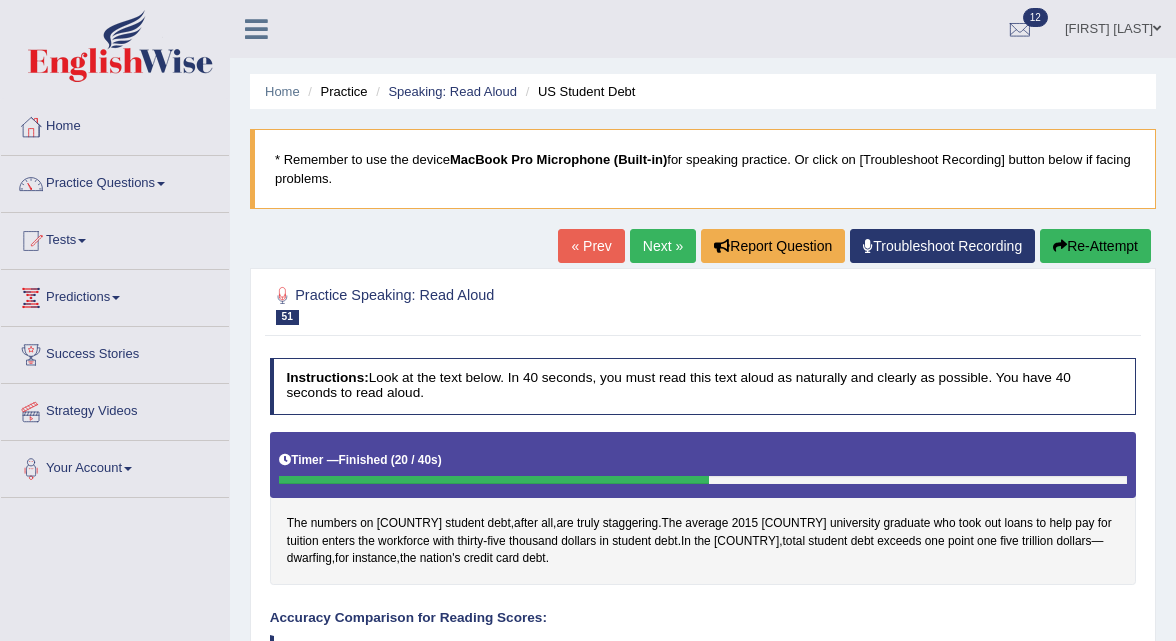 click on "Next »" at bounding box center [663, 246] 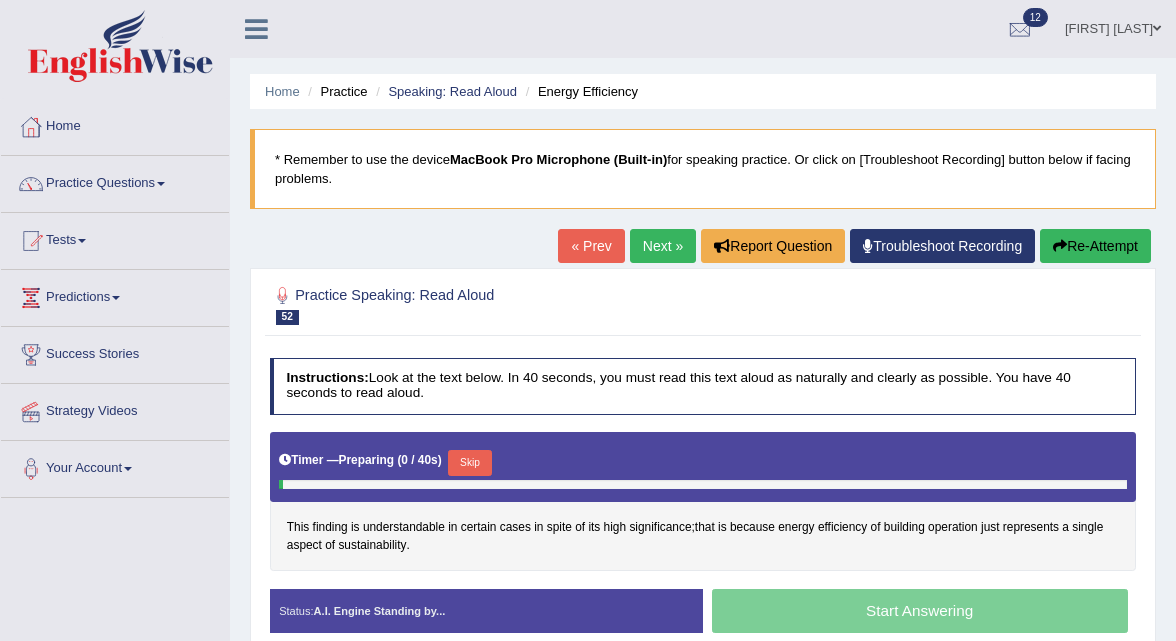 scroll, scrollTop: 0, scrollLeft: 0, axis: both 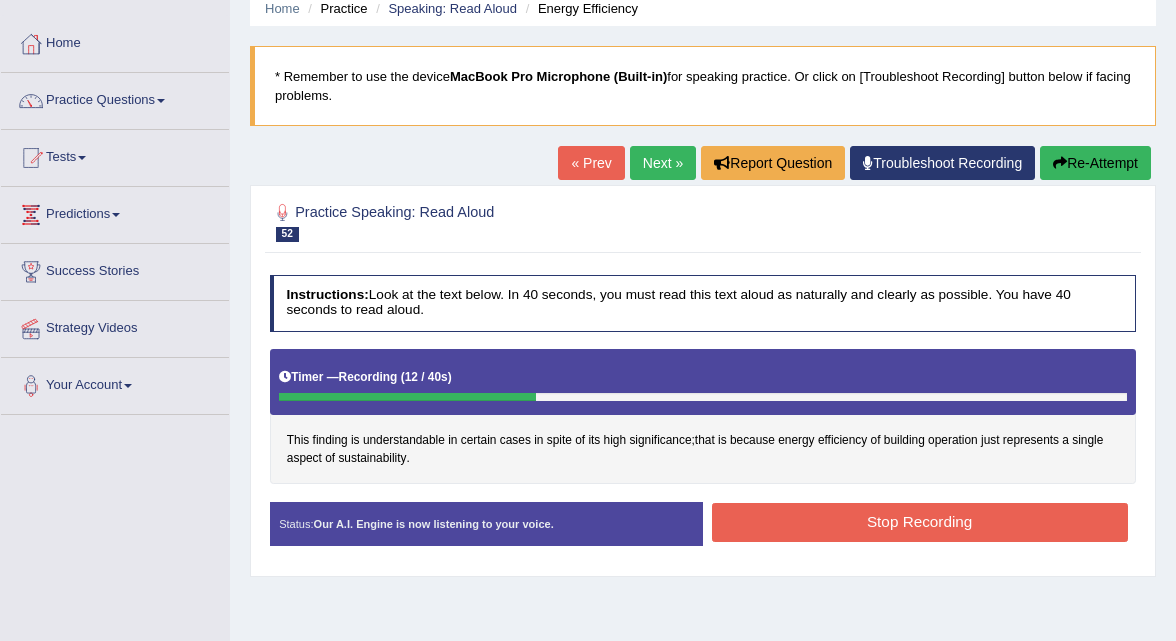 click on "Stop Recording" at bounding box center (920, 522) 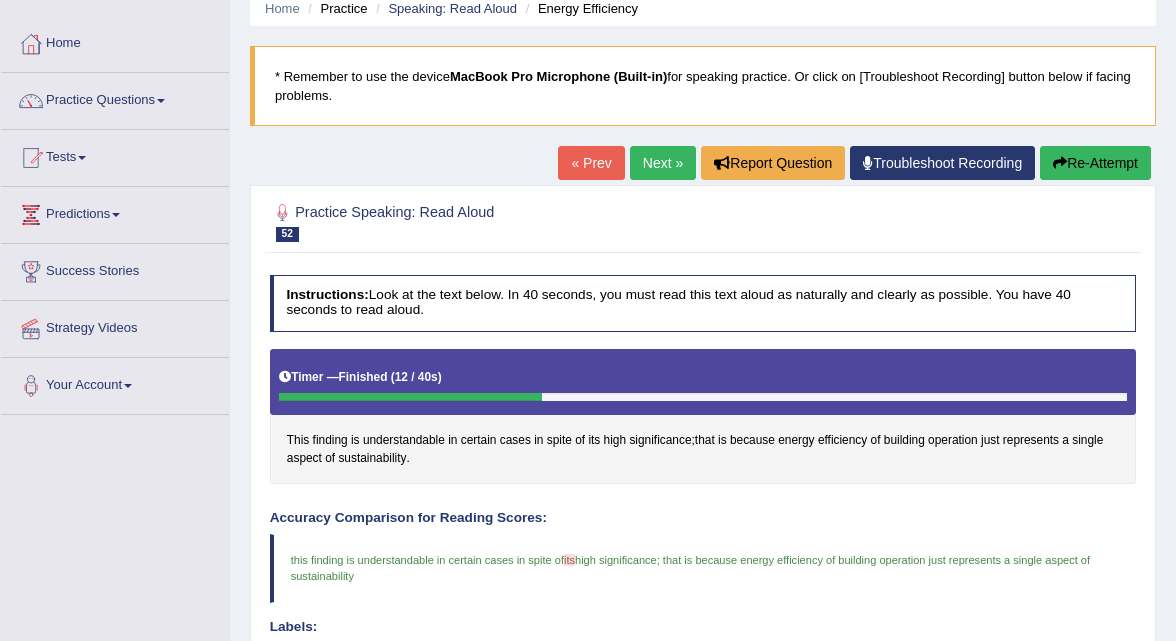 click on "Next »" at bounding box center [663, 163] 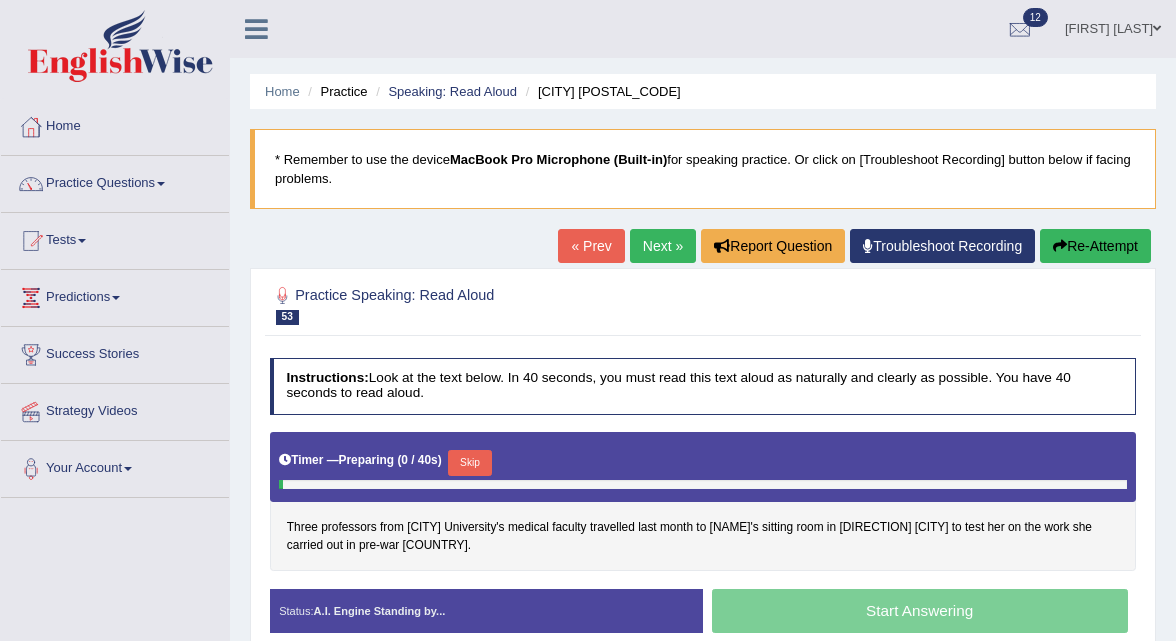 scroll, scrollTop: 0, scrollLeft: 0, axis: both 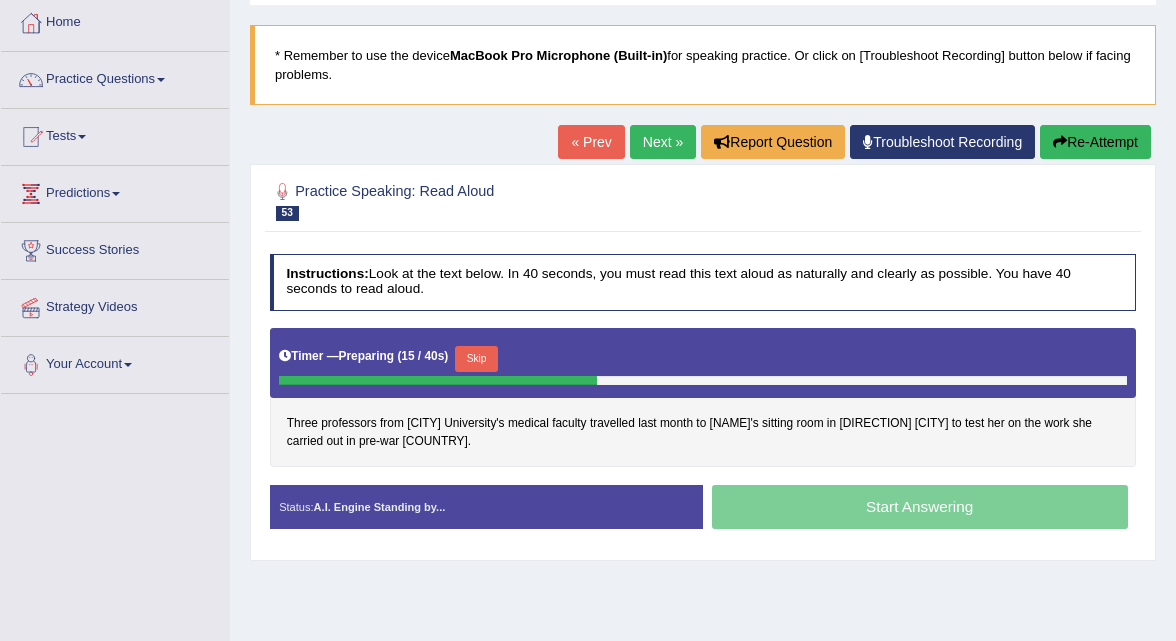 click on "Next »" at bounding box center [663, 142] 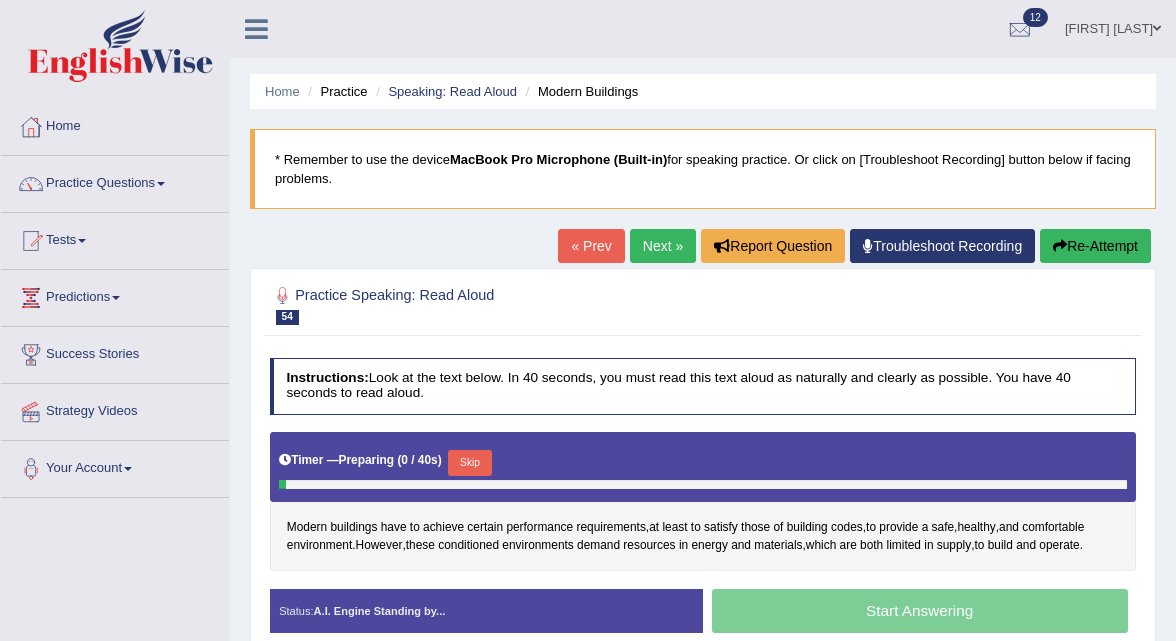 scroll, scrollTop: 0, scrollLeft: 0, axis: both 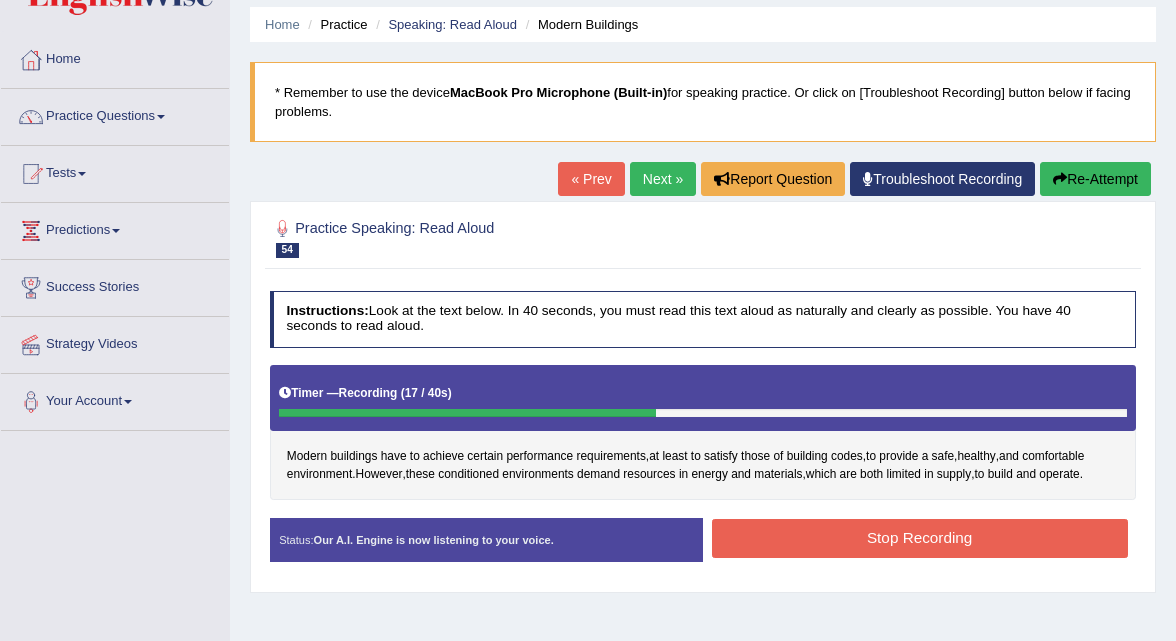 click on "Stop Recording" at bounding box center (920, 538) 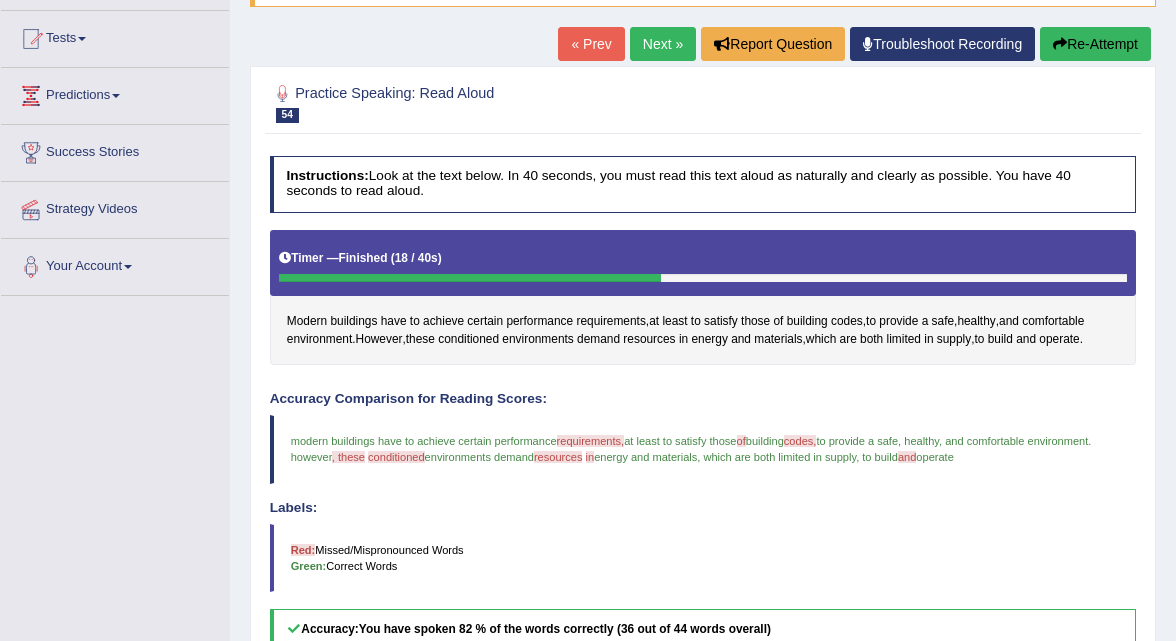 scroll, scrollTop: 143, scrollLeft: 0, axis: vertical 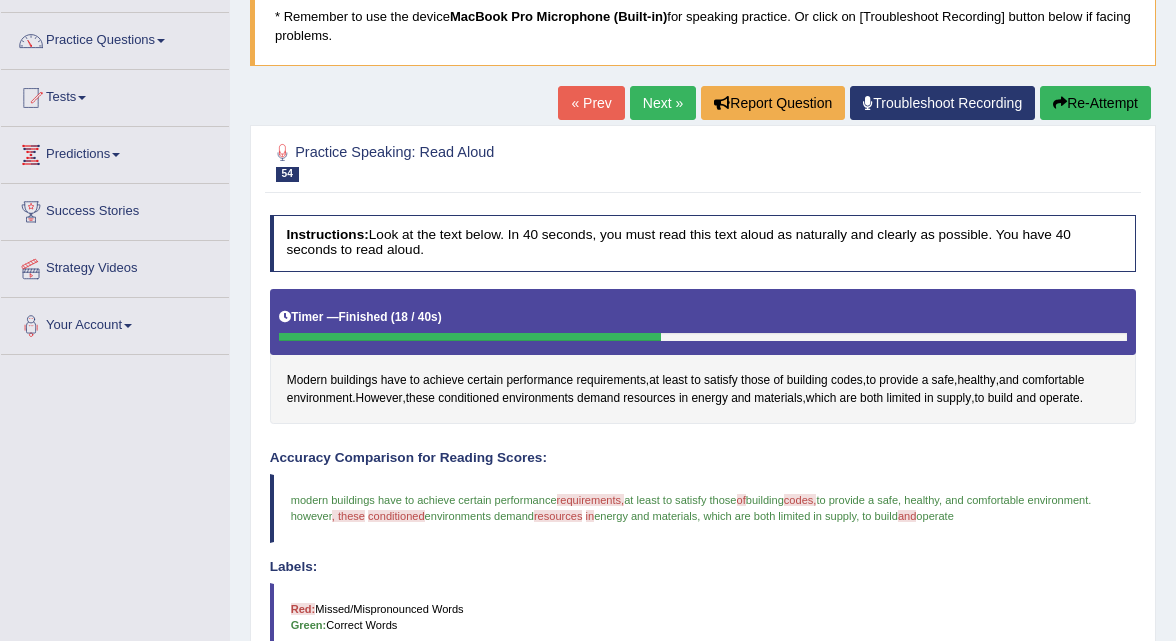 click on "Next »" at bounding box center (663, 103) 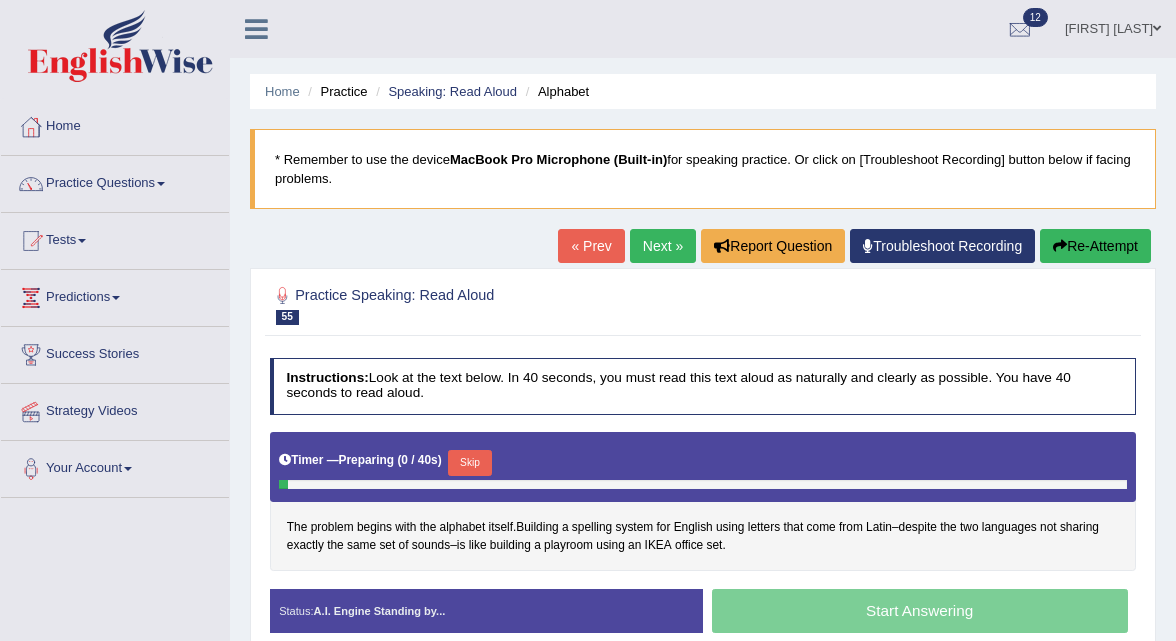 scroll, scrollTop: 0, scrollLeft: 0, axis: both 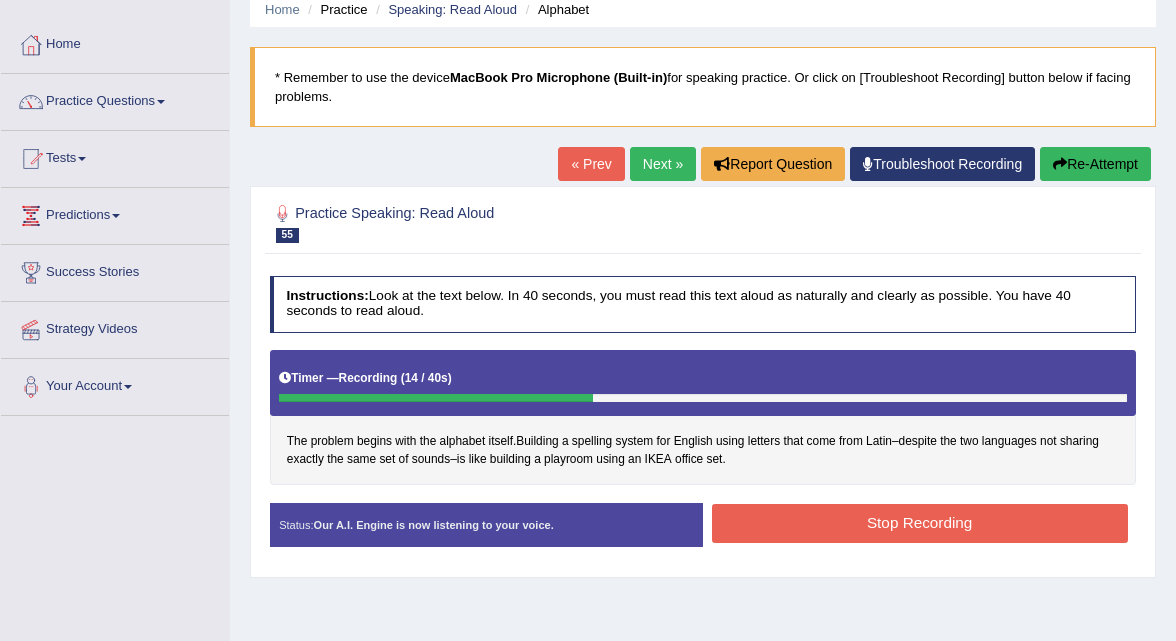 click on "Stop Recording" at bounding box center [920, 523] 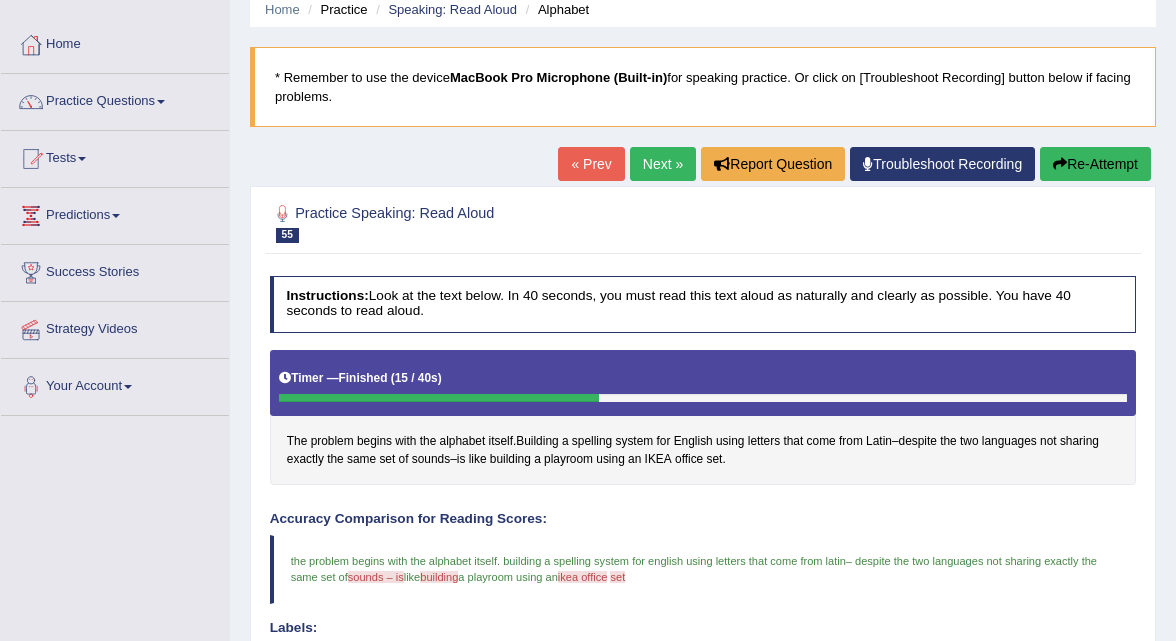 click on "Next »" at bounding box center (663, 164) 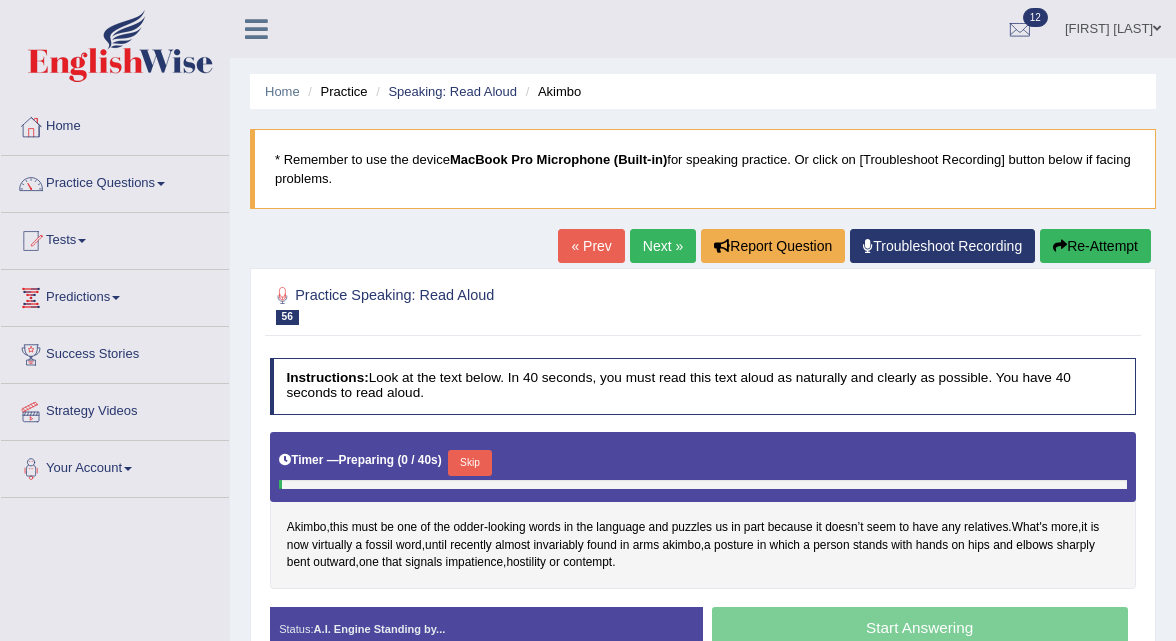 scroll, scrollTop: 0, scrollLeft: 0, axis: both 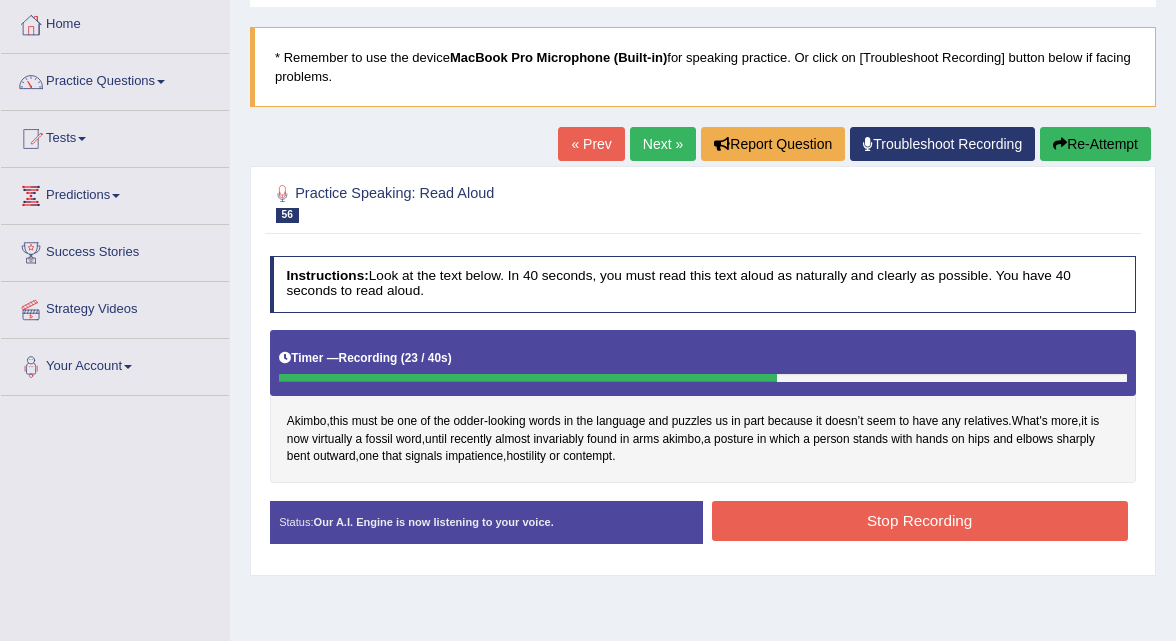 click on "Stop Recording" at bounding box center [920, 520] 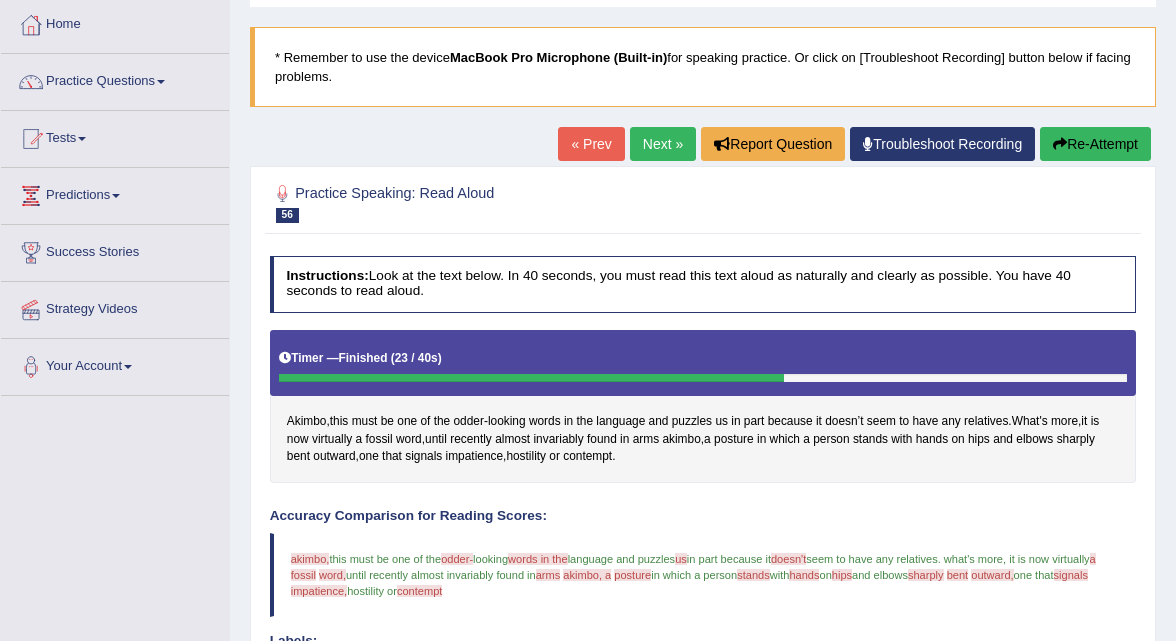 click on "Next »" at bounding box center (663, 144) 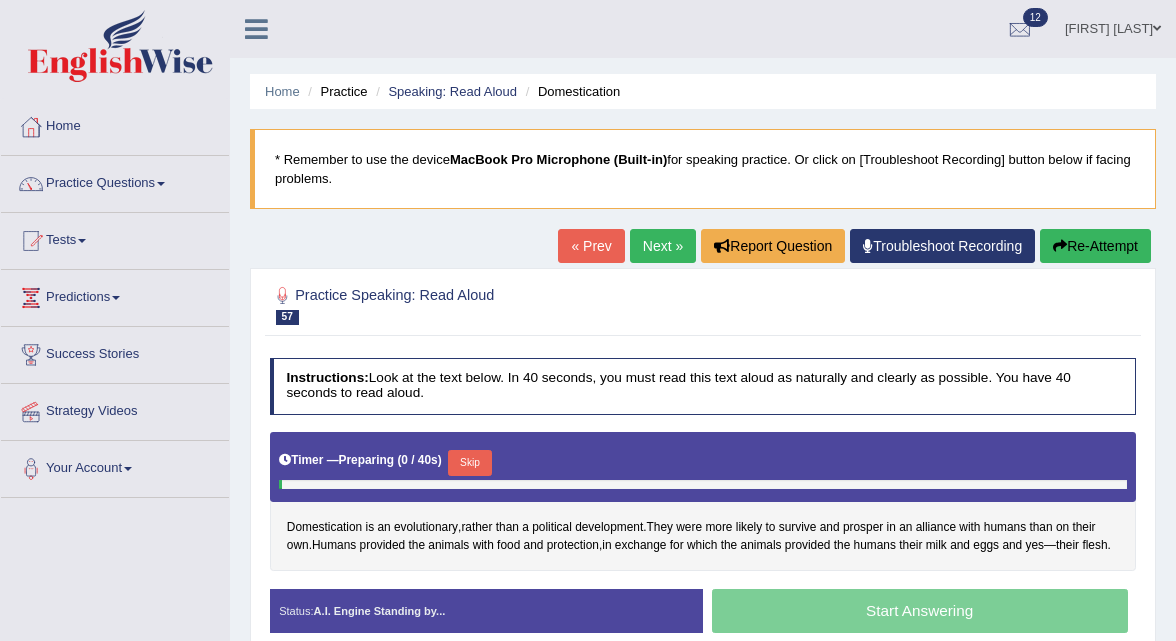 scroll, scrollTop: 0, scrollLeft: 0, axis: both 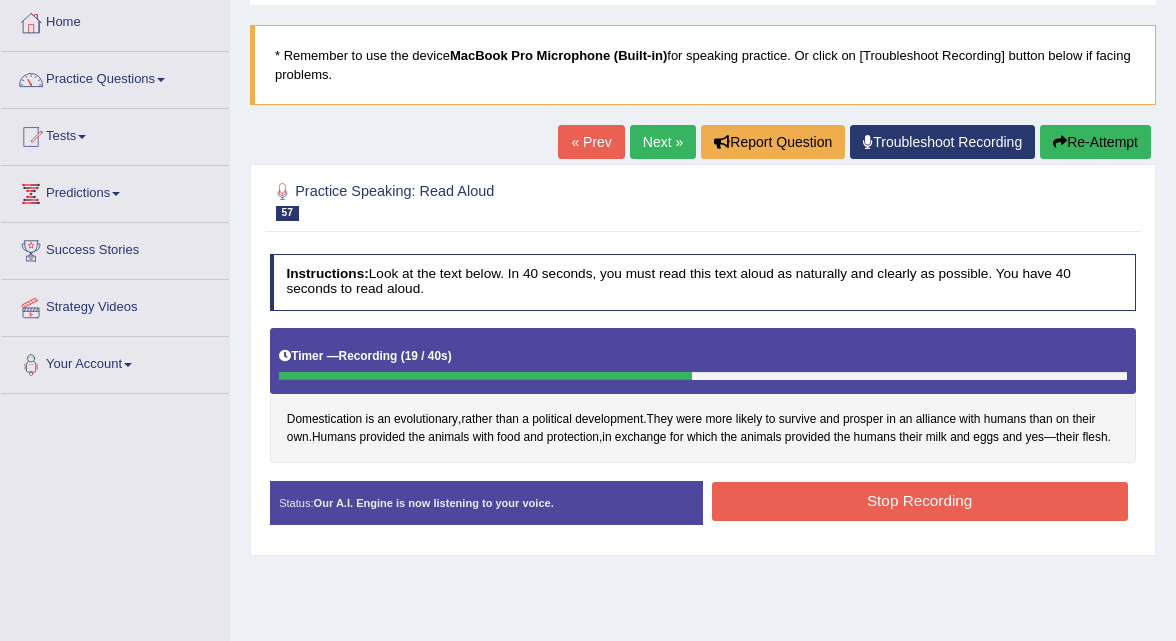 click on "Stop Recording" at bounding box center (920, 501) 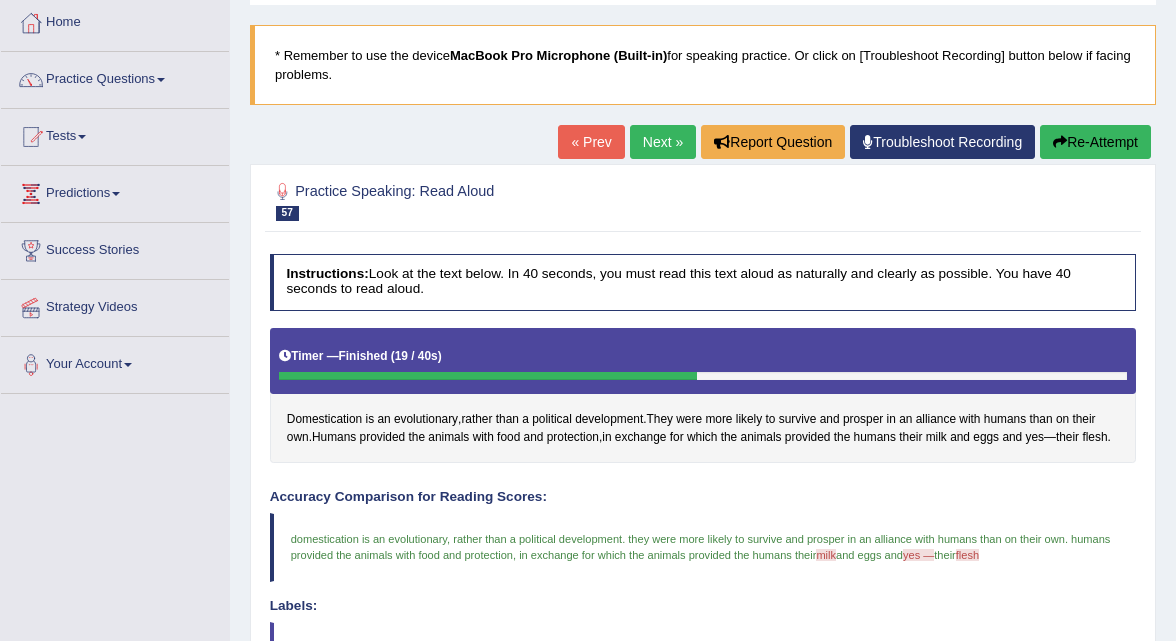 click on "Next »" at bounding box center (663, 142) 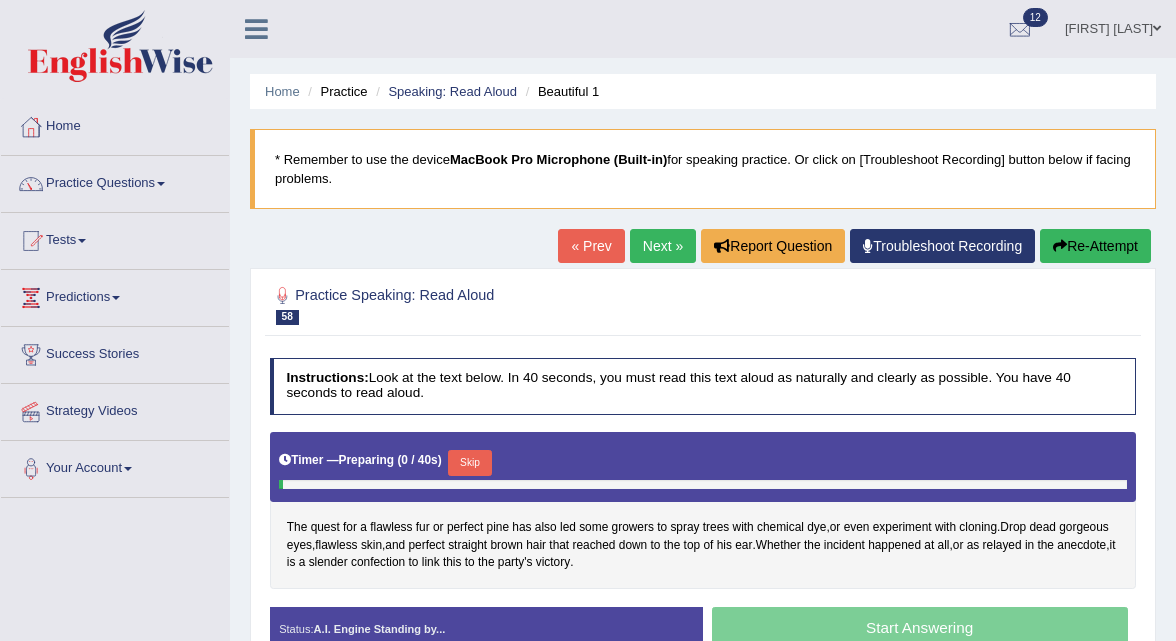 scroll, scrollTop: 0, scrollLeft: 0, axis: both 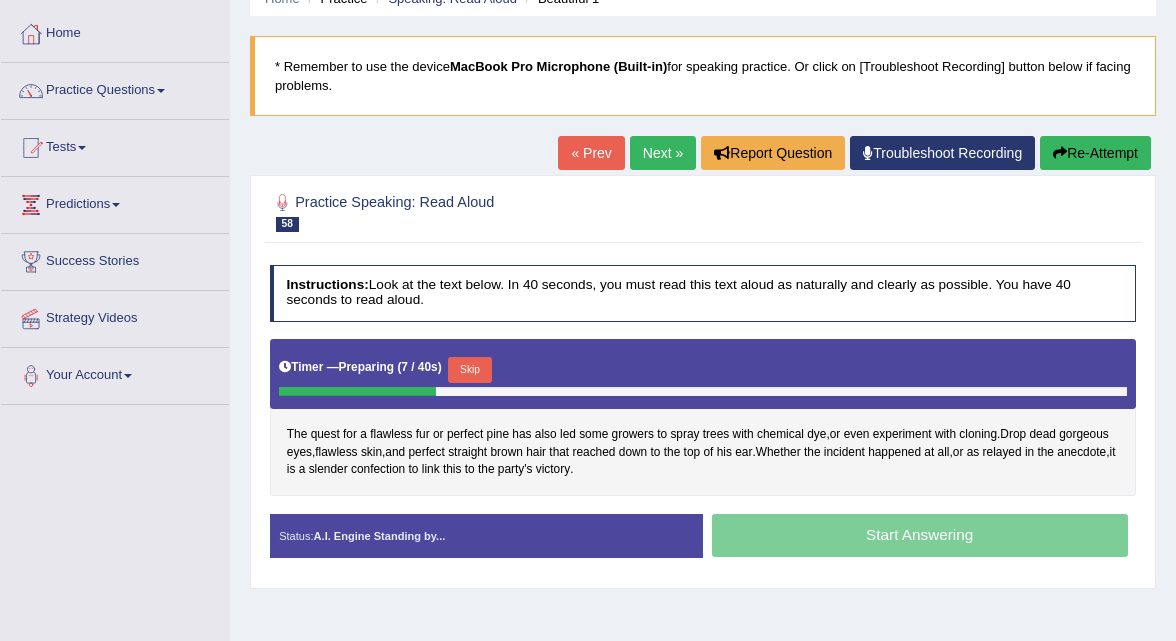 click on "Next »" at bounding box center [663, 153] 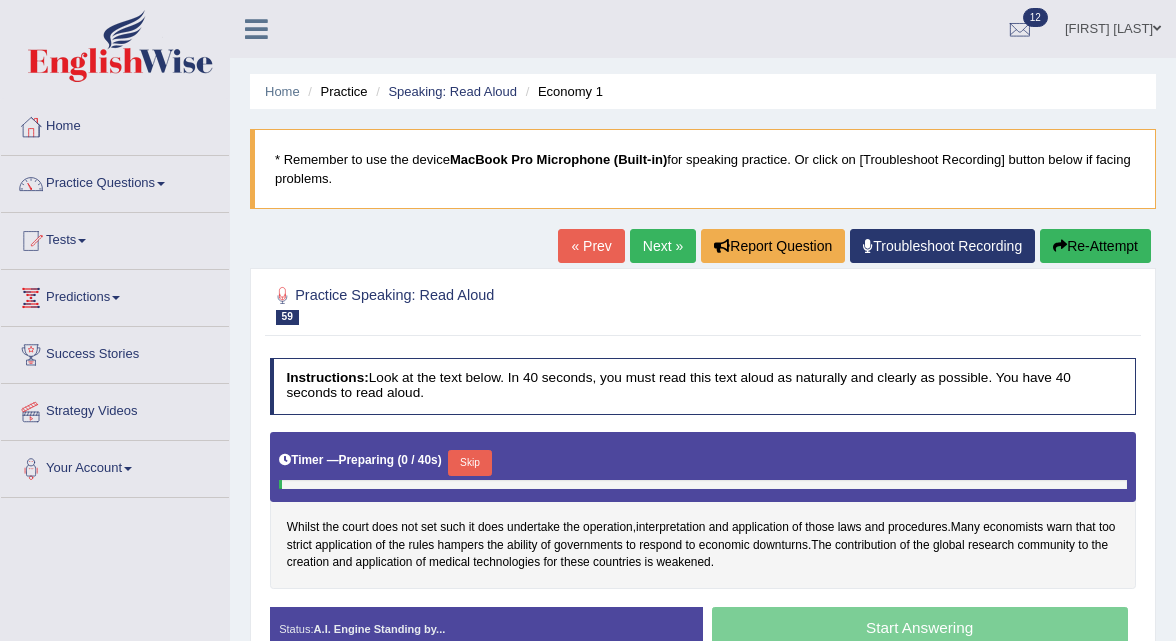 scroll, scrollTop: 0, scrollLeft: 0, axis: both 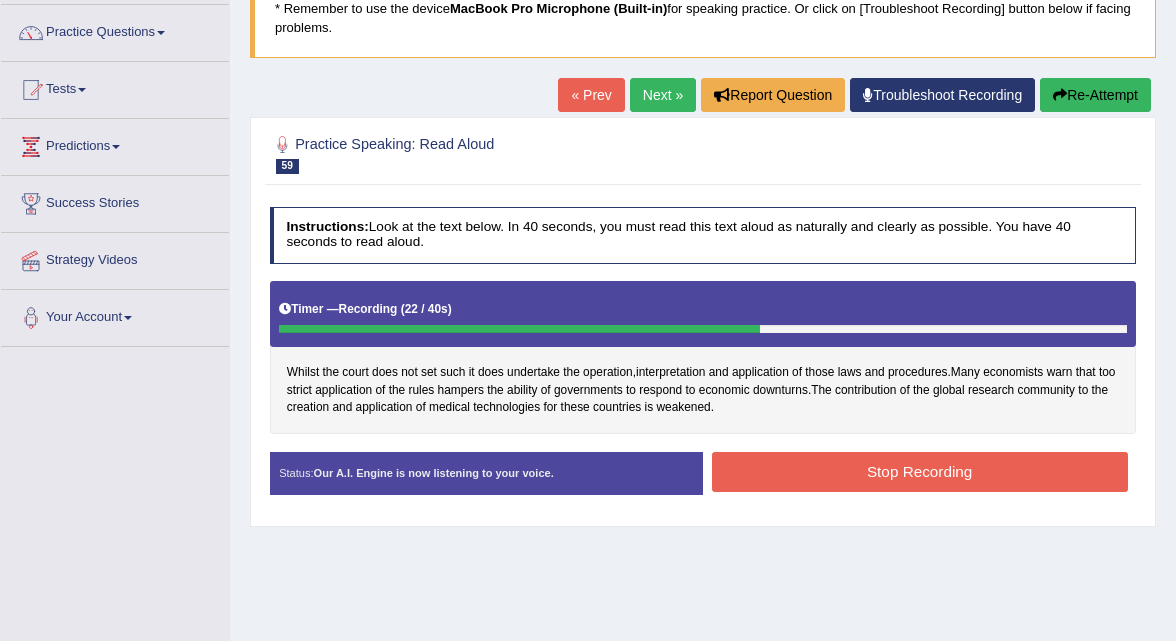 click on "Stop Recording" at bounding box center (920, 471) 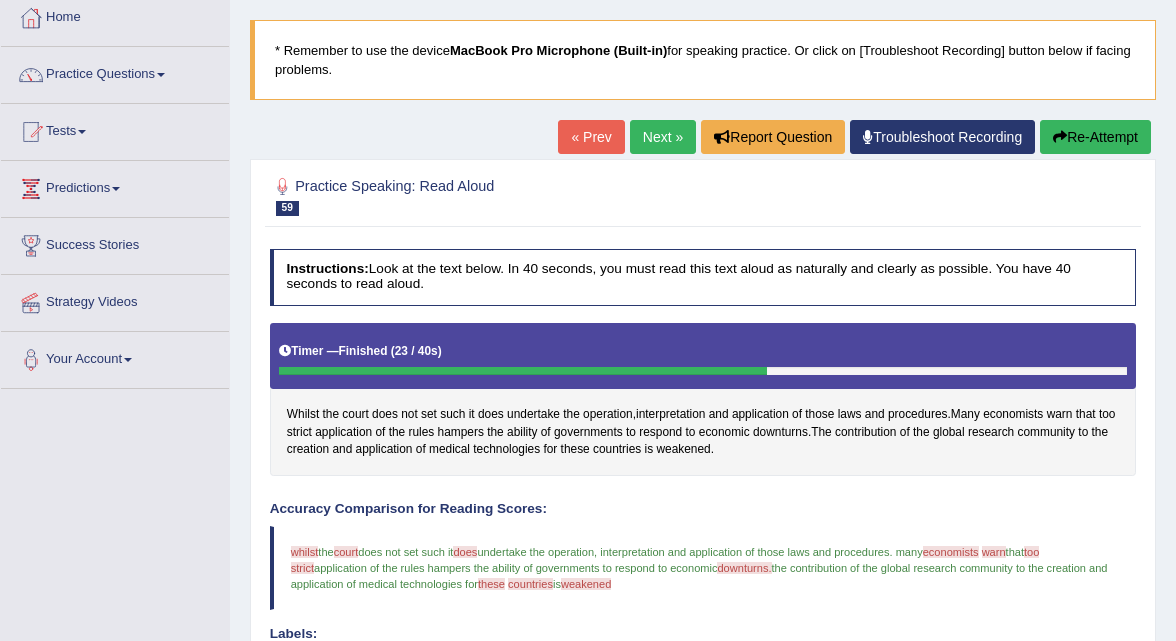 scroll, scrollTop: 0, scrollLeft: 0, axis: both 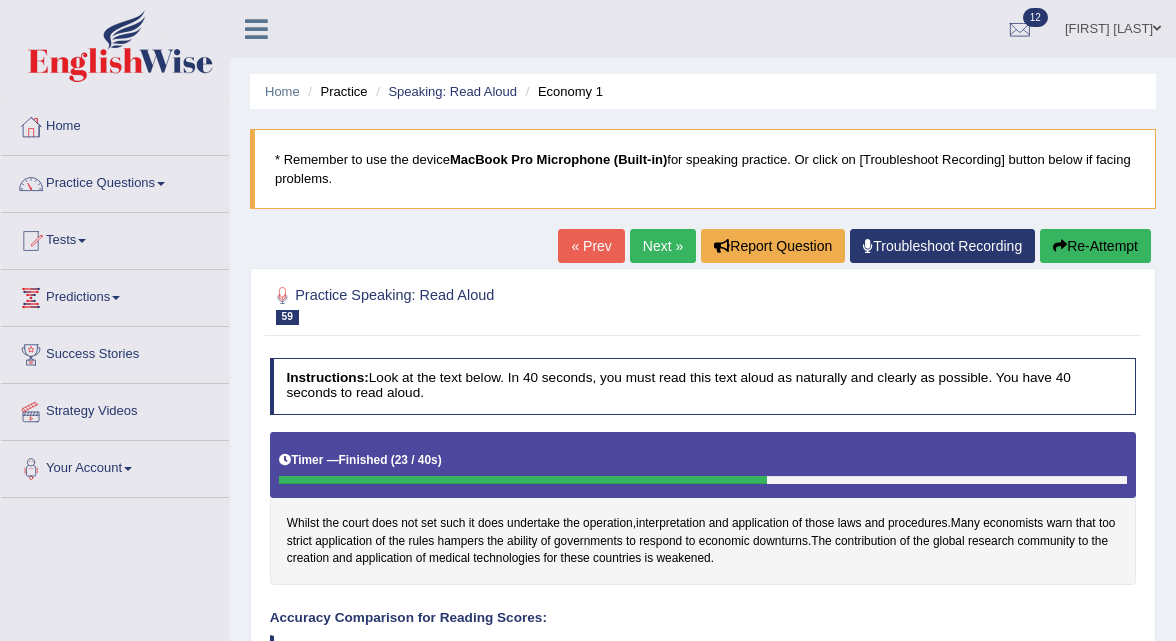 click on "Next »" at bounding box center [663, 246] 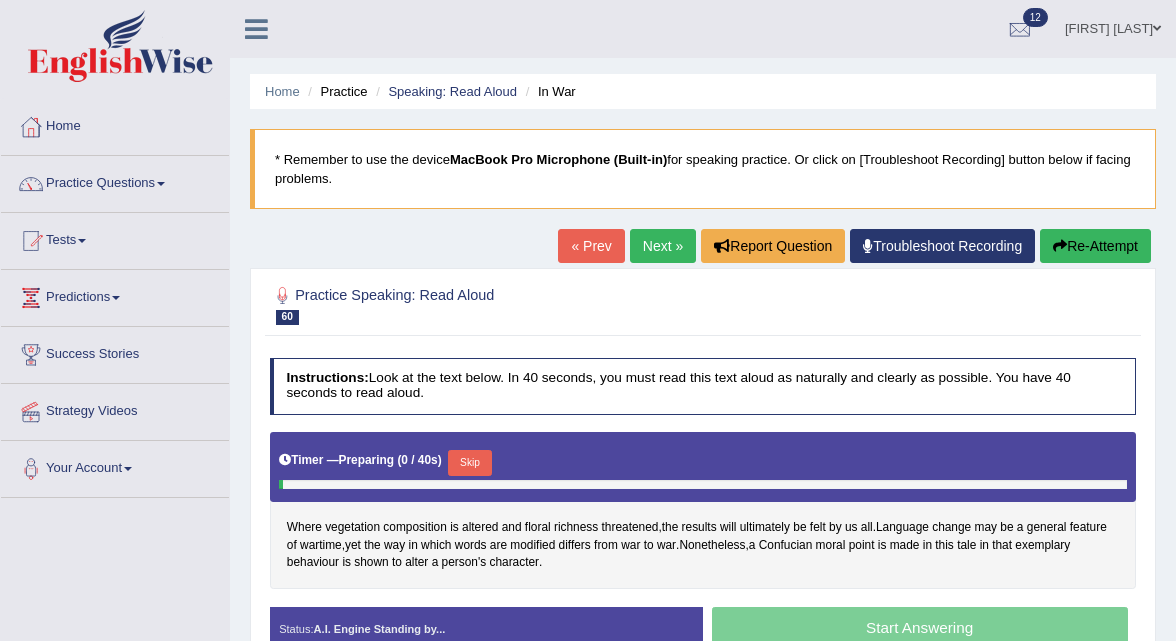 scroll, scrollTop: 0, scrollLeft: 0, axis: both 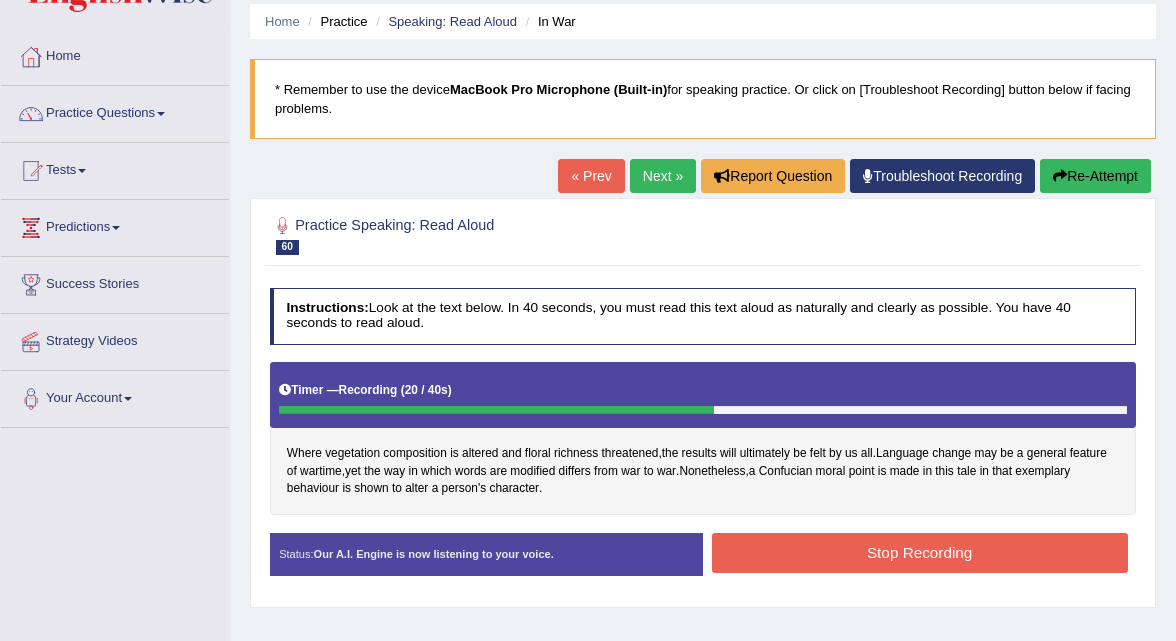 click on "Stop Recording" at bounding box center (920, 552) 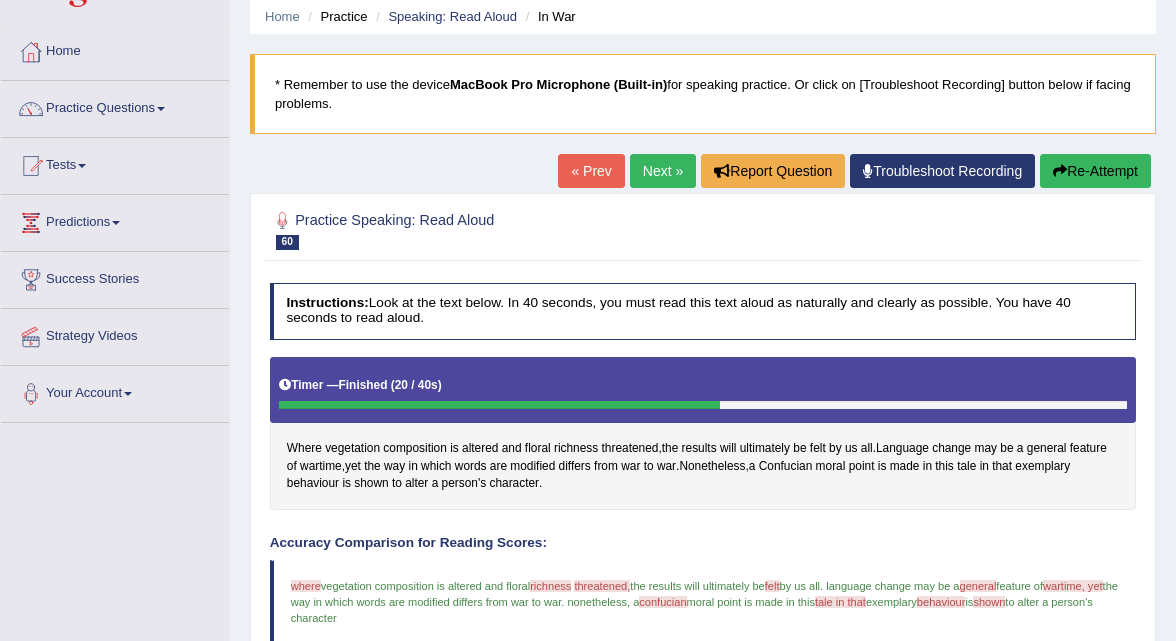 scroll, scrollTop: 0, scrollLeft: 0, axis: both 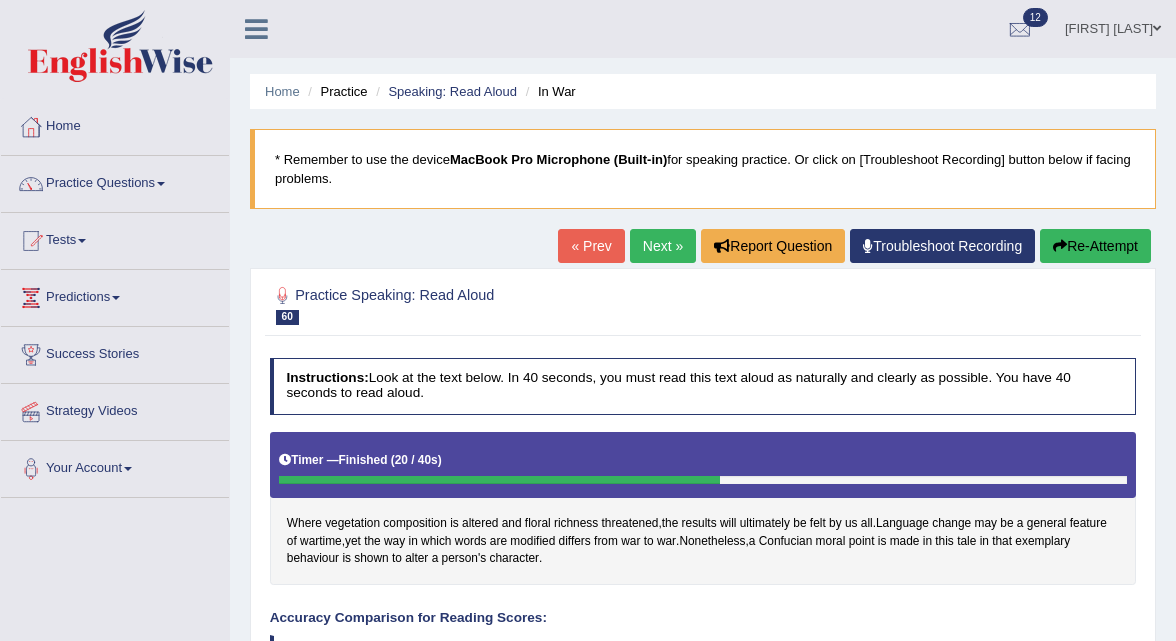 click on "Next »" at bounding box center [663, 246] 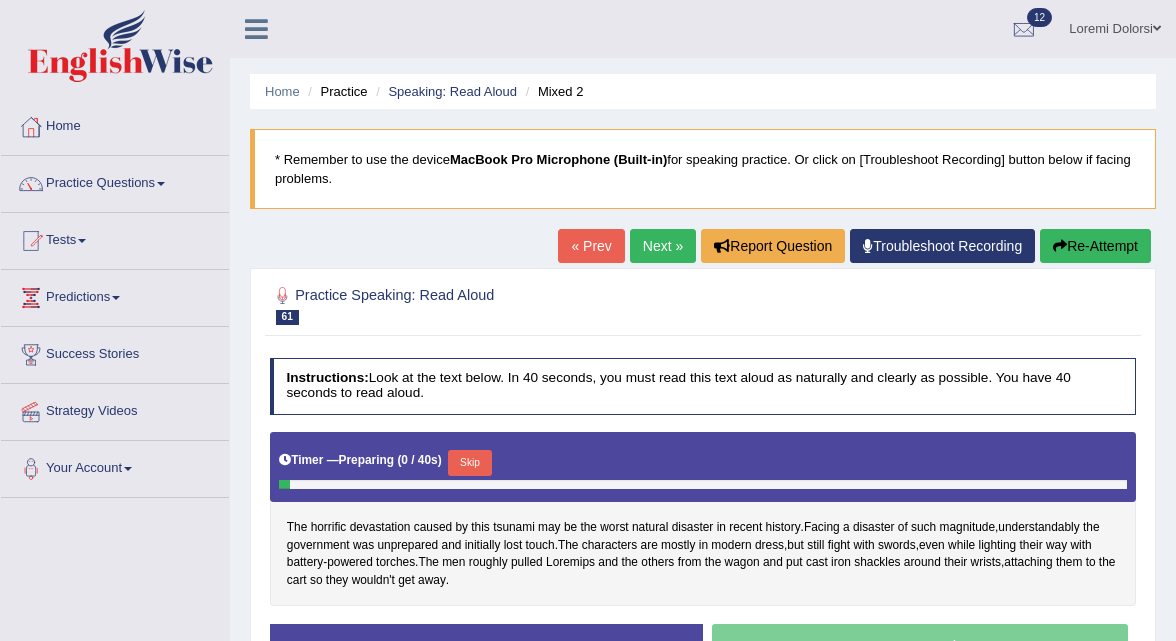 scroll, scrollTop: 84, scrollLeft: 0, axis: vertical 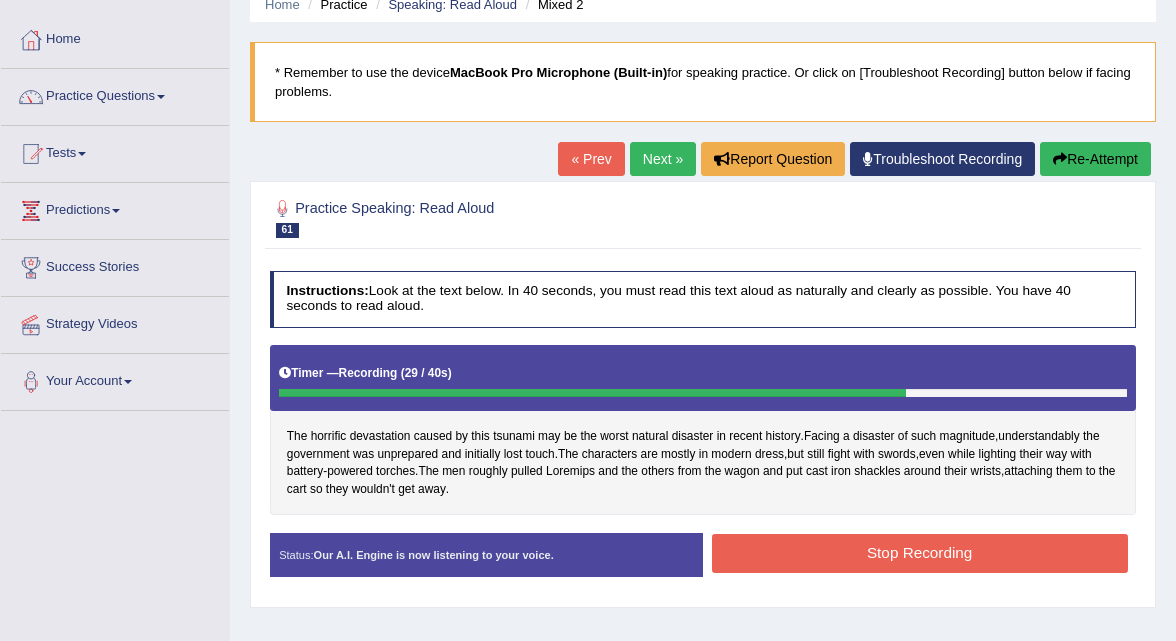 click on "Stop Recording" at bounding box center (920, 553) 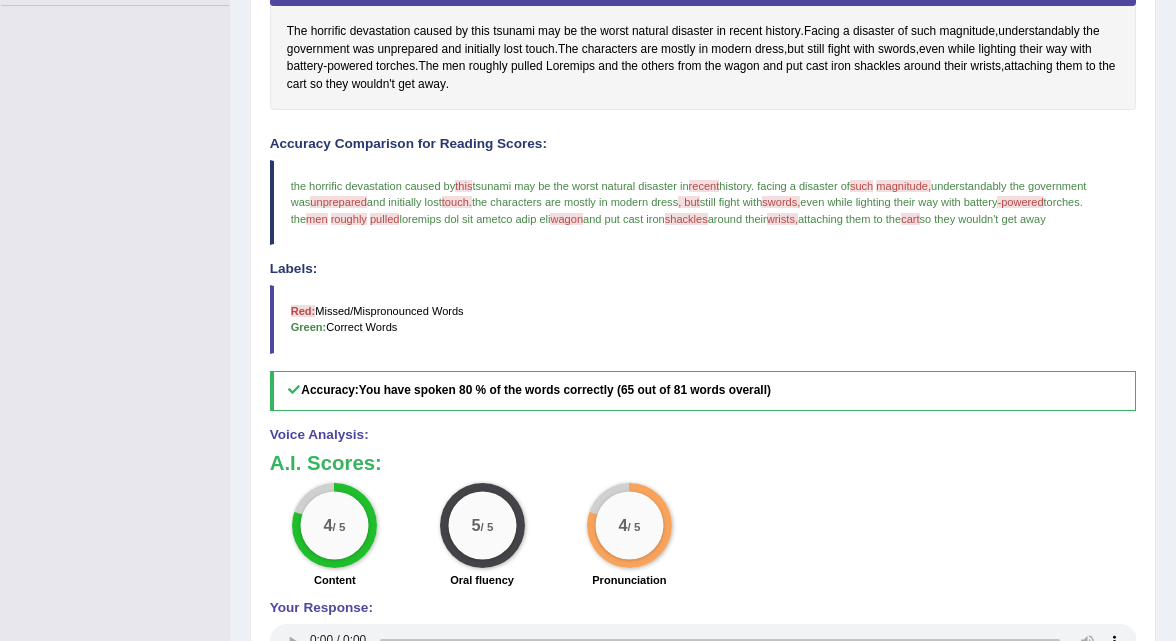 scroll, scrollTop: 0, scrollLeft: 0, axis: both 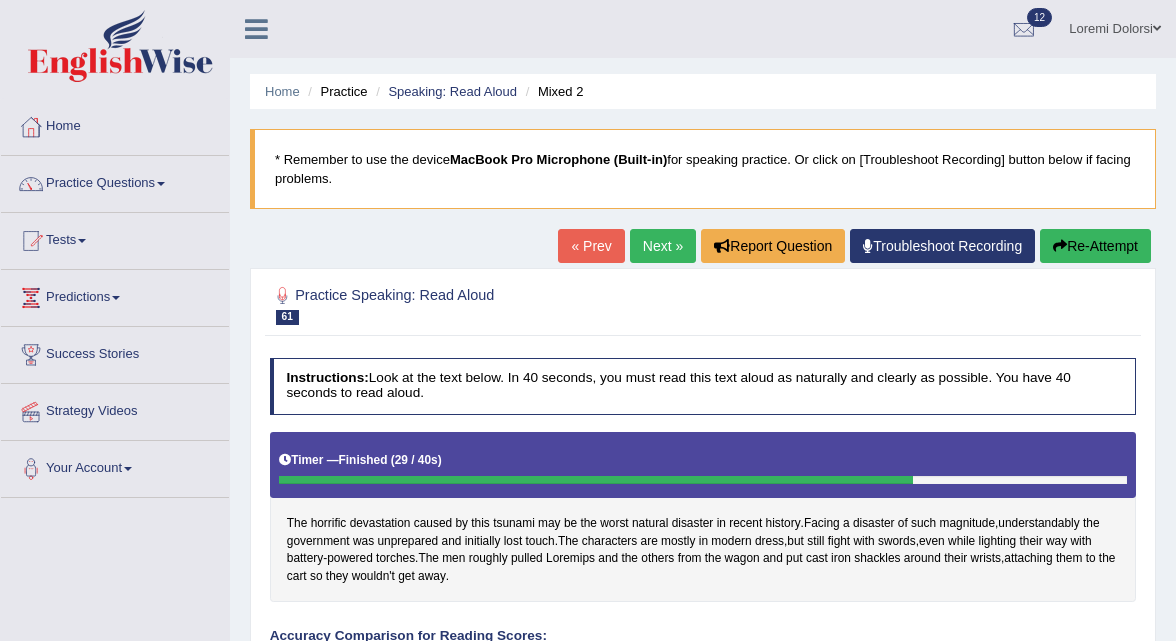 click on "Next »" at bounding box center (663, 246) 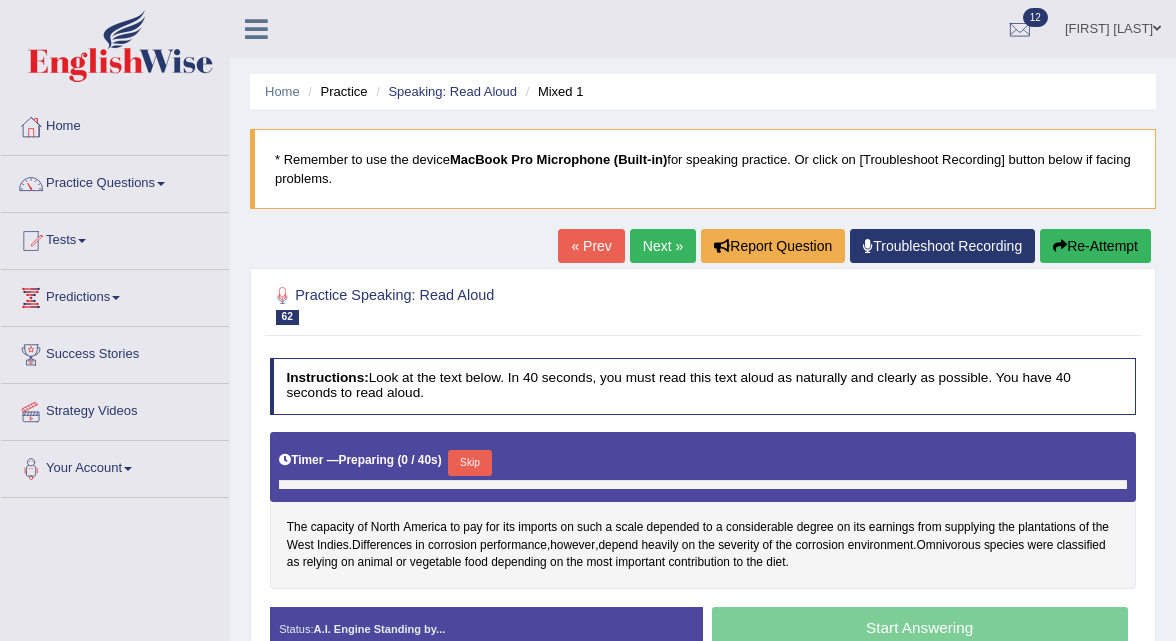 scroll, scrollTop: 0, scrollLeft: 0, axis: both 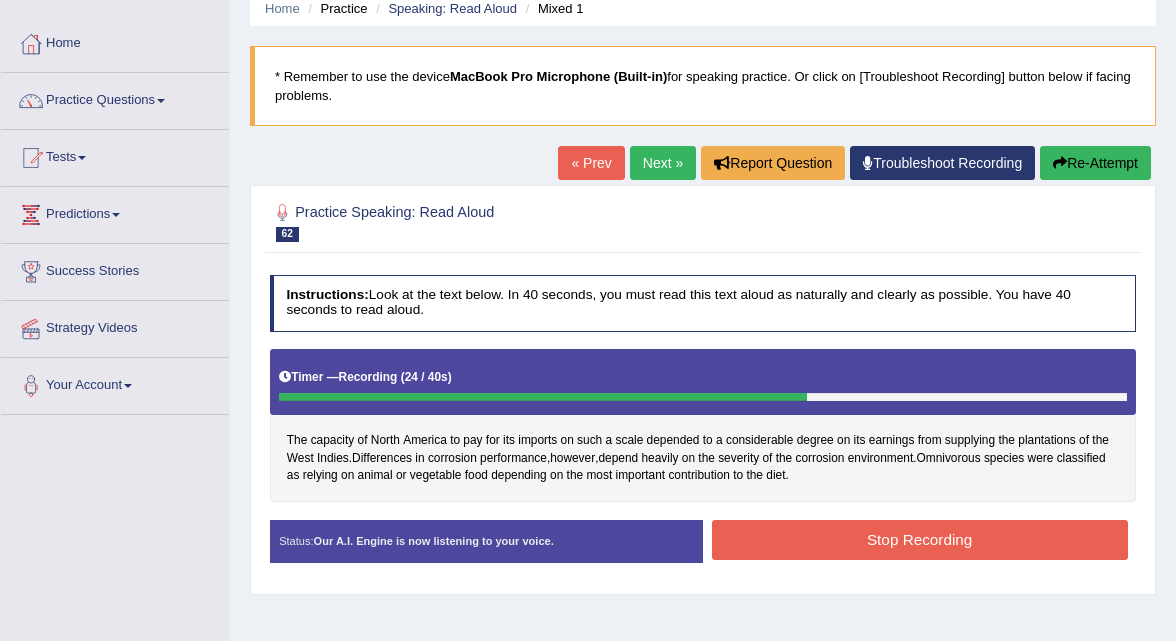 click on "Stop Recording" at bounding box center [920, 539] 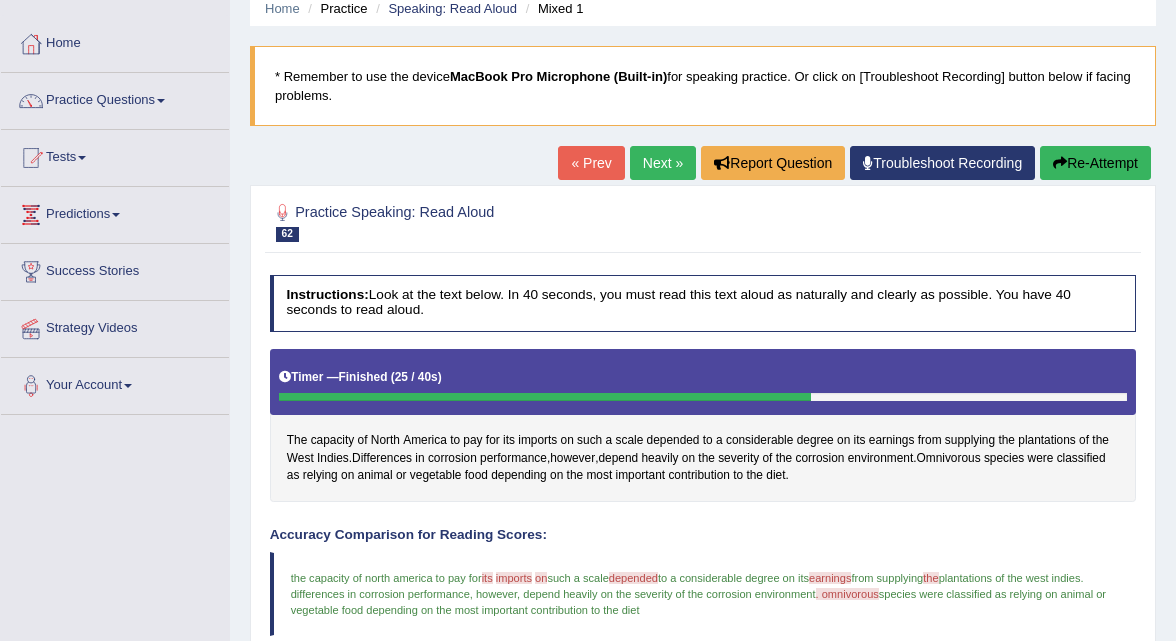 click on "Next »" at bounding box center [663, 163] 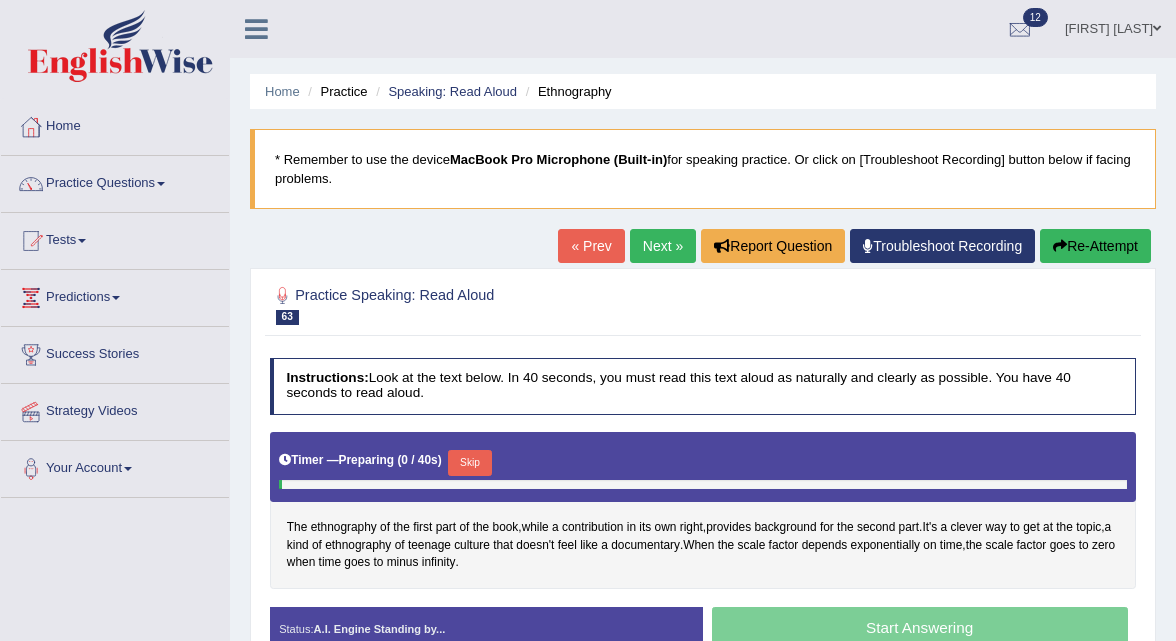 scroll, scrollTop: 0, scrollLeft: 0, axis: both 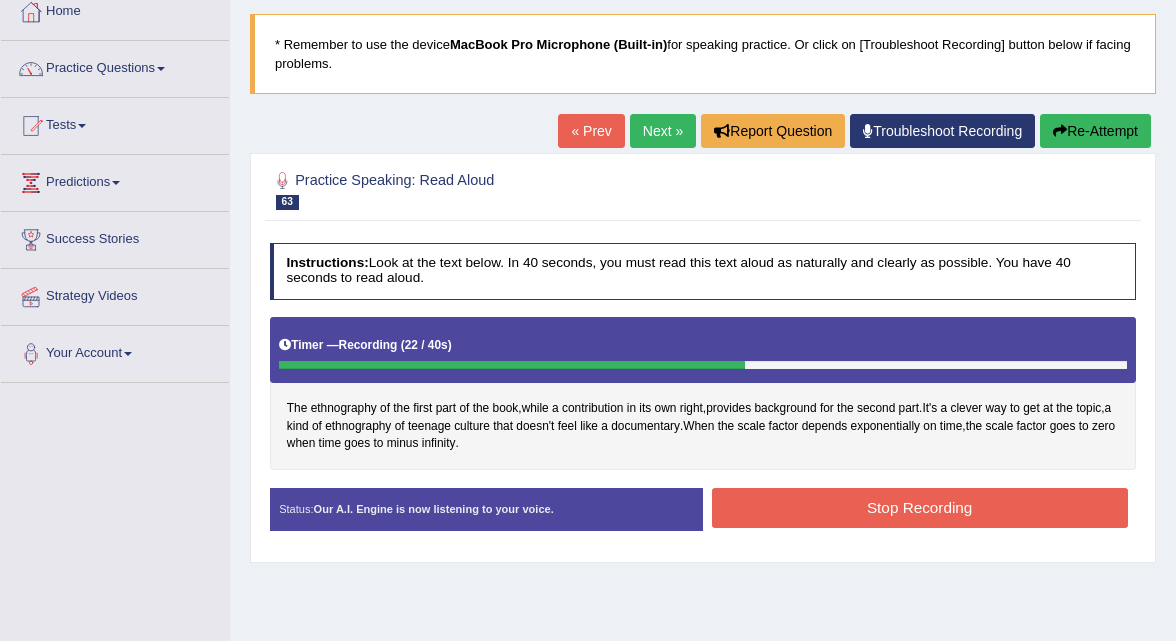 click on "Stop Recording" at bounding box center (920, 507) 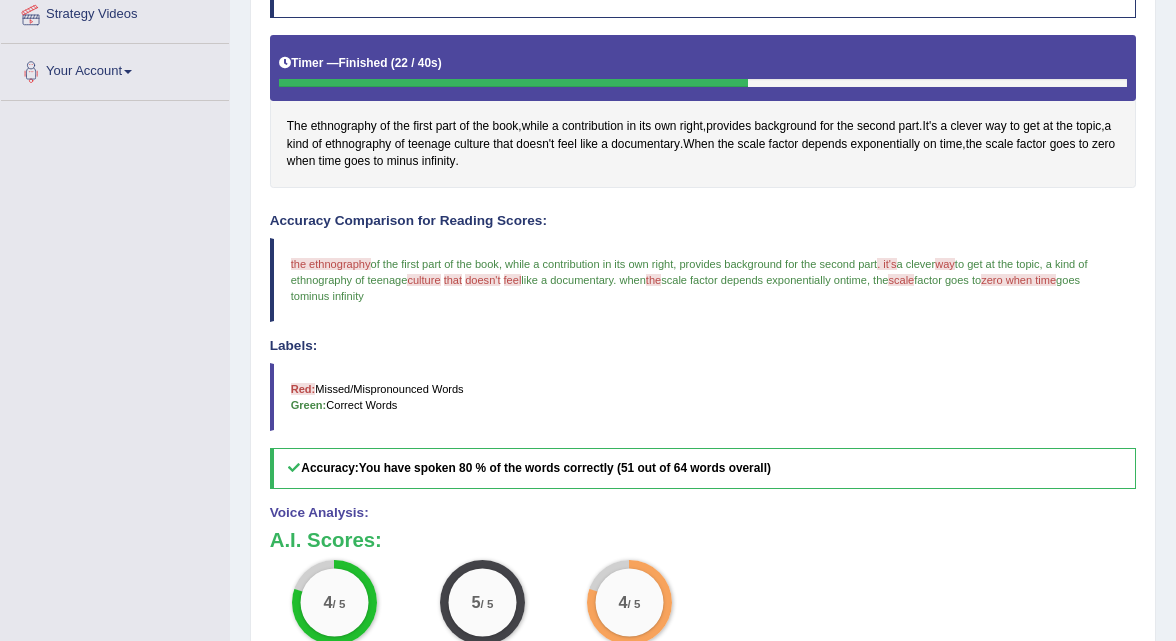 scroll, scrollTop: 0, scrollLeft: 0, axis: both 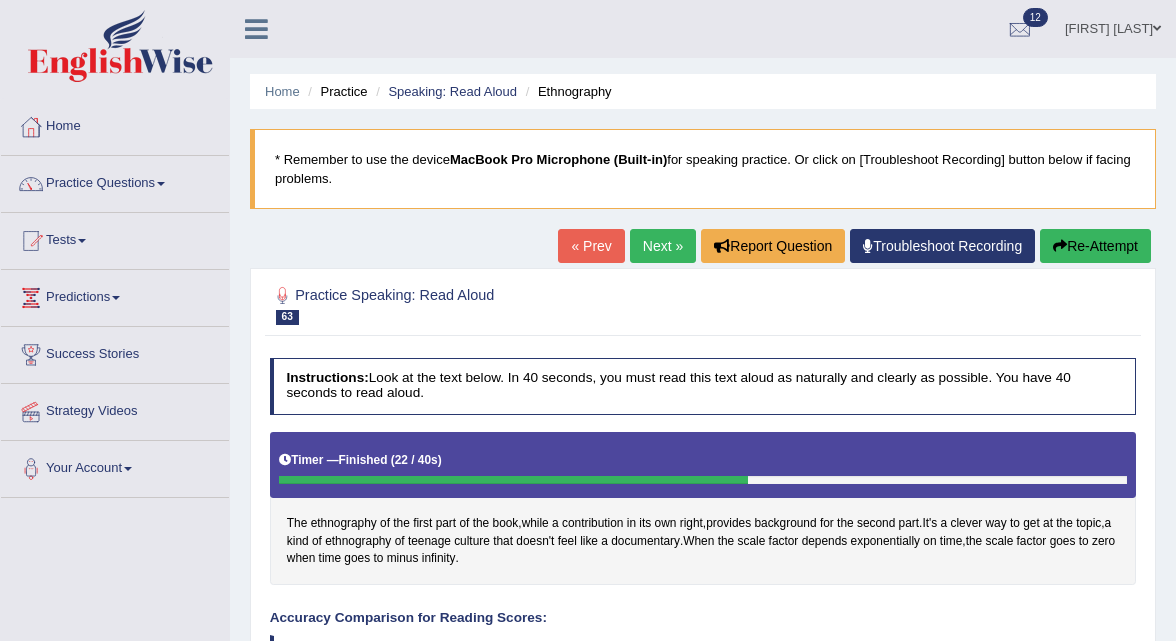 click on "Next »" at bounding box center (663, 246) 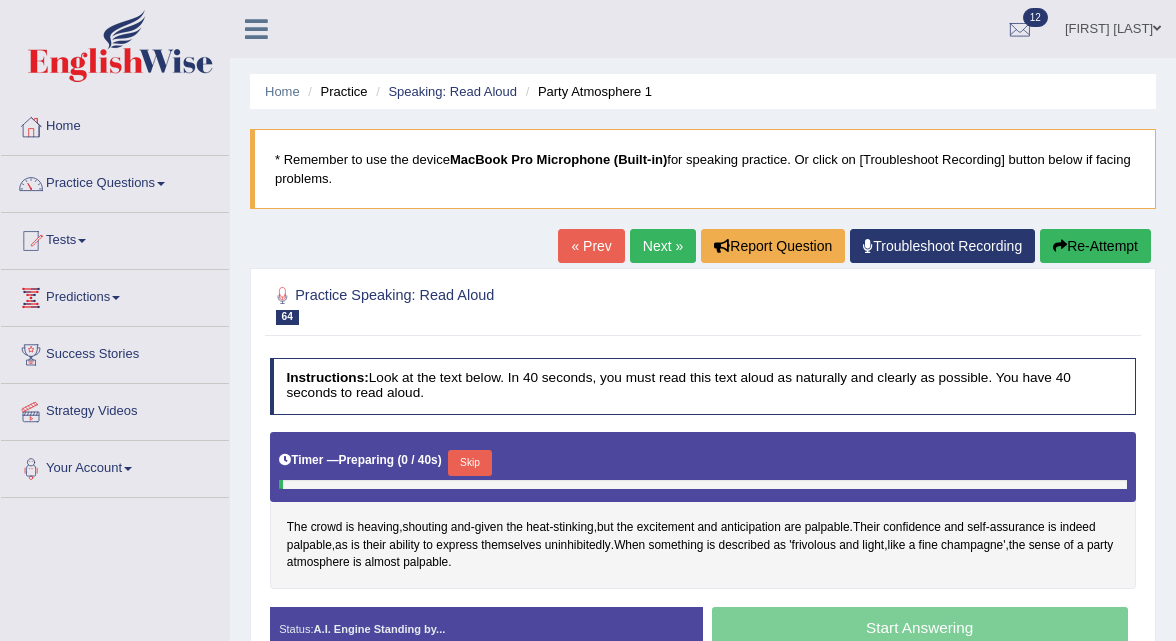 scroll, scrollTop: 1, scrollLeft: 0, axis: vertical 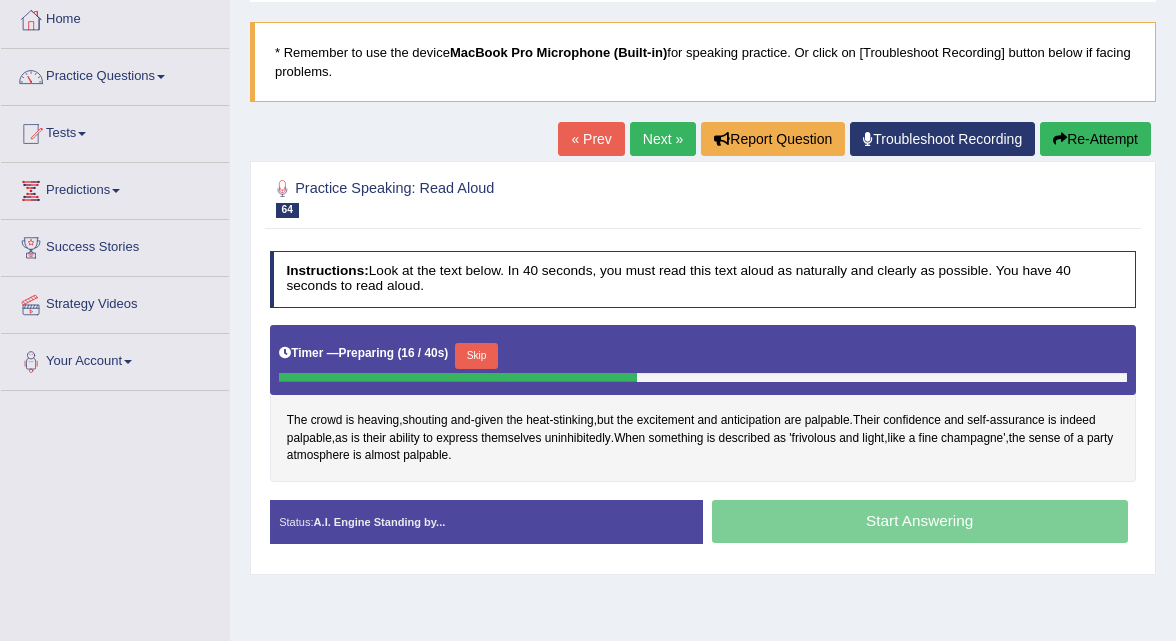 click on "Next »" at bounding box center [663, 139] 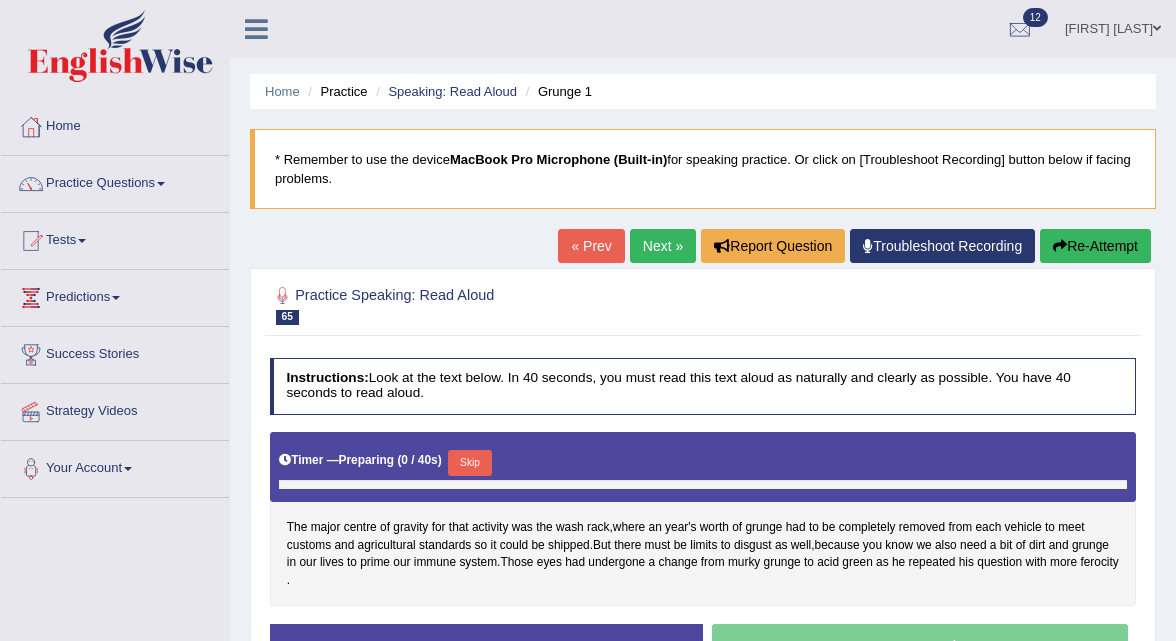 scroll, scrollTop: 0, scrollLeft: 0, axis: both 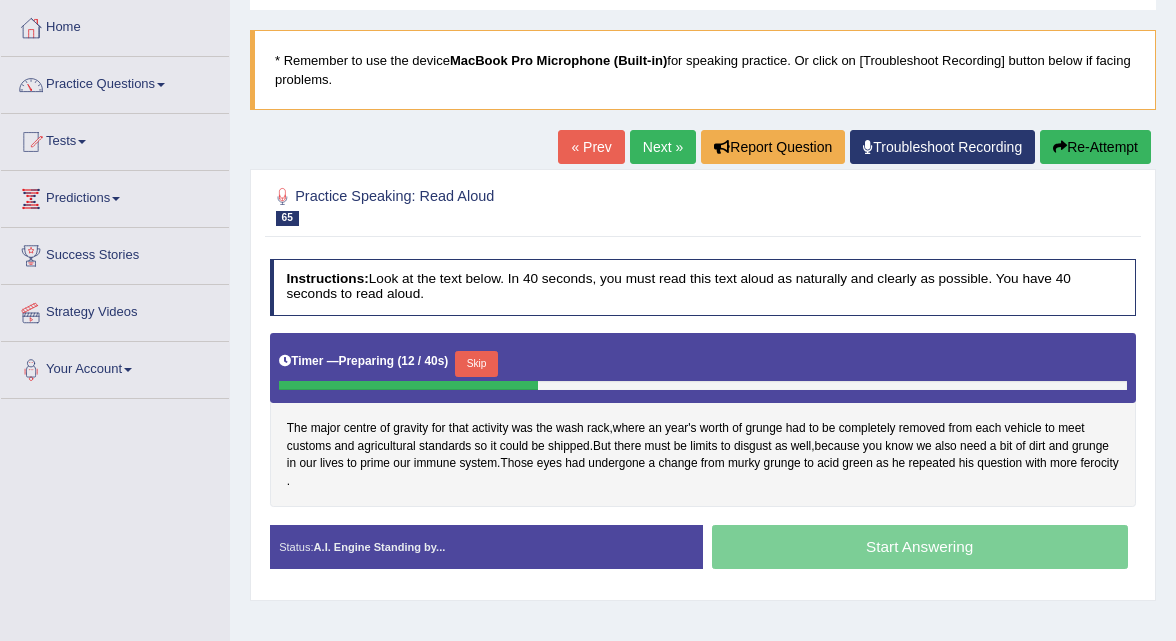 click on "Next »" at bounding box center (663, 147) 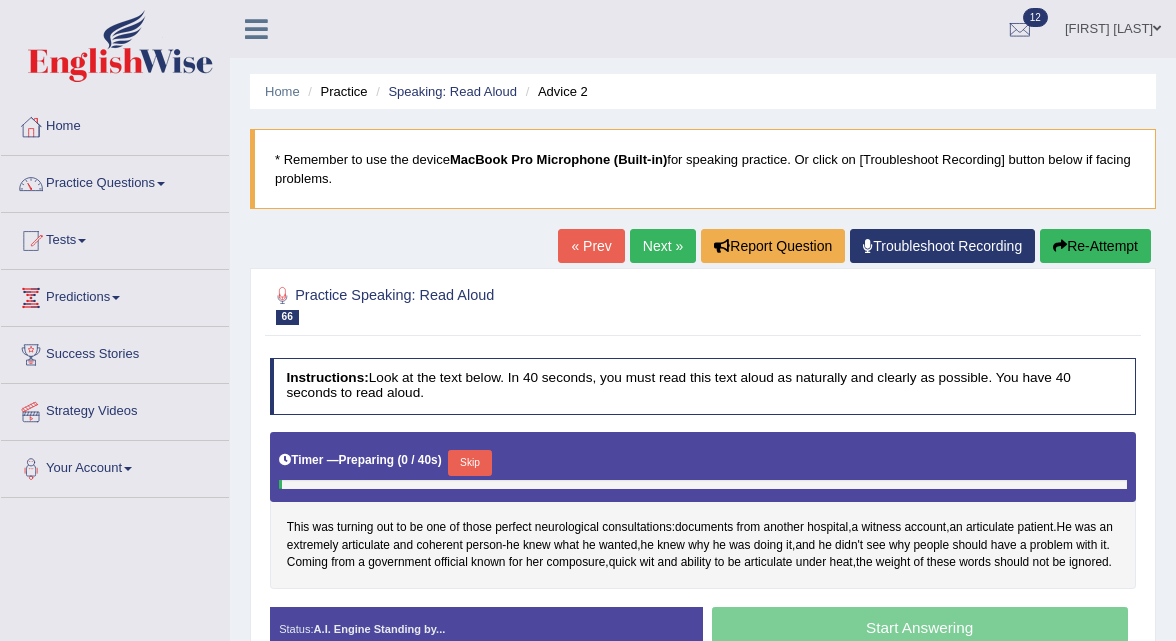 scroll, scrollTop: 25, scrollLeft: 0, axis: vertical 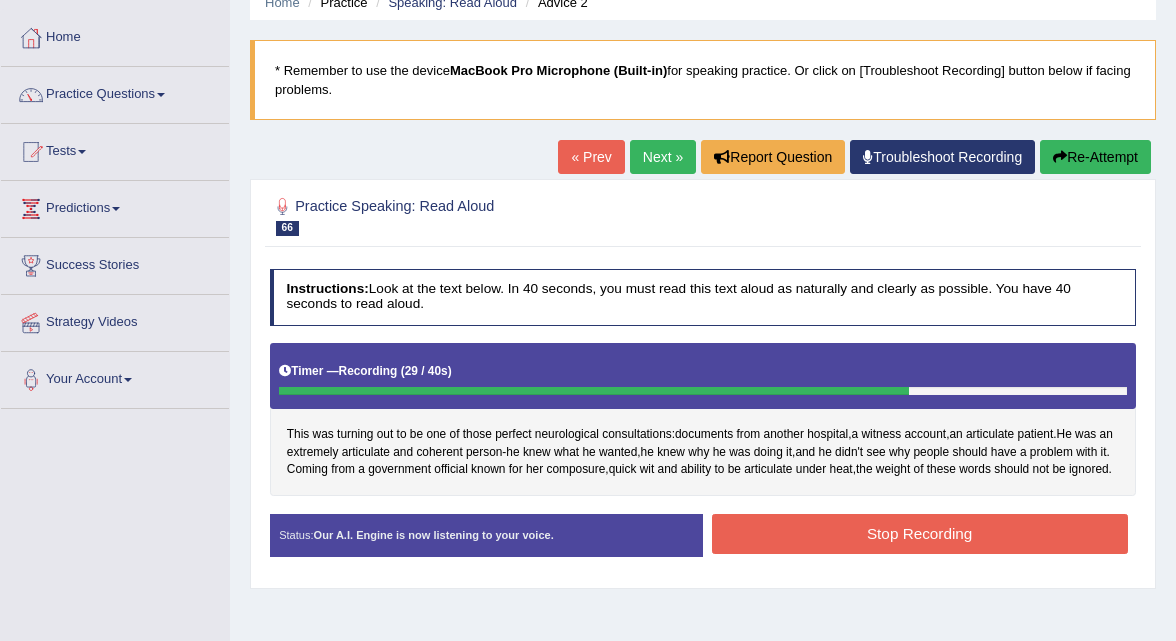 click on "Stop Recording" at bounding box center [920, 533] 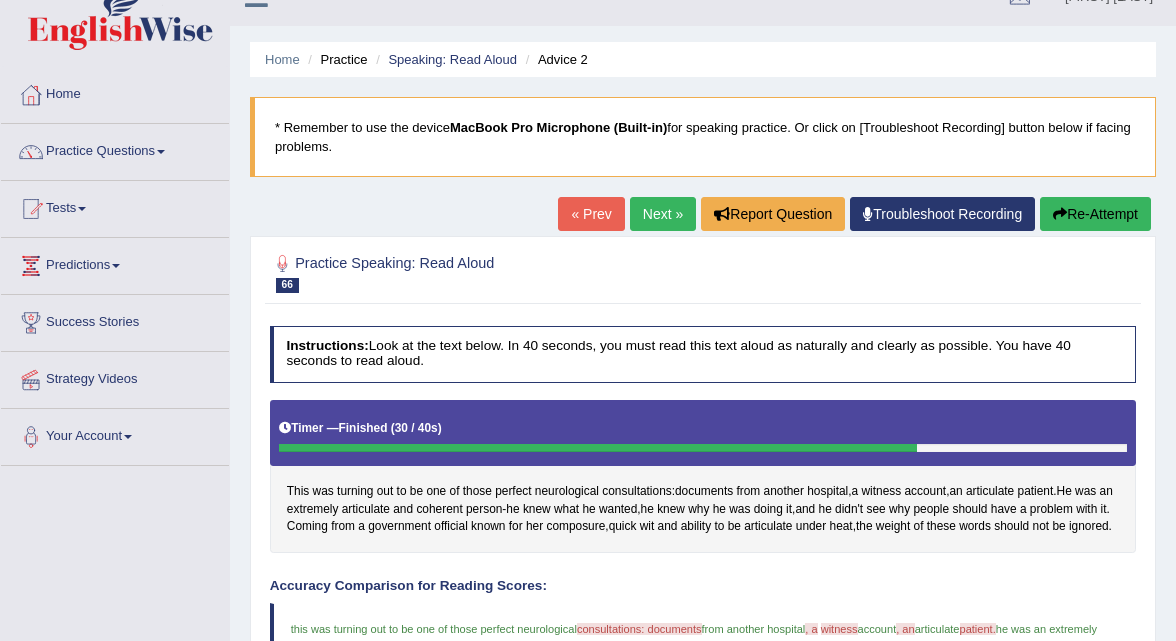 scroll, scrollTop: 0, scrollLeft: 0, axis: both 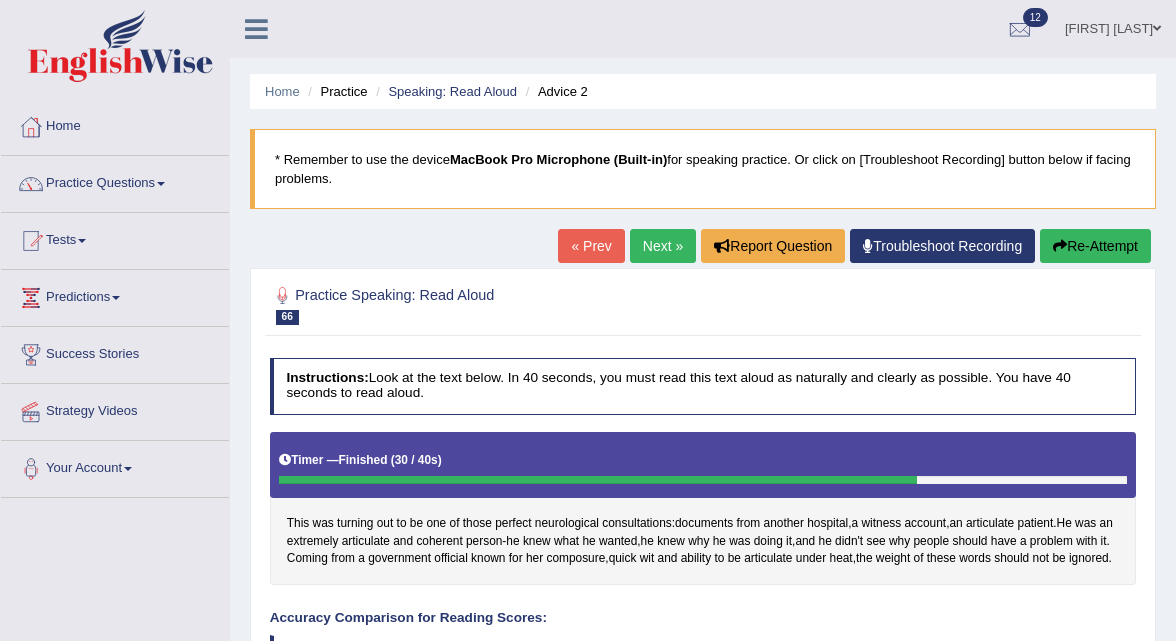 click on "Next »" at bounding box center (663, 246) 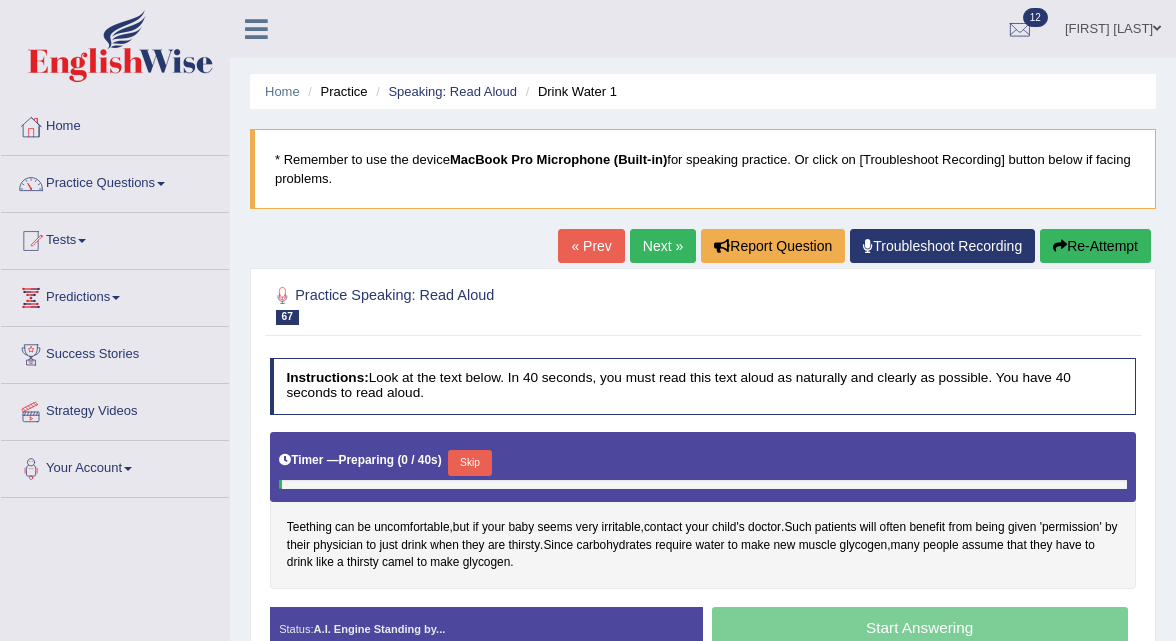scroll, scrollTop: 0, scrollLeft: 0, axis: both 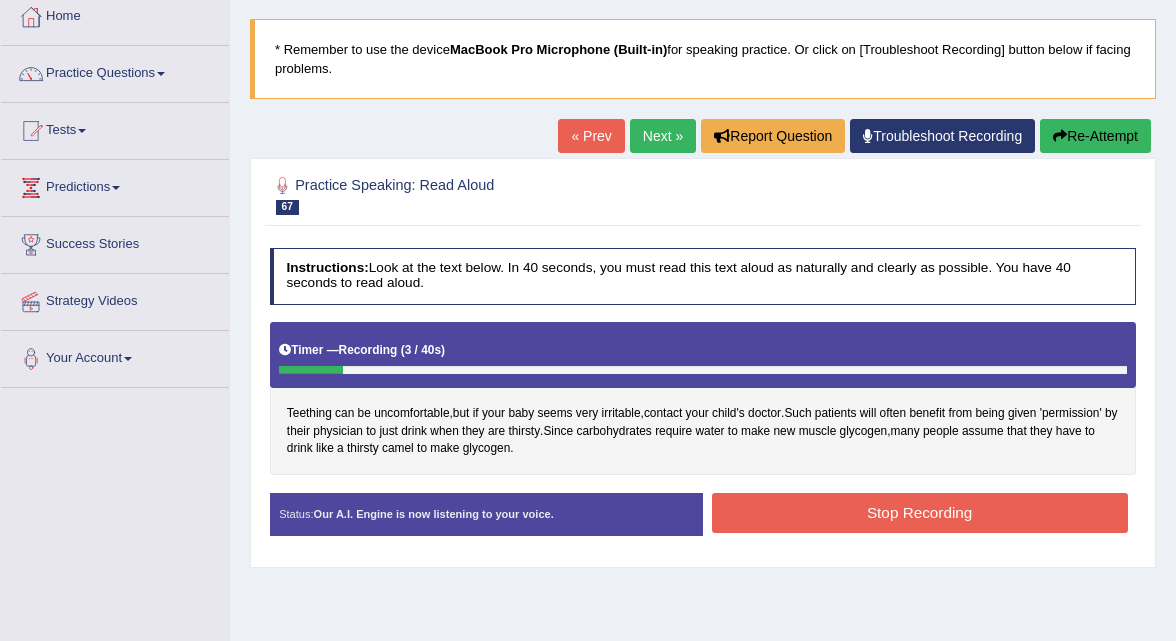 click on "Re-Attempt" at bounding box center (1095, 136) 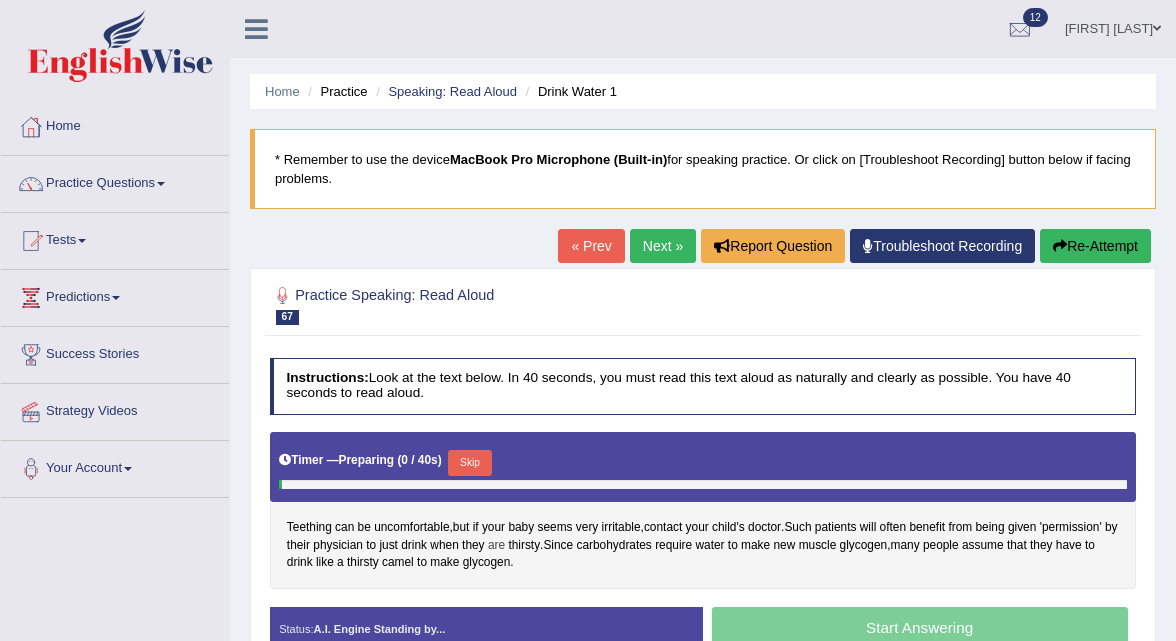 scroll, scrollTop: 110, scrollLeft: 0, axis: vertical 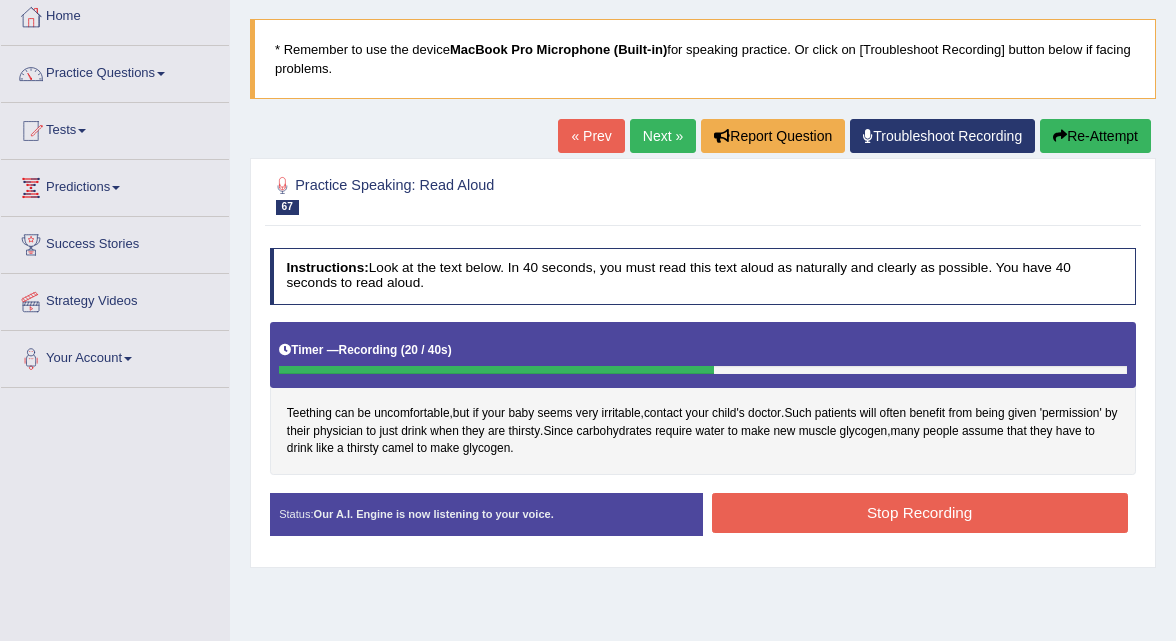 click on "Stop Recording" at bounding box center (920, 512) 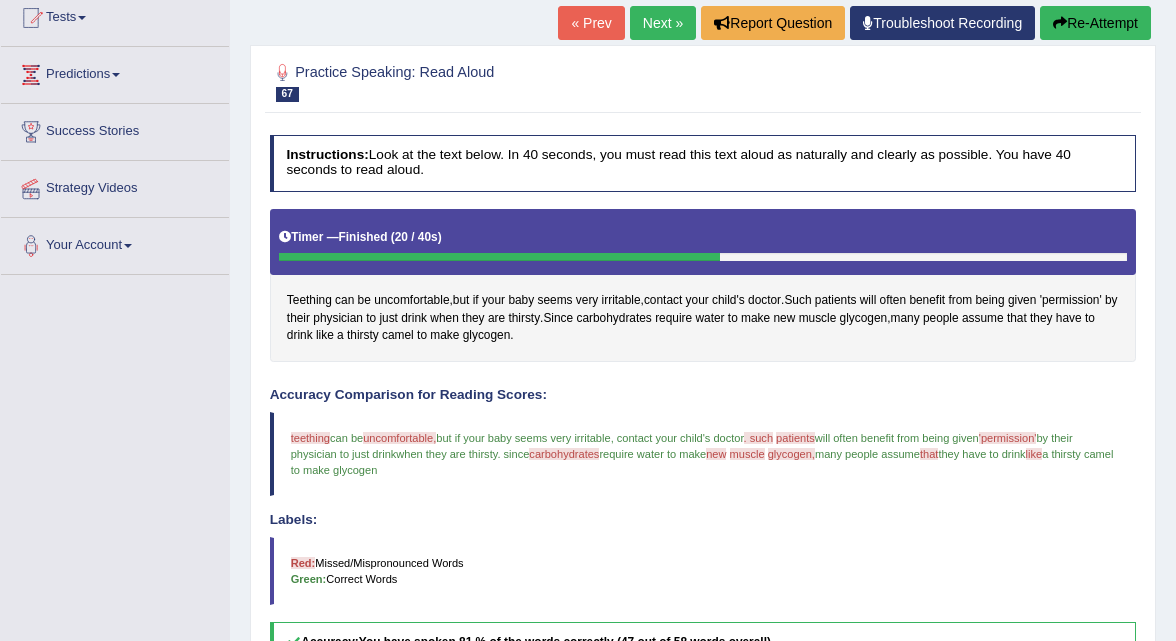 scroll, scrollTop: 0, scrollLeft: 0, axis: both 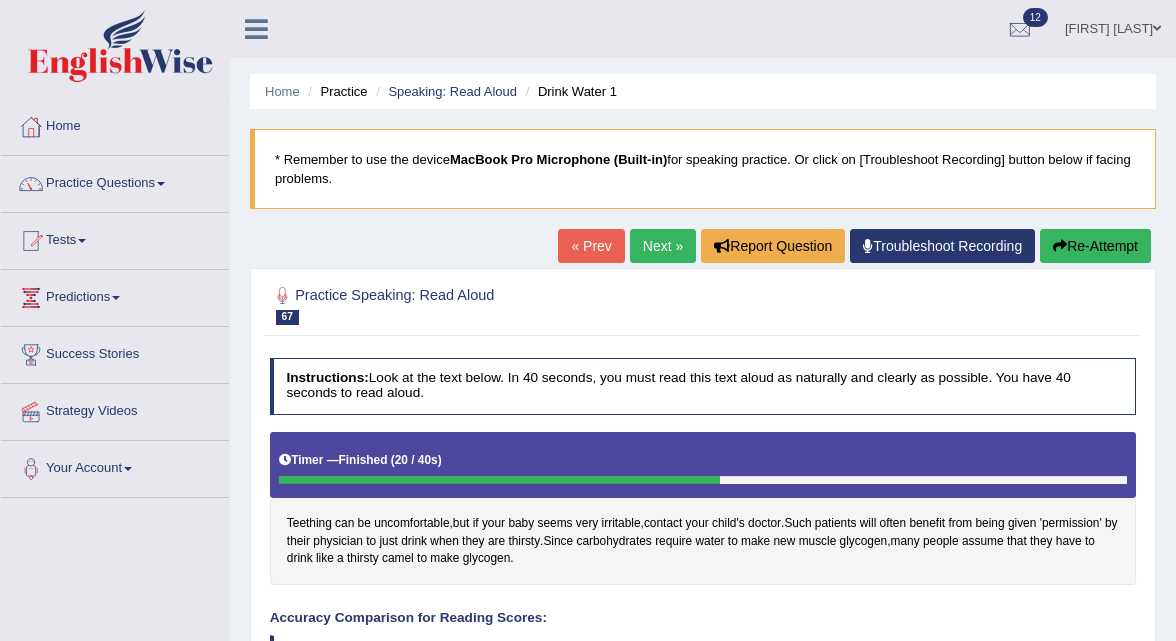 click on "Next »" at bounding box center (663, 246) 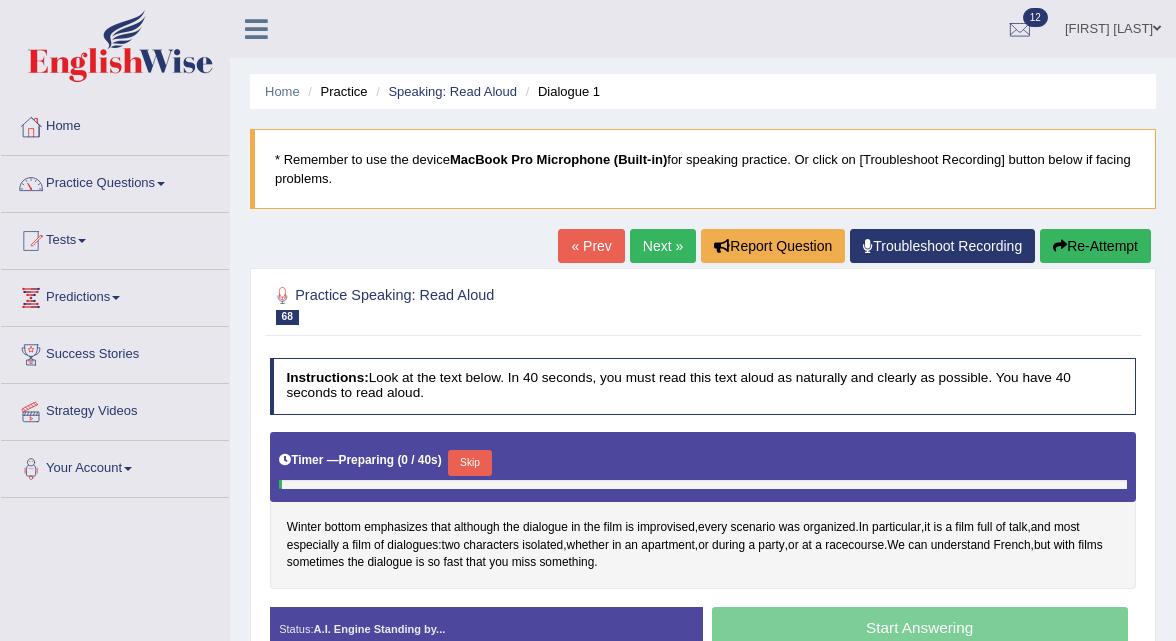scroll, scrollTop: 0, scrollLeft: 0, axis: both 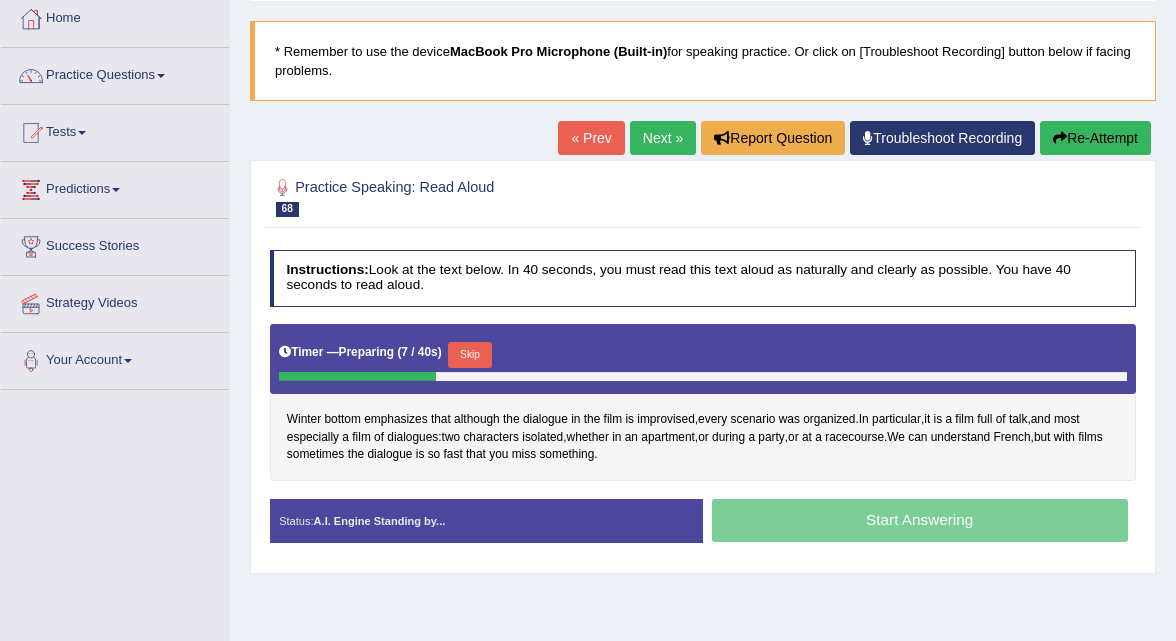 click on "Next »" at bounding box center (663, 138) 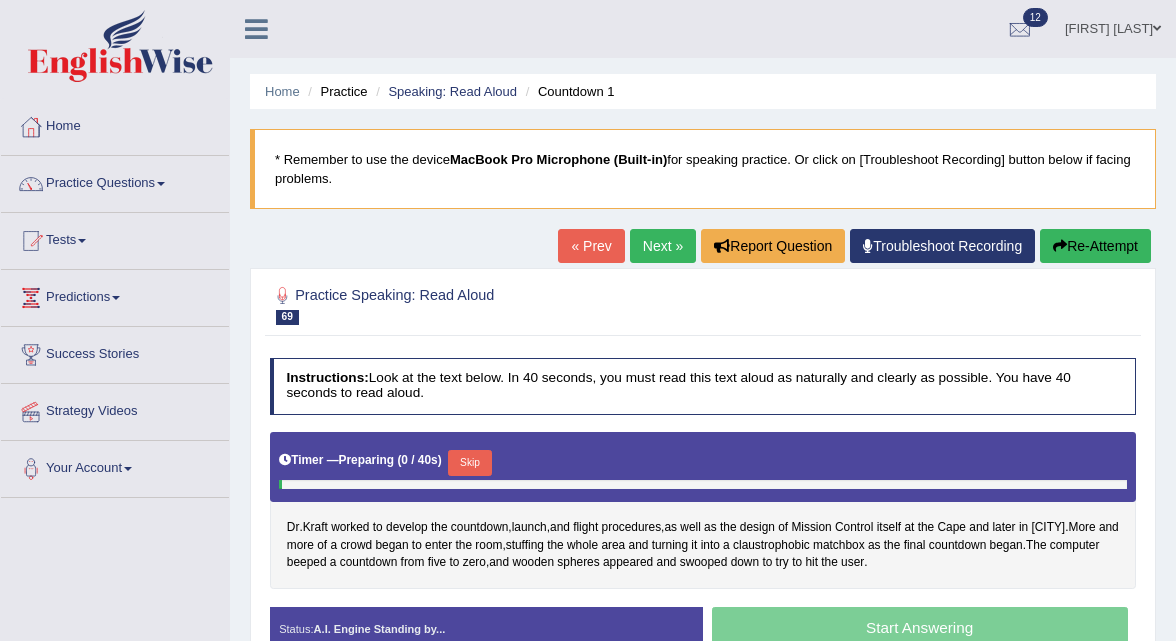 scroll, scrollTop: 0, scrollLeft: 0, axis: both 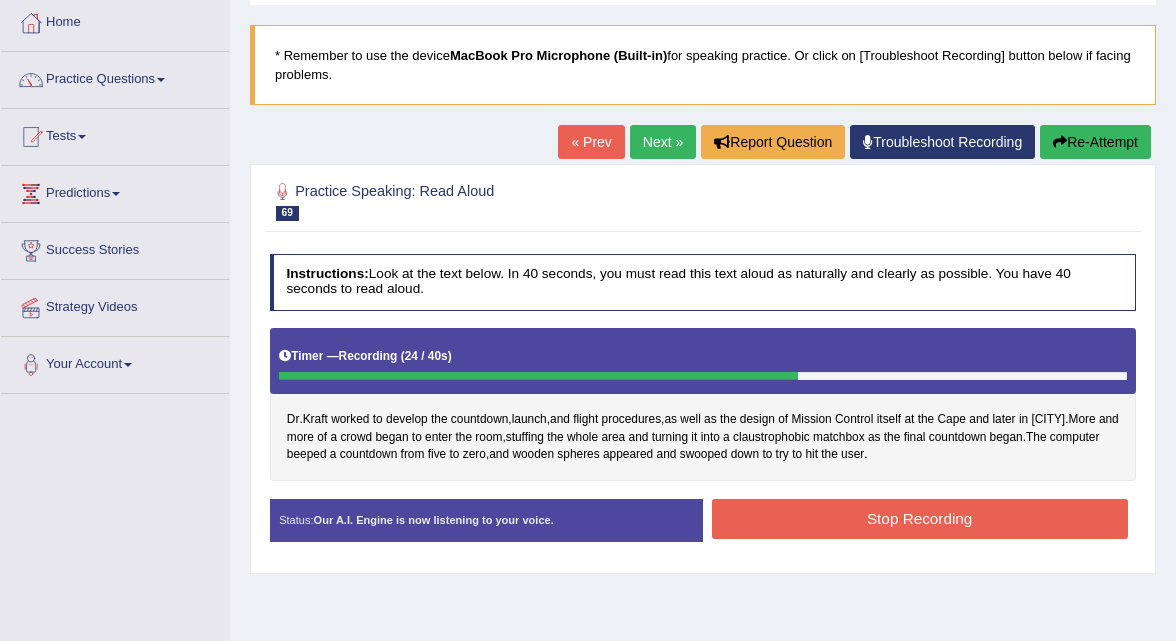 click on "Stop Recording" at bounding box center [920, 518] 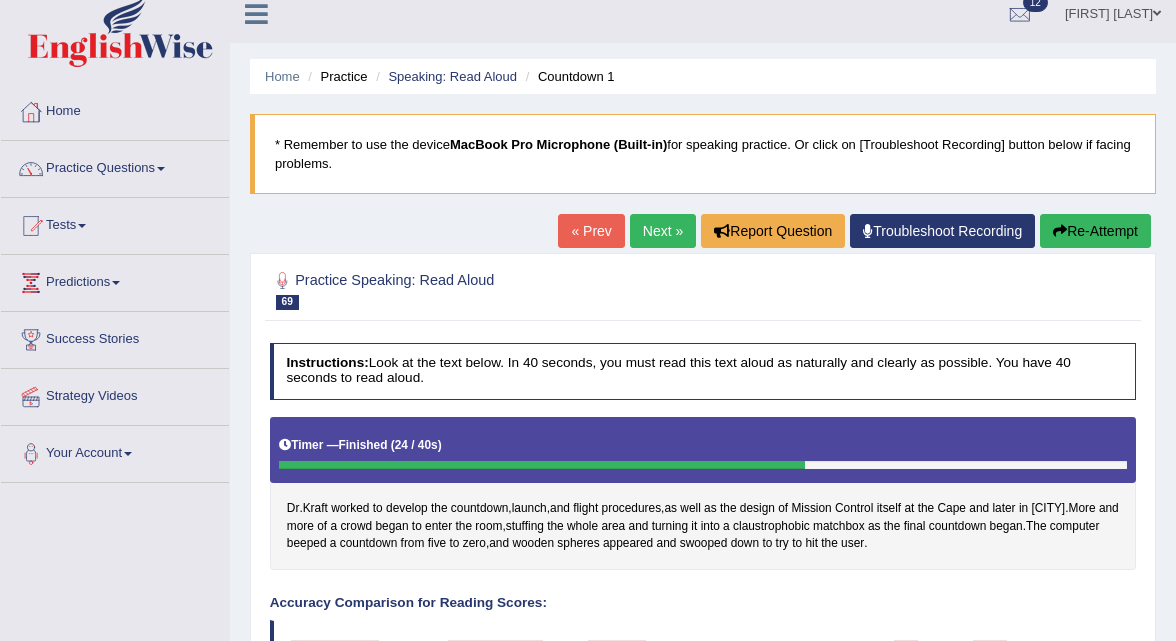 scroll, scrollTop: 0, scrollLeft: 0, axis: both 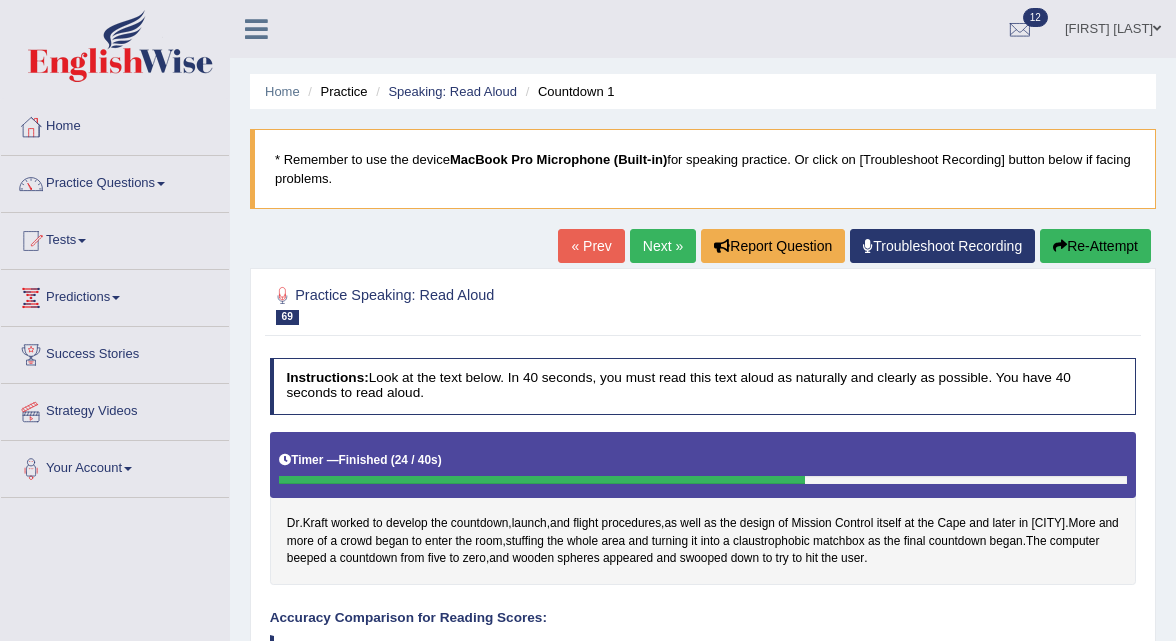 click on "Next »" at bounding box center [663, 246] 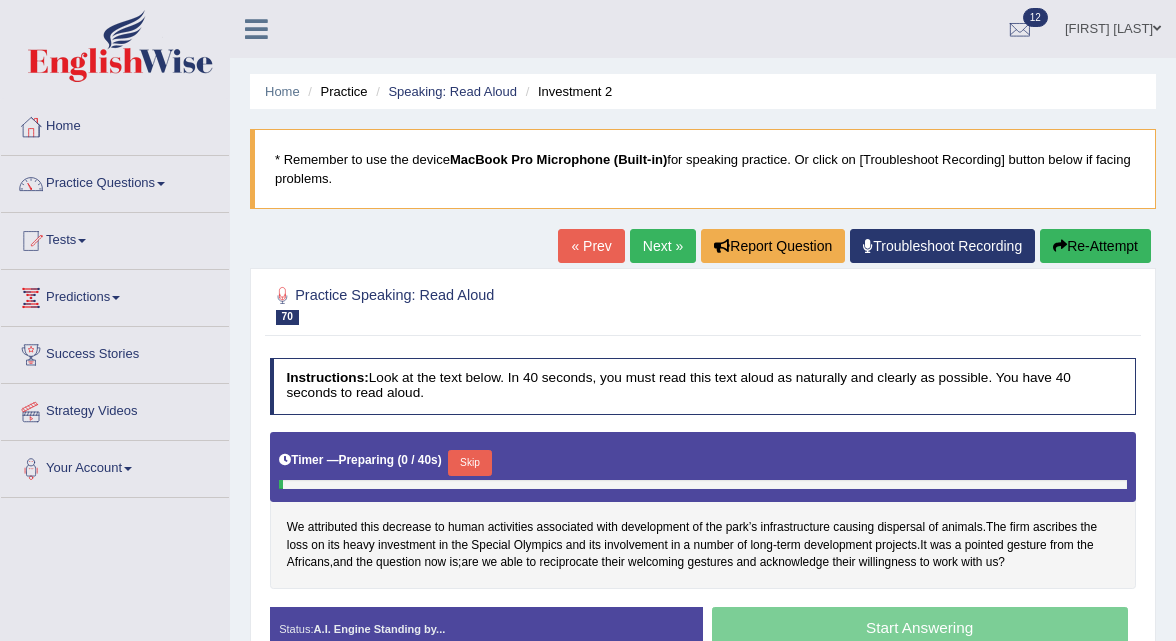 scroll, scrollTop: 0, scrollLeft: 0, axis: both 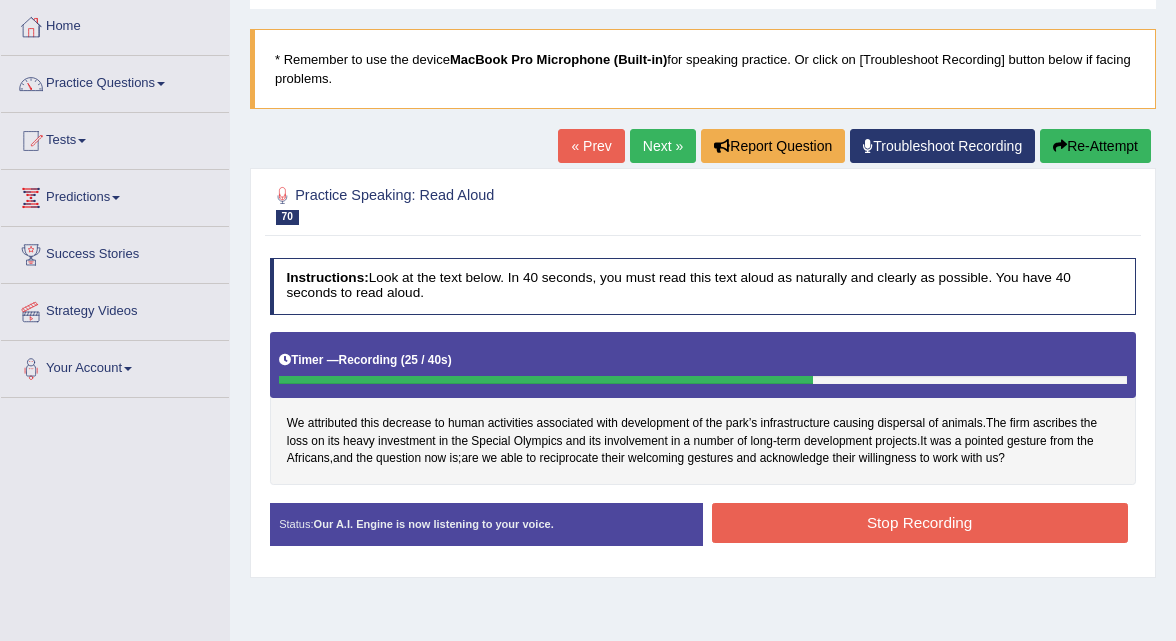click on "Stop Recording" at bounding box center [920, 522] 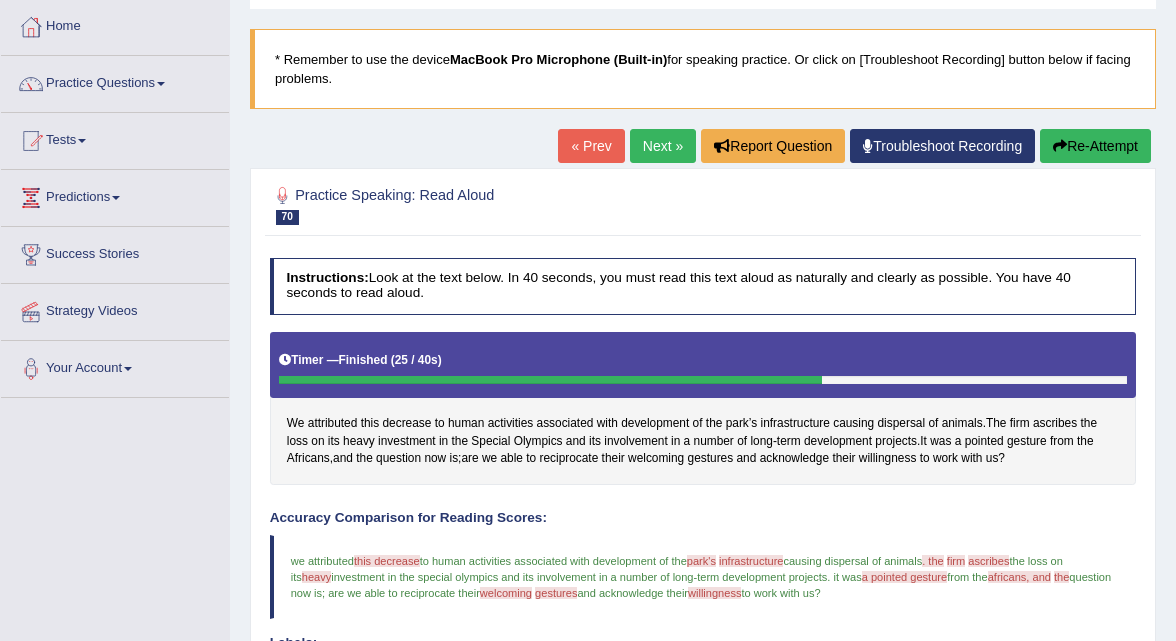 click on "Next »" at bounding box center (663, 146) 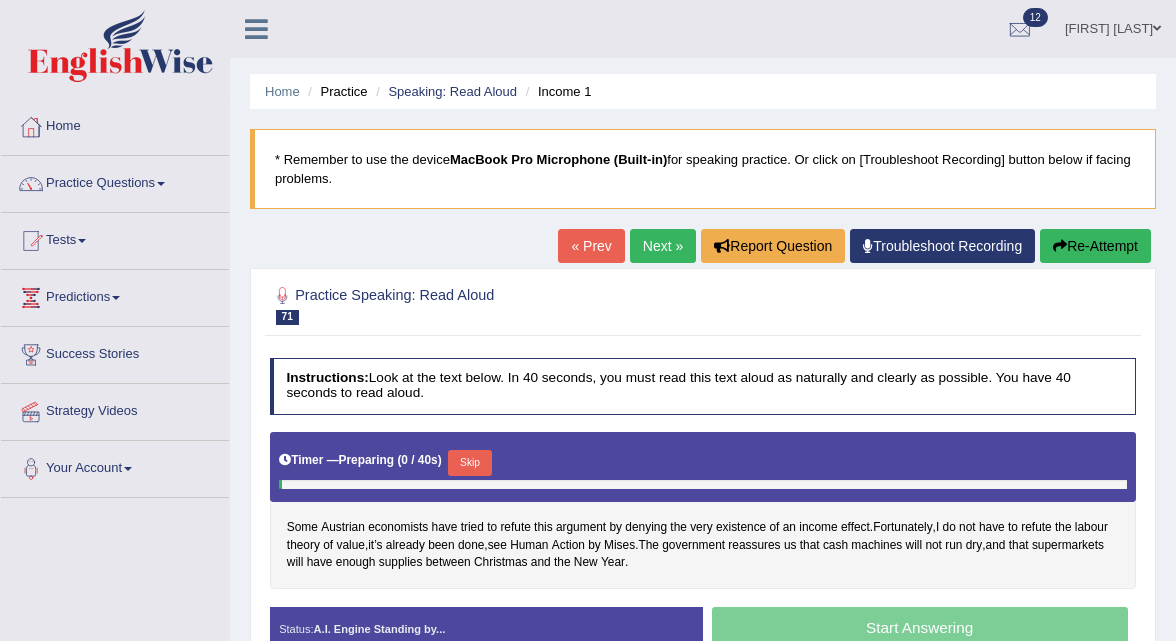 scroll, scrollTop: 39, scrollLeft: 0, axis: vertical 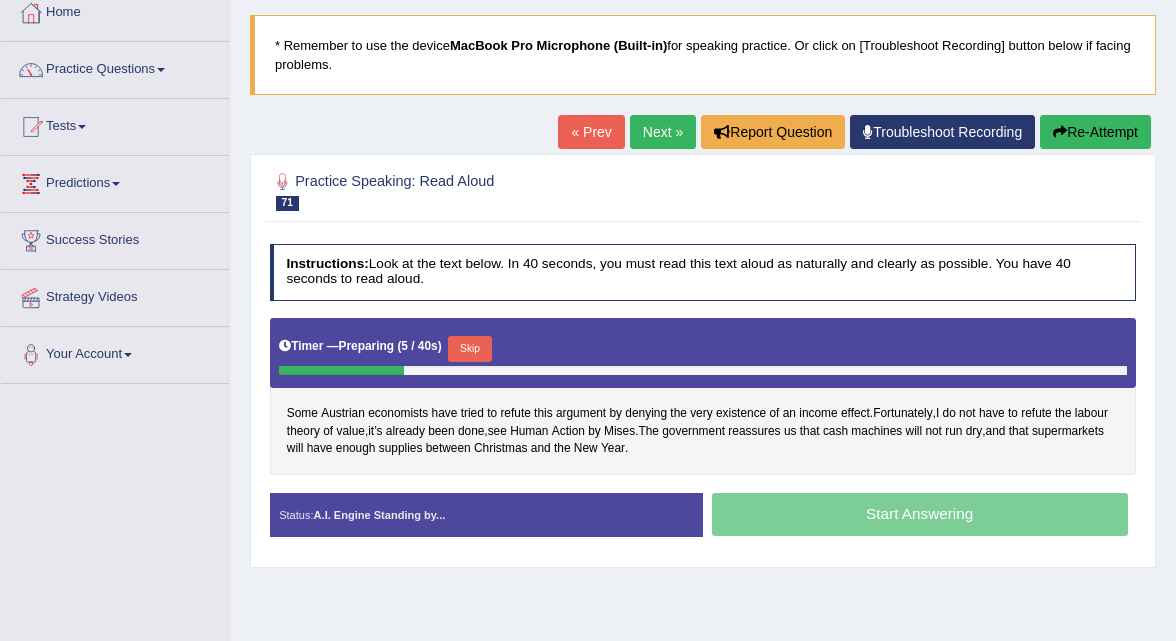 click on "Next »" at bounding box center [663, 132] 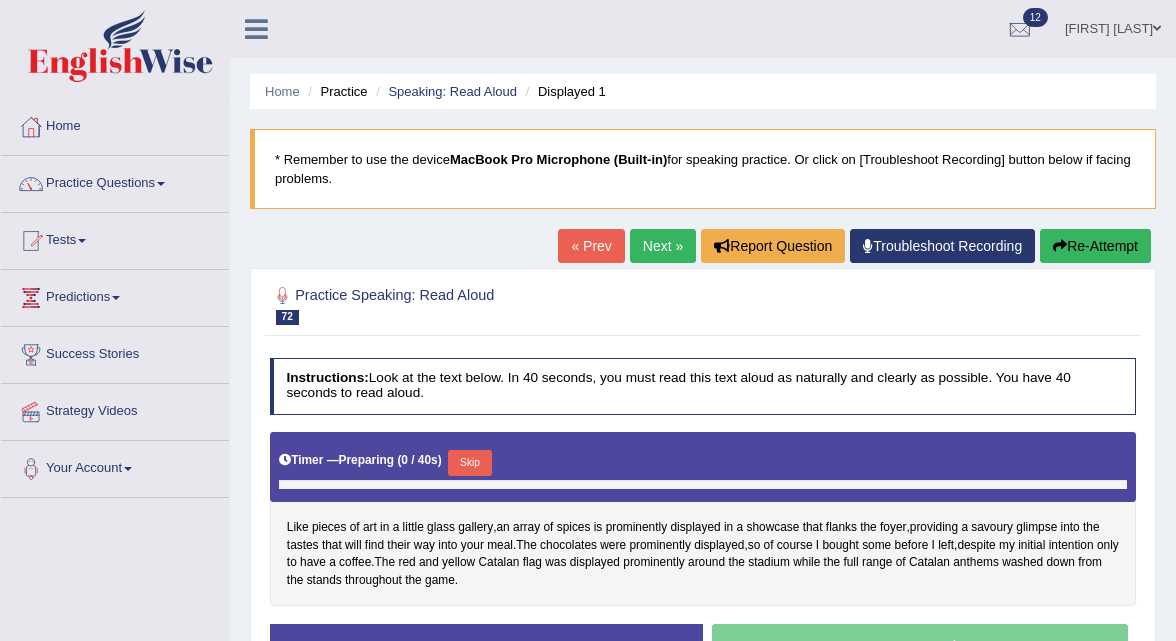 scroll, scrollTop: 0, scrollLeft: 0, axis: both 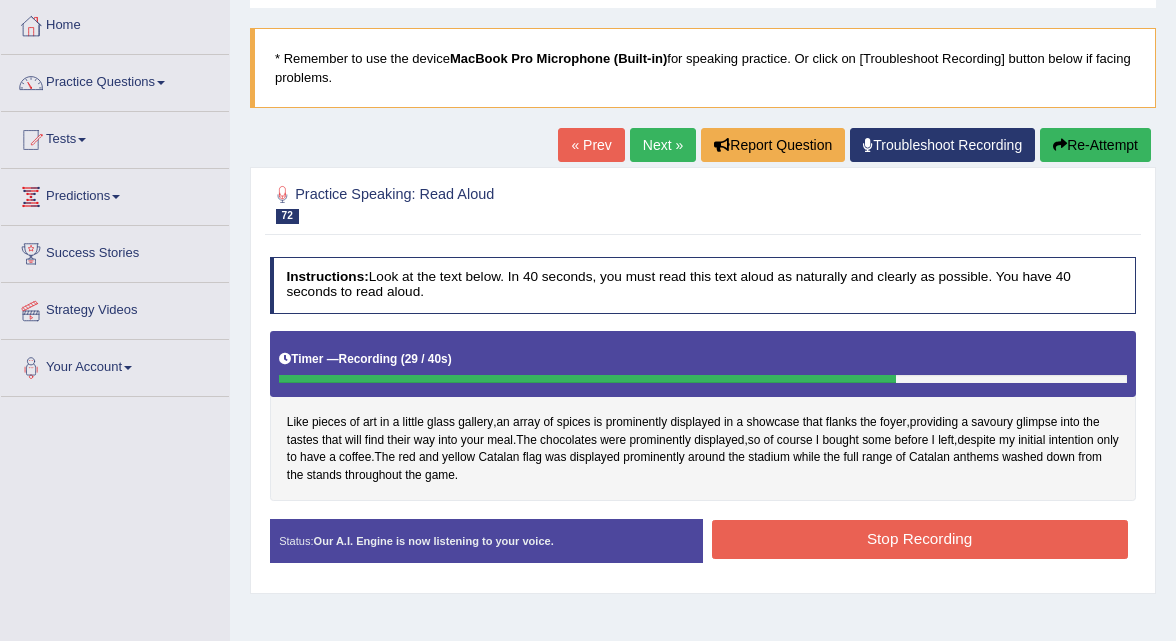 click on "Stop Recording" at bounding box center (920, 539) 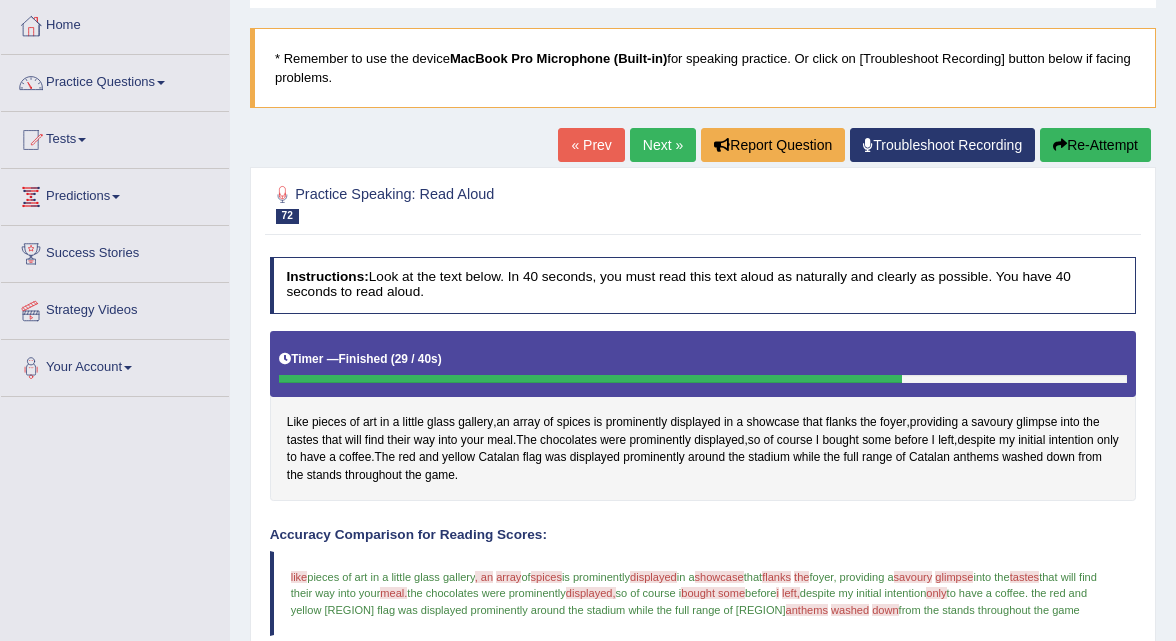 click on "Next »" at bounding box center (663, 145) 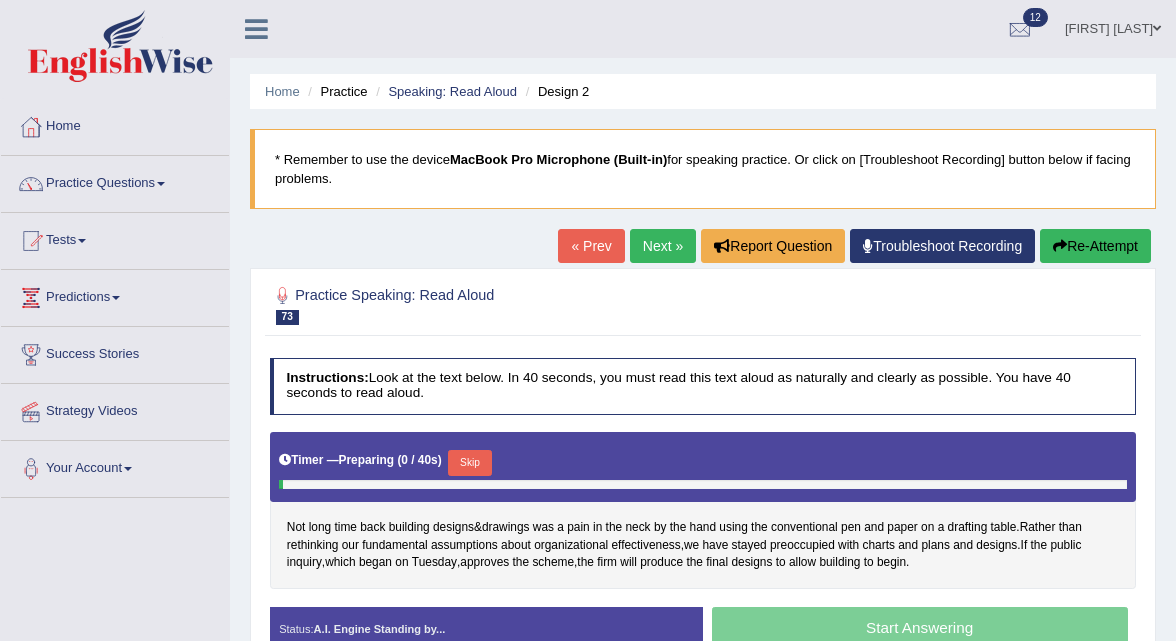 scroll, scrollTop: 0, scrollLeft: 0, axis: both 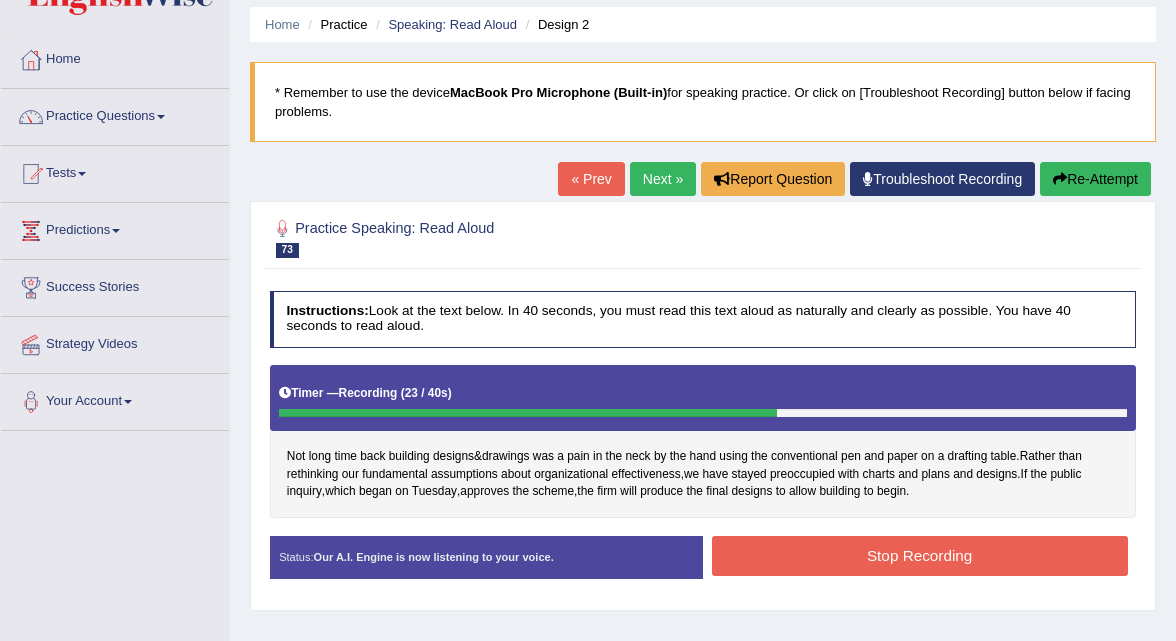 click on "Stop Recording" at bounding box center [920, 555] 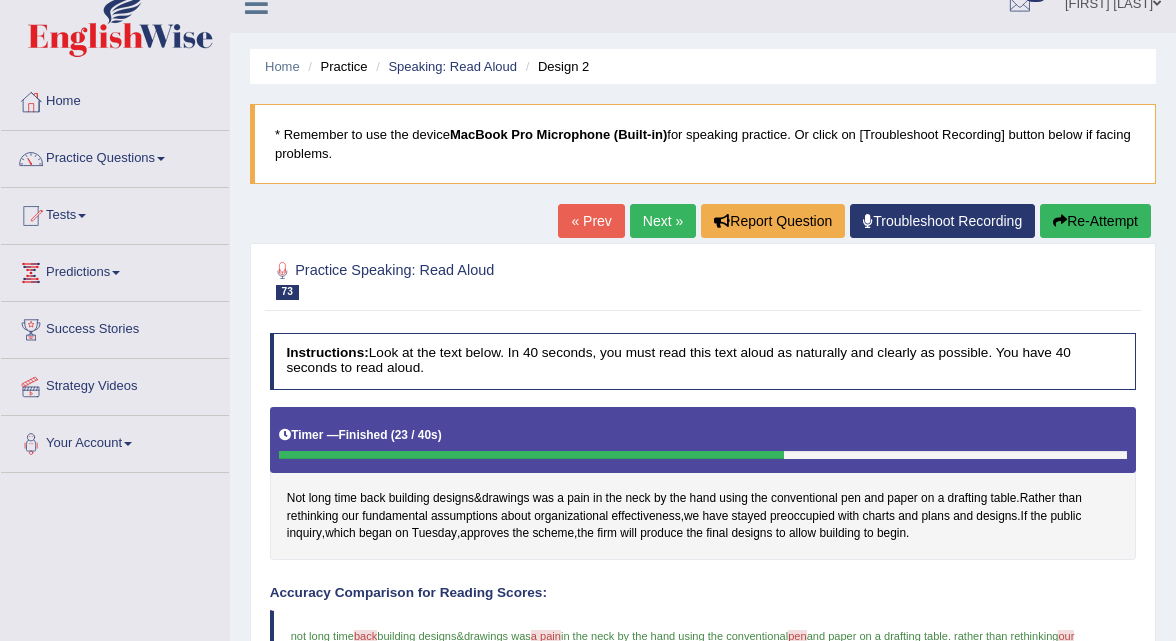 scroll, scrollTop: 0, scrollLeft: 0, axis: both 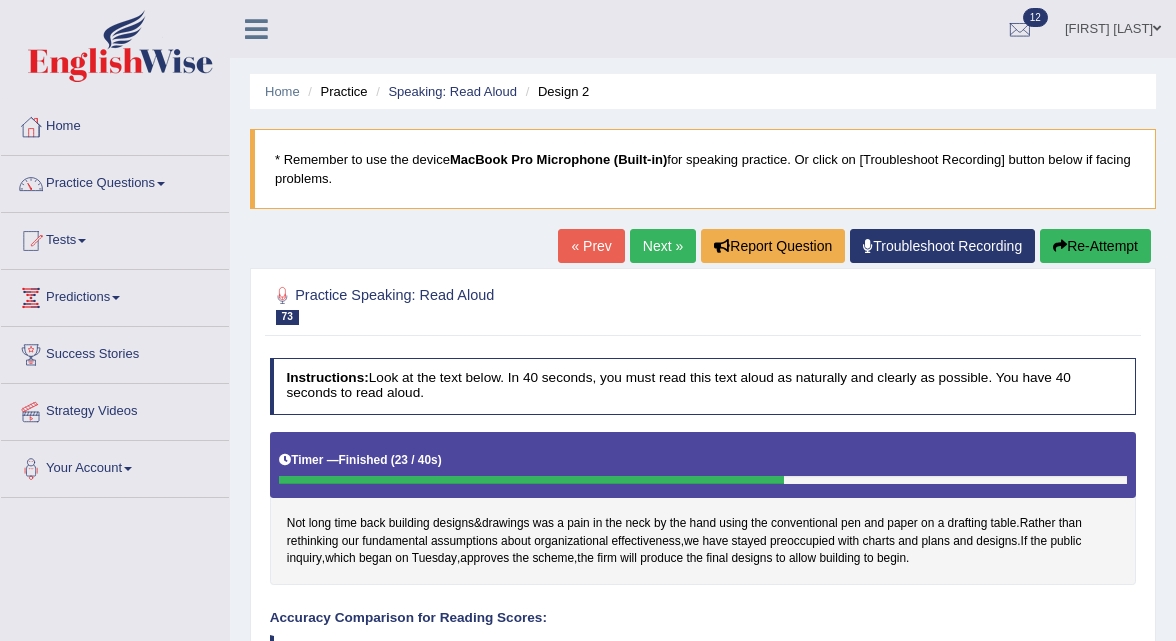 click on "Next »" at bounding box center (663, 246) 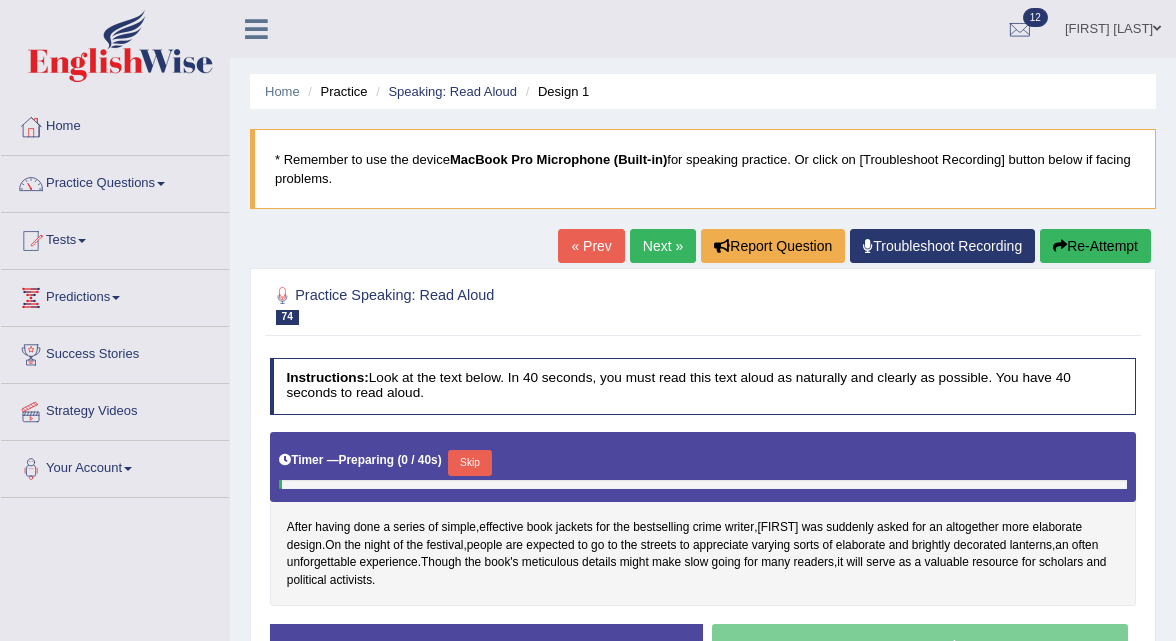 scroll, scrollTop: 18, scrollLeft: 0, axis: vertical 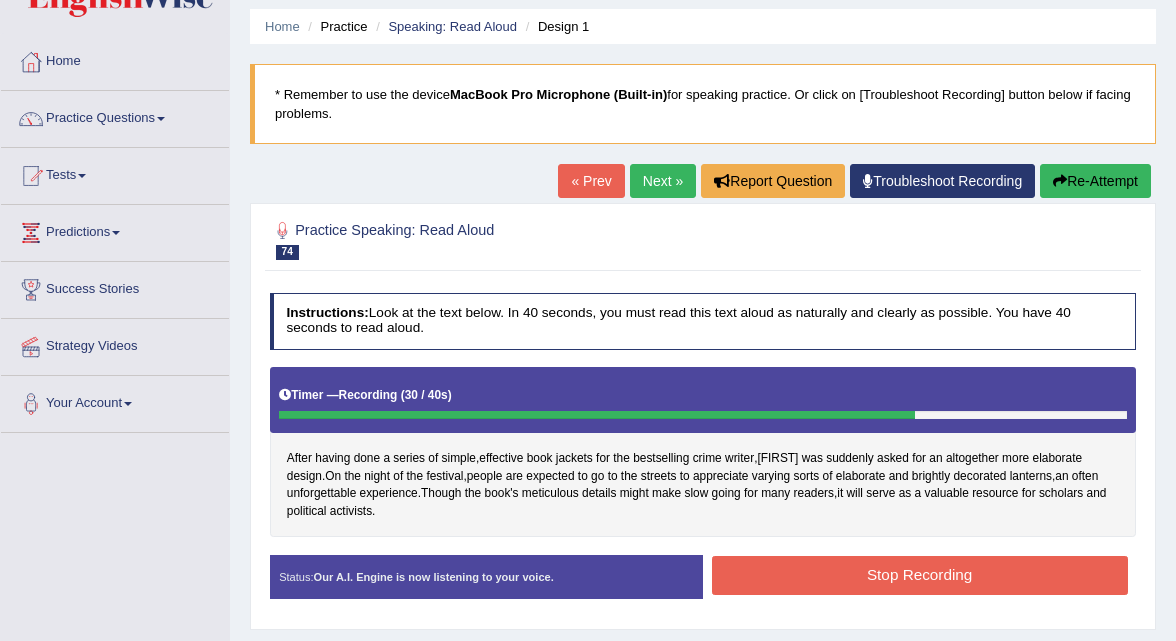 click on "Stop Recording" at bounding box center [920, 575] 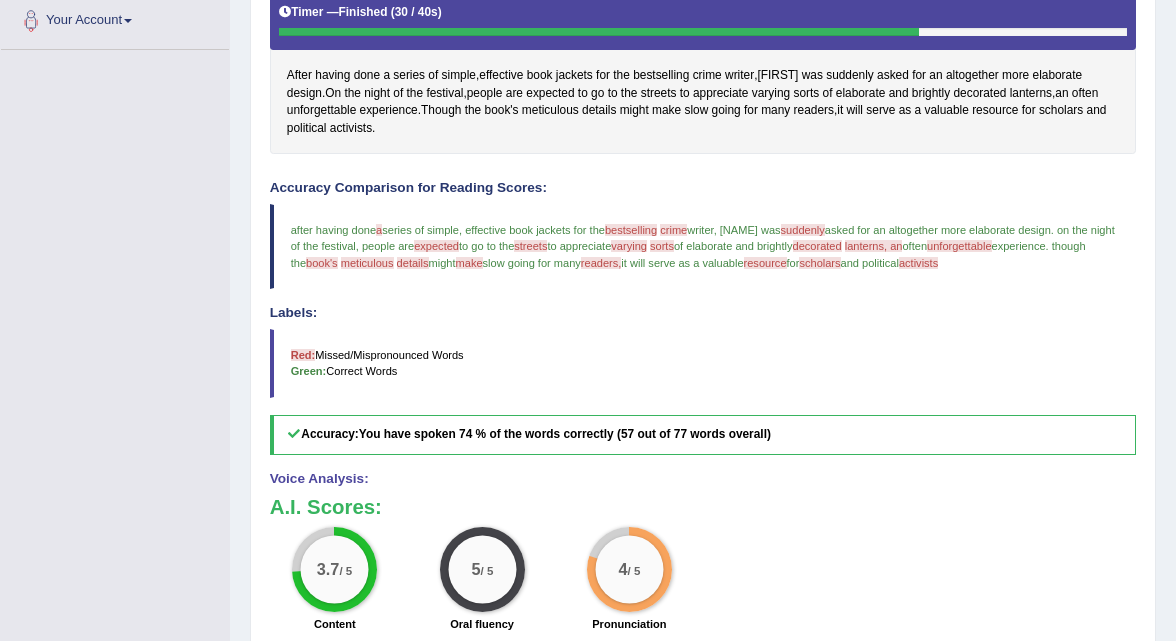 scroll, scrollTop: 0, scrollLeft: 0, axis: both 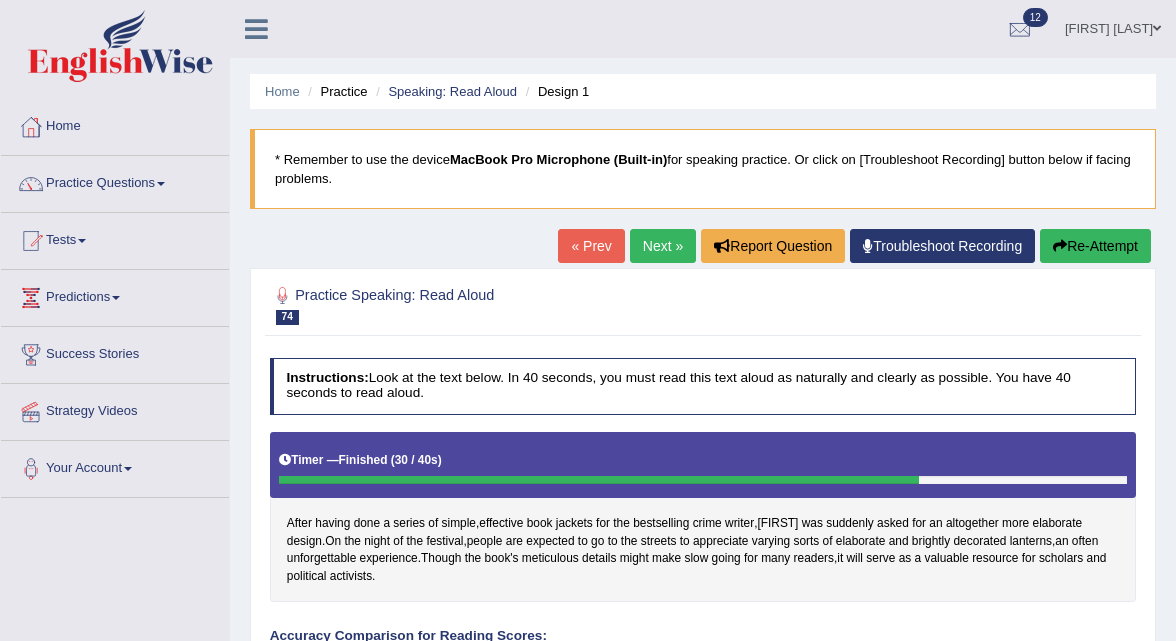 click on "Next »" at bounding box center (663, 246) 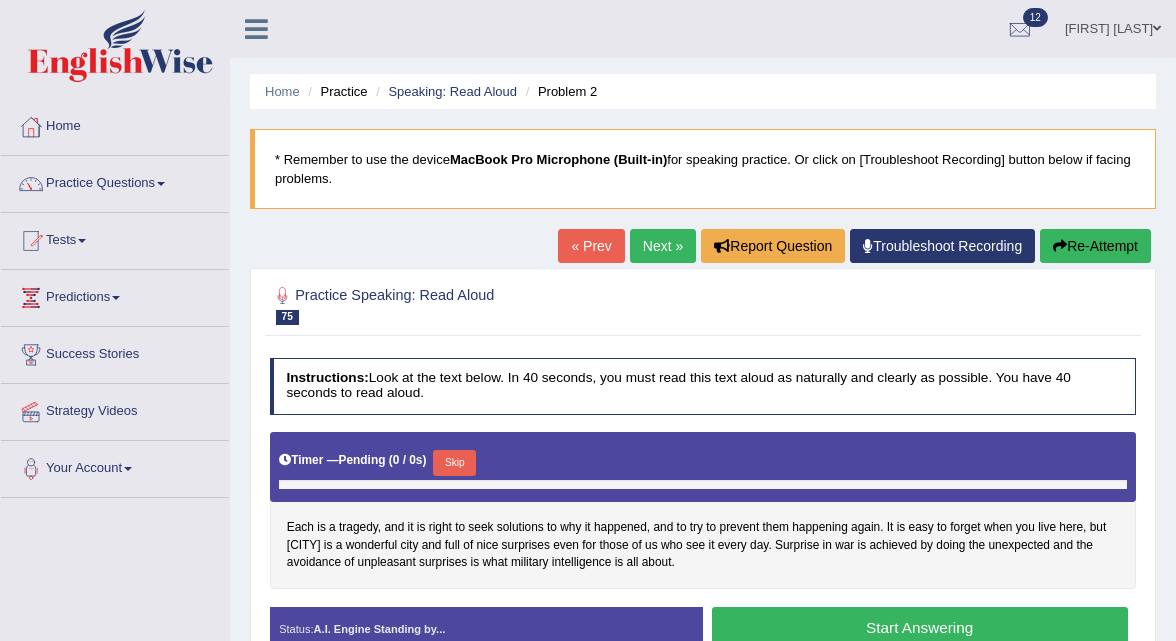 scroll, scrollTop: 0, scrollLeft: 0, axis: both 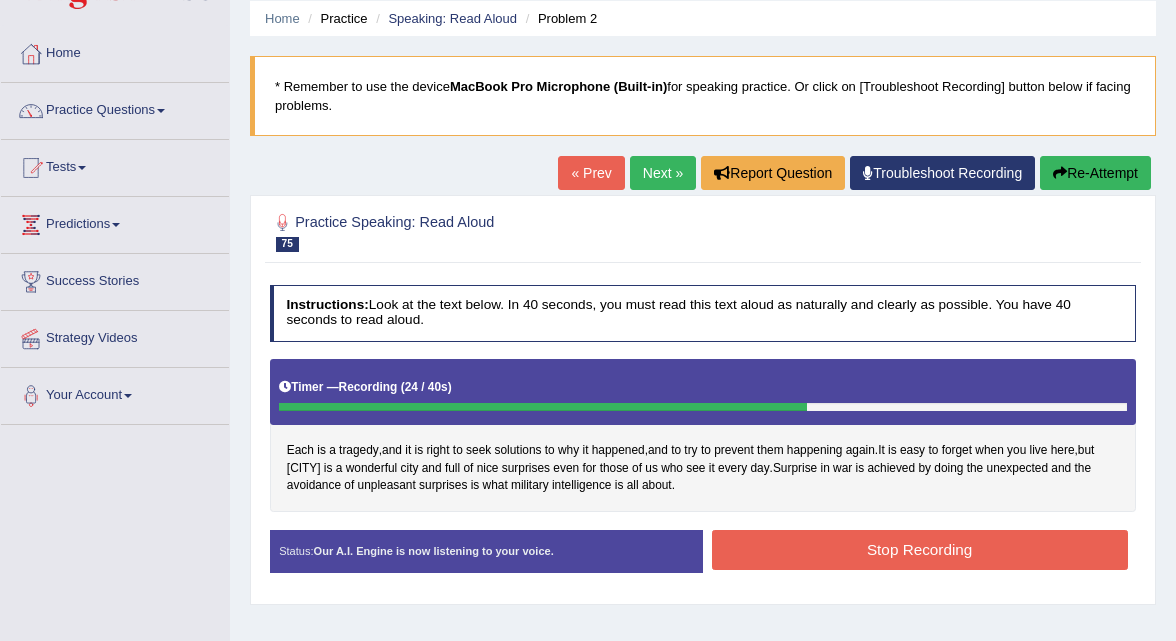 click on "Stop Recording" at bounding box center [920, 549] 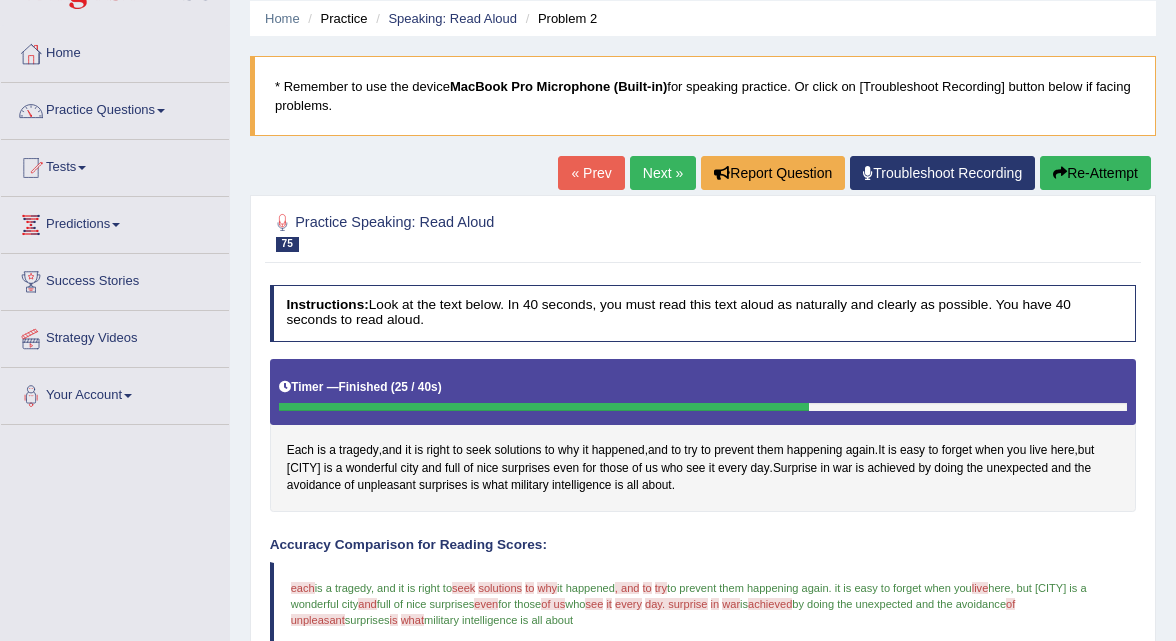 click on "Next »" at bounding box center (663, 173) 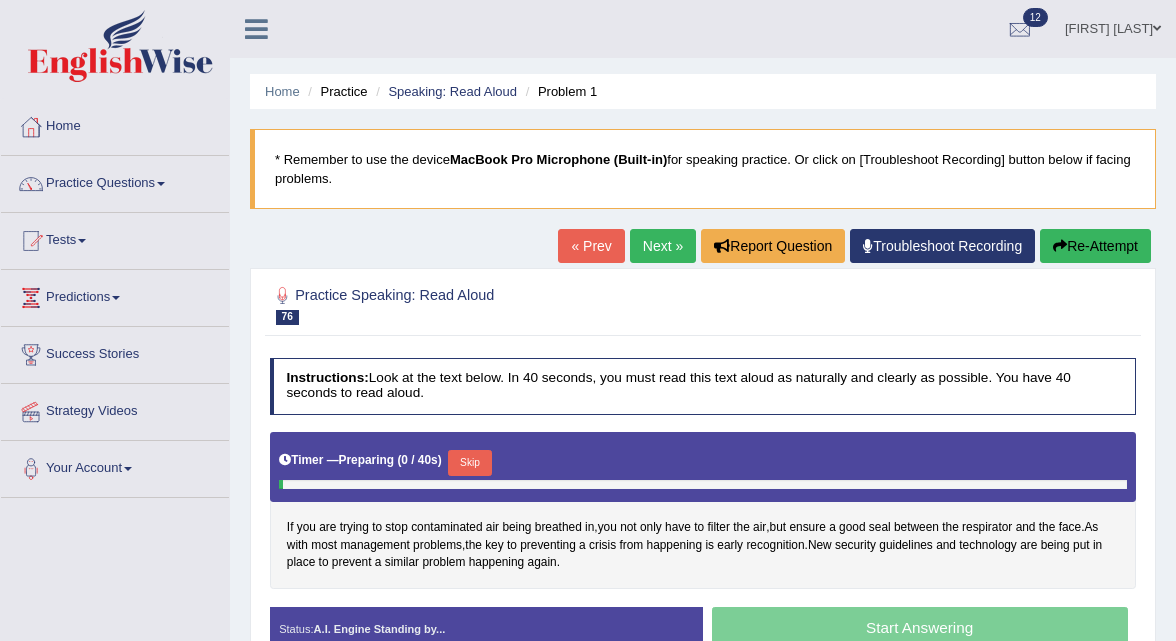 scroll, scrollTop: 5, scrollLeft: 0, axis: vertical 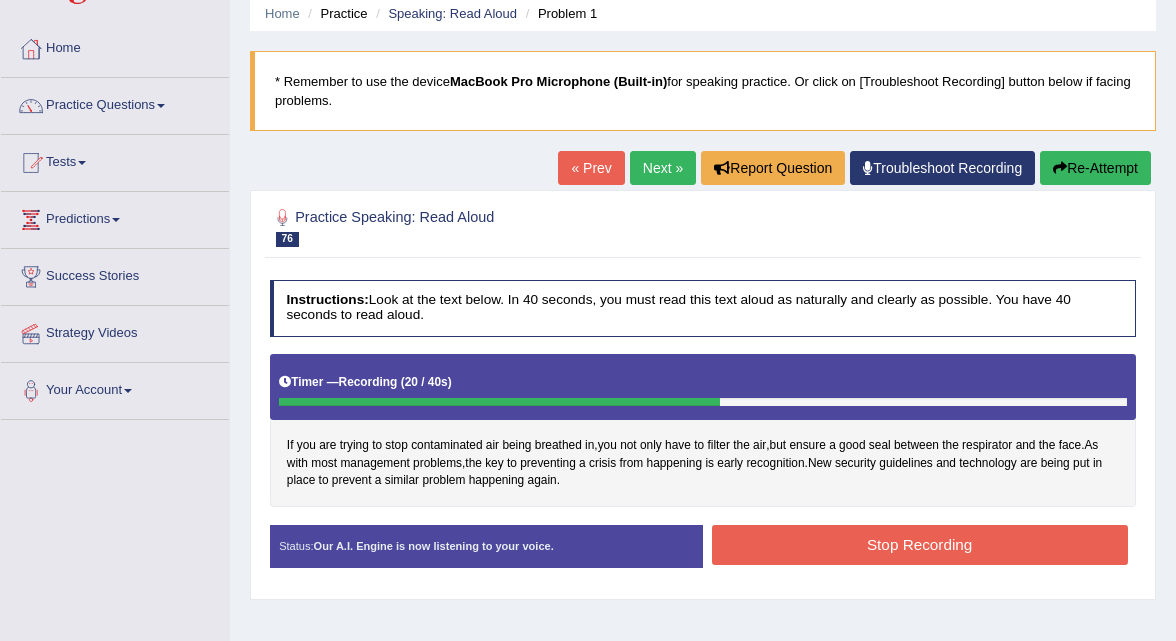 click on "Stop Recording" at bounding box center (920, 544) 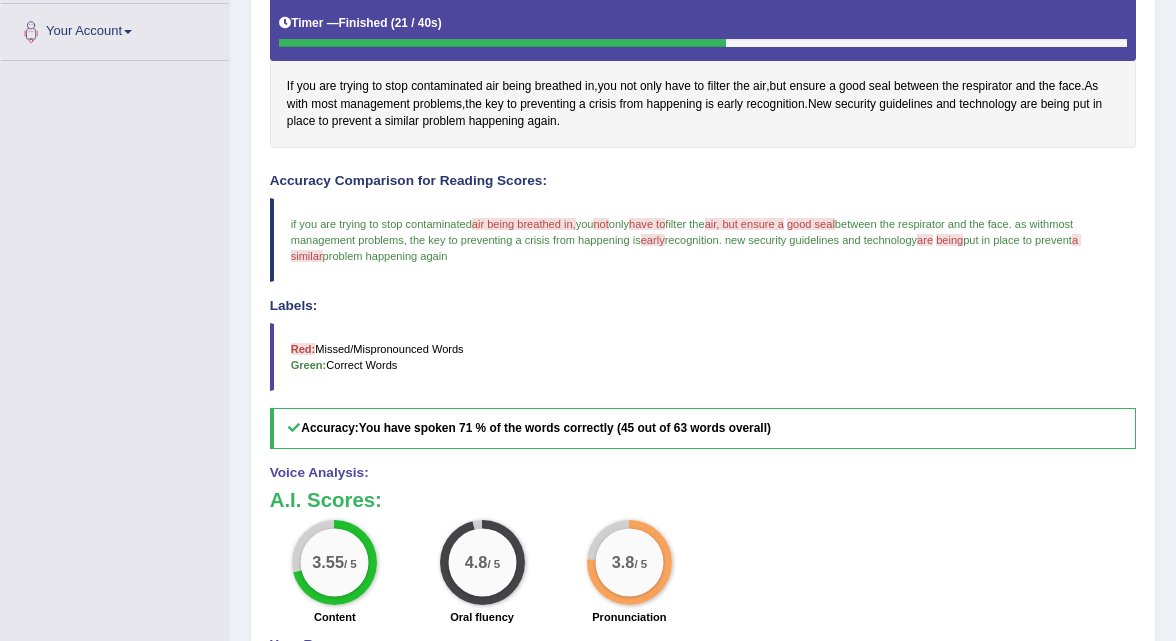 scroll, scrollTop: 0, scrollLeft: 0, axis: both 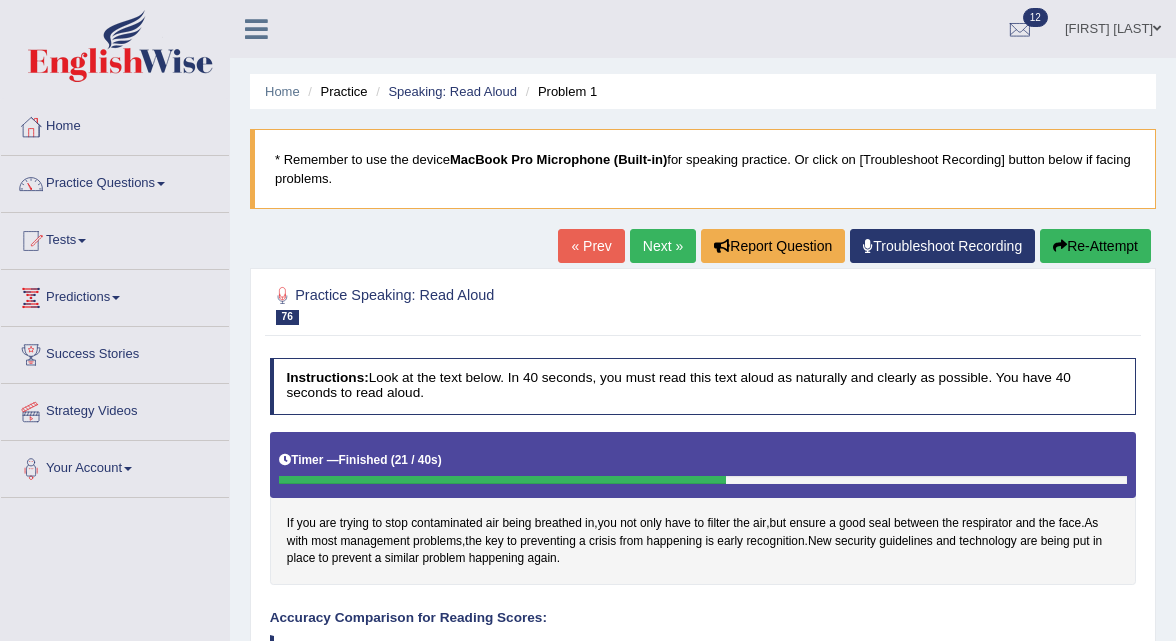 click on "Next »" at bounding box center (663, 246) 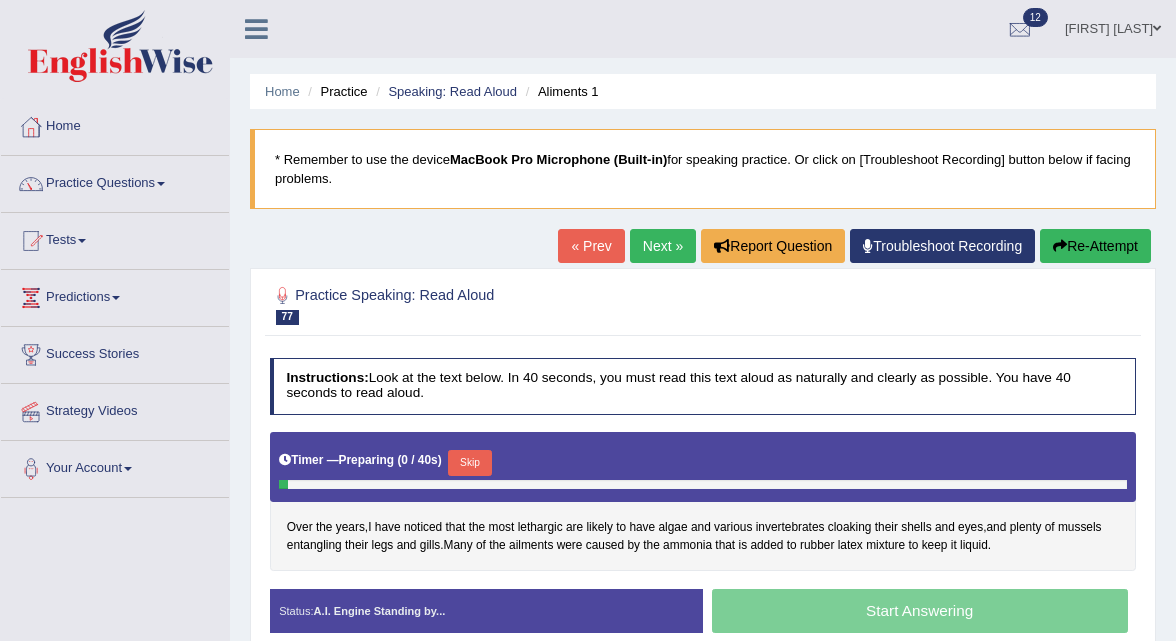 scroll, scrollTop: 58, scrollLeft: 0, axis: vertical 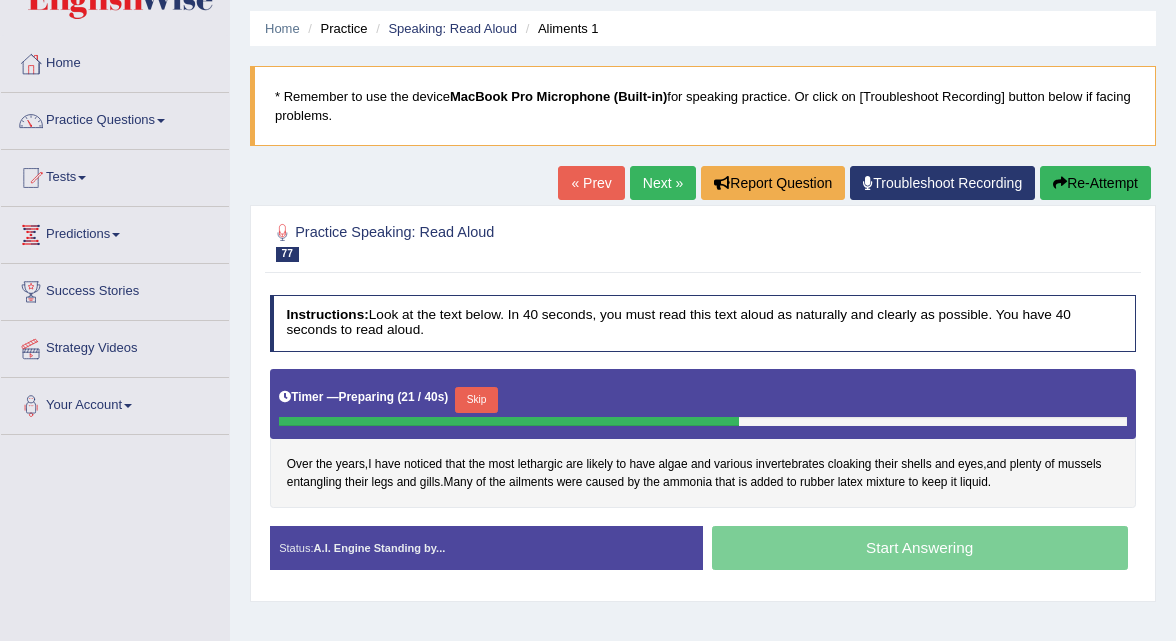 click on "Next »" at bounding box center (663, 183) 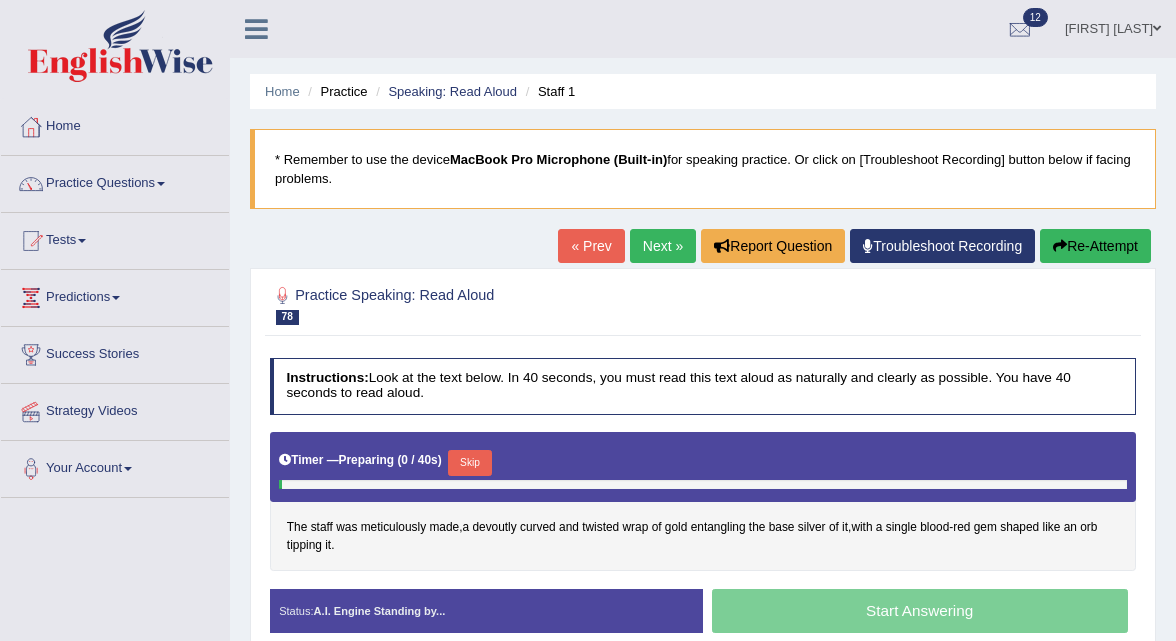 scroll, scrollTop: 0, scrollLeft: 0, axis: both 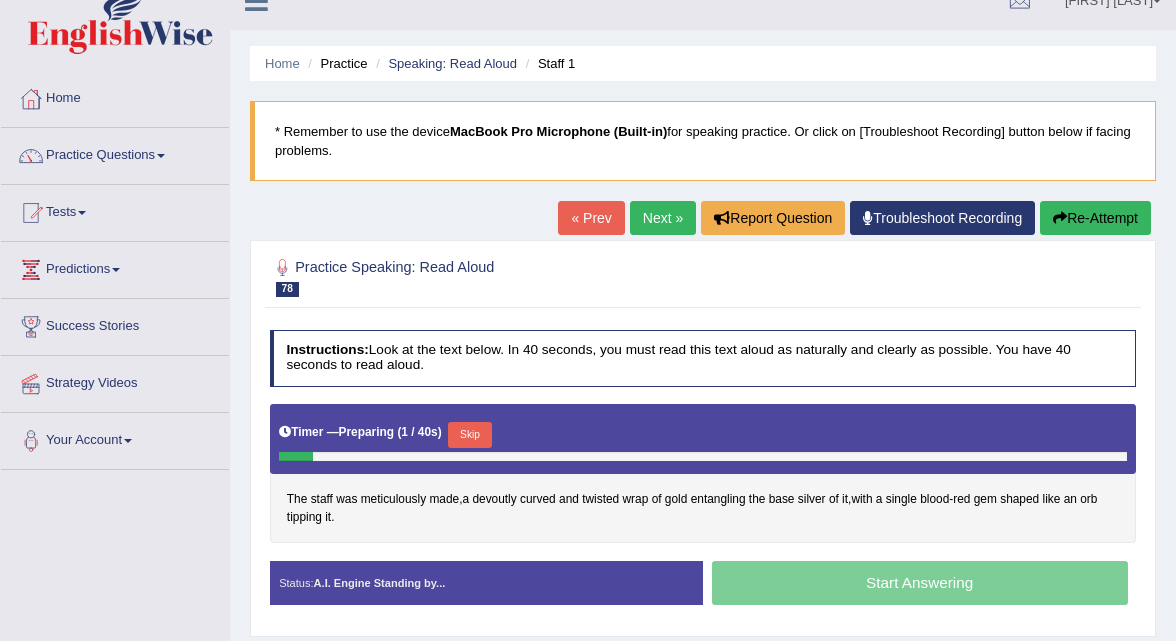 click on "Next »" at bounding box center (663, 218) 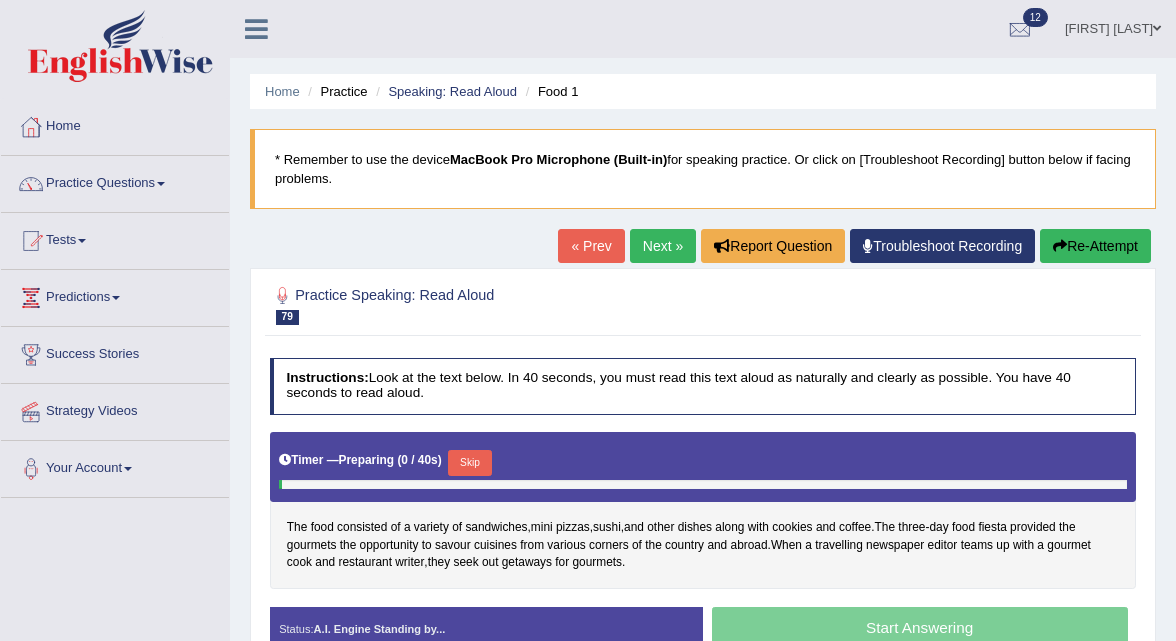 scroll, scrollTop: 0, scrollLeft: 0, axis: both 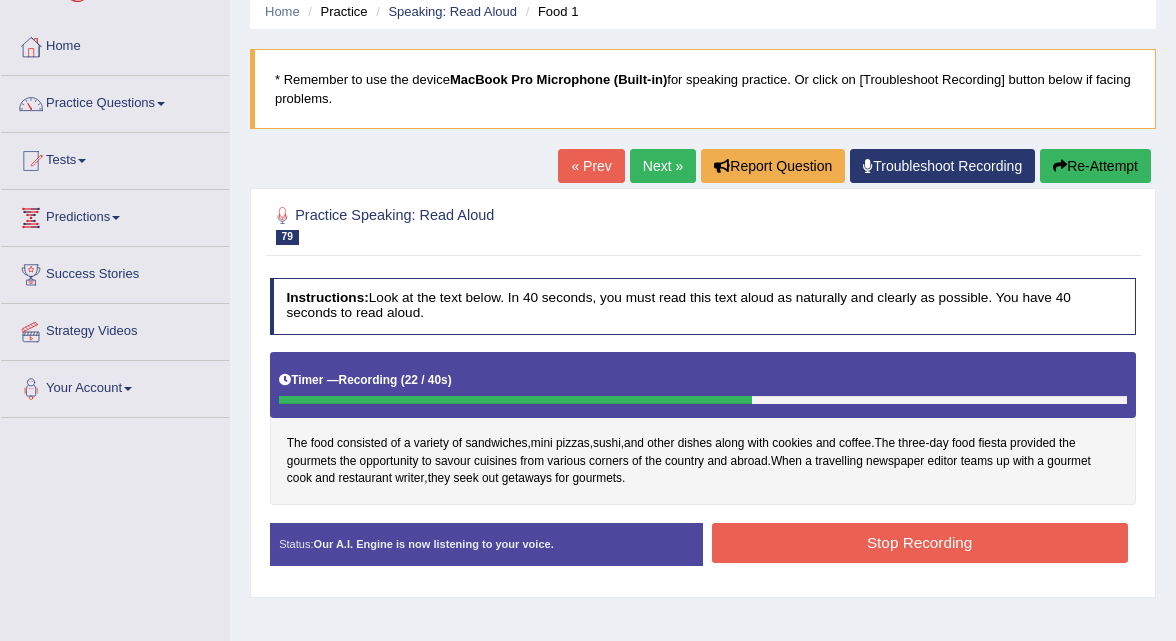 click on "Stop Recording" at bounding box center (920, 542) 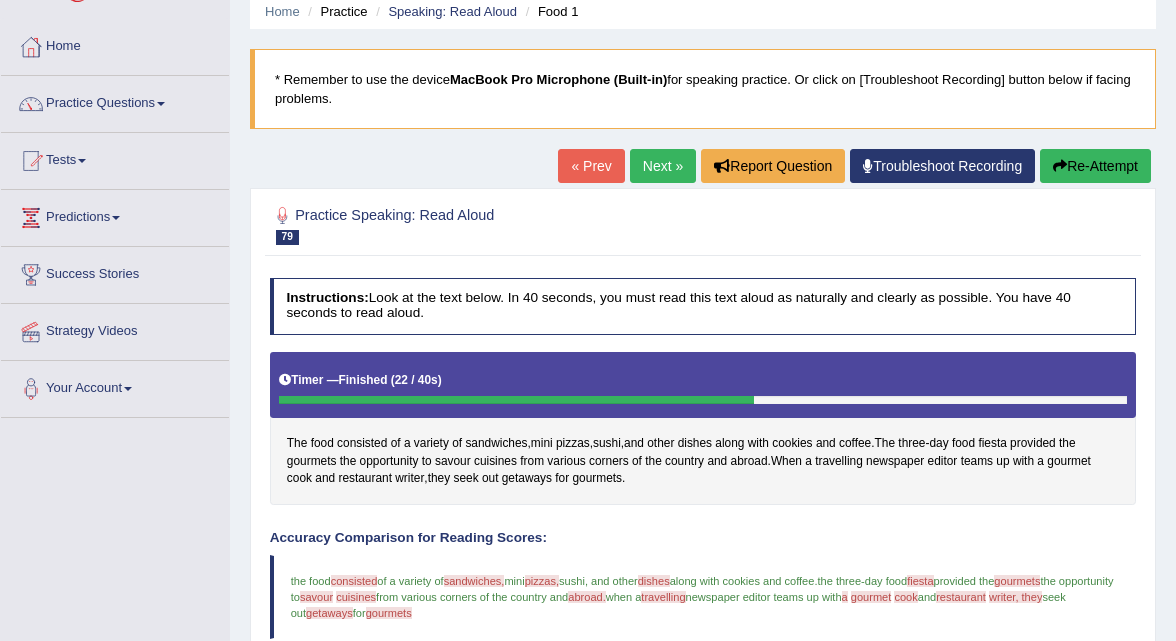 click on "Next »" at bounding box center [663, 166] 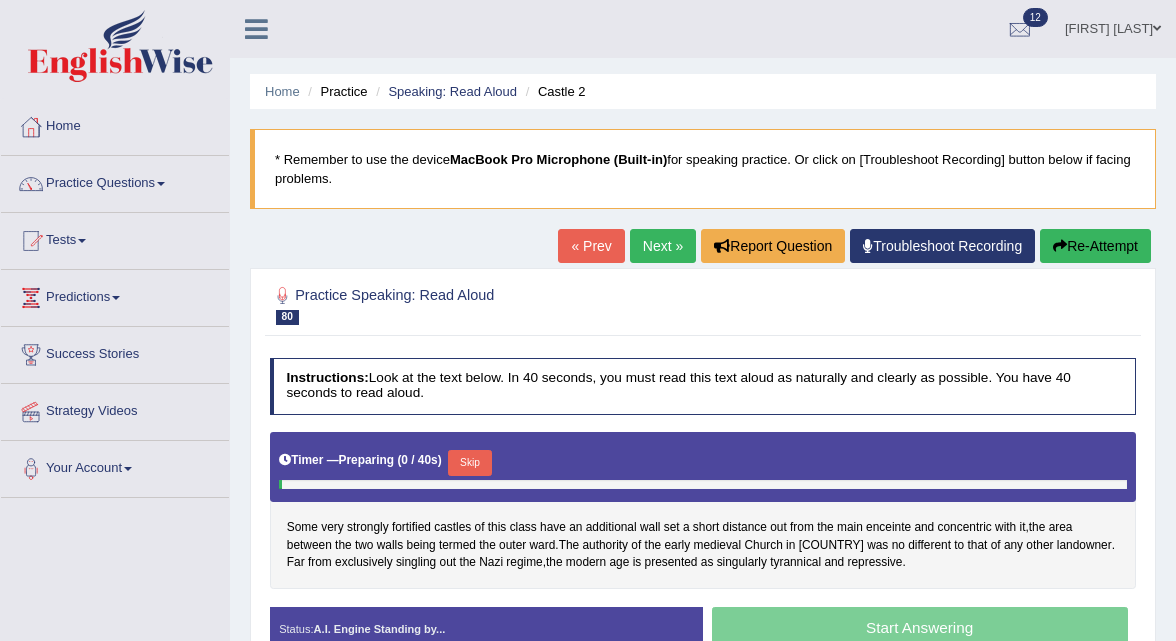 scroll, scrollTop: 0, scrollLeft: 0, axis: both 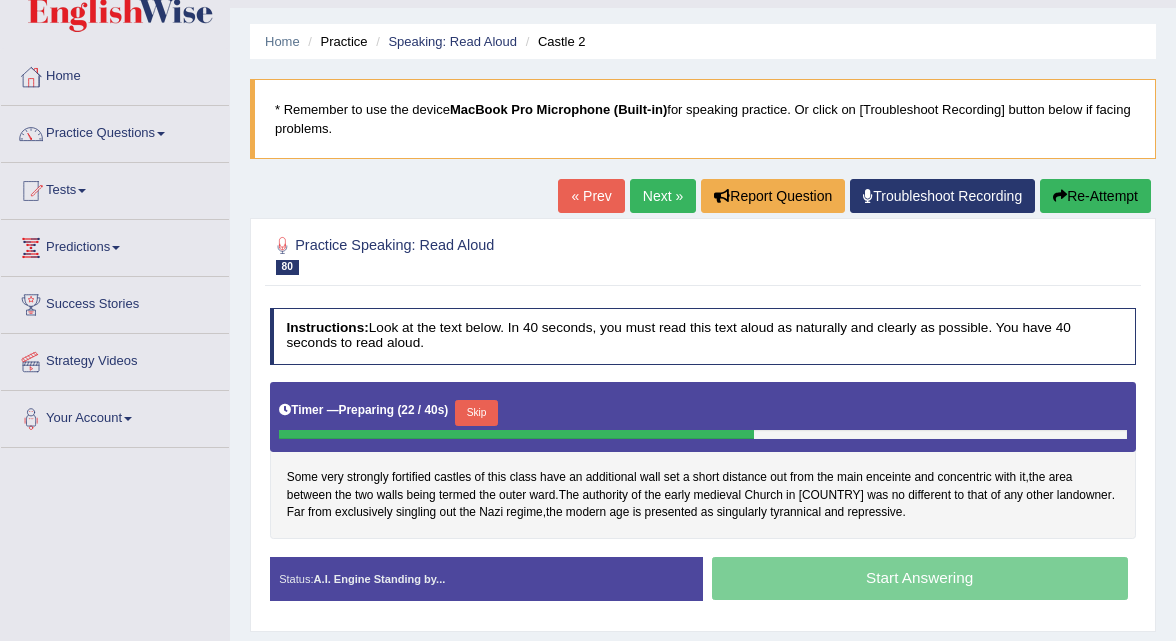 click on "Home
Practice
Speaking: Read Aloud
Castle 2
* Remember to use the device  MacBook Pro Microphone (Built-in)  for speaking practice. Or click on [Troubleshoot Recording] button below if facing problems.
« Prev Next »  Report Question  Troubleshoot Recording  Re-Attempt
Practice Speaking: Read Aloud
80
Castle 2
Instructions:  Look at the text below. In 40 seconds, you must read this text aloud as naturally and clearly as possible. You have 40 seconds to read aloud.
Timer —  Preparing   ( 22 / 40s ) Skip Some   very   strongly   fortified   castles   of   this   class   have   an   additional   wall   set   a   short   distance   out   from   the   main   enceinte   and   concentric   with   it ,  the   area   between   the   two   walls   being   termed   the   outer   ward .  The   authority   of   the   early" at bounding box center (703, 450) 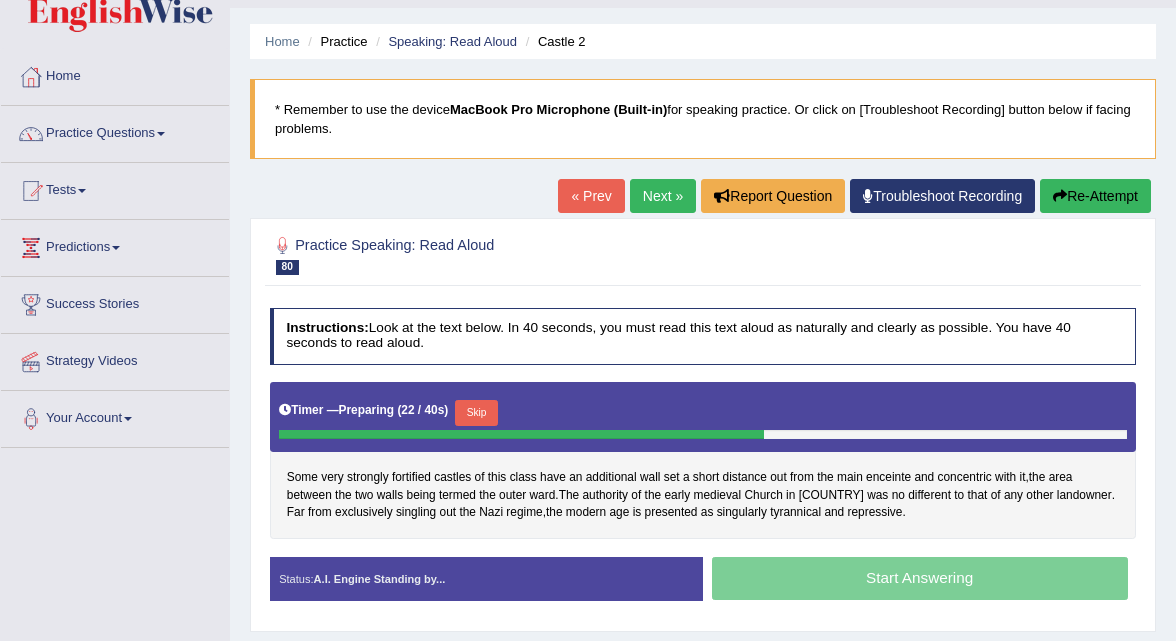 click on "Next »" at bounding box center (663, 196) 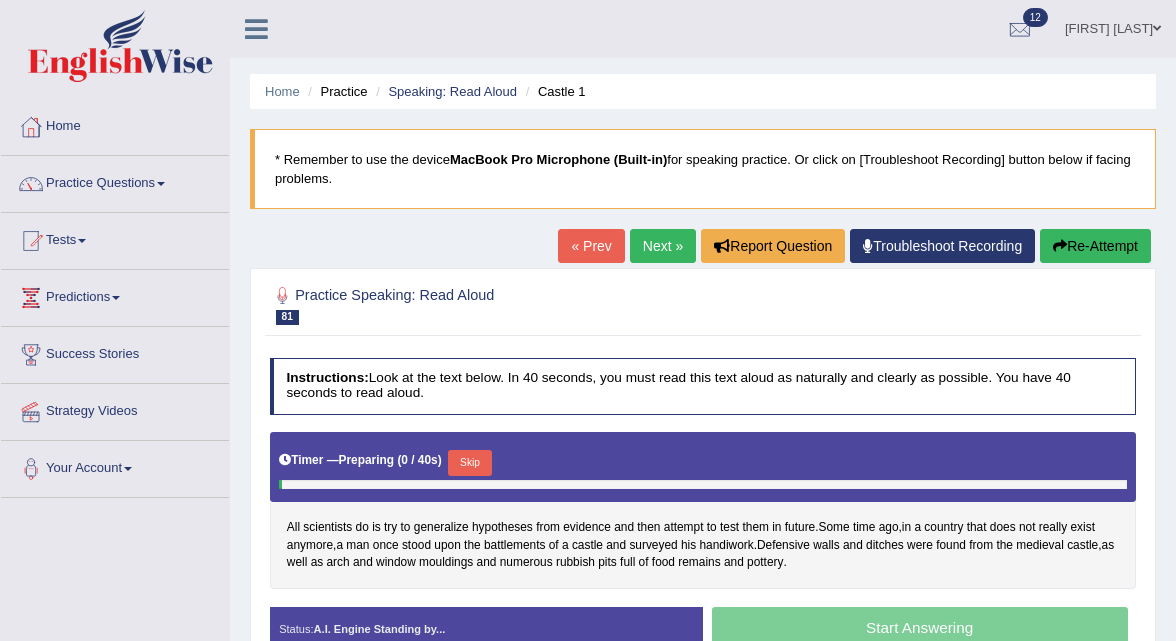 scroll, scrollTop: 0, scrollLeft: 0, axis: both 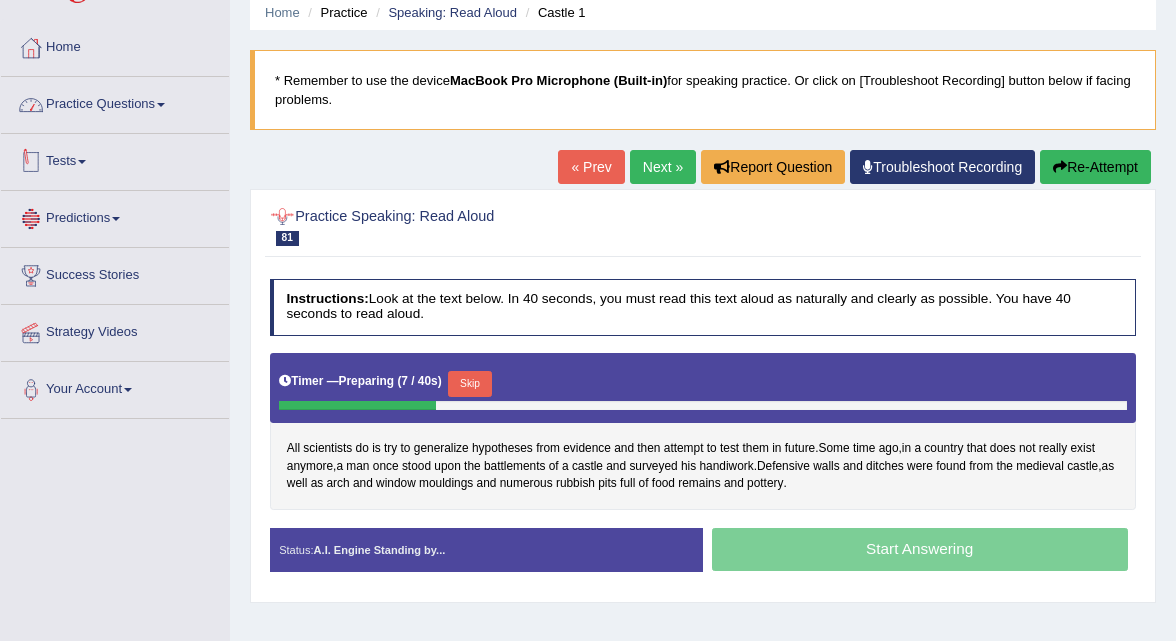 click on "Practice Questions" at bounding box center (115, 102) 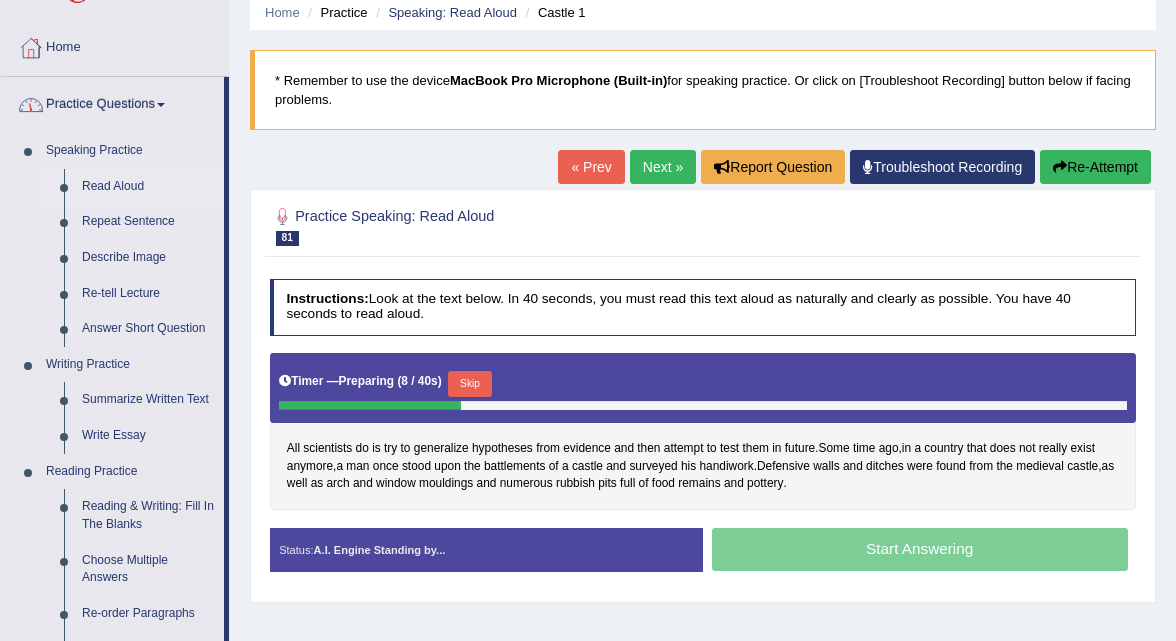 click on "Read Aloud" at bounding box center [148, 187] 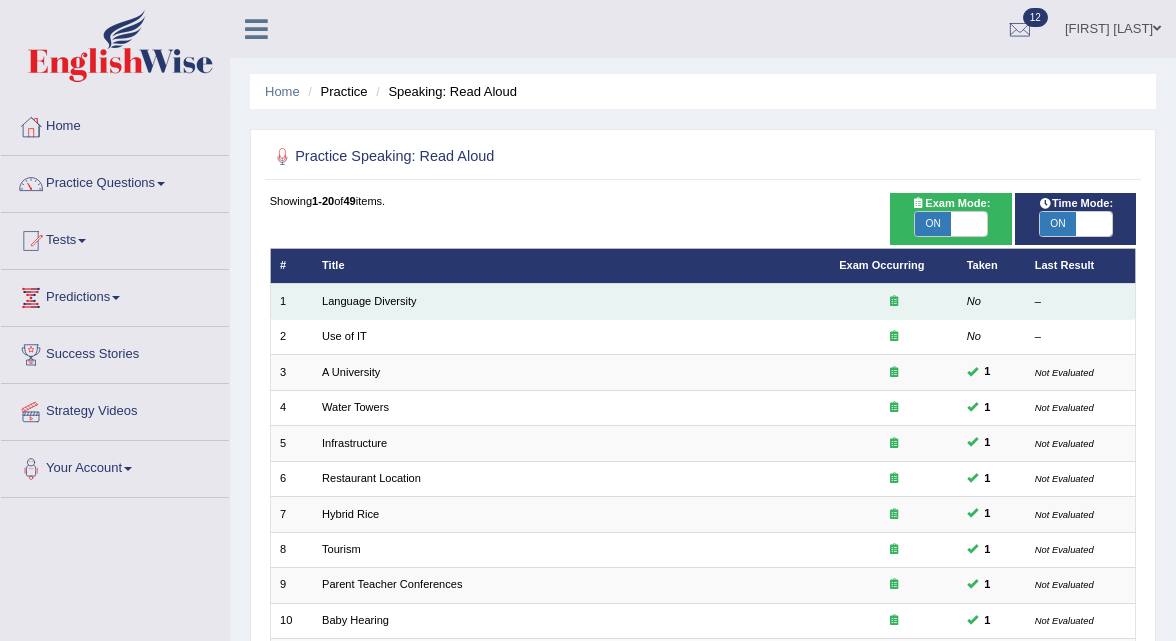 scroll, scrollTop: 0, scrollLeft: 0, axis: both 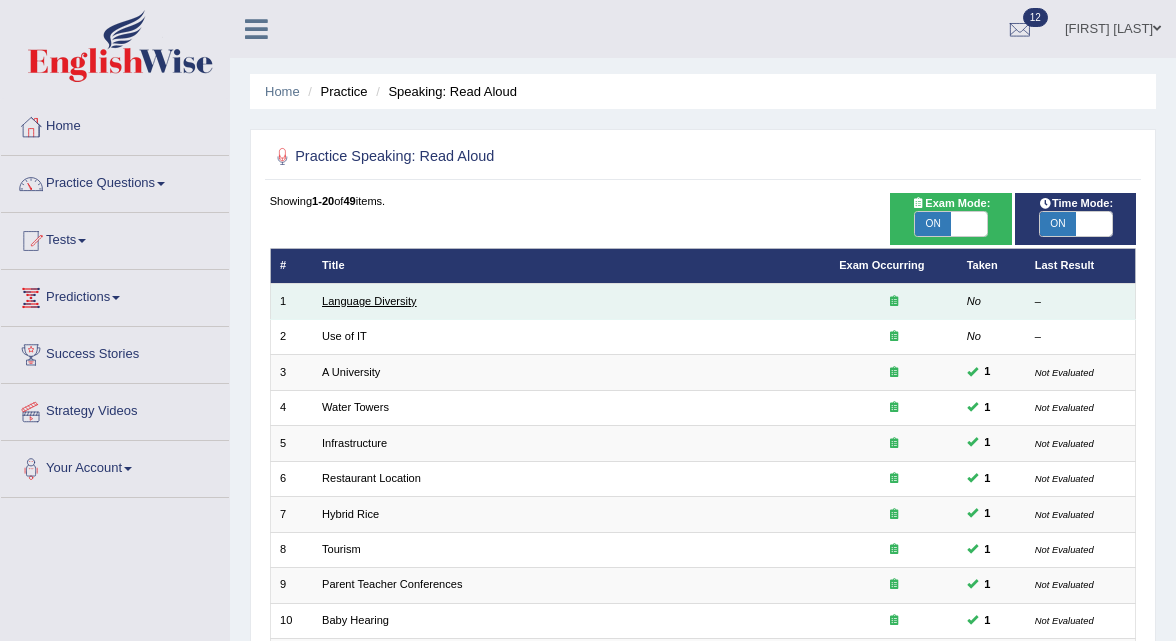 click on "Language Diversity" at bounding box center [369, 301] 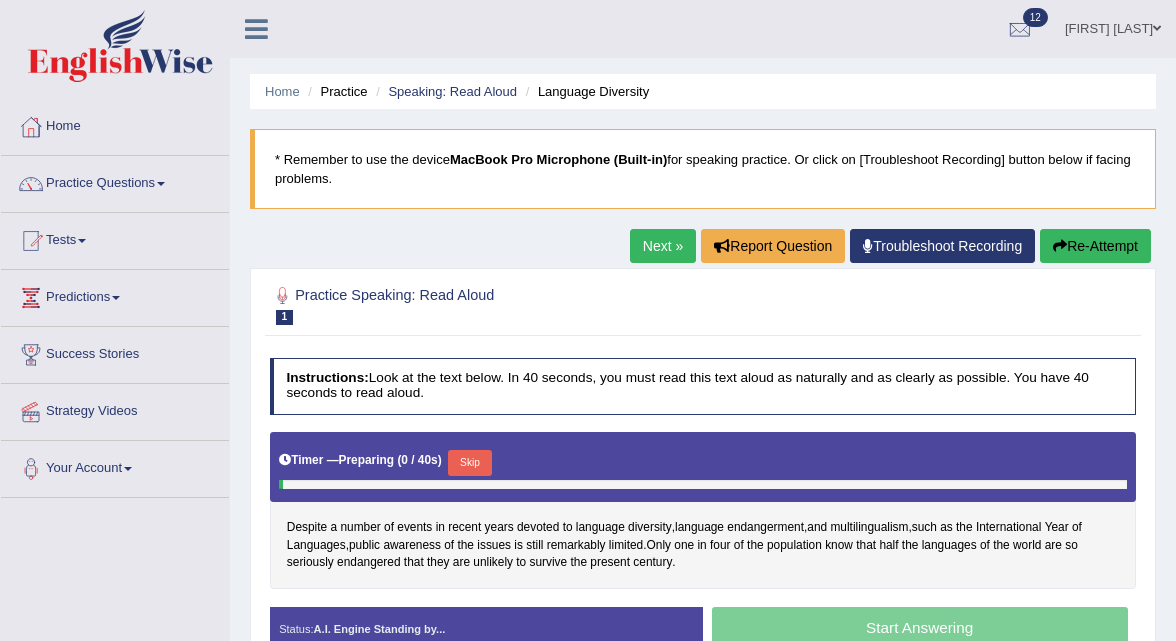 scroll, scrollTop: 0, scrollLeft: 0, axis: both 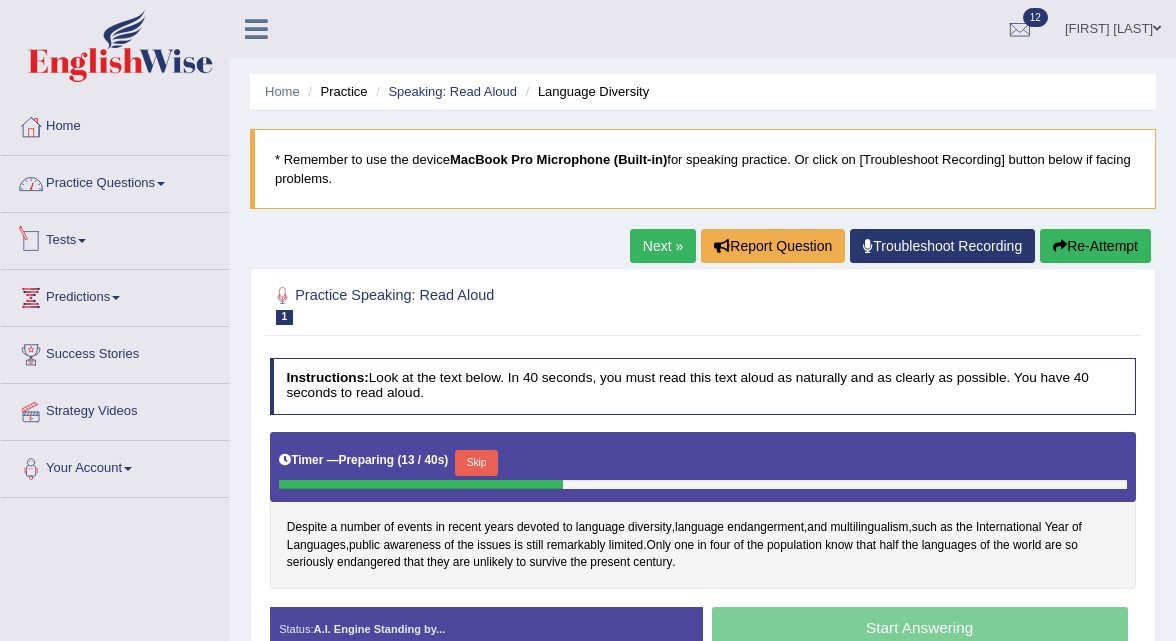 click on "Practice Questions" at bounding box center (115, 181) 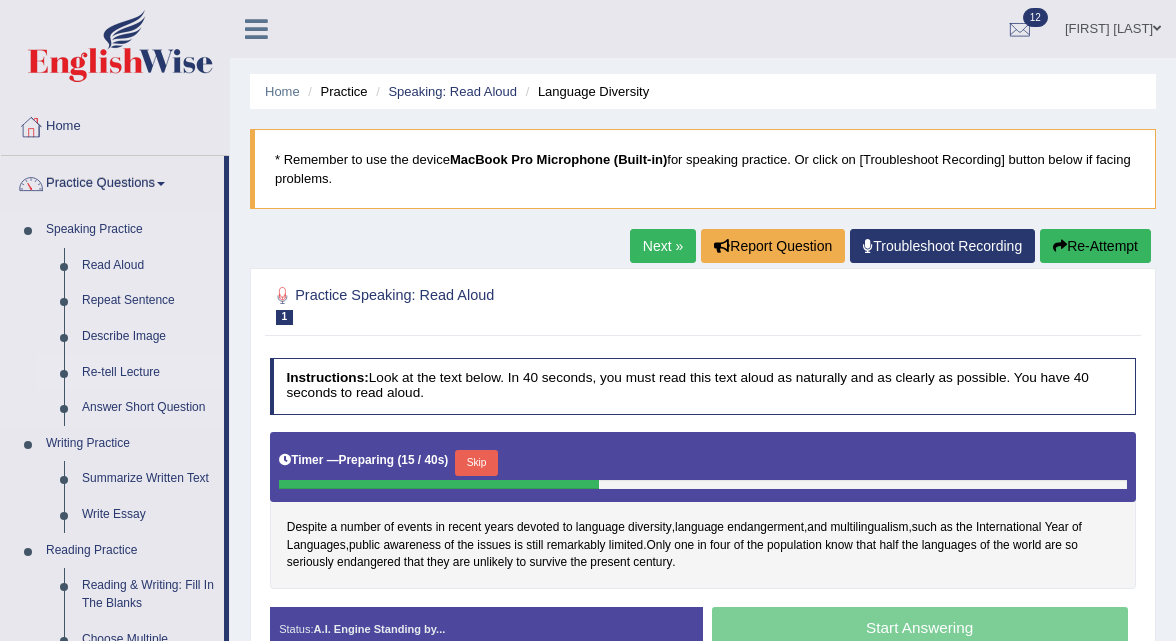 click on "Re-tell Lecture" at bounding box center (148, 373) 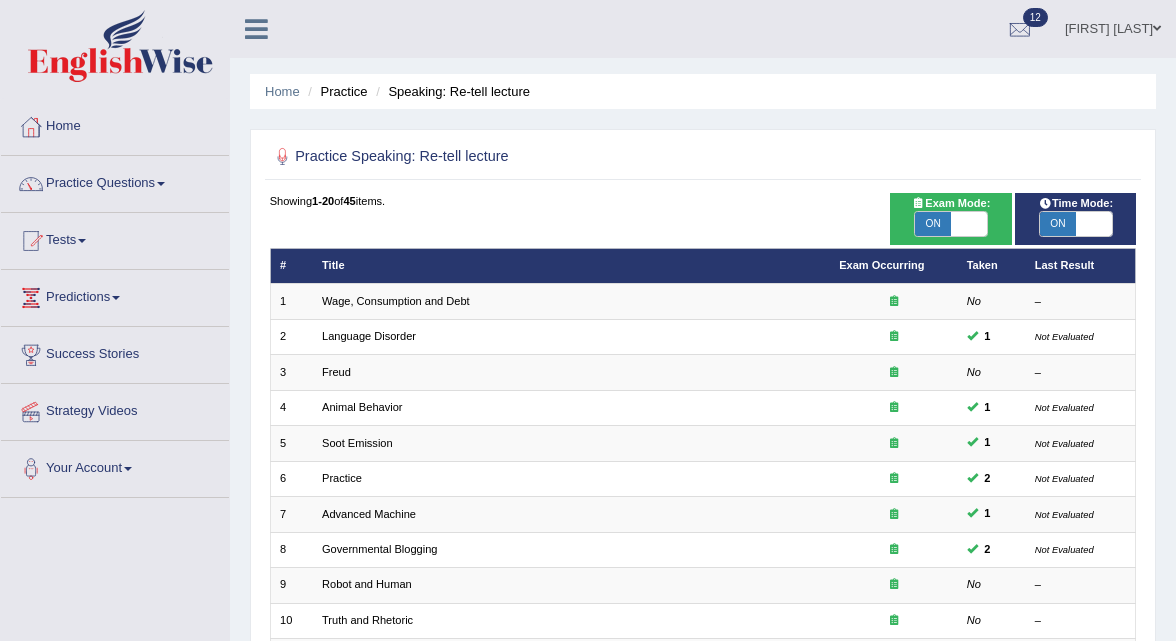 scroll, scrollTop: 0, scrollLeft: 0, axis: both 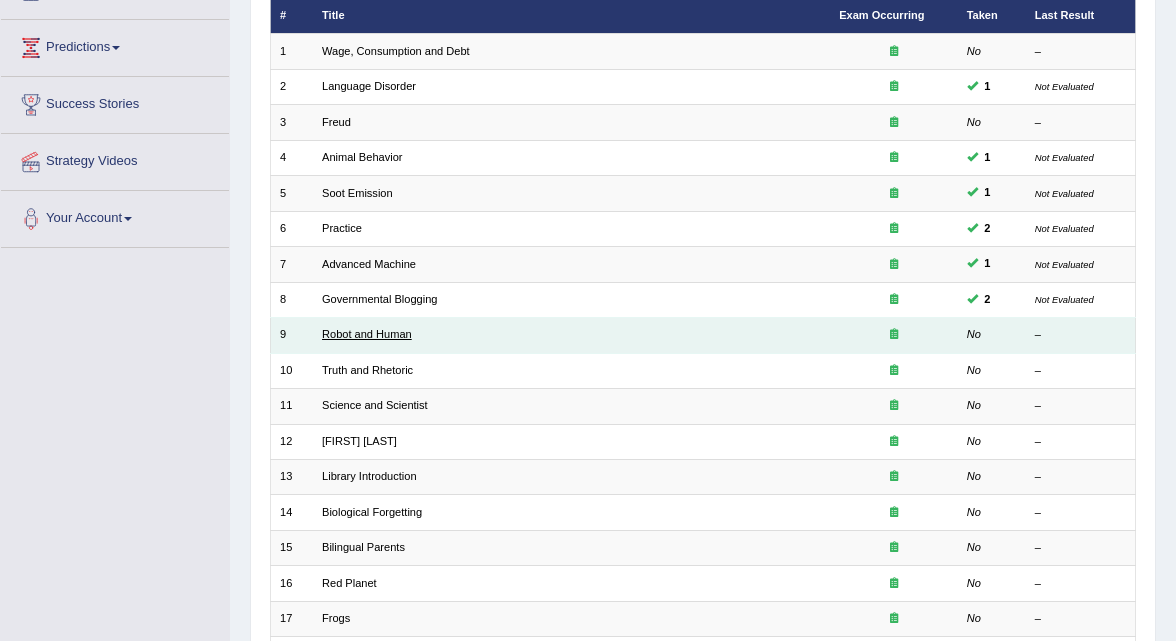 click on "Robot and Human" at bounding box center (367, 334) 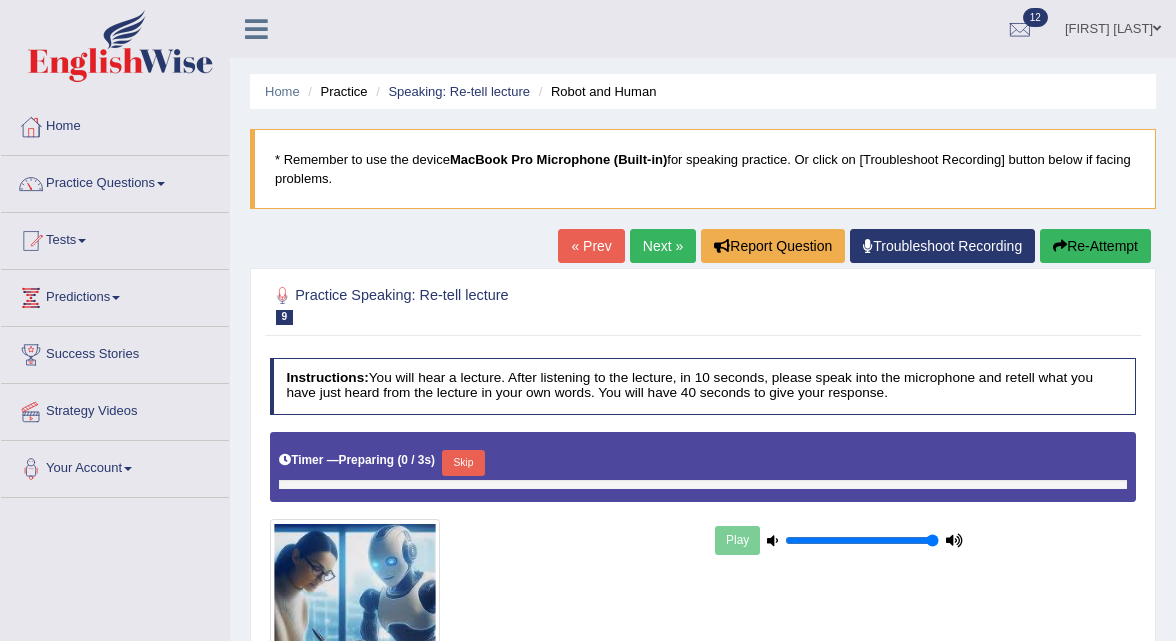 scroll, scrollTop: 0, scrollLeft: 0, axis: both 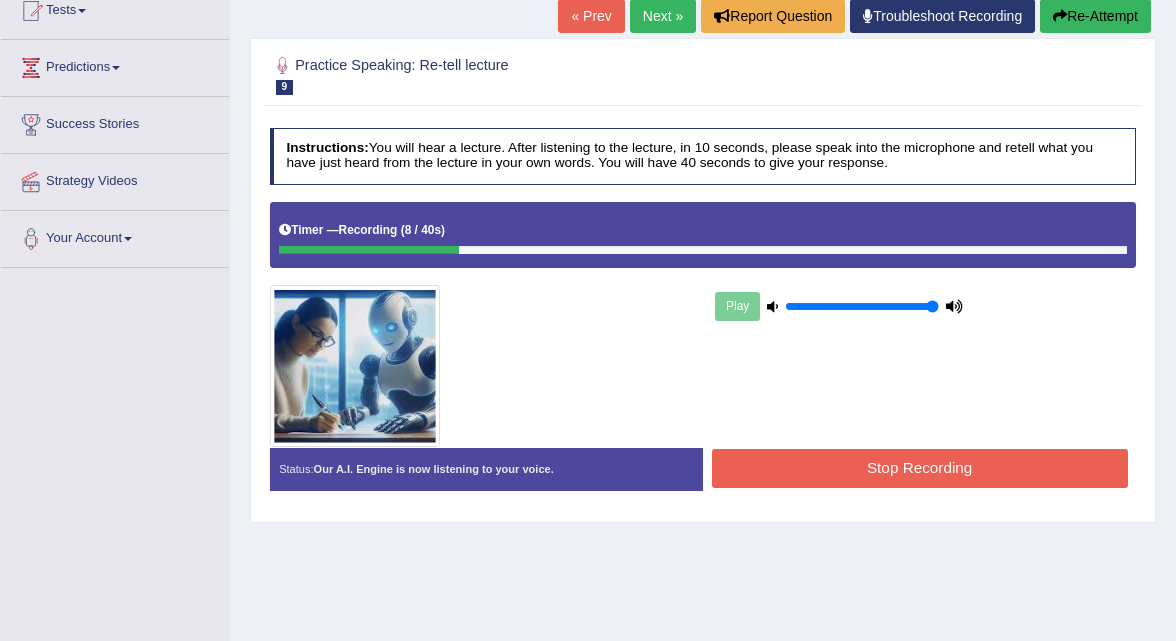 click on "Re-Attempt" at bounding box center (1095, 16) 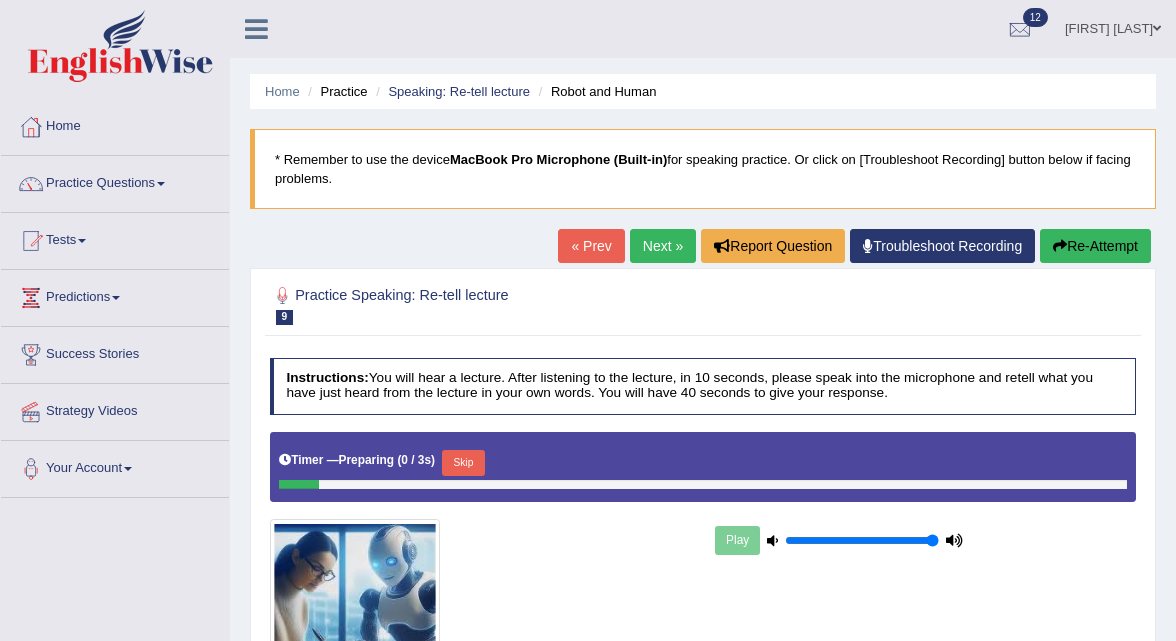 scroll, scrollTop: 230, scrollLeft: 0, axis: vertical 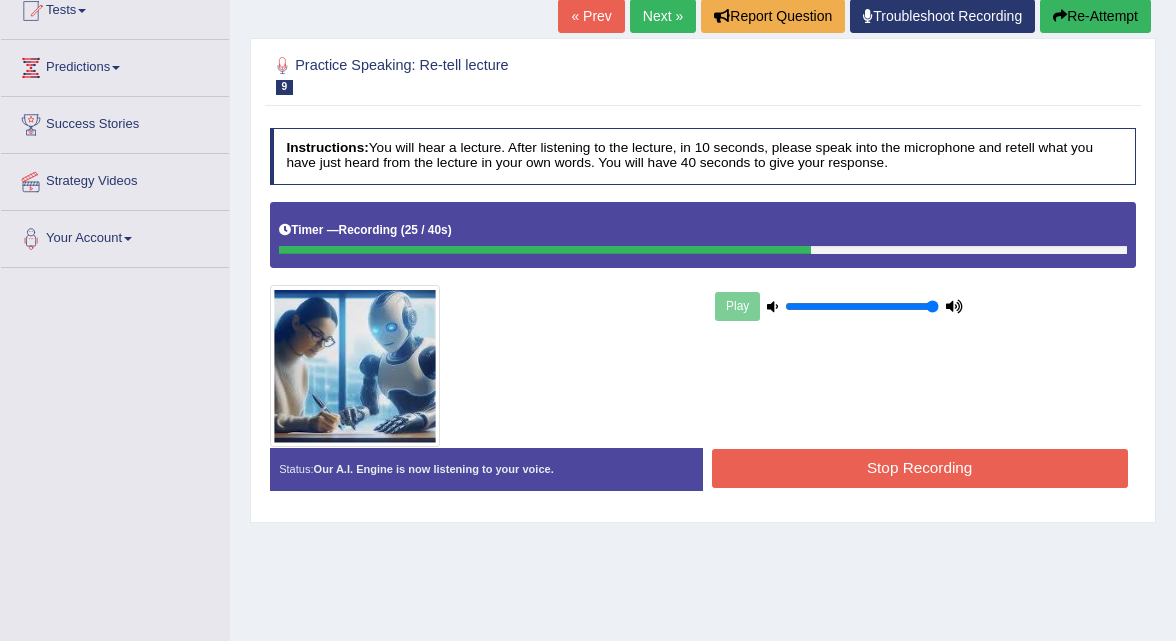 click on "Stop Recording" at bounding box center (920, 468) 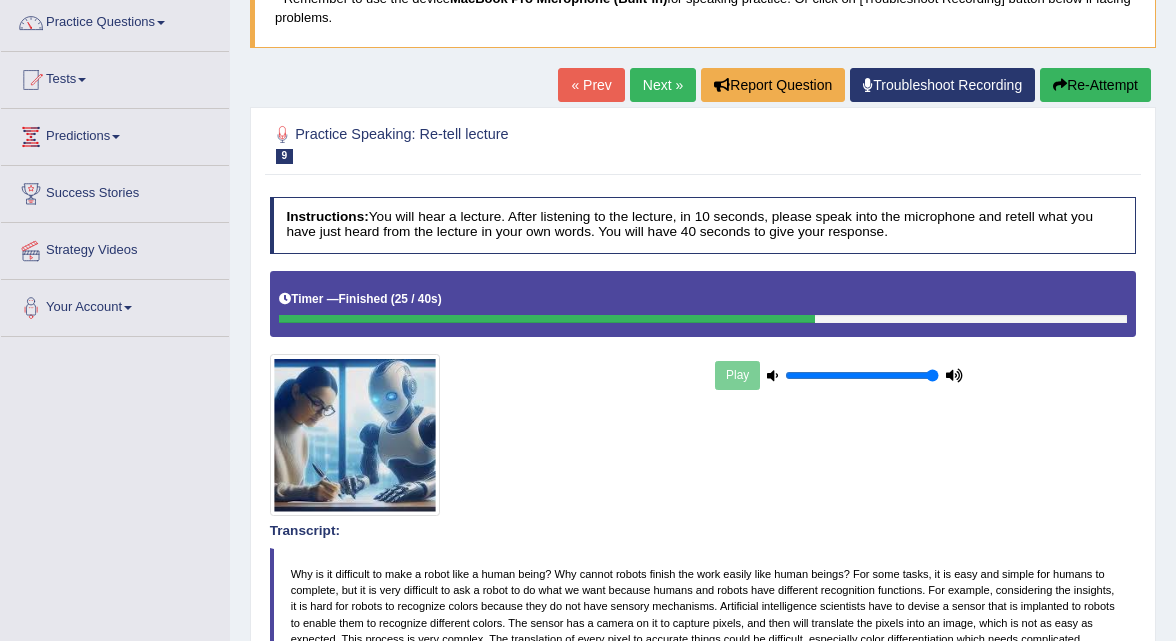 scroll, scrollTop: 154, scrollLeft: 0, axis: vertical 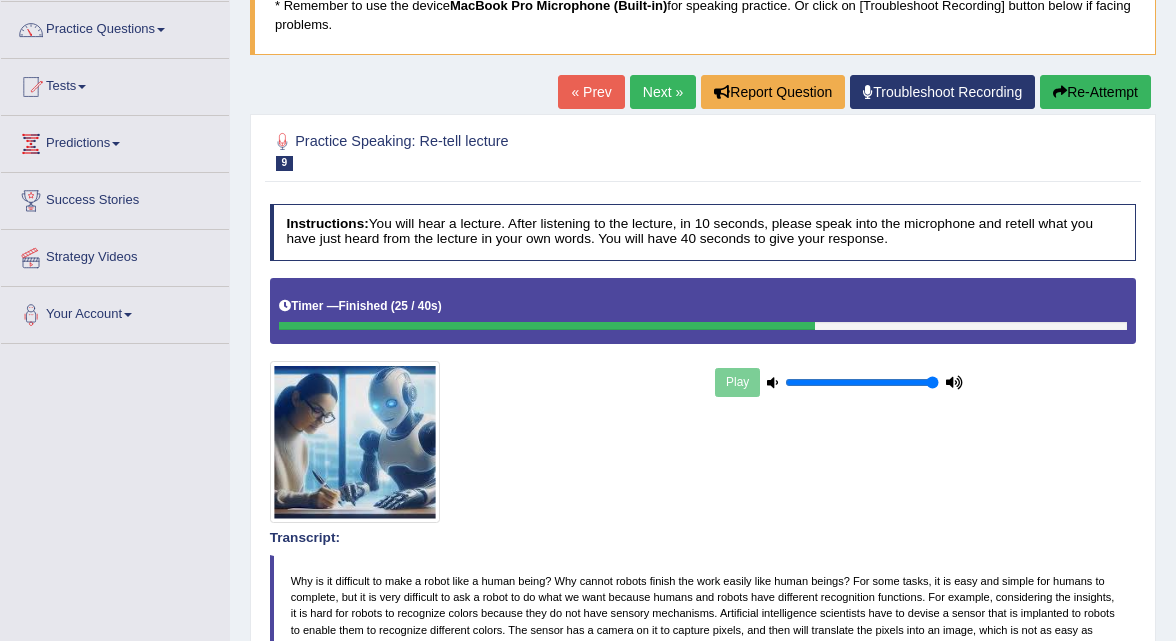 click on "Next »" at bounding box center [663, 92] 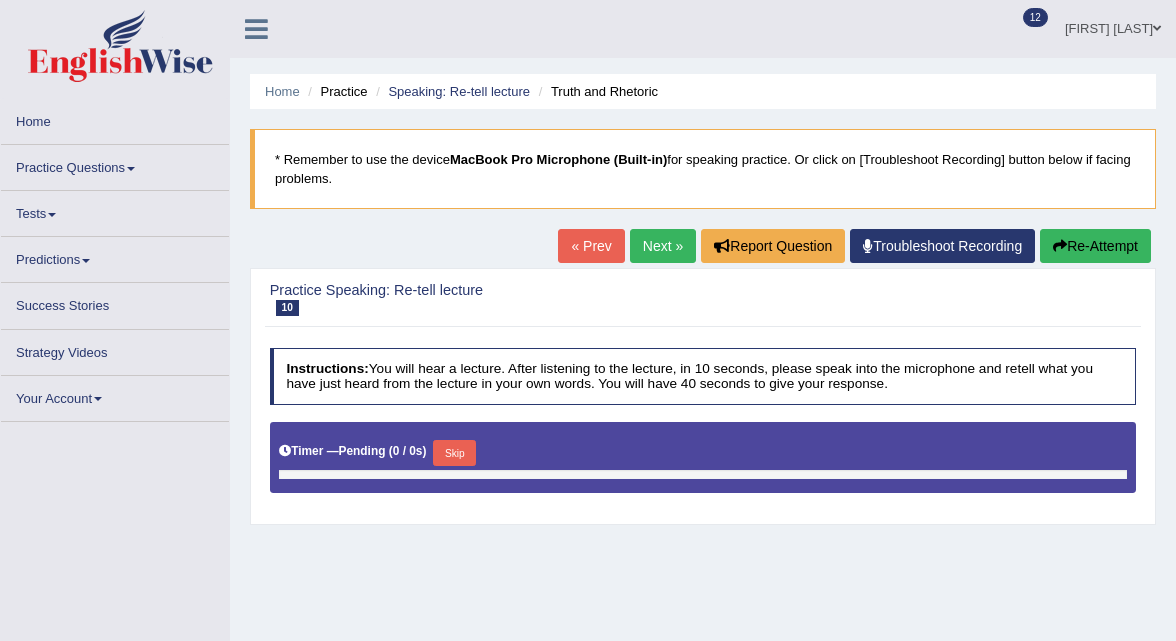 scroll, scrollTop: 0, scrollLeft: 0, axis: both 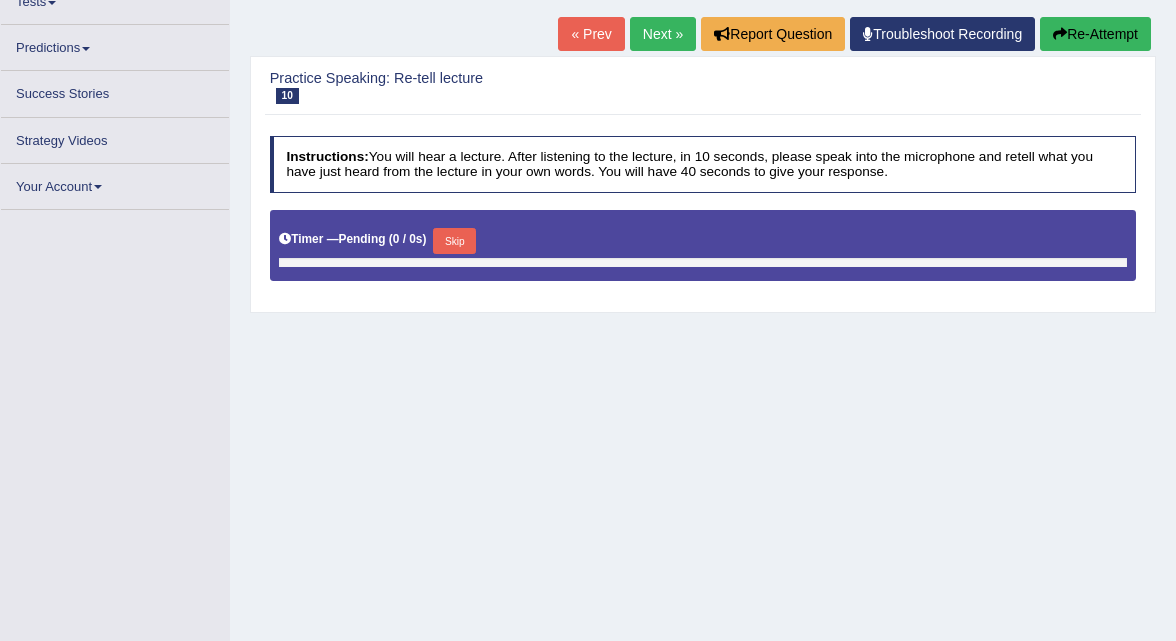 click on "Next »" at bounding box center [663, 34] 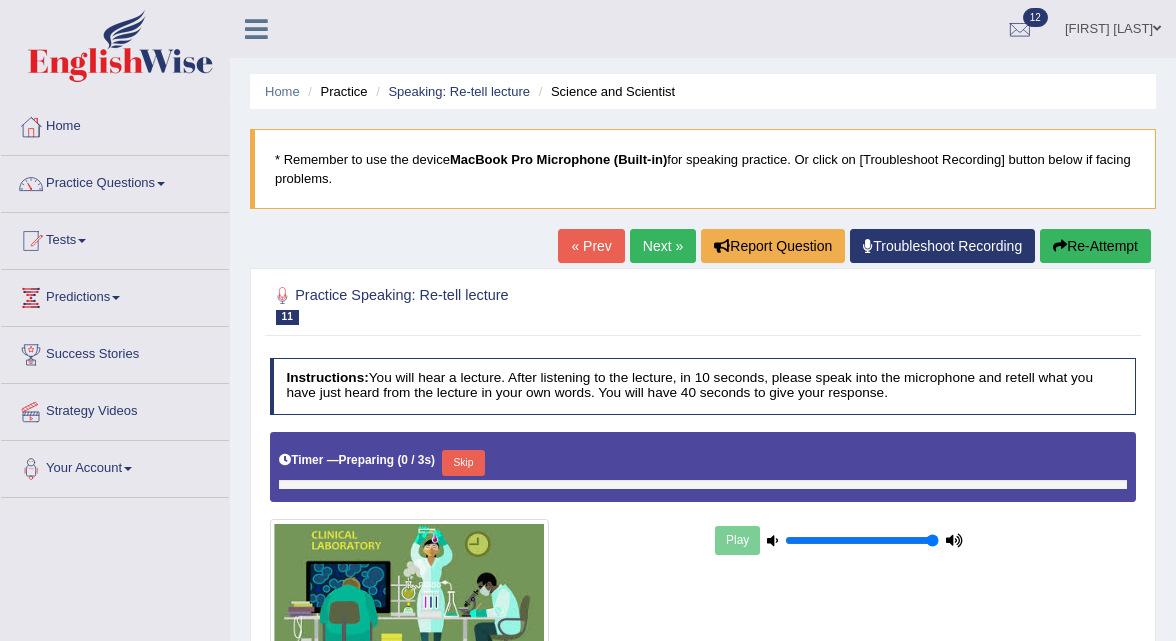 scroll, scrollTop: 0, scrollLeft: 0, axis: both 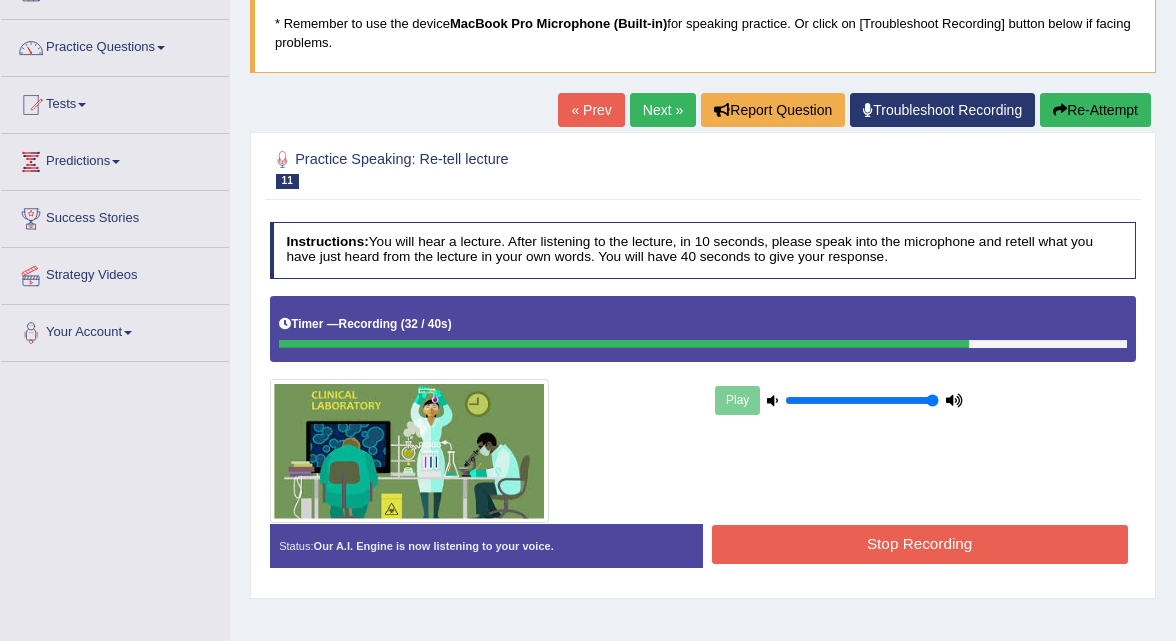 click on "Stop Recording" at bounding box center [920, 544] 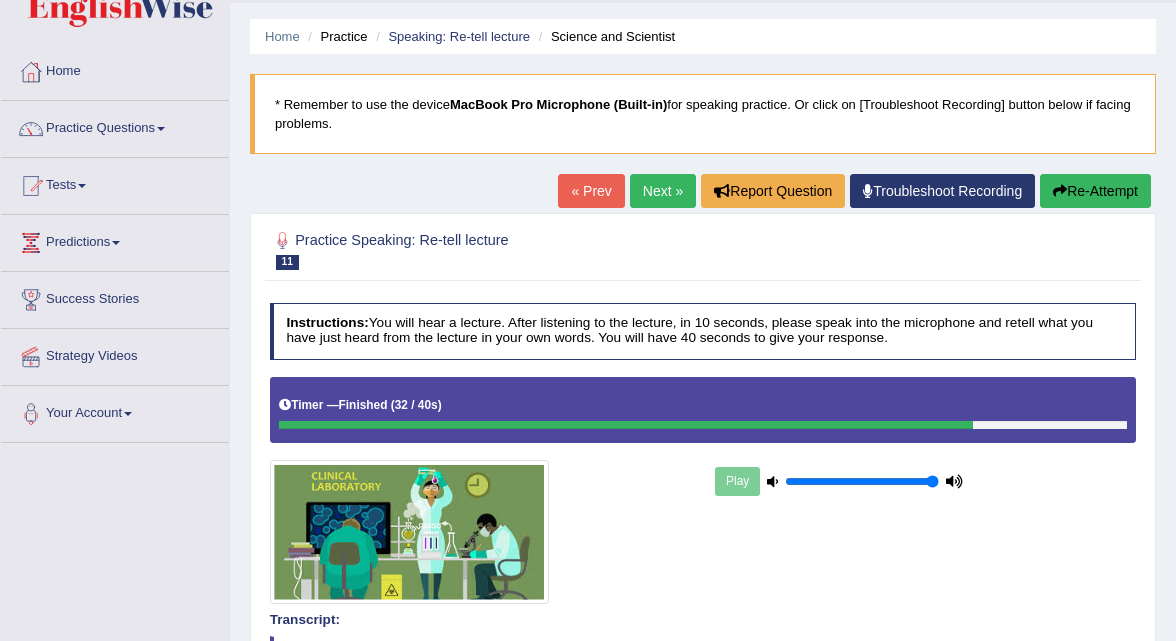 scroll, scrollTop: 49, scrollLeft: 0, axis: vertical 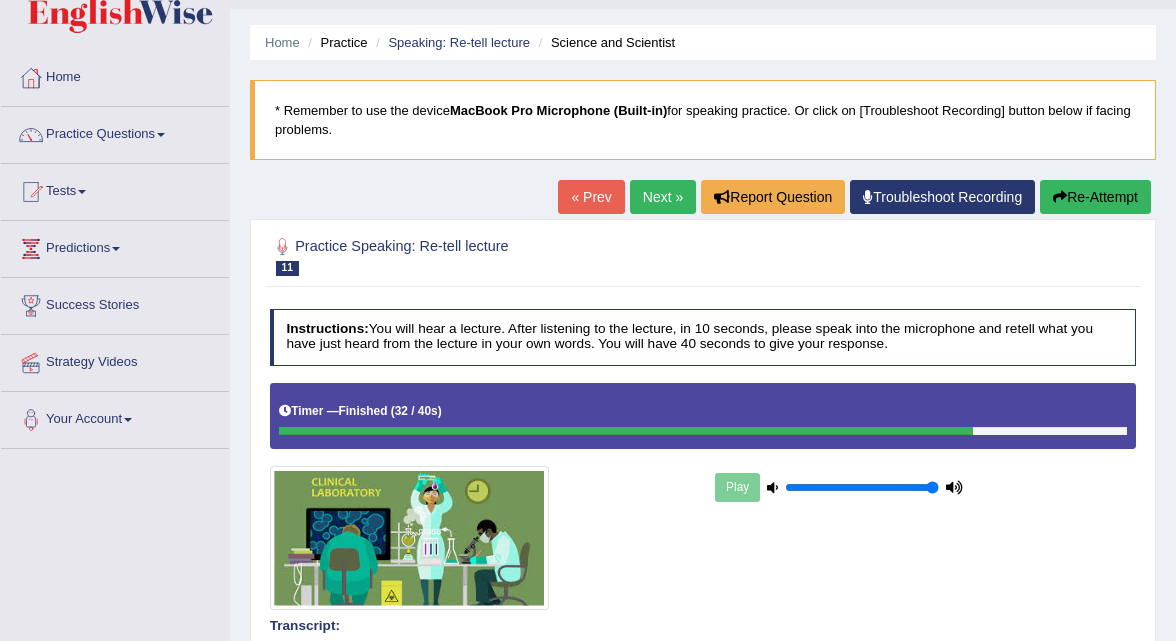 click on "Next »" at bounding box center (663, 197) 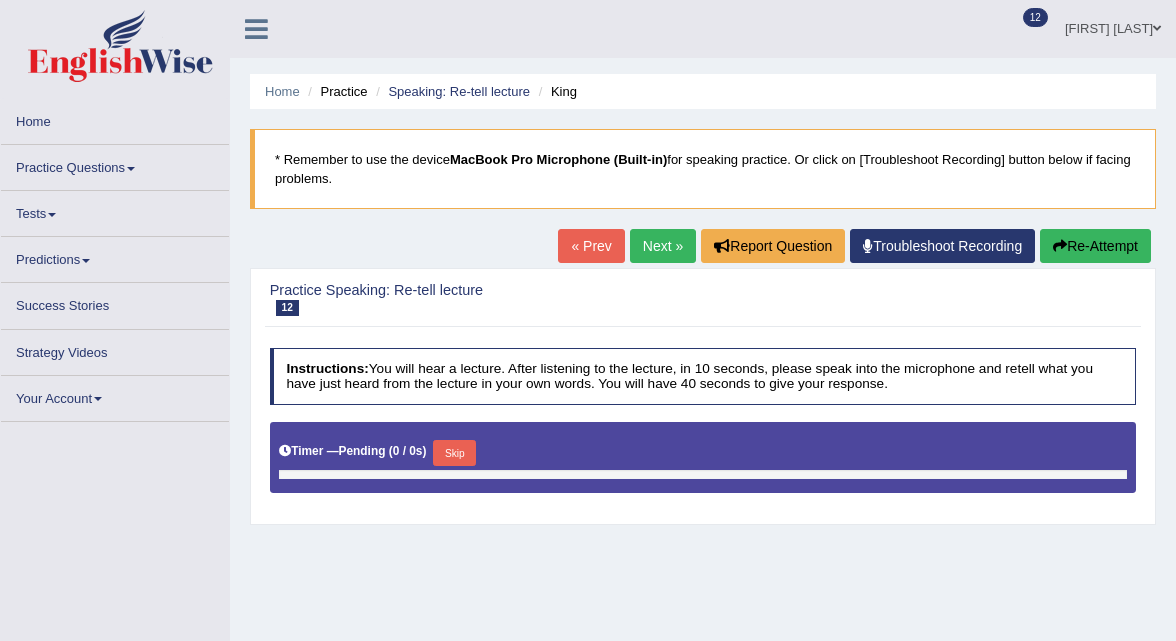 scroll, scrollTop: 0, scrollLeft: 0, axis: both 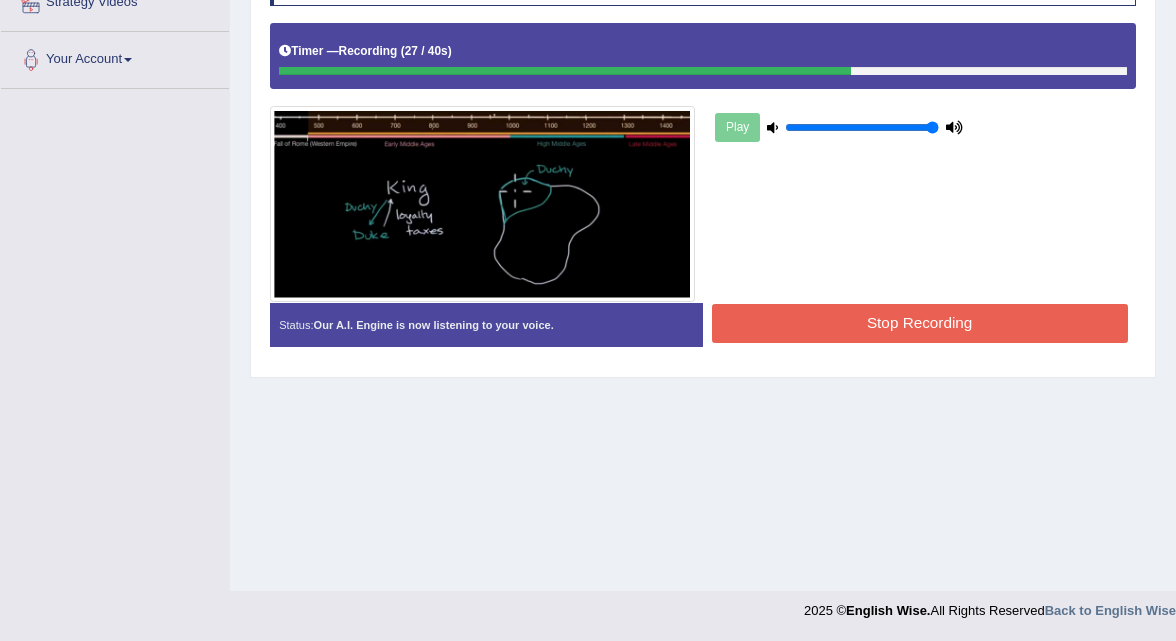 click on "Stop Recording" at bounding box center (920, 323) 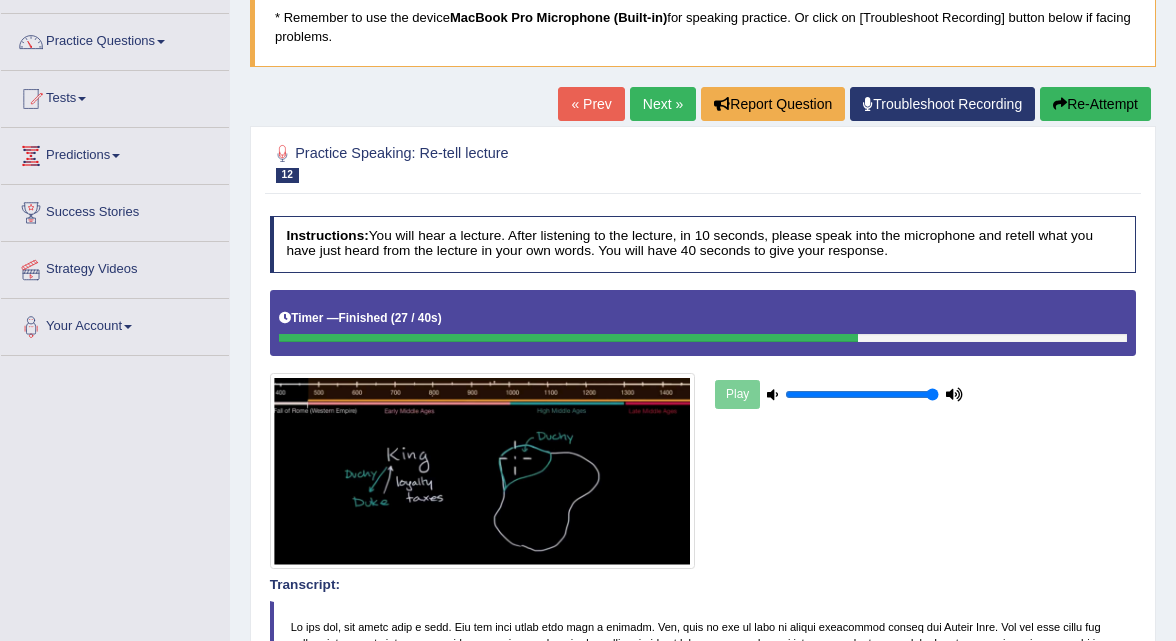 scroll, scrollTop: 0, scrollLeft: 0, axis: both 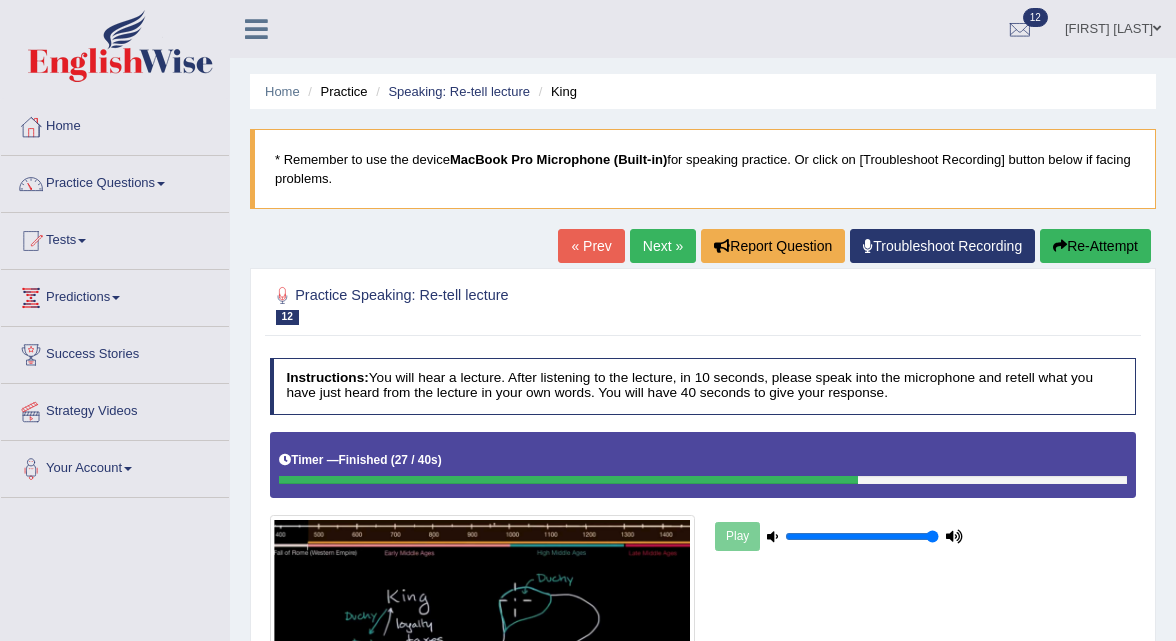 click on "Next »" at bounding box center [663, 246] 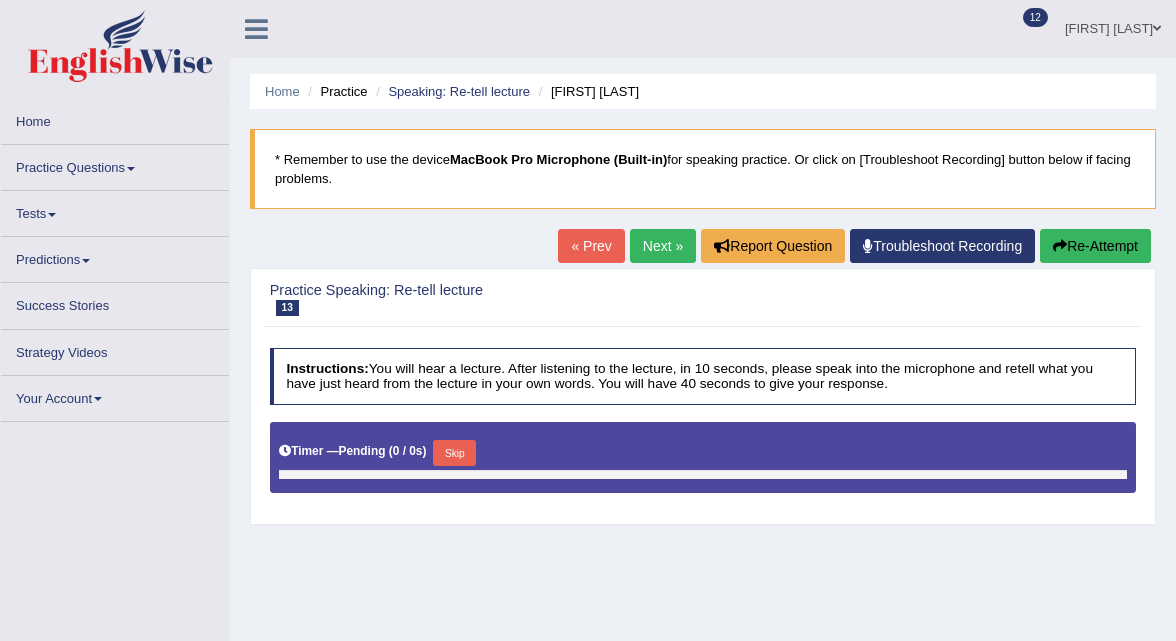 scroll, scrollTop: 0, scrollLeft: 0, axis: both 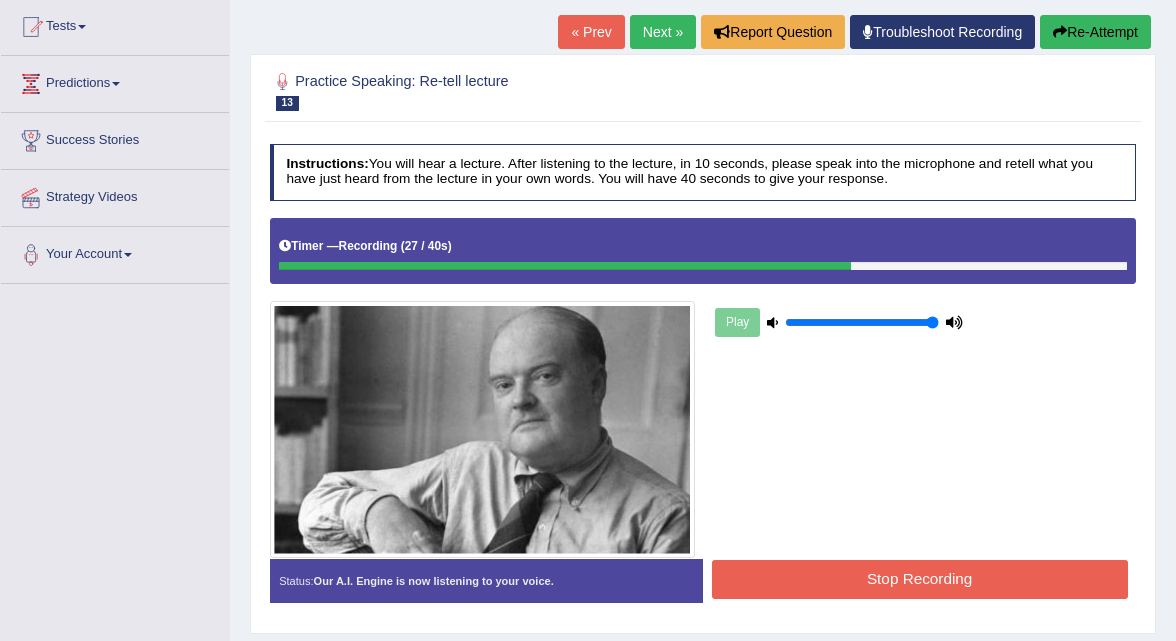 click on "Stop Recording" at bounding box center (920, 579) 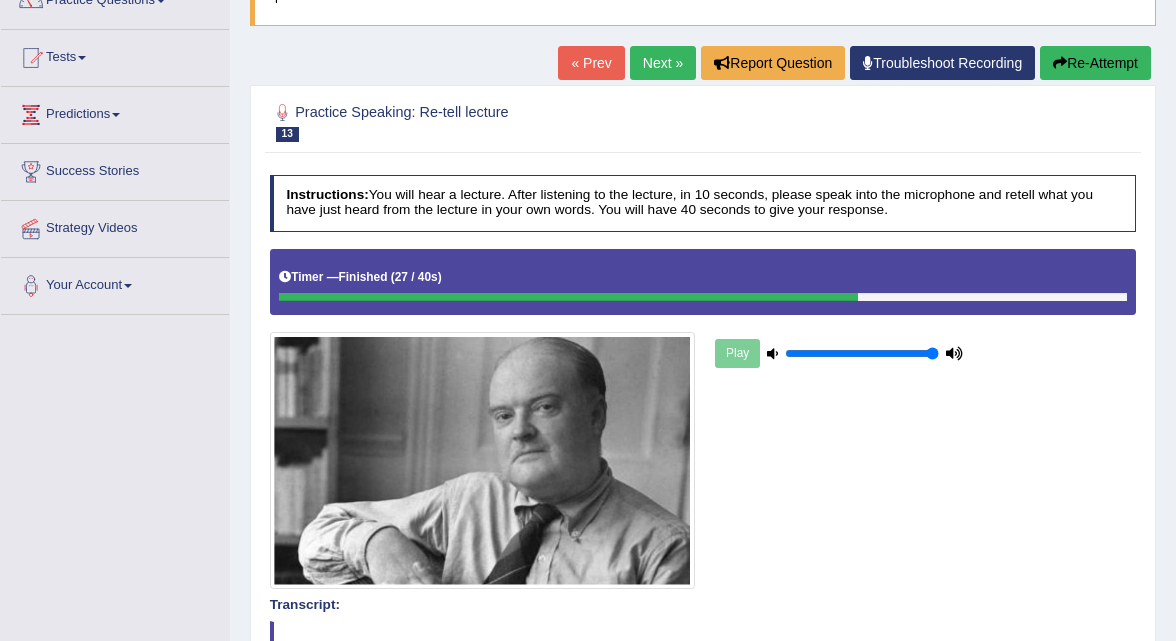 scroll, scrollTop: 181, scrollLeft: 0, axis: vertical 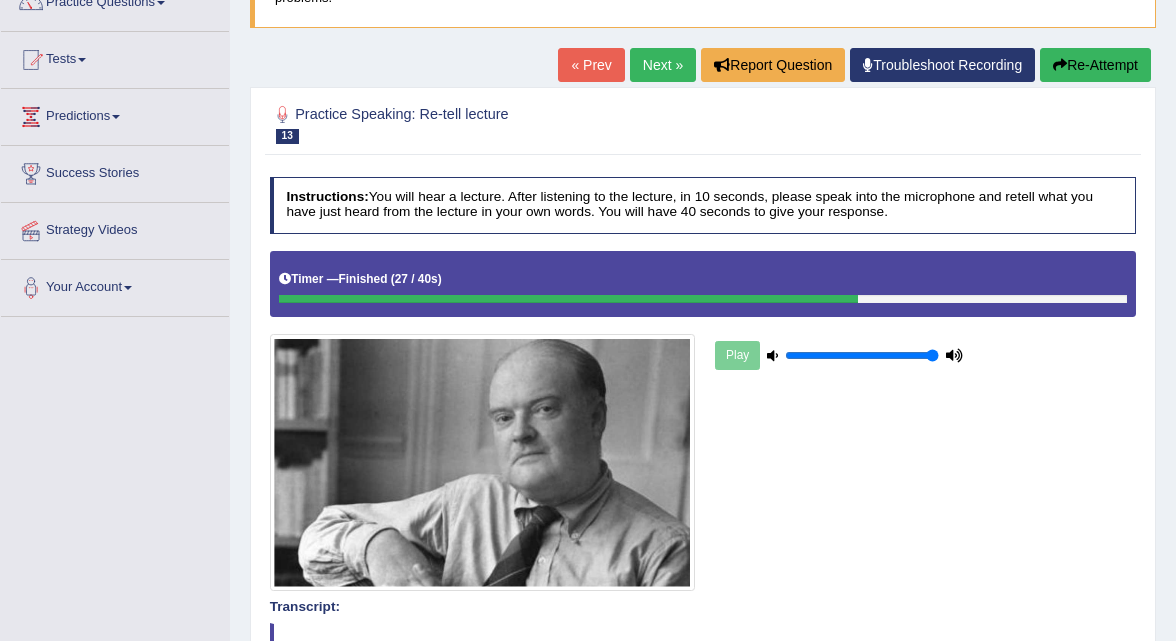 click on "Next »" at bounding box center [663, 65] 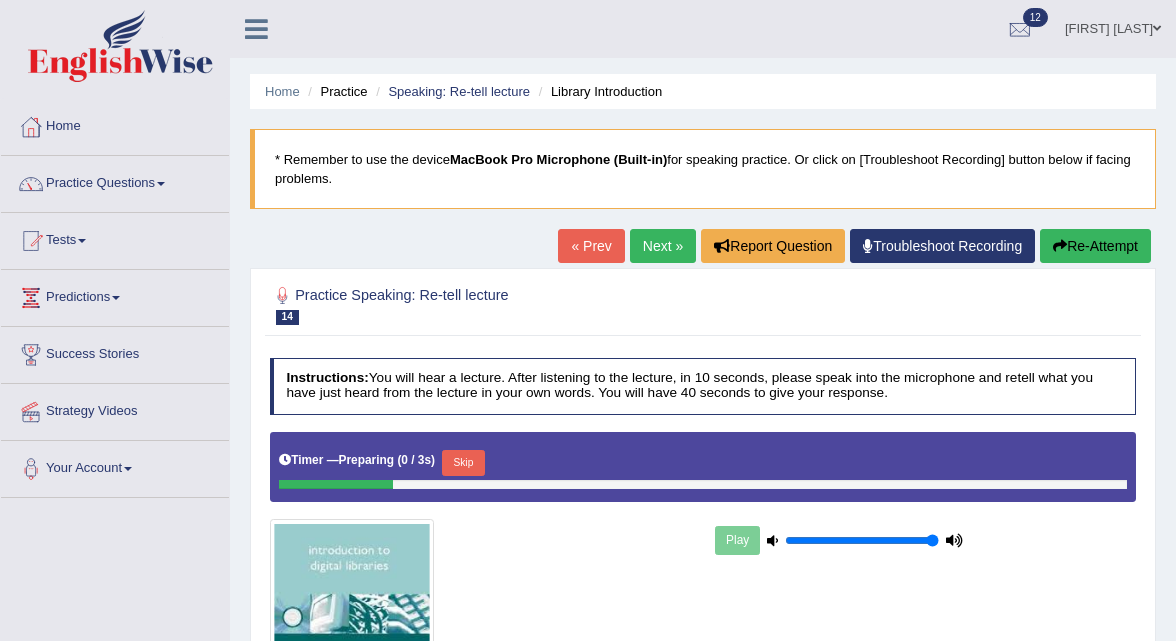 scroll, scrollTop: 129, scrollLeft: 0, axis: vertical 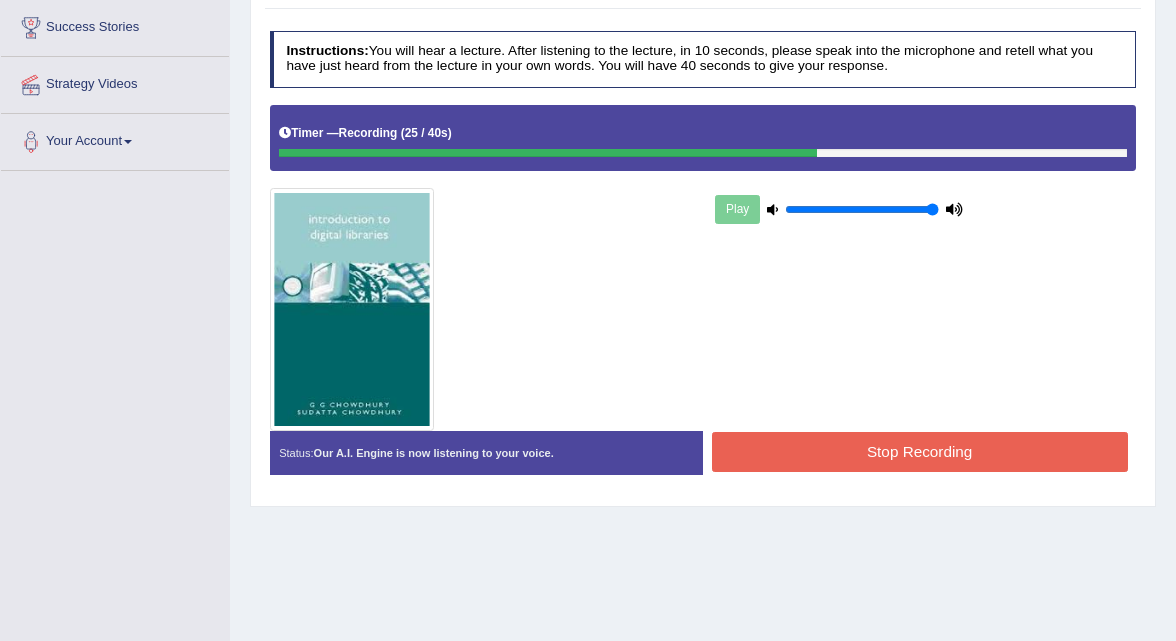 click on "Stop Recording" at bounding box center [920, 451] 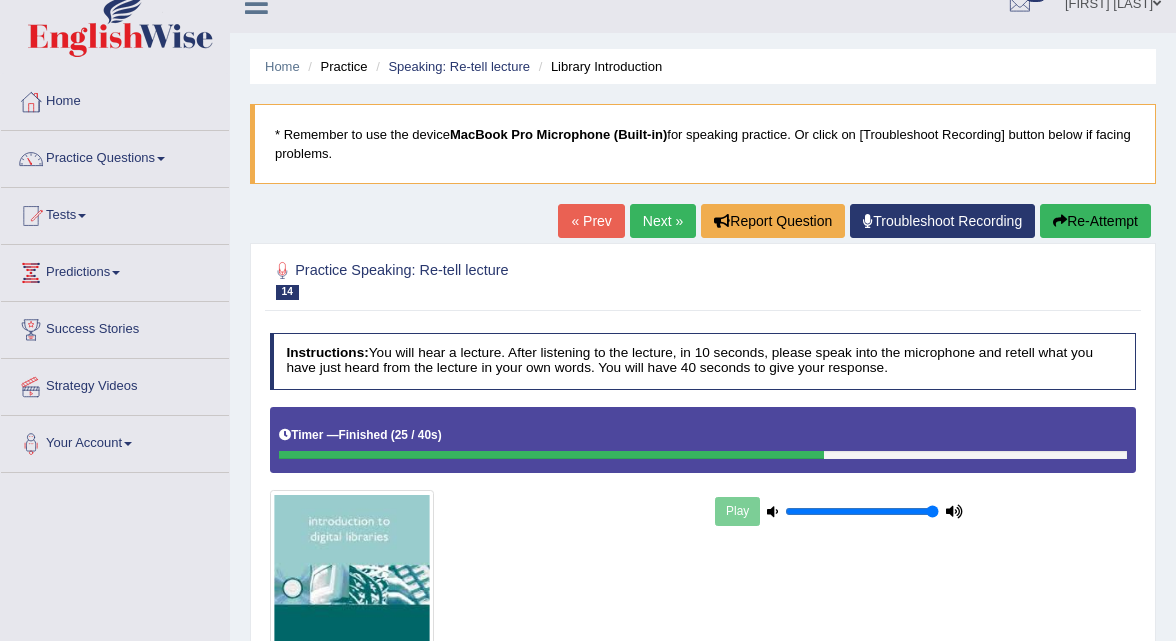 scroll, scrollTop: 0, scrollLeft: 0, axis: both 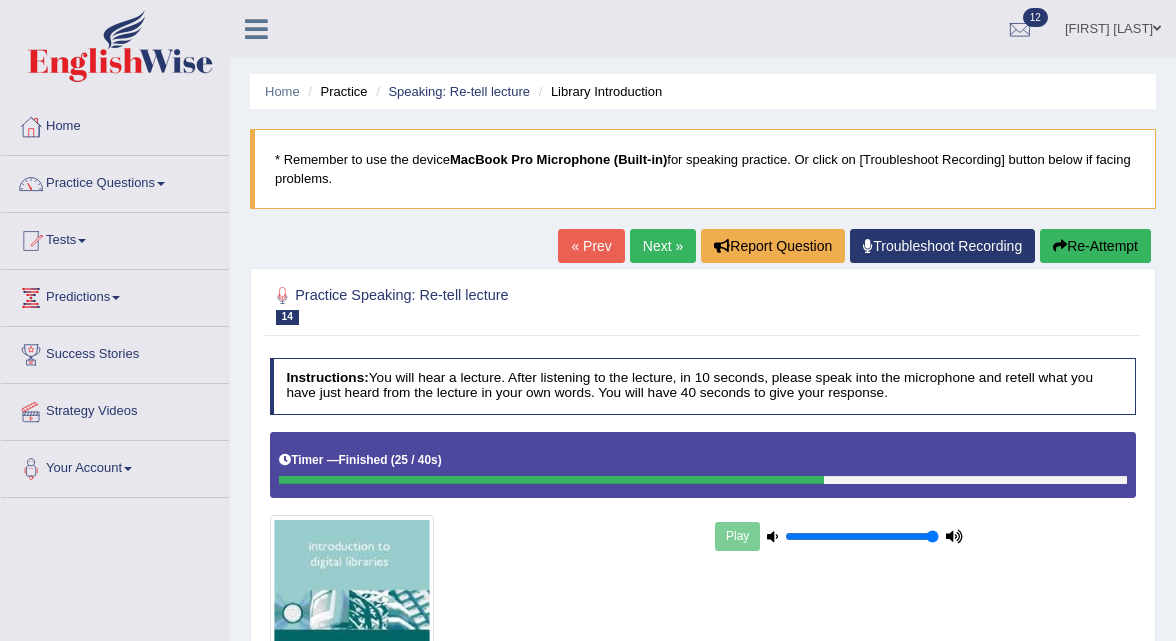 click on "Next »" at bounding box center [663, 246] 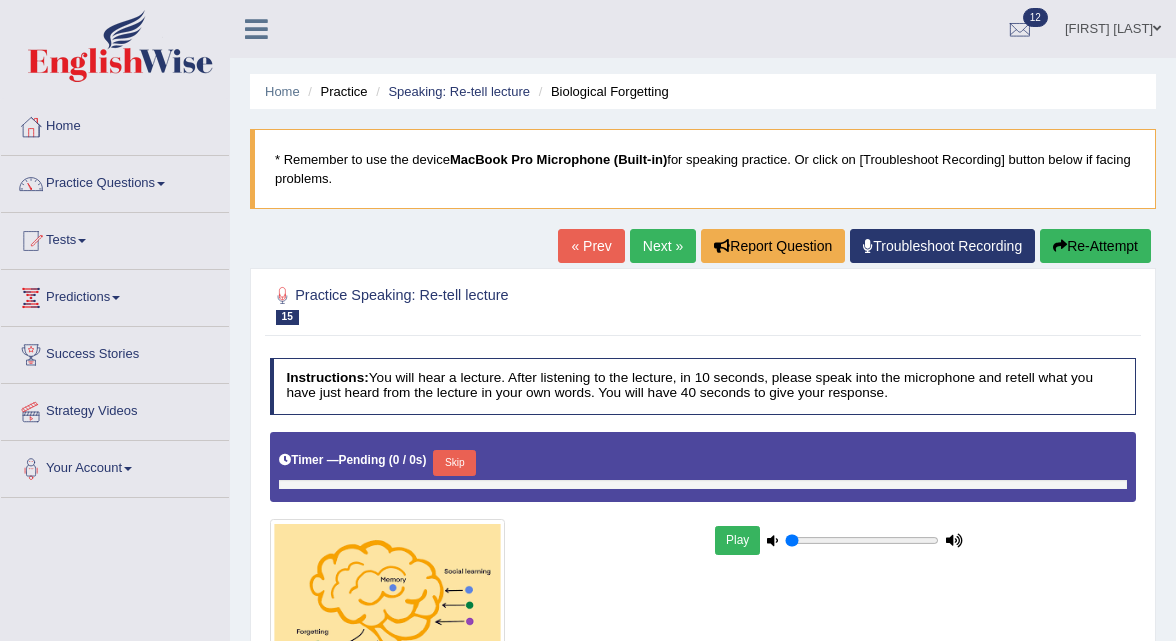 scroll, scrollTop: 0, scrollLeft: 0, axis: both 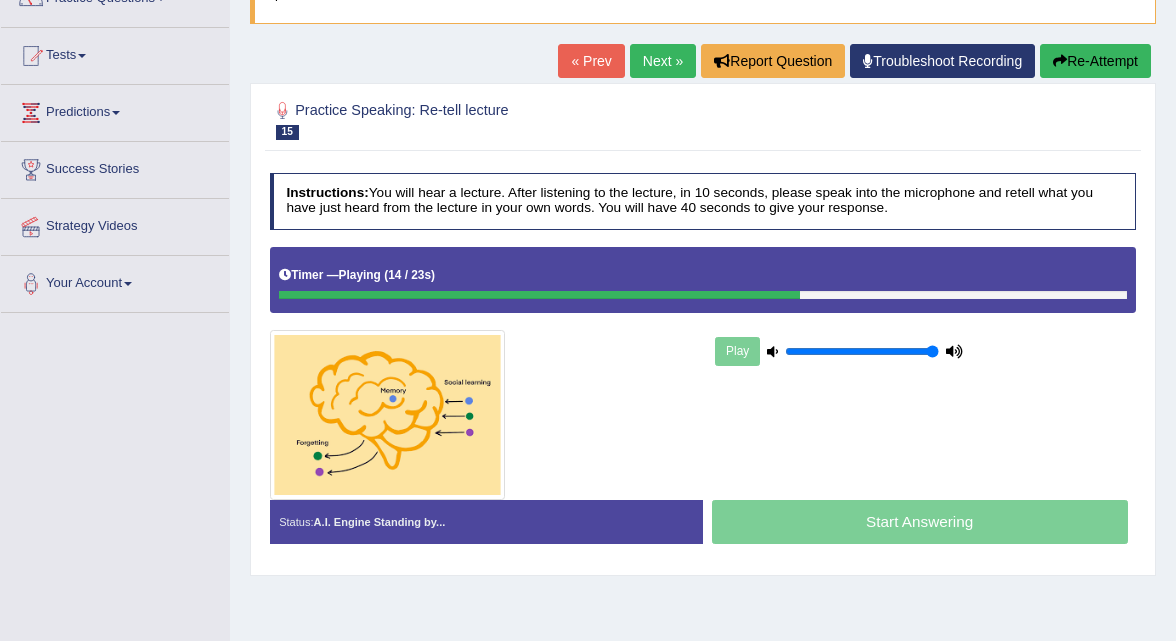 click on "Next »" at bounding box center [663, 61] 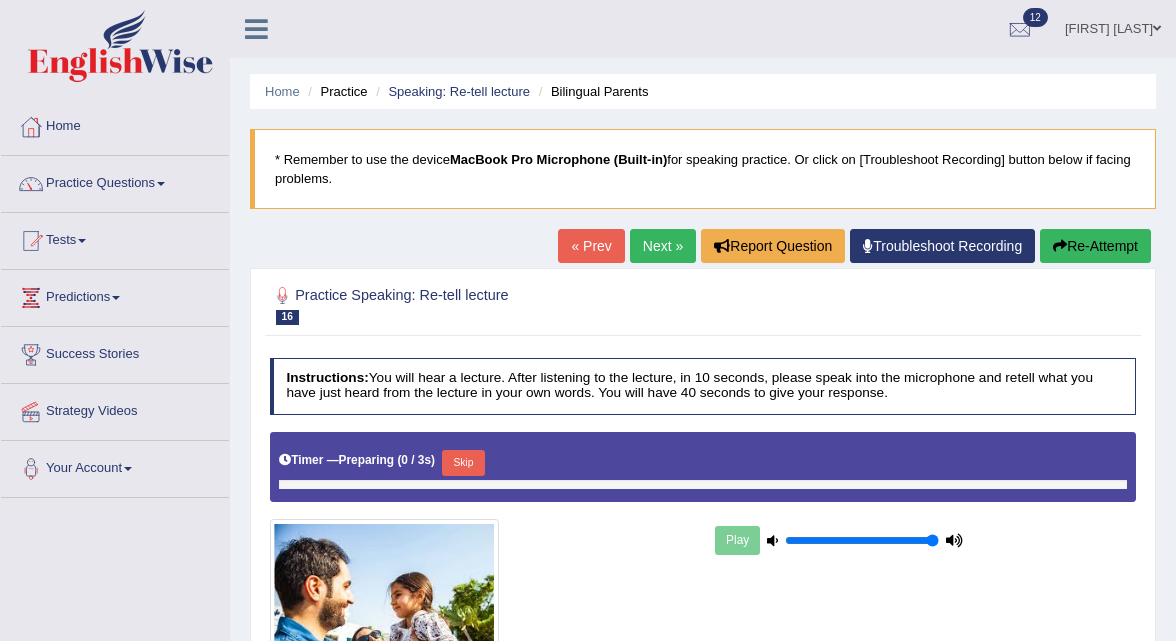 scroll, scrollTop: 0, scrollLeft: 0, axis: both 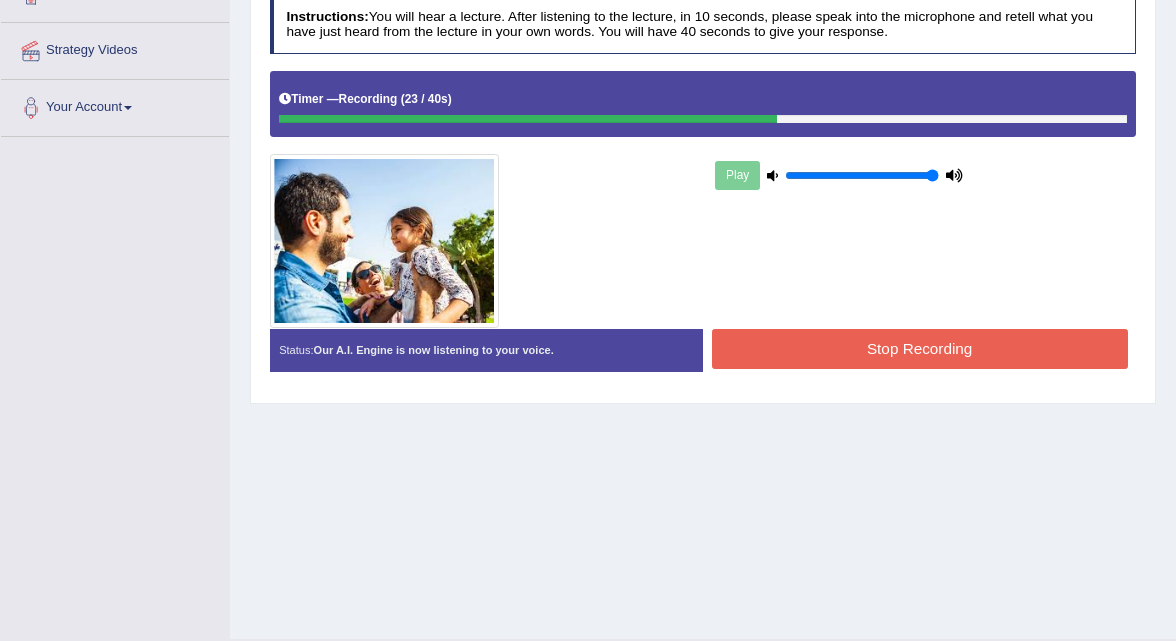 click on "Stop Recording" at bounding box center [920, 348] 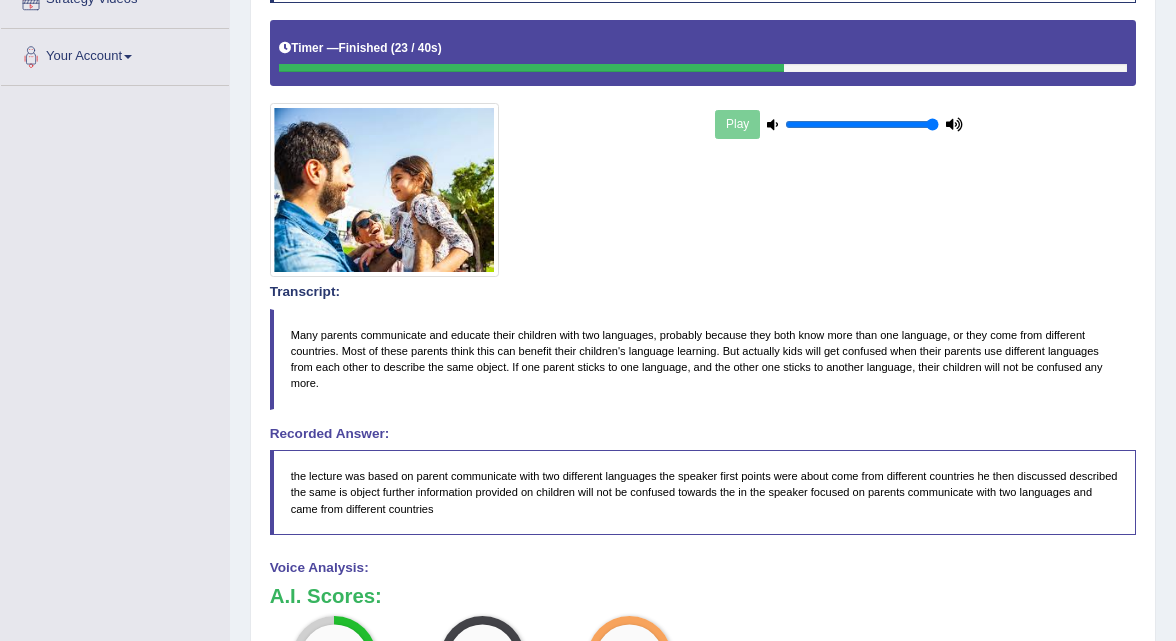 scroll, scrollTop: 0, scrollLeft: 0, axis: both 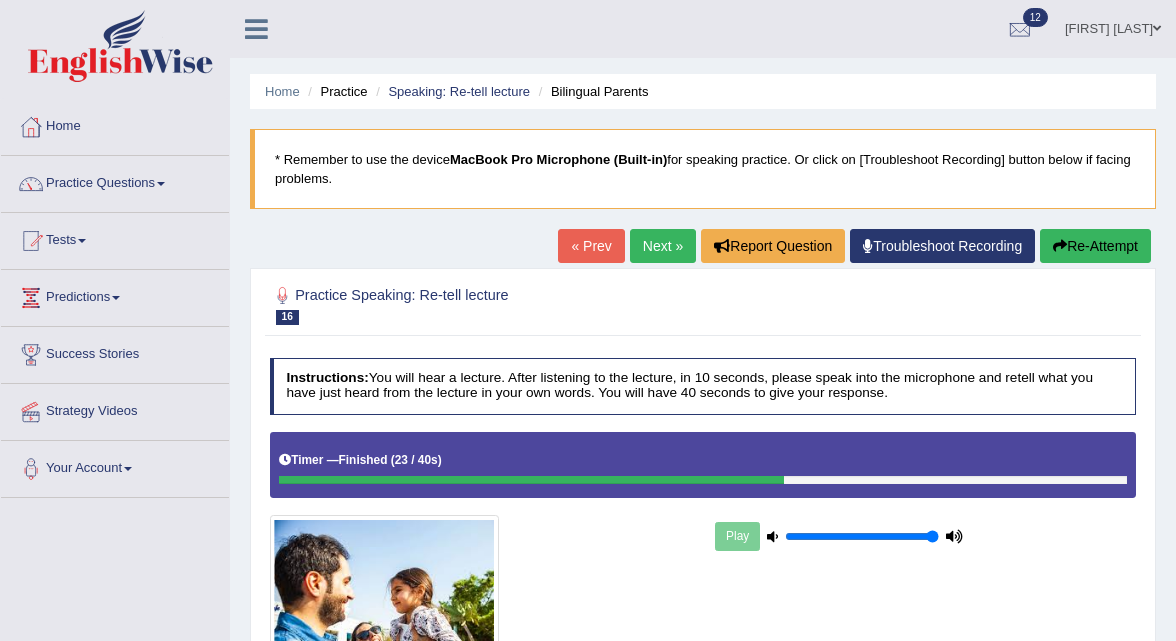 click on "Next »" at bounding box center [663, 246] 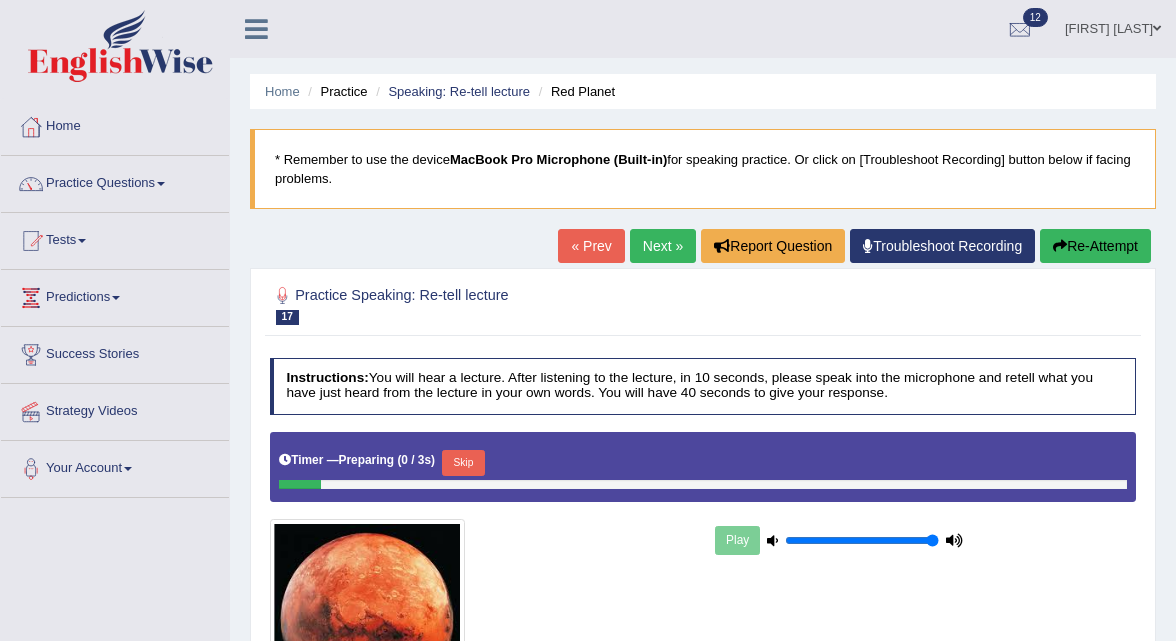 scroll, scrollTop: 0, scrollLeft: 0, axis: both 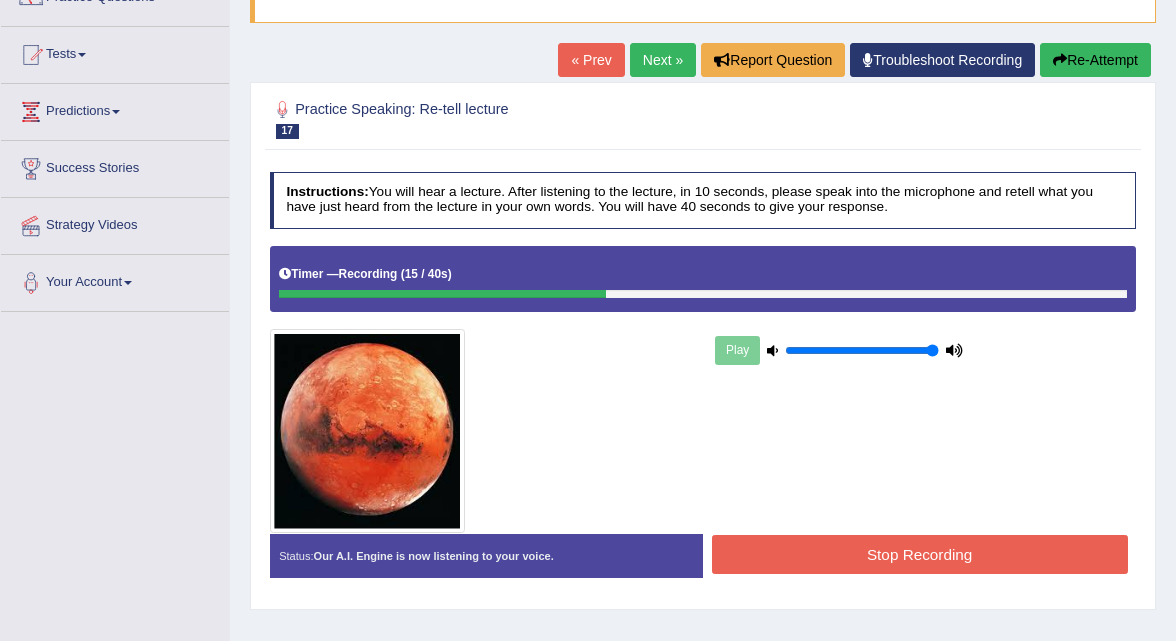 click at bounding box center [1060, 60] 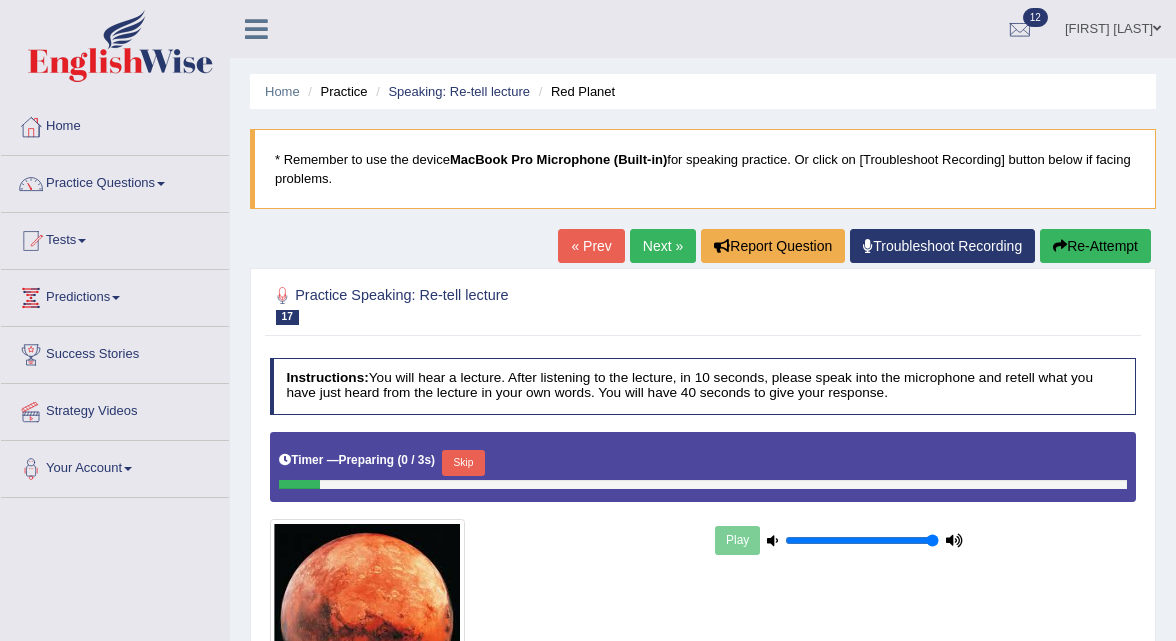 scroll, scrollTop: 186, scrollLeft: 0, axis: vertical 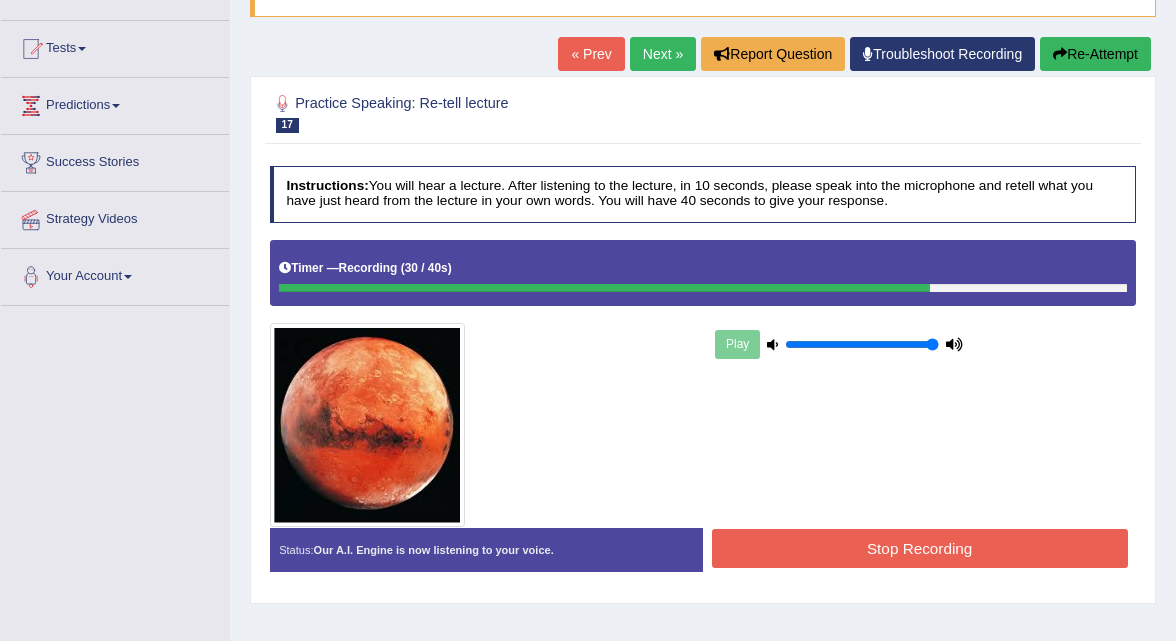 click on "Stop Recording" at bounding box center [920, 548] 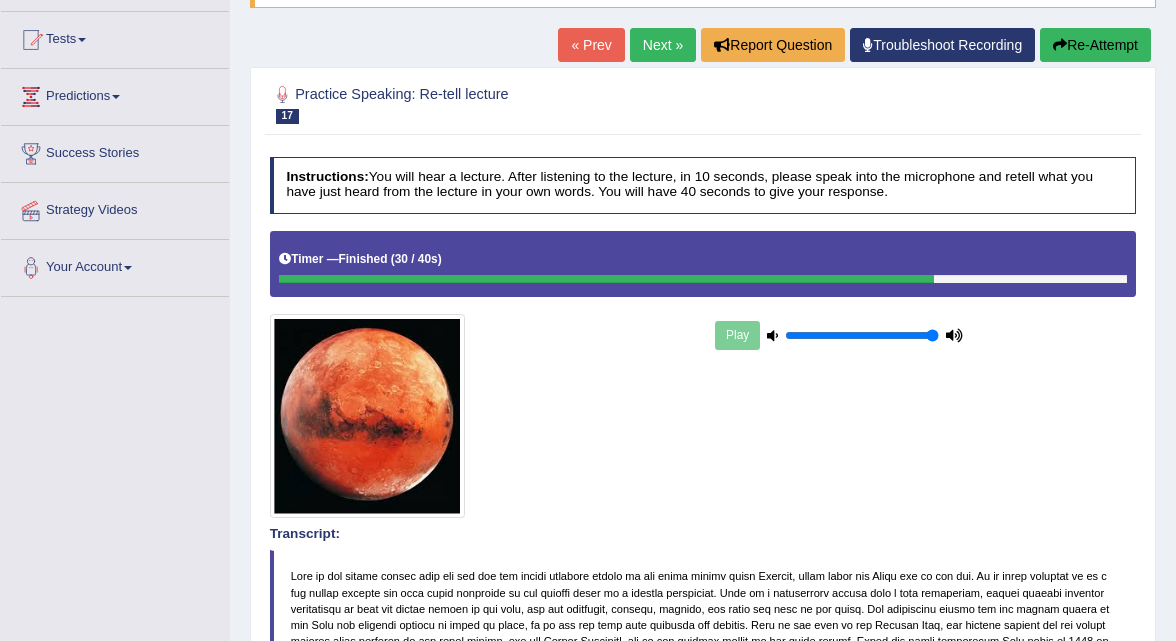 scroll, scrollTop: 0, scrollLeft: 0, axis: both 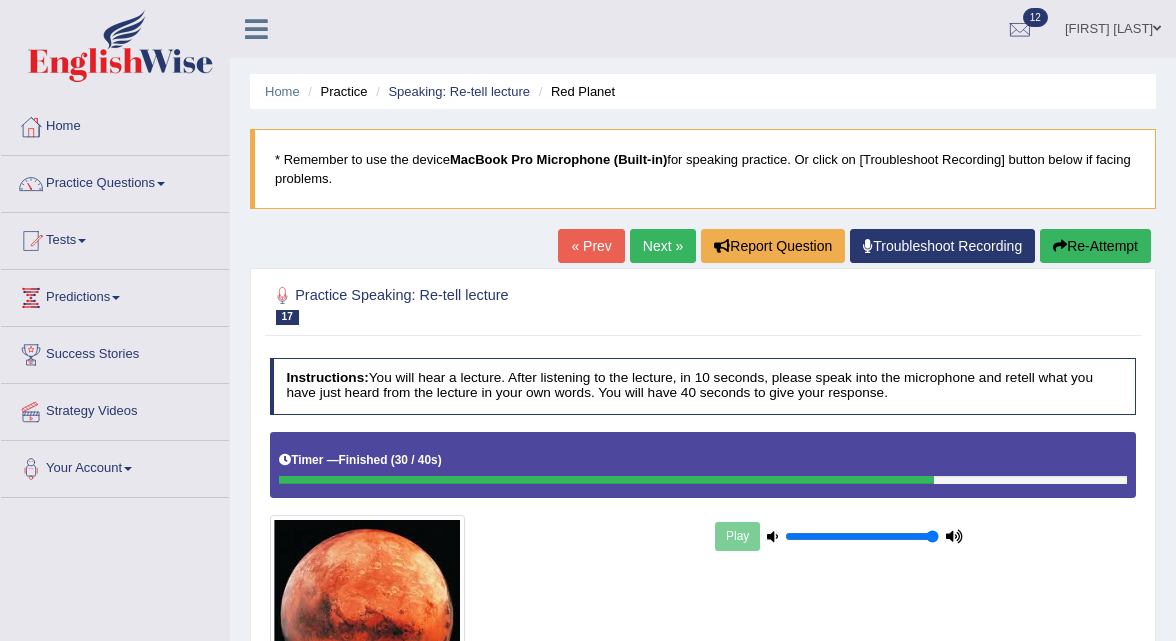 click on "Next »" at bounding box center [663, 246] 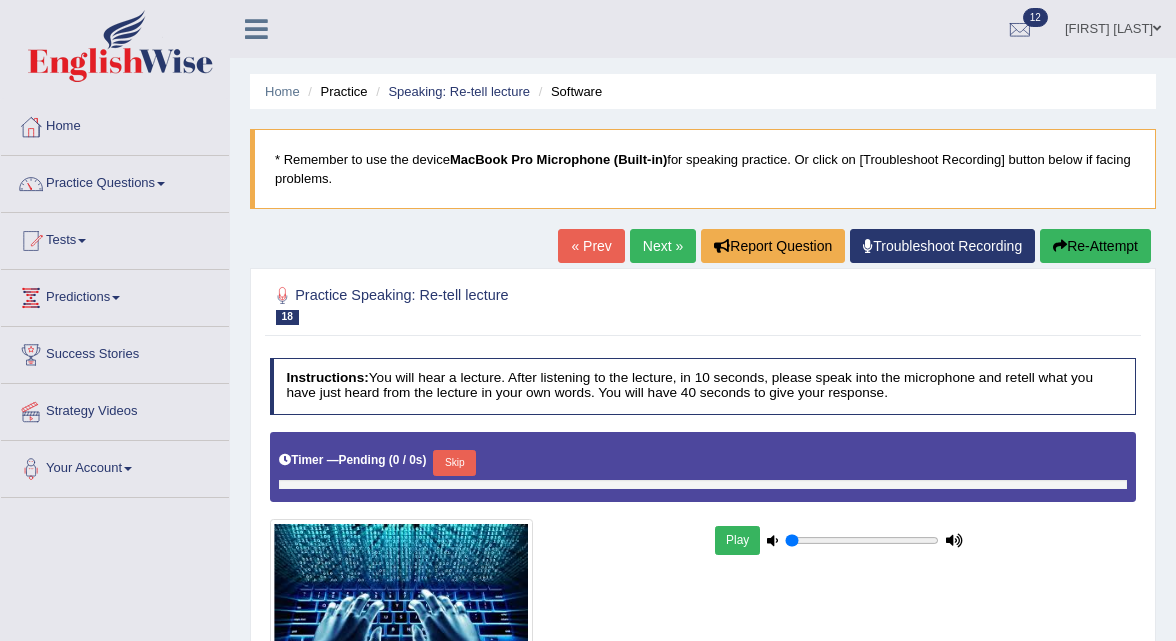 scroll, scrollTop: 0, scrollLeft: 0, axis: both 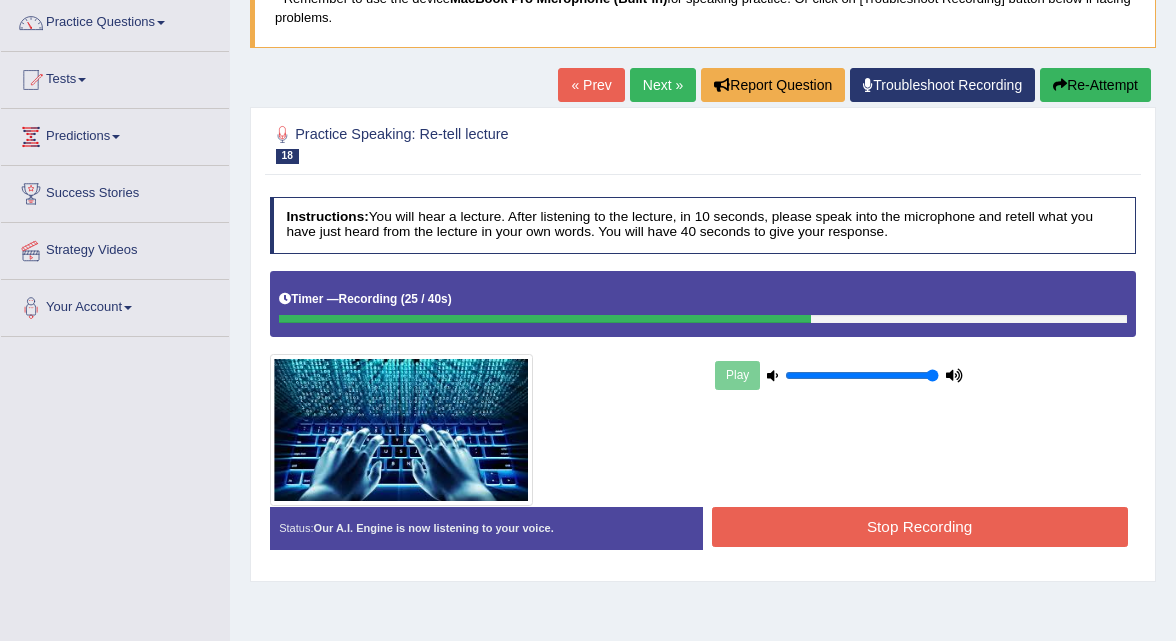 click on "Stop Recording" at bounding box center [920, 526] 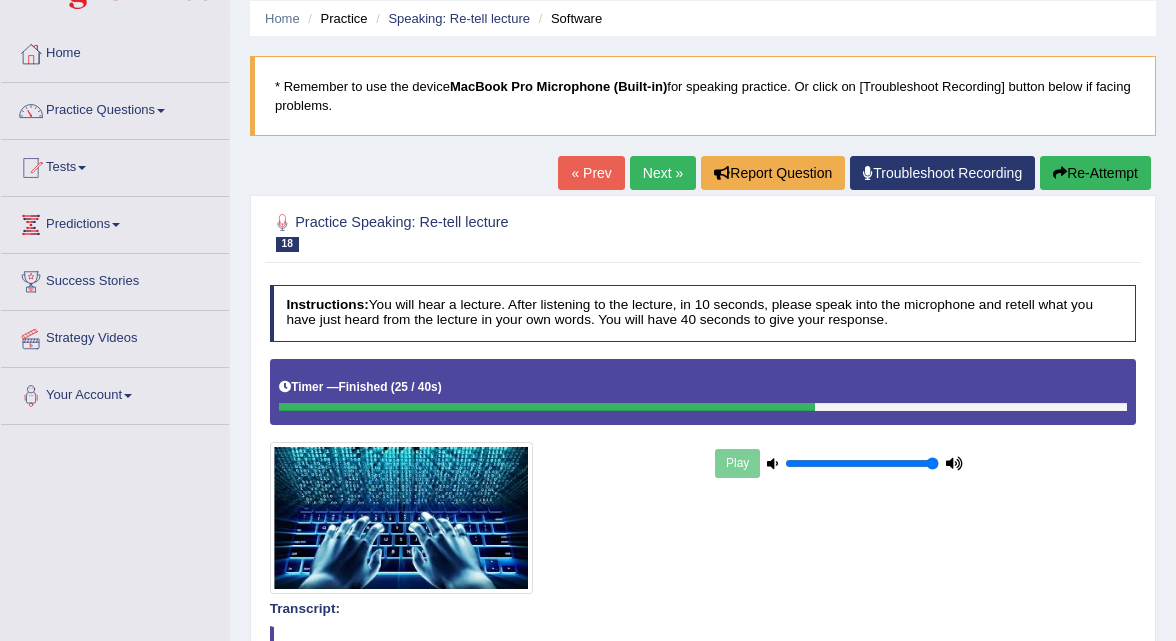 scroll, scrollTop: 0, scrollLeft: 0, axis: both 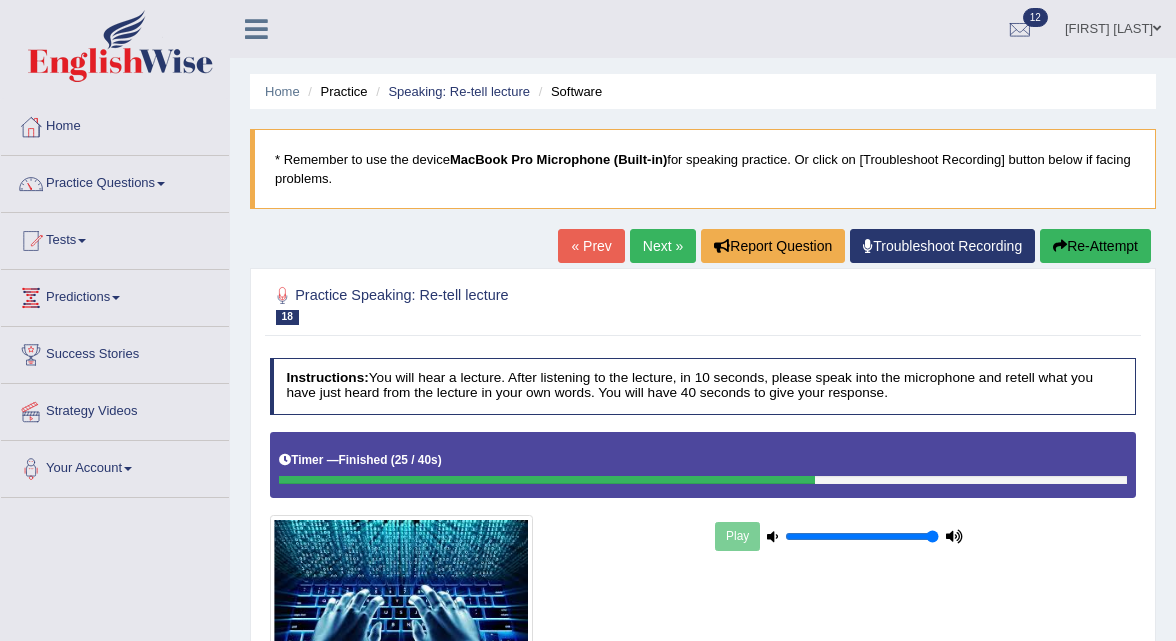 click on "Next »" at bounding box center [663, 246] 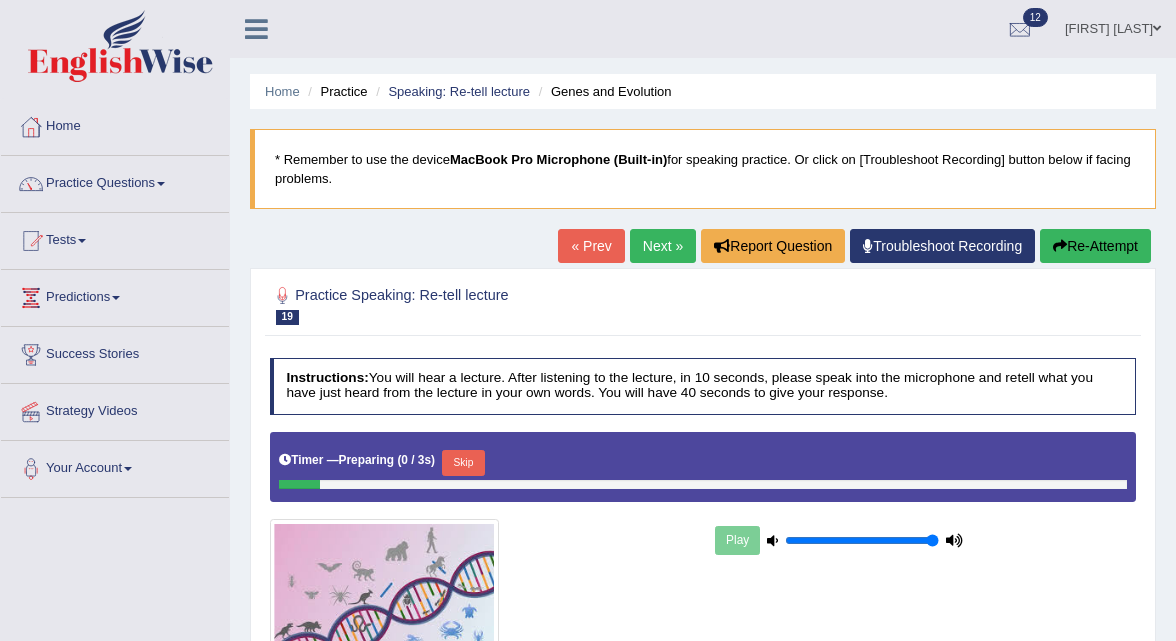 scroll, scrollTop: 0, scrollLeft: 0, axis: both 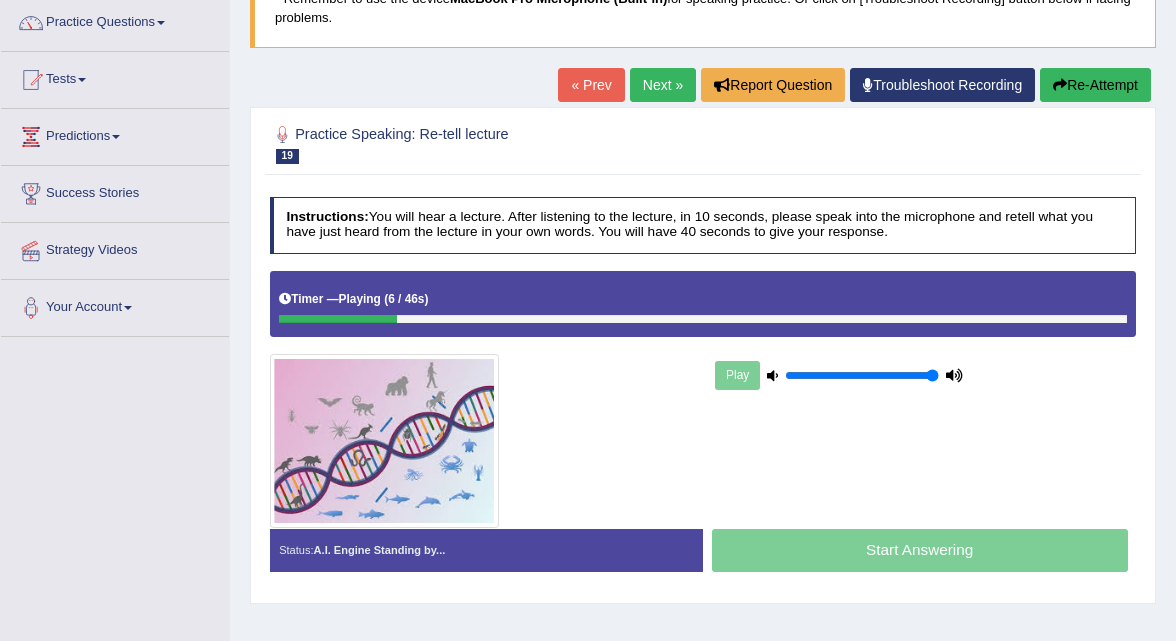 click on "Next »" at bounding box center (663, 85) 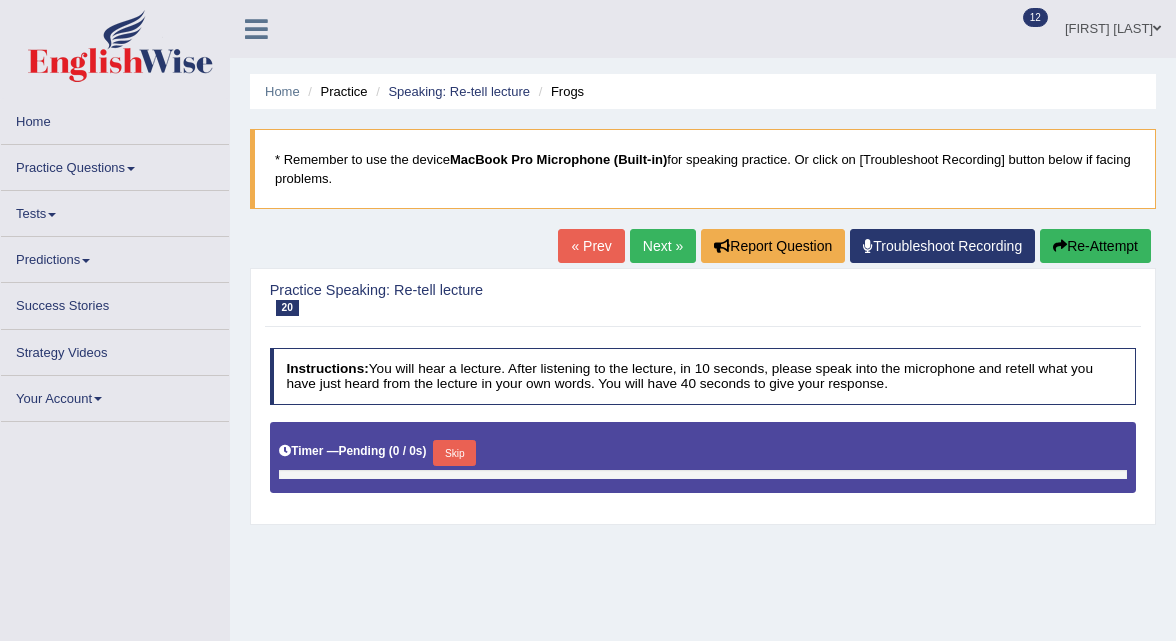 scroll, scrollTop: 0, scrollLeft: 0, axis: both 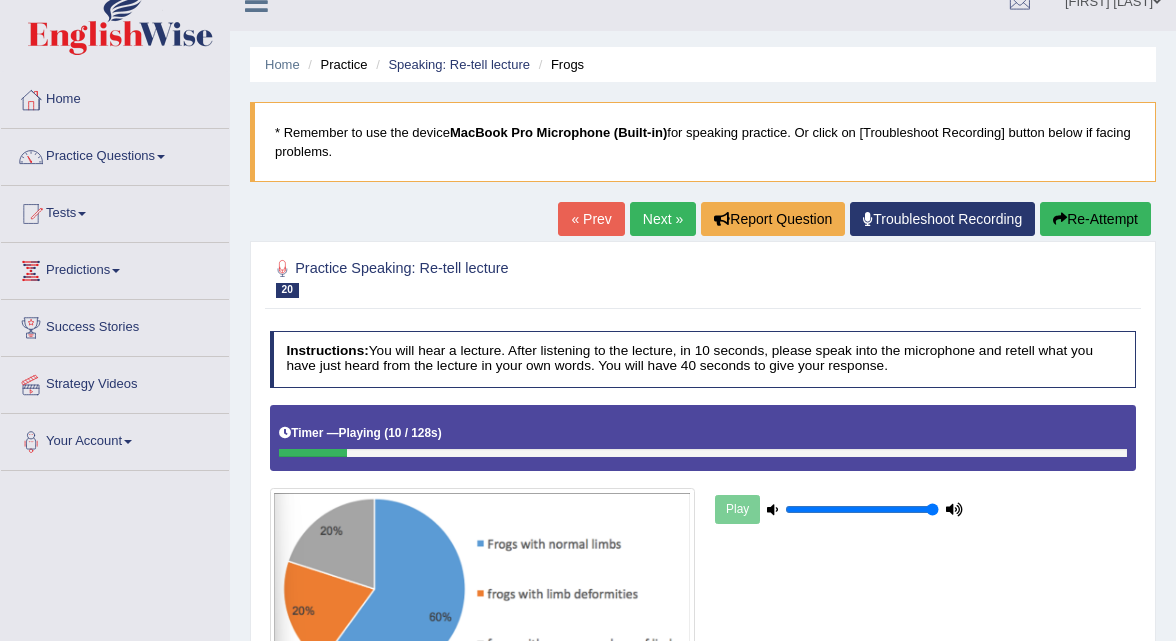 click on "Next »" at bounding box center (663, 219) 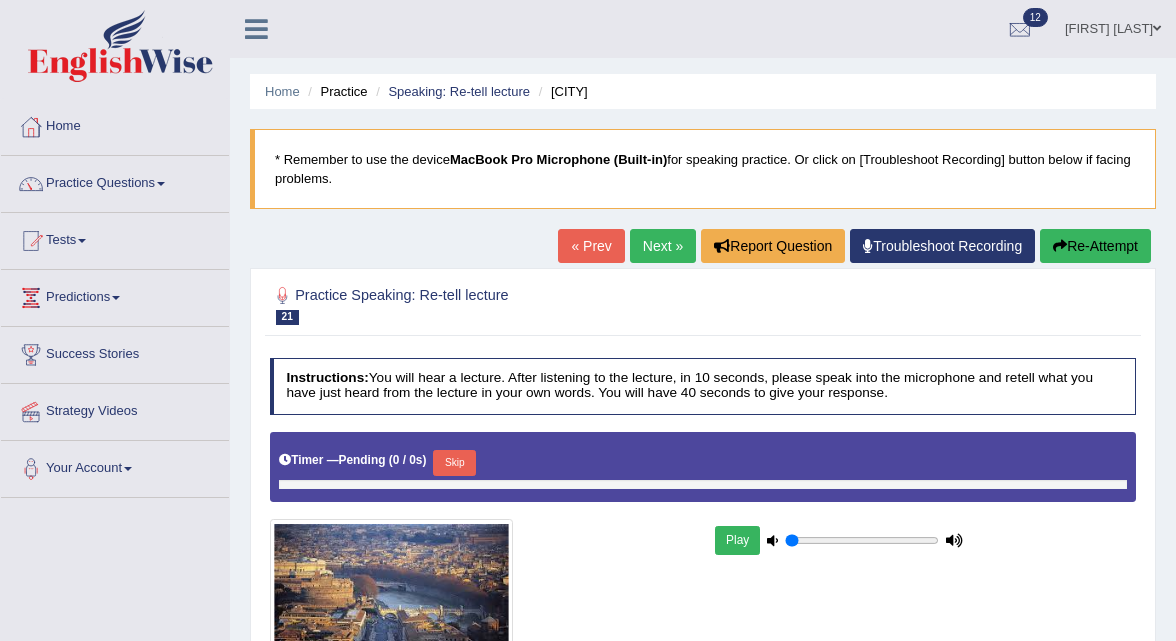 scroll, scrollTop: 0, scrollLeft: 0, axis: both 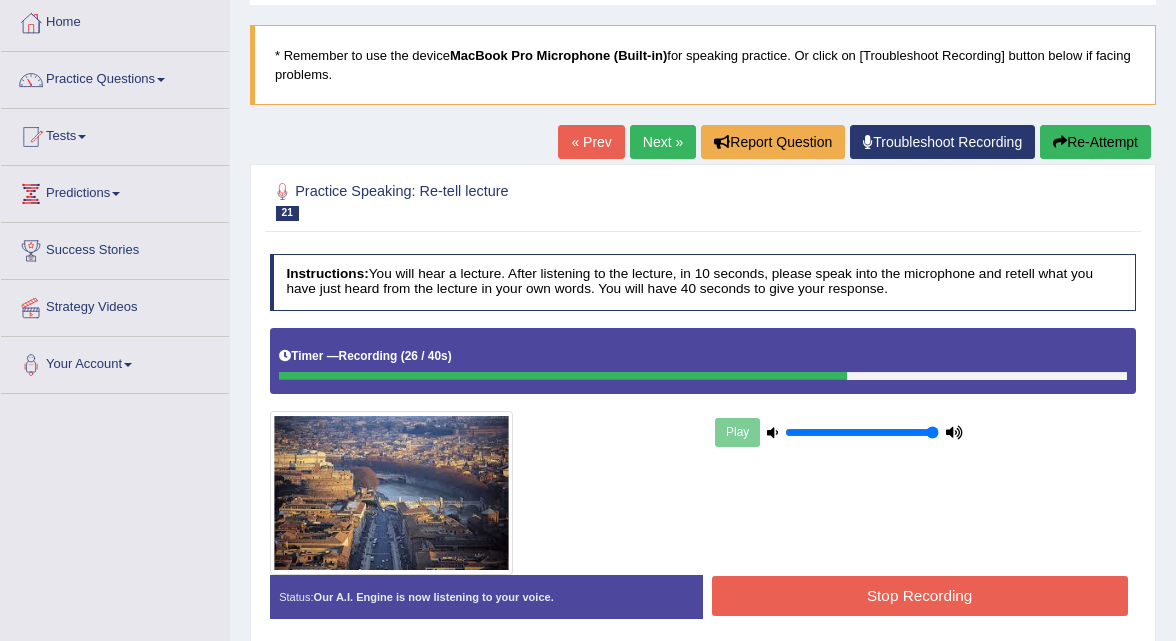 click on "Stop Recording" at bounding box center (920, 595) 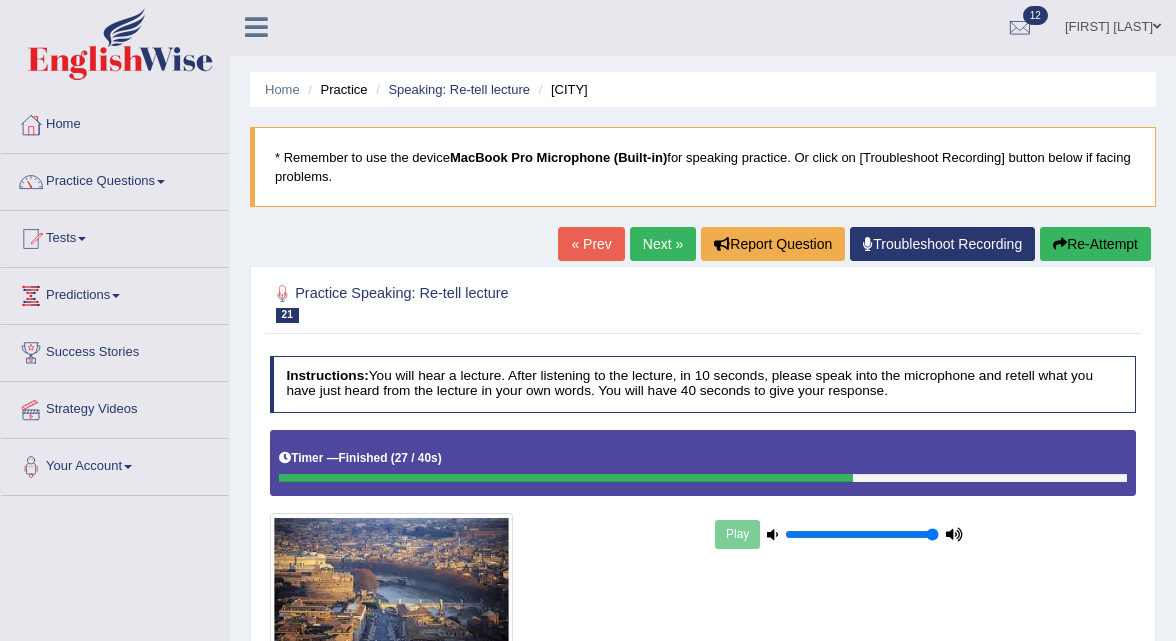 scroll, scrollTop: 0, scrollLeft: 0, axis: both 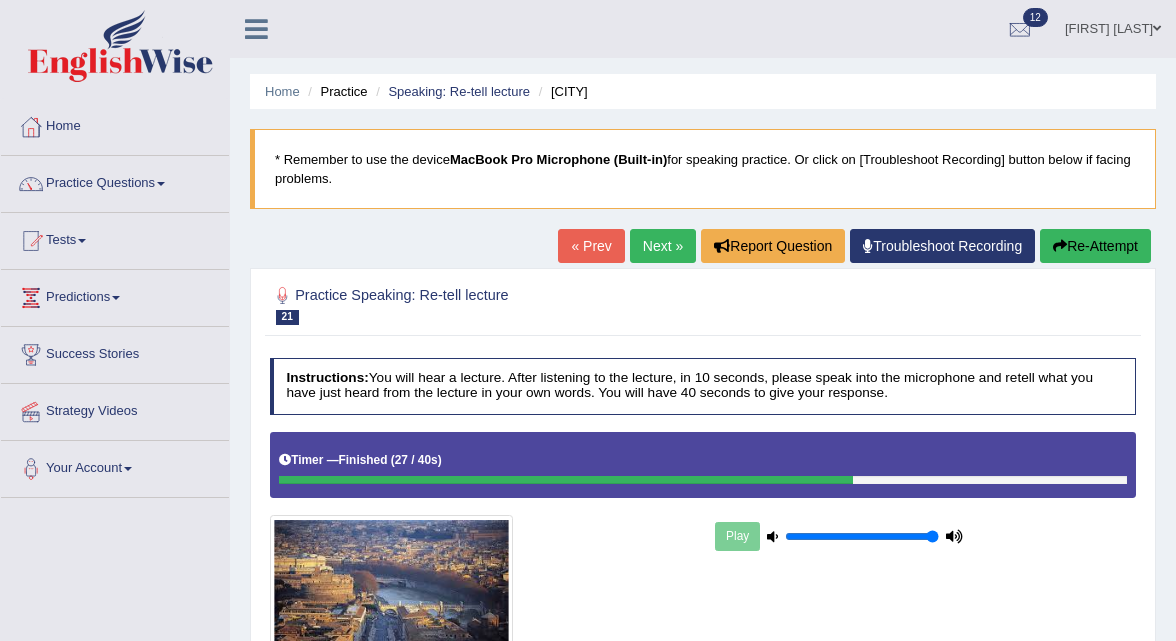 click on "Next »" at bounding box center (663, 246) 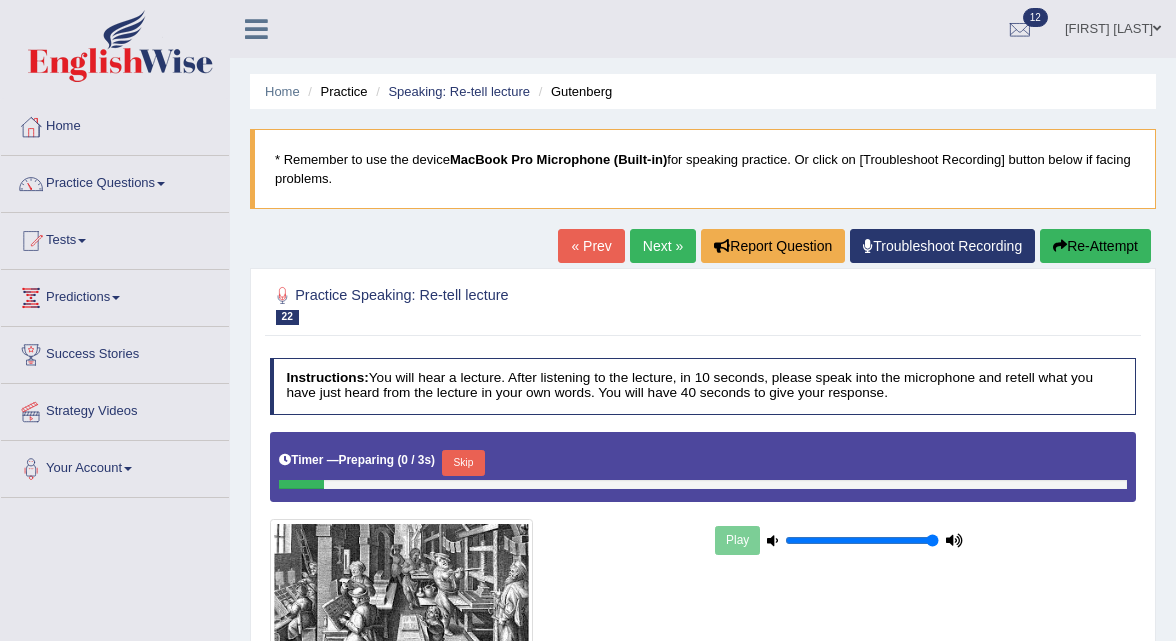 scroll, scrollTop: 0, scrollLeft: 0, axis: both 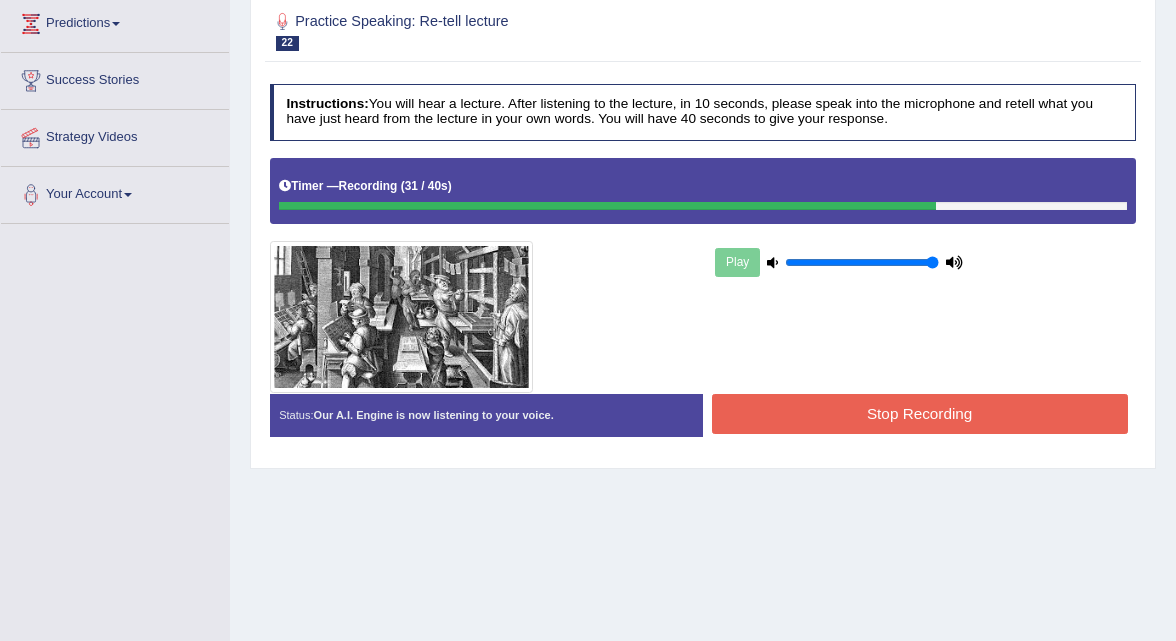 click on "Stop Recording" at bounding box center [920, 413] 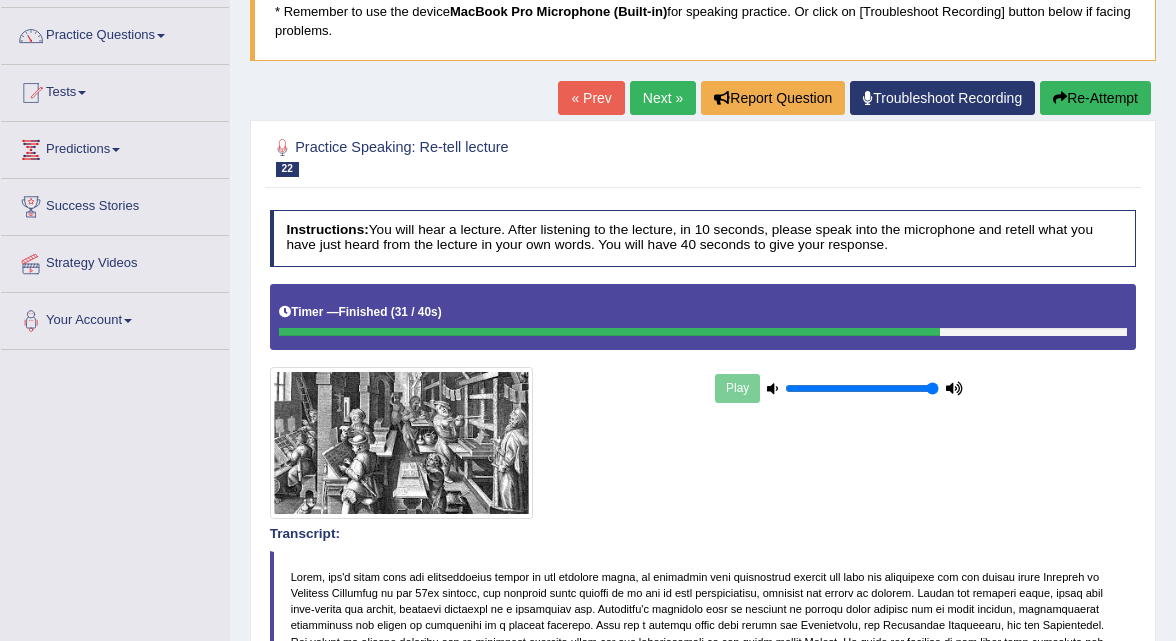 scroll, scrollTop: 147, scrollLeft: 0, axis: vertical 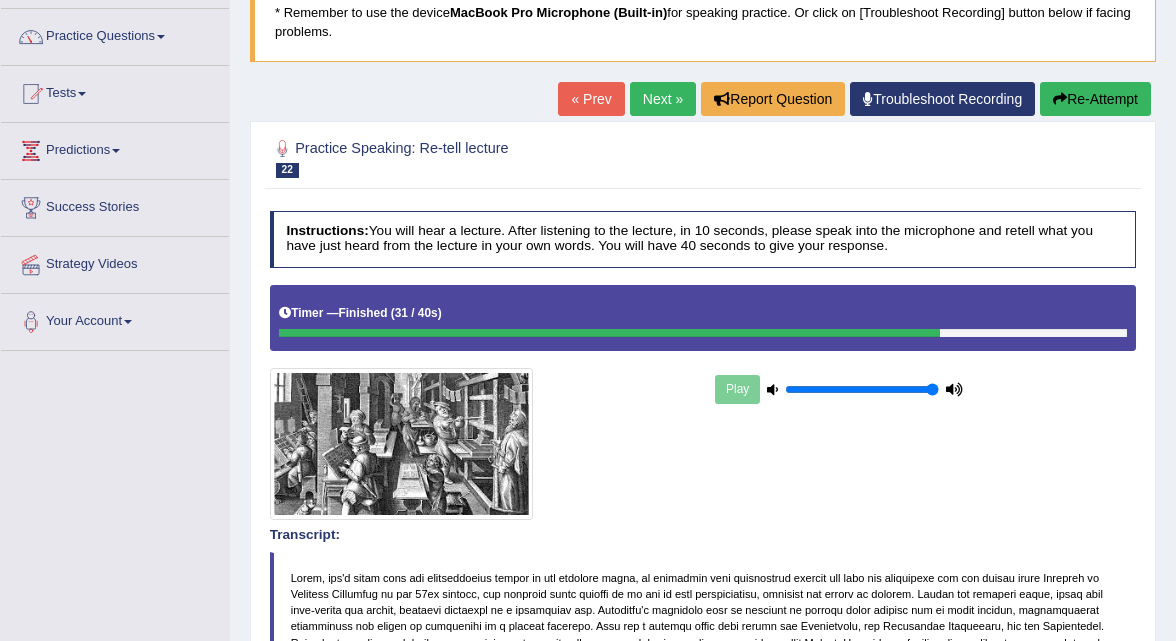 click on "Next »" at bounding box center (663, 99) 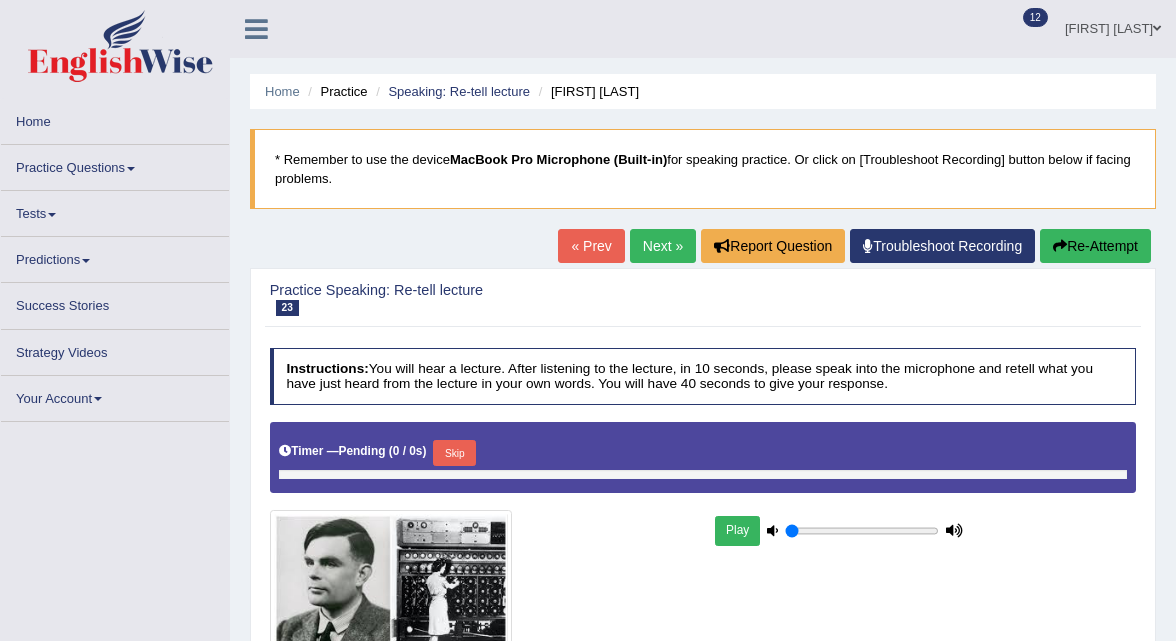 scroll, scrollTop: 26, scrollLeft: 0, axis: vertical 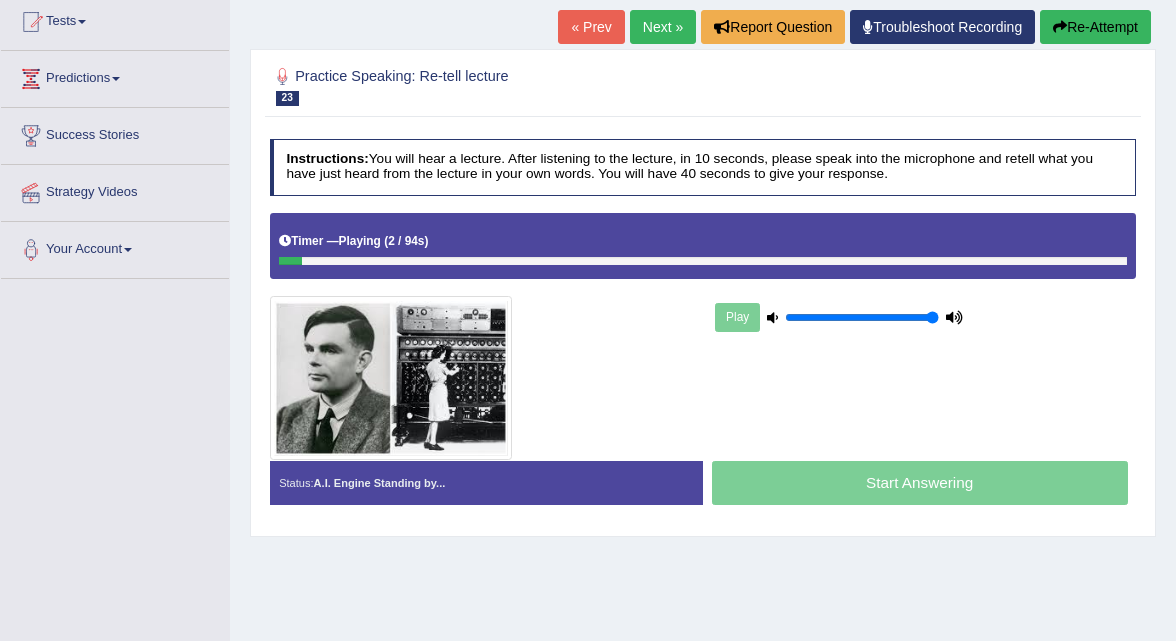 click on "Next »" at bounding box center (663, 27) 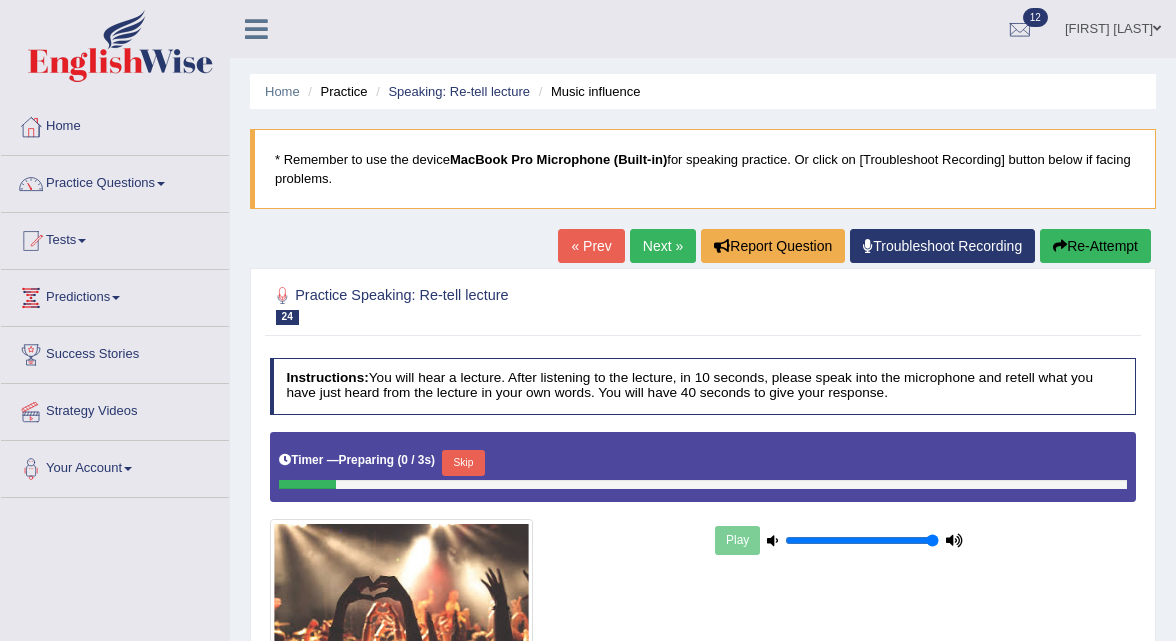 scroll, scrollTop: 0, scrollLeft: 0, axis: both 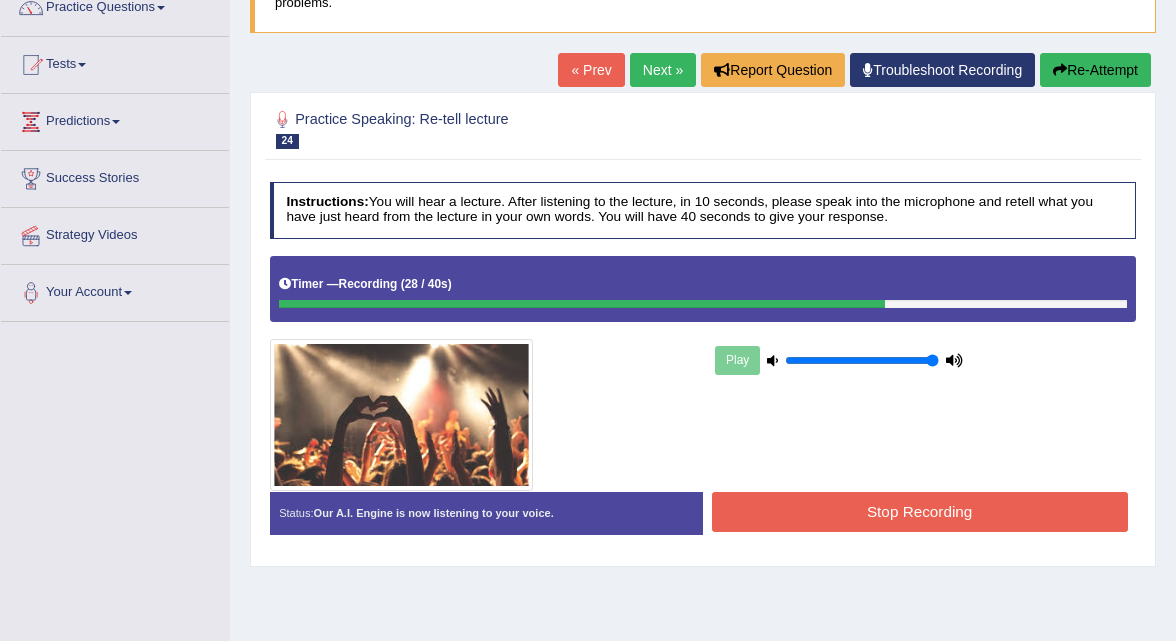 click on "Timer —  Recording   ( 28 / 40s )" at bounding box center (703, 289) 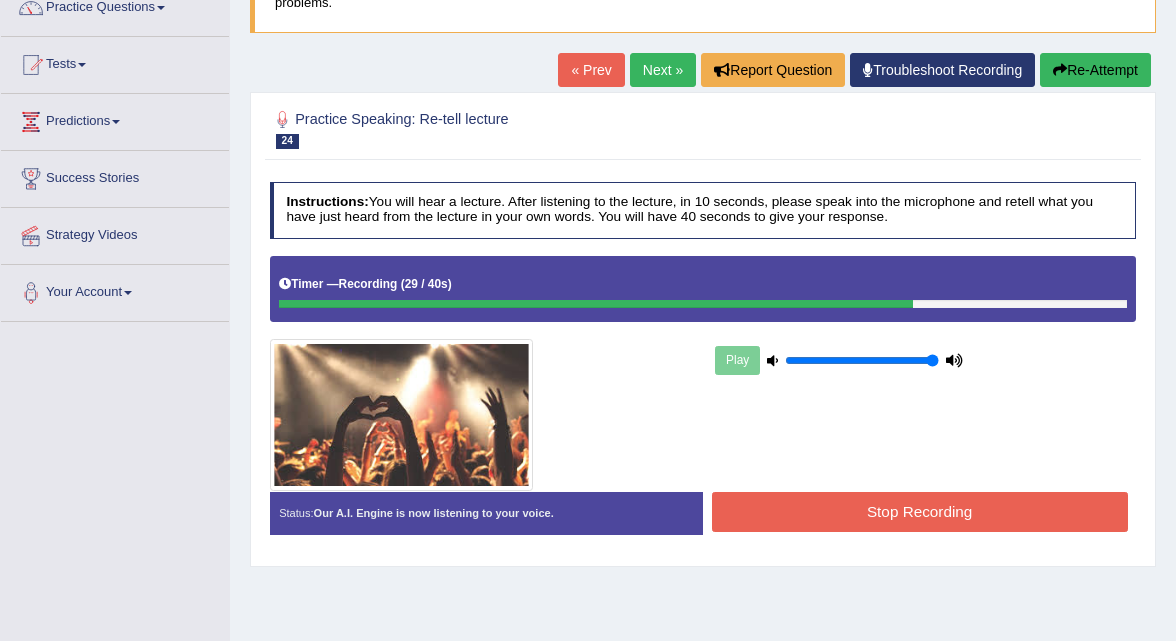 click on "Stop Recording" at bounding box center (920, 511) 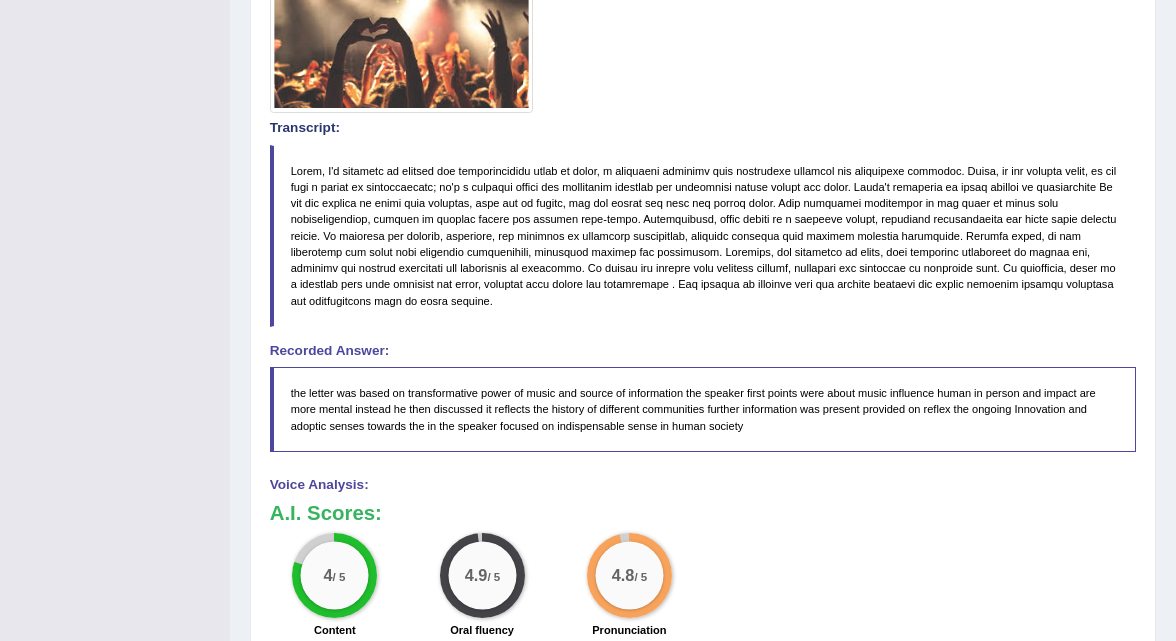 scroll, scrollTop: 0, scrollLeft: 0, axis: both 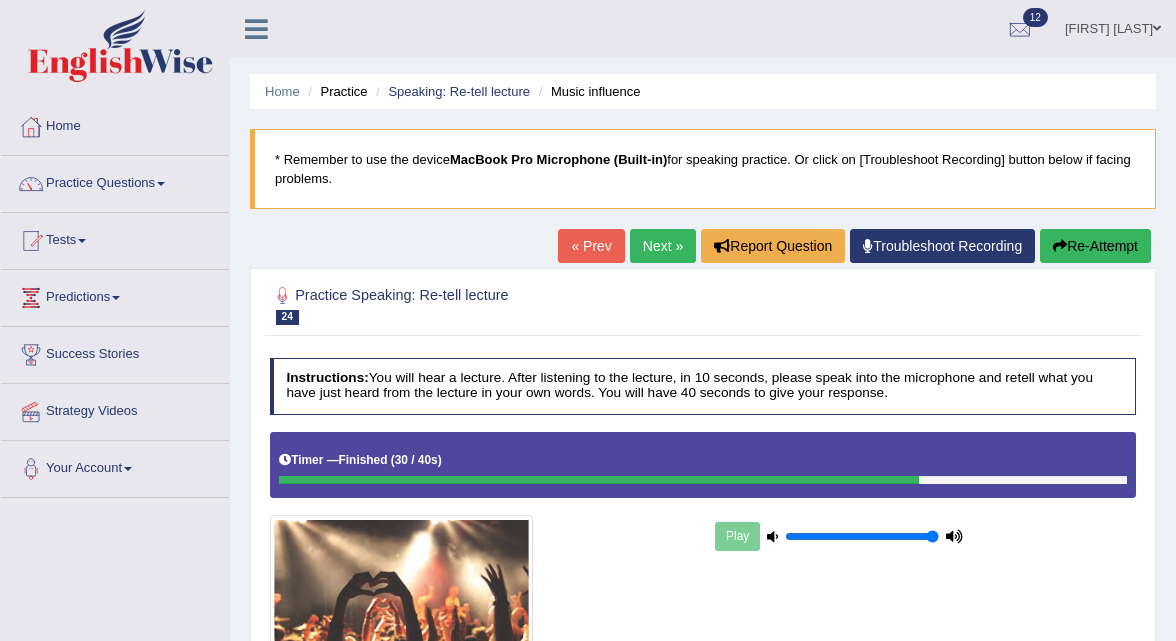 click on "Next »" at bounding box center (663, 246) 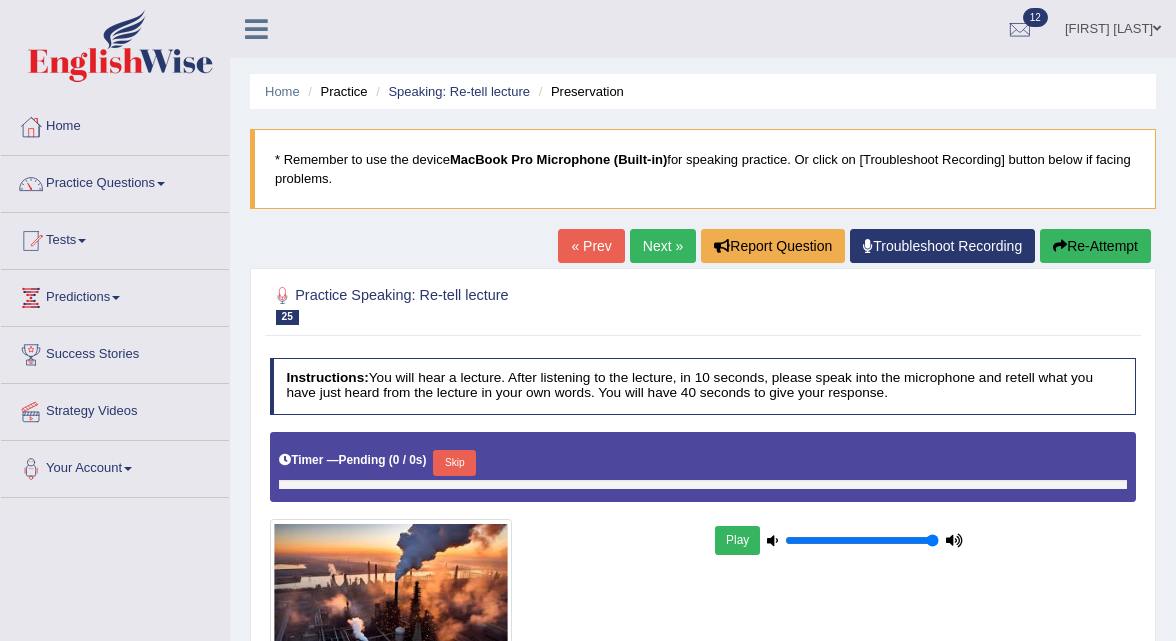 scroll, scrollTop: 0, scrollLeft: 0, axis: both 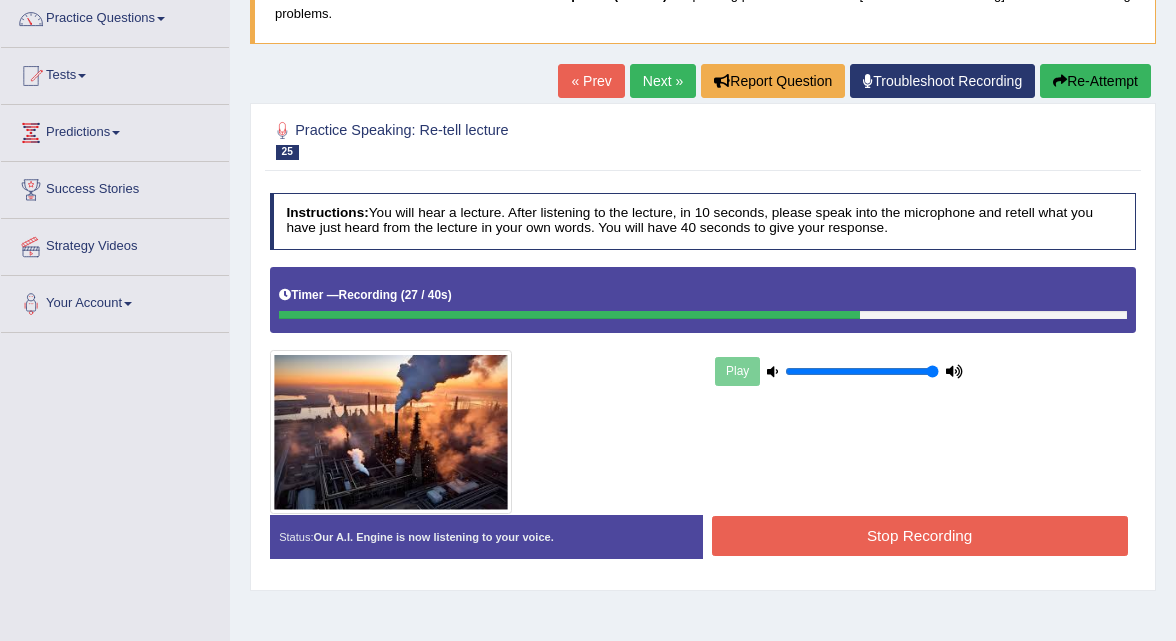 click on "Stop Recording" at bounding box center (920, 535) 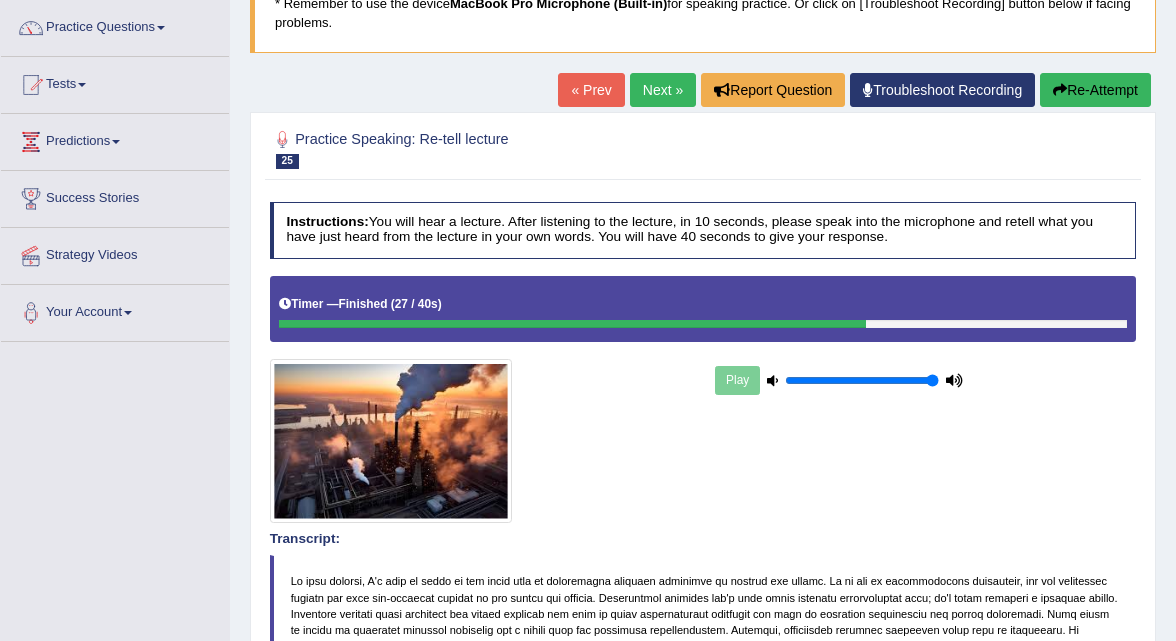 scroll, scrollTop: 0, scrollLeft: 0, axis: both 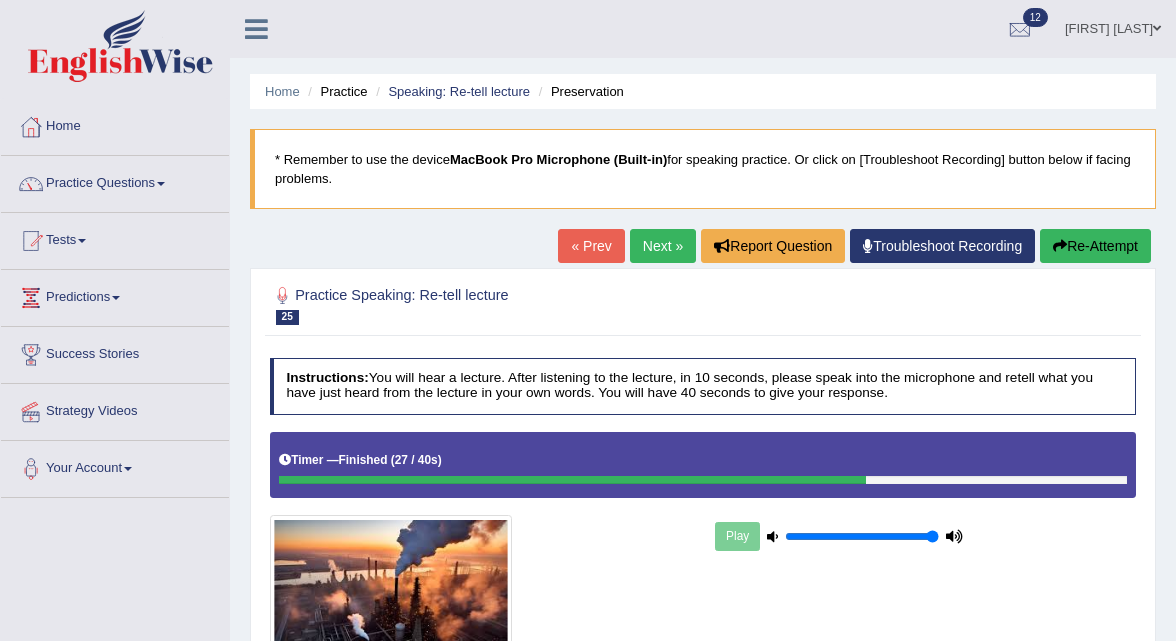 click on "Next »" at bounding box center [663, 246] 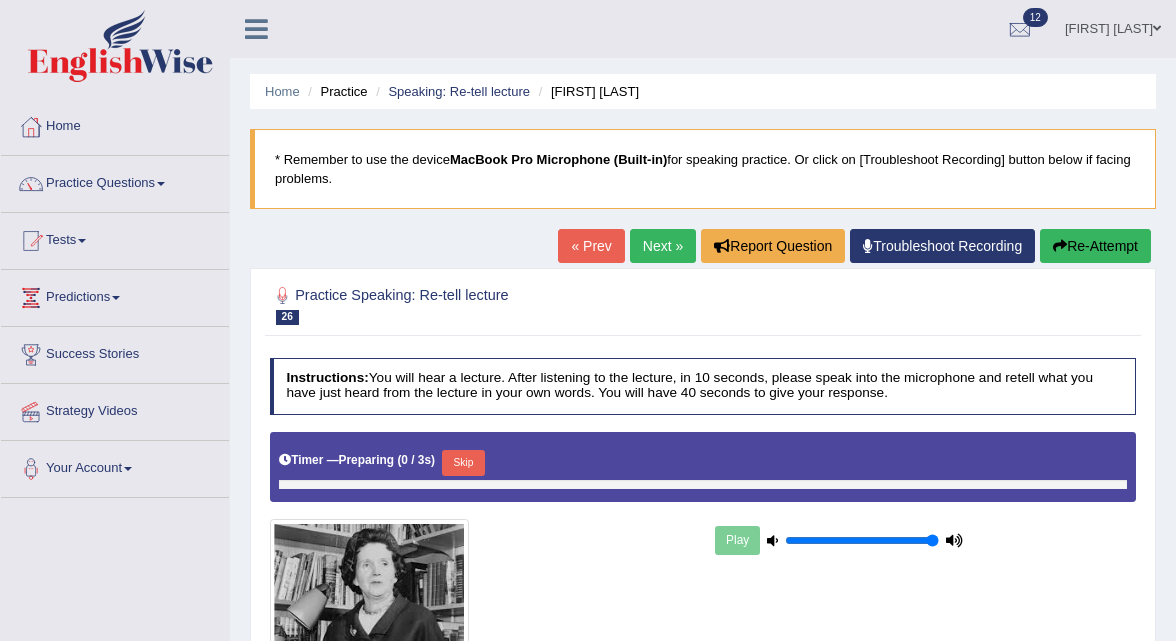 scroll, scrollTop: 0, scrollLeft: 0, axis: both 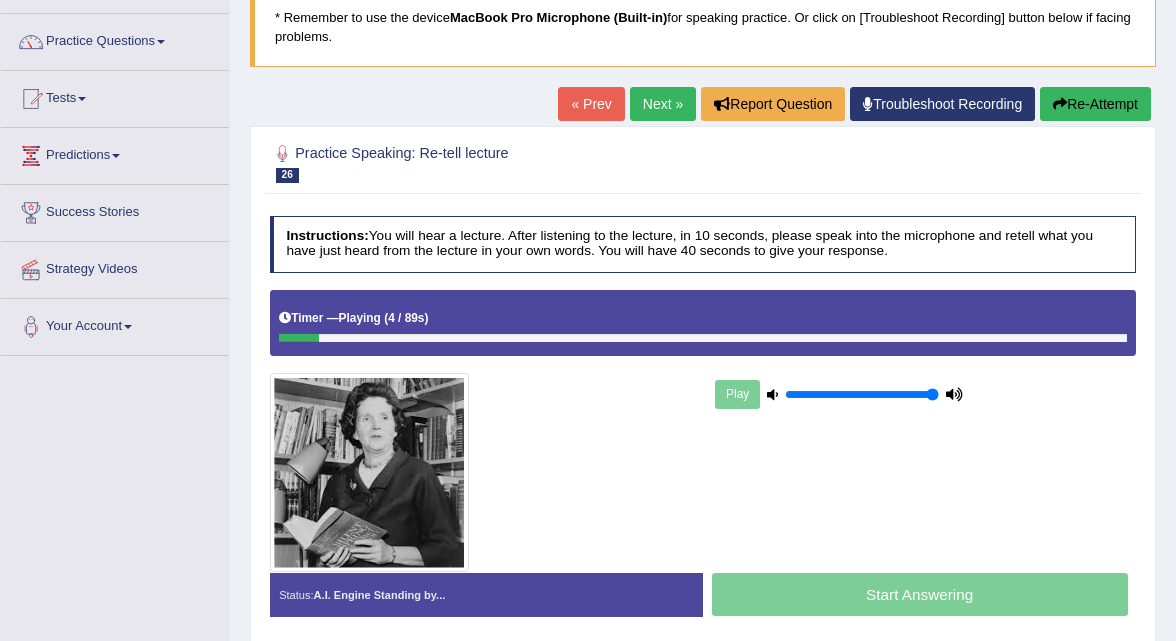 click on "Next »" at bounding box center [663, 104] 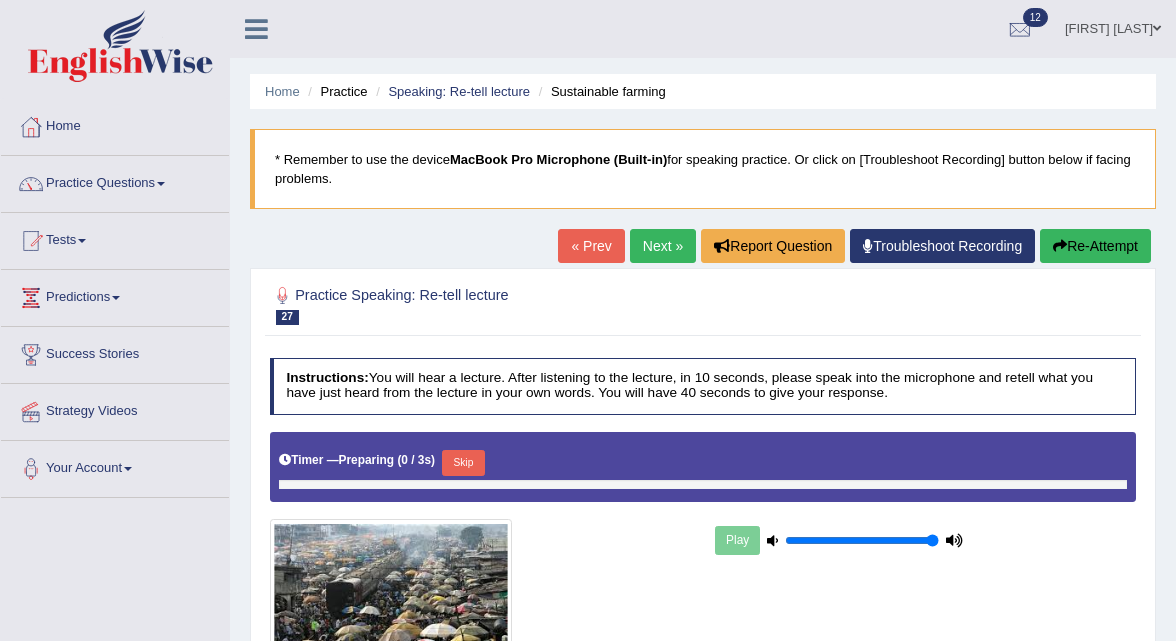 scroll, scrollTop: 0, scrollLeft: 0, axis: both 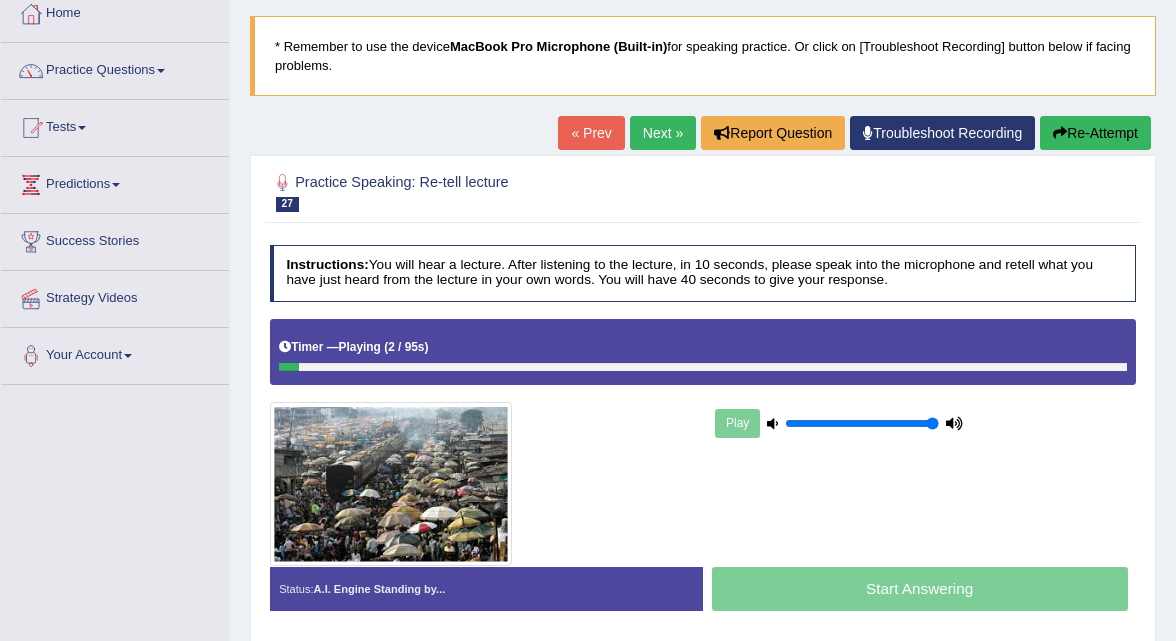 click on "Next »" at bounding box center [663, 133] 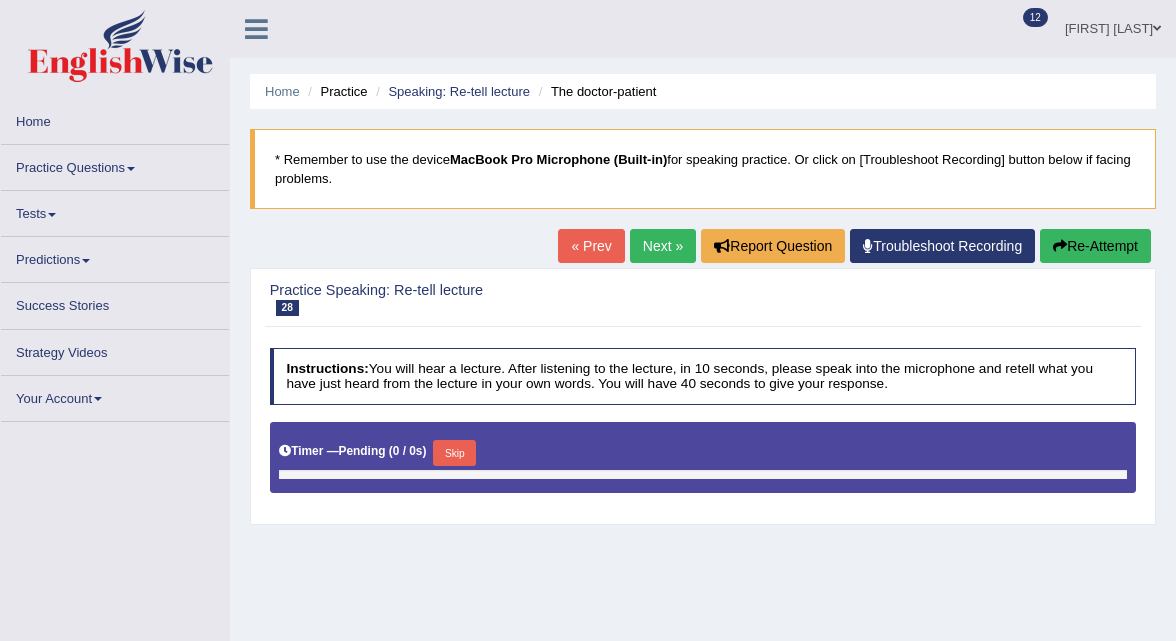 scroll, scrollTop: 0, scrollLeft: 0, axis: both 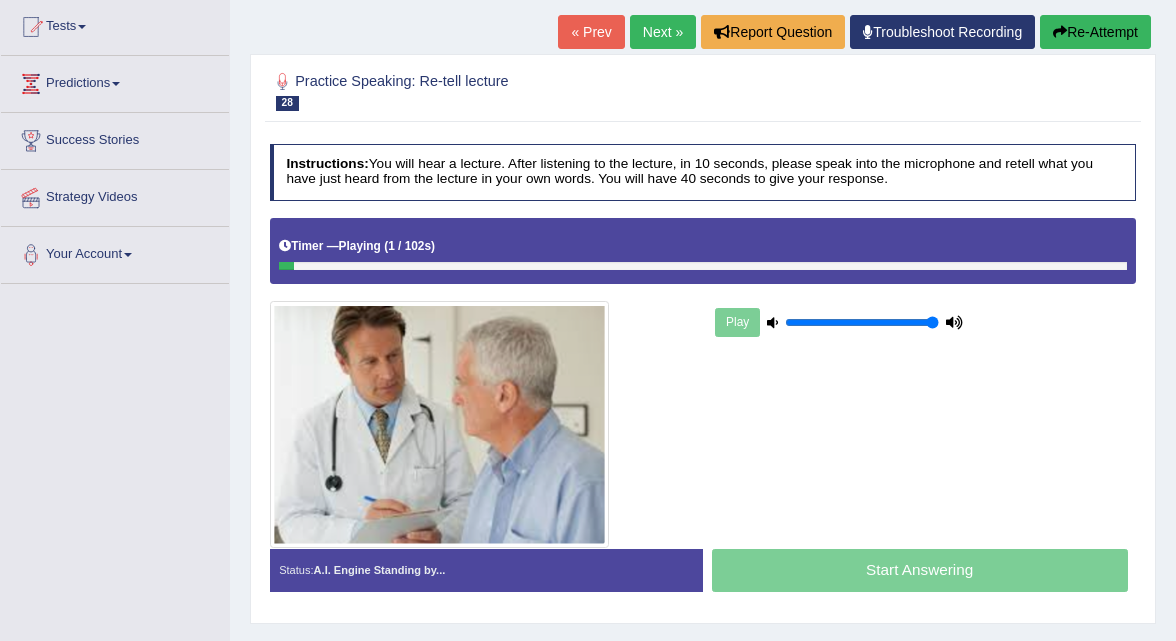 click on "Next »" at bounding box center [663, 32] 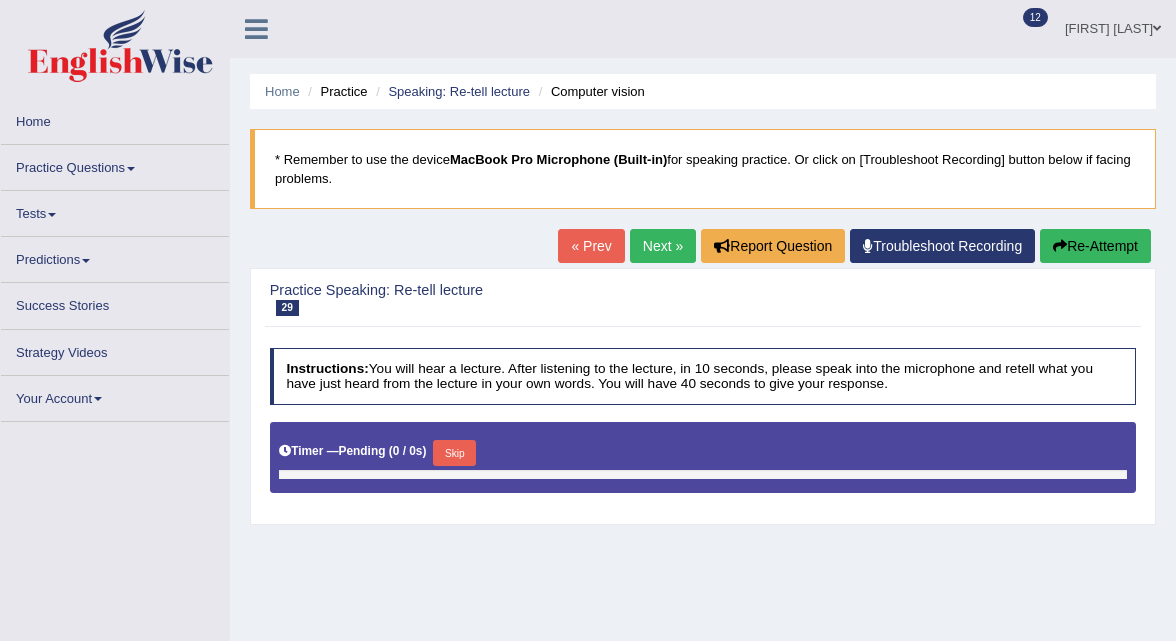 scroll, scrollTop: 0, scrollLeft: 0, axis: both 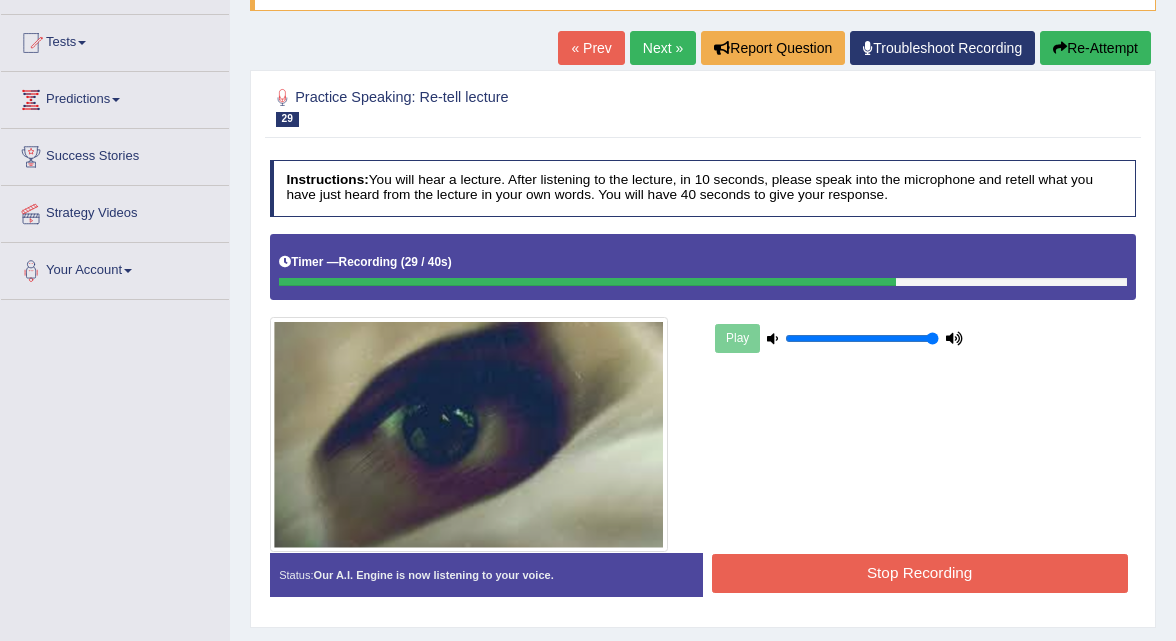 click on "Stop Recording" at bounding box center [920, 573] 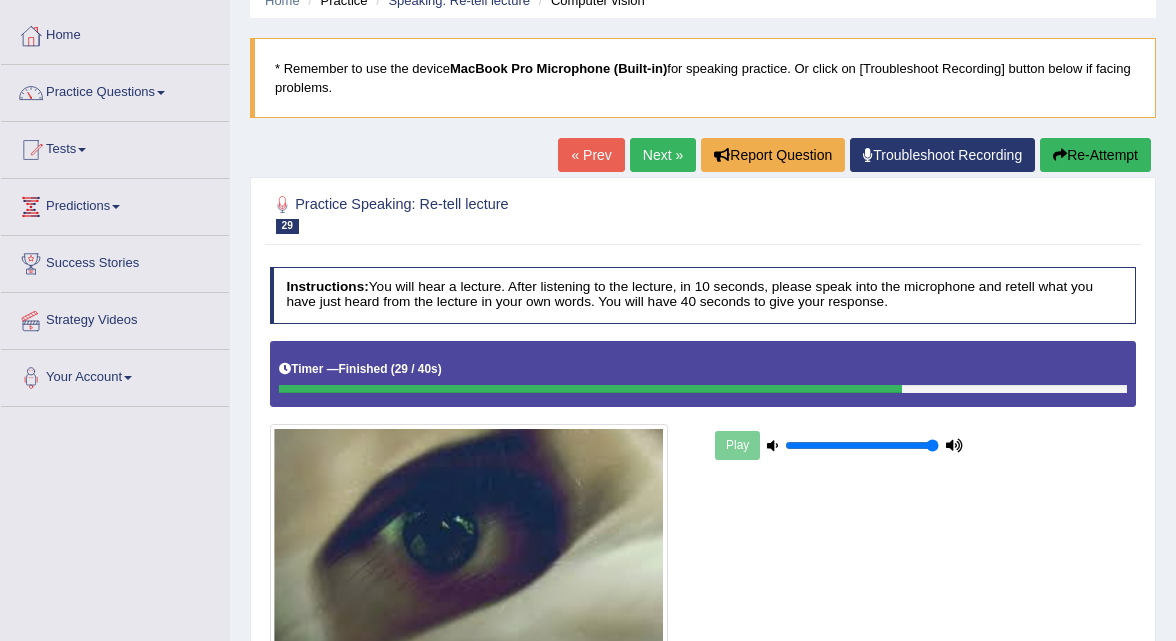 scroll, scrollTop: 67, scrollLeft: 0, axis: vertical 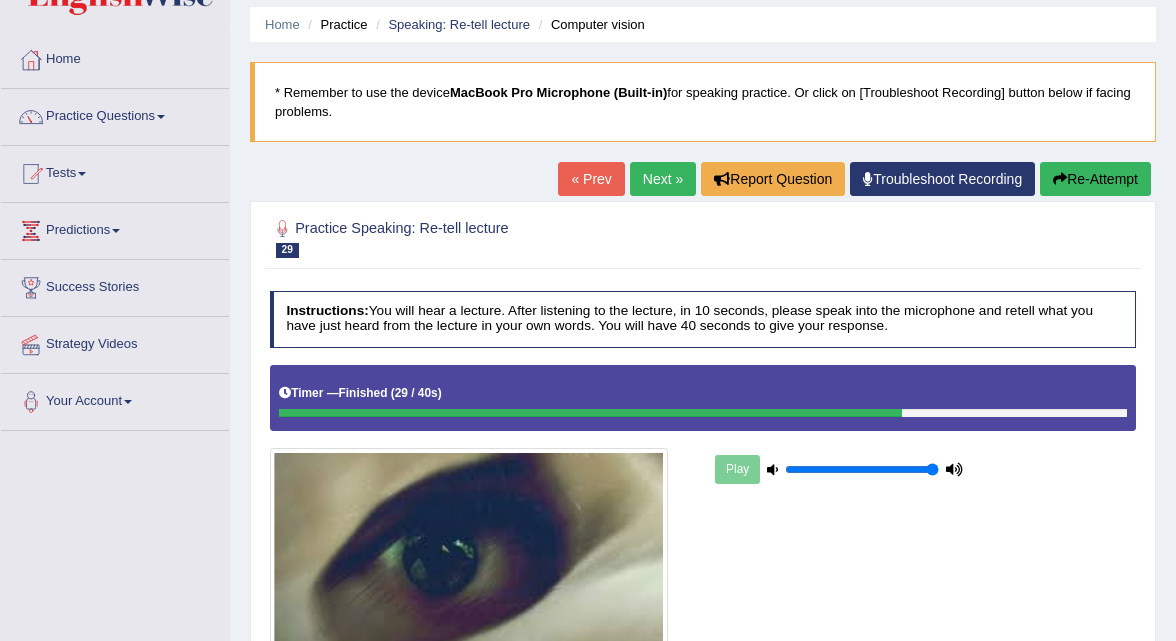 click on "Next »" at bounding box center [663, 179] 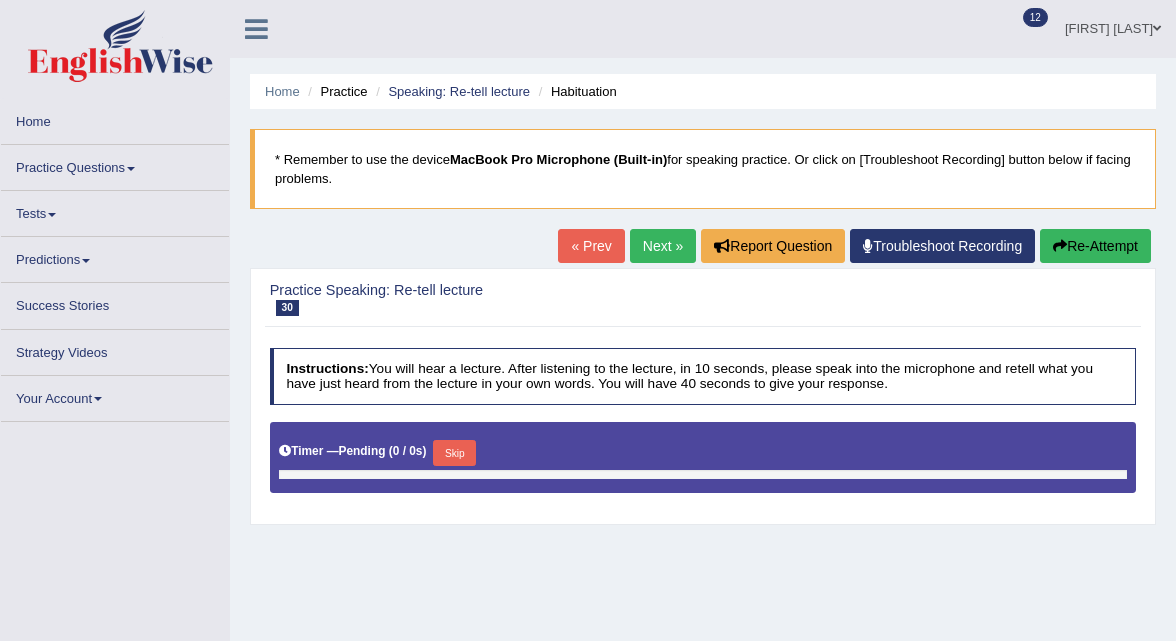 scroll, scrollTop: 0, scrollLeft: 0, axis: both 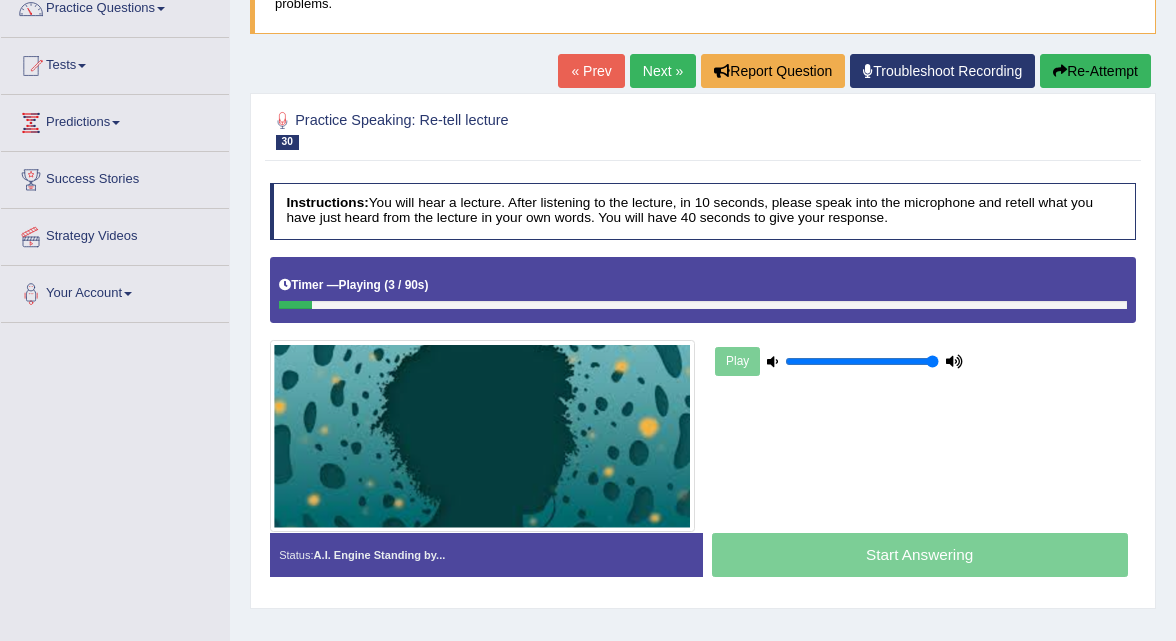 click on "Next »" at bounding box center (663, 71) 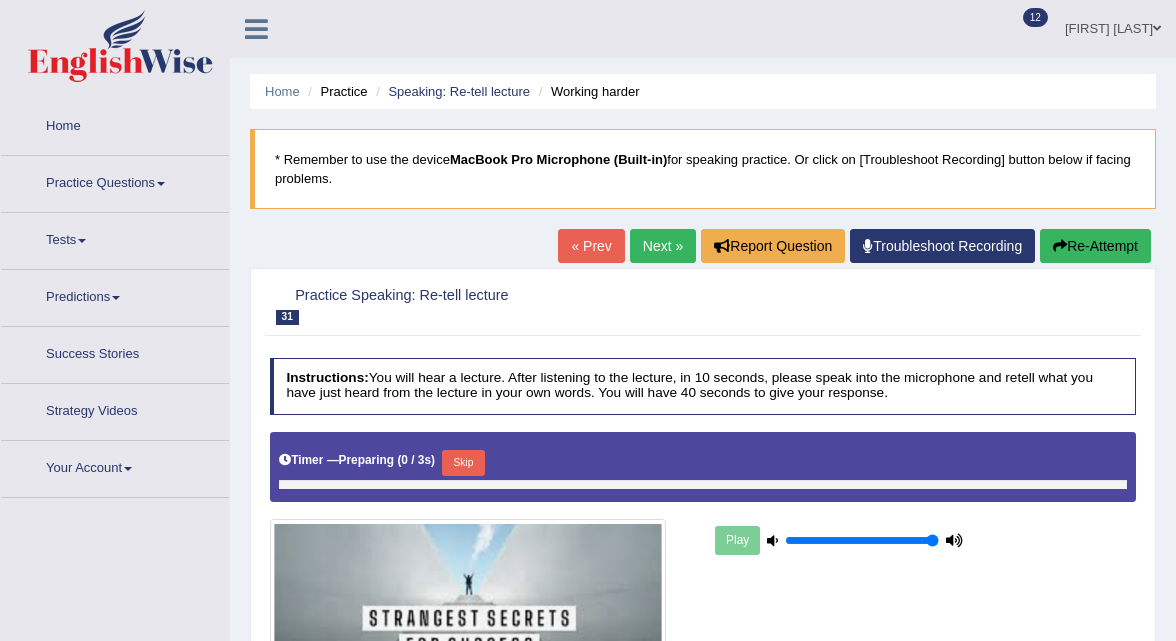scroll, scrollTop: 0, scrollLeft: 0, axis: both 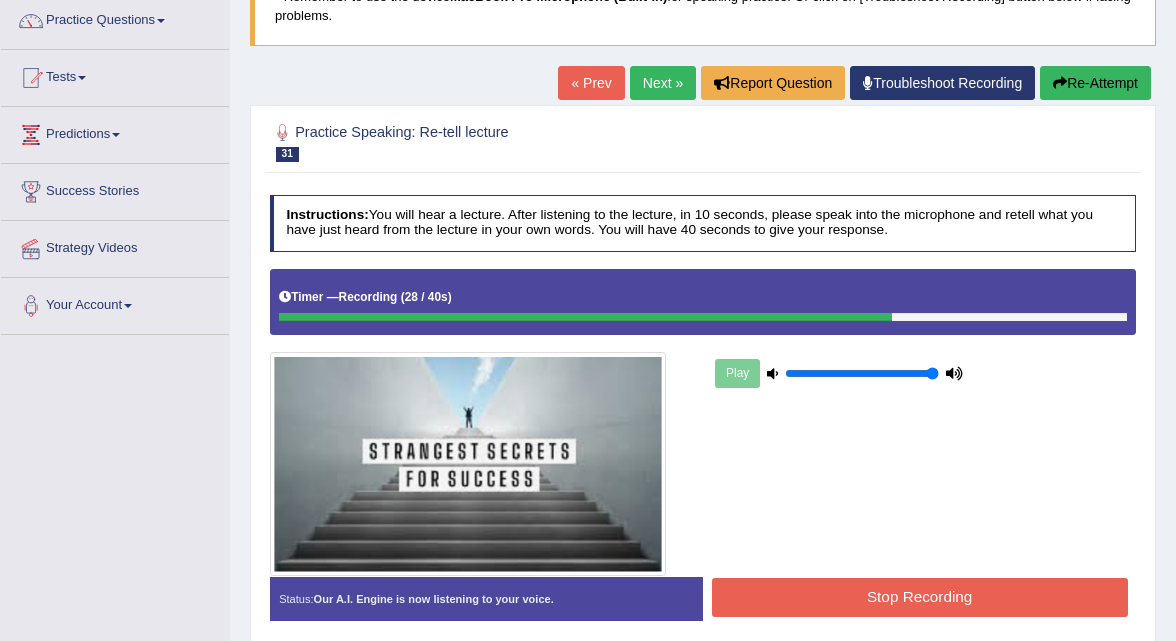 click on "Stop Recording" at bounding box center (920, 597) 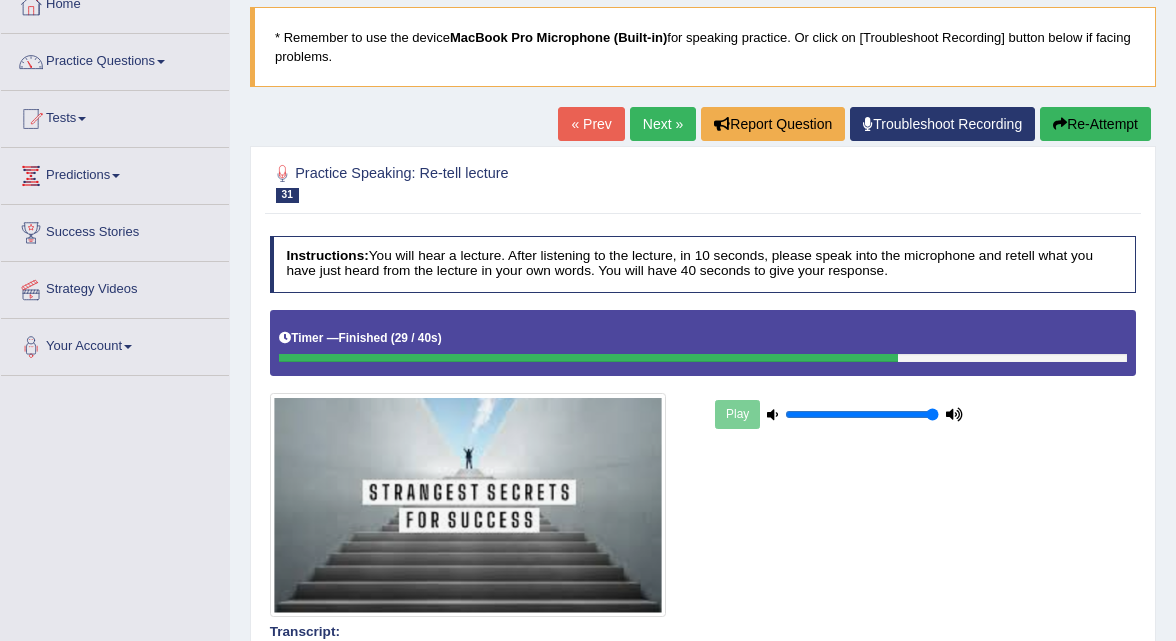 scroll, scrollTop: 121, scrollLeft: 0, axis: vertical 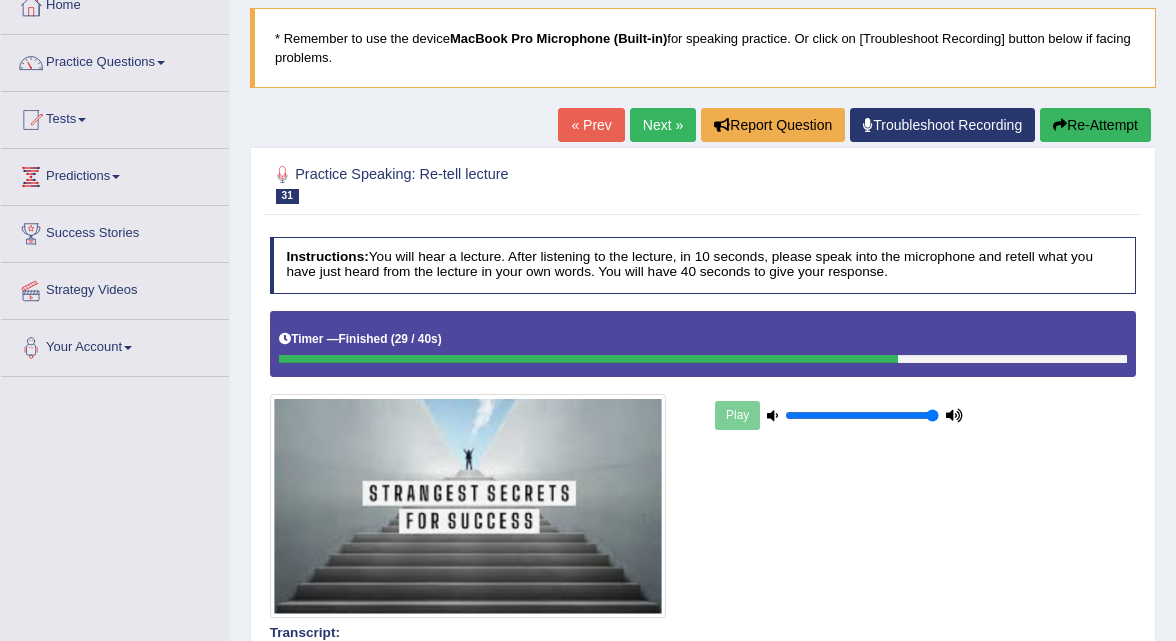 click on "Next »" at bounding box center (663, 125) 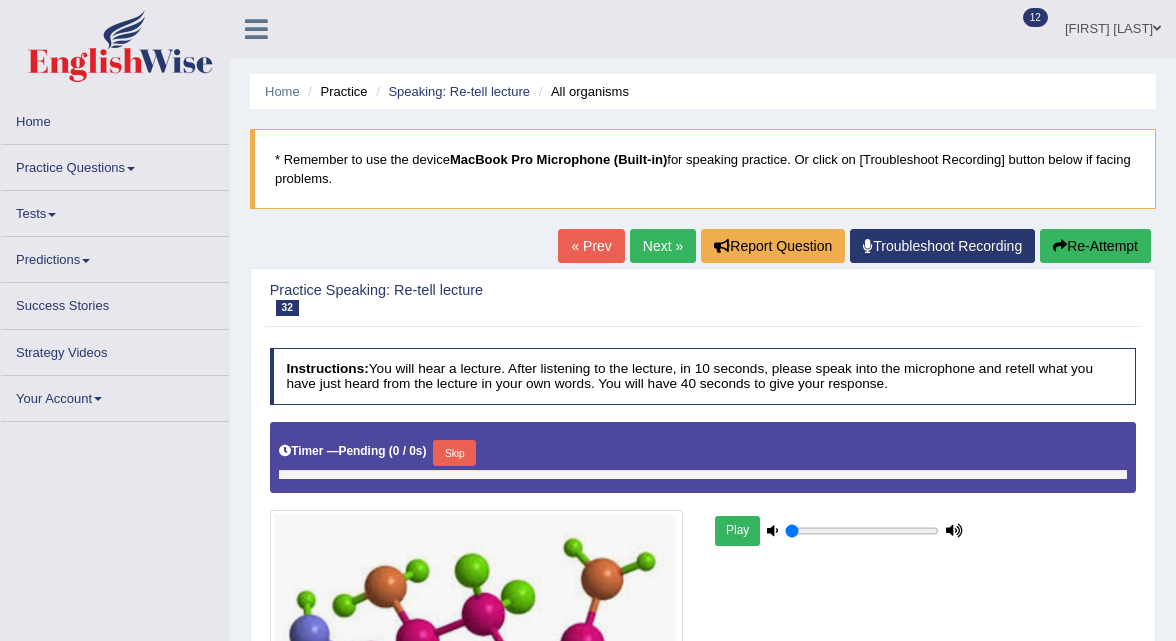 scroll, scrollTop: 0, scrollLeft: 0, axis: both 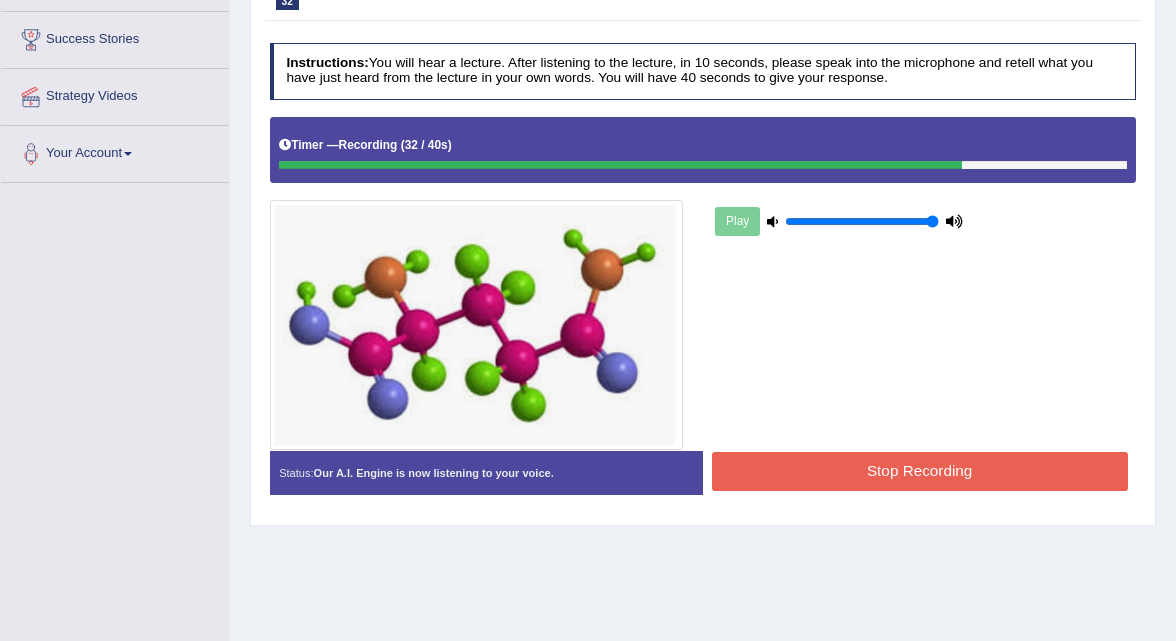 click on "Stop Recording" at bounding box center (920, 471) 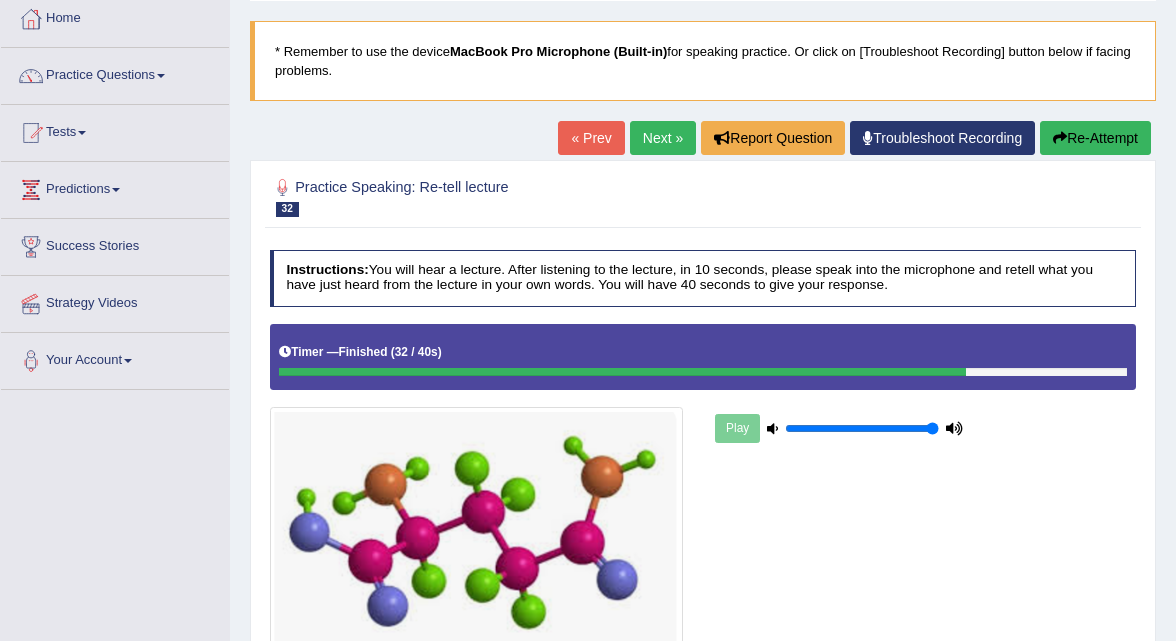 scroll, scrollTop: 94, scrollLeft: 0, axis: vertical 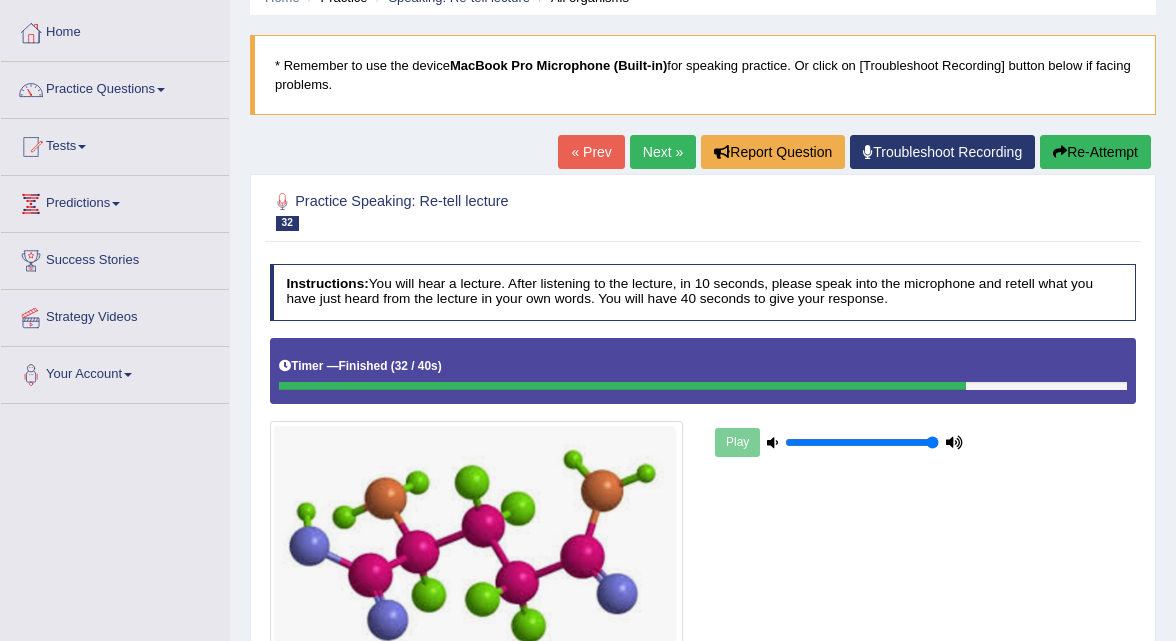 click on "Next »" at bounding box center [663, 152] 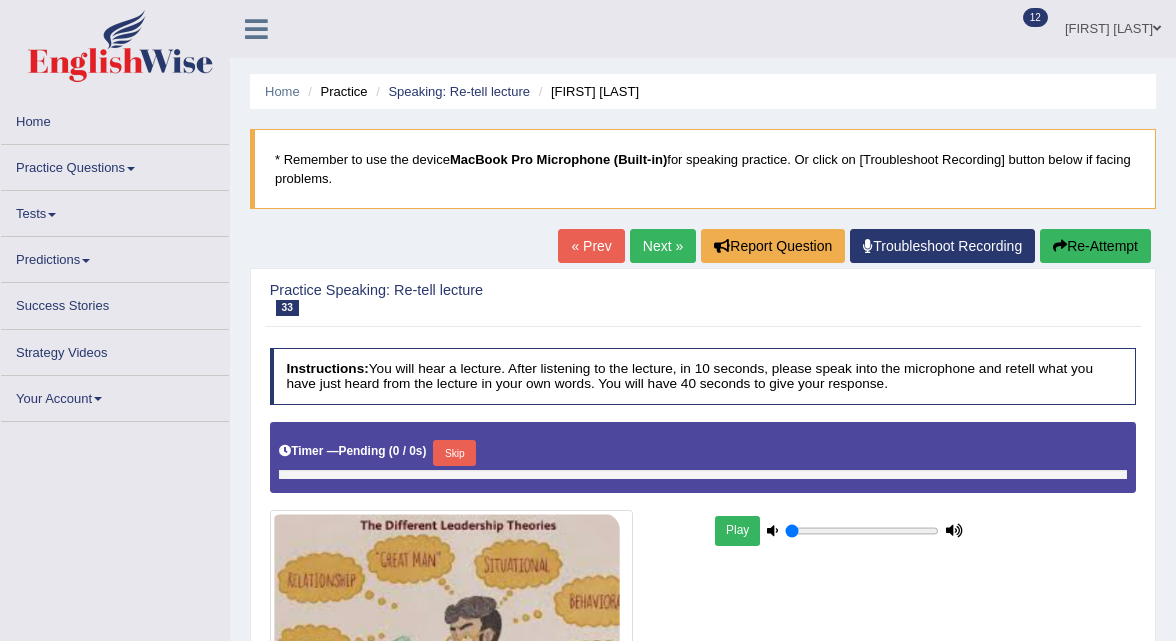 scroll, scrollTop: 0, scrollLeft: 0, axis: both 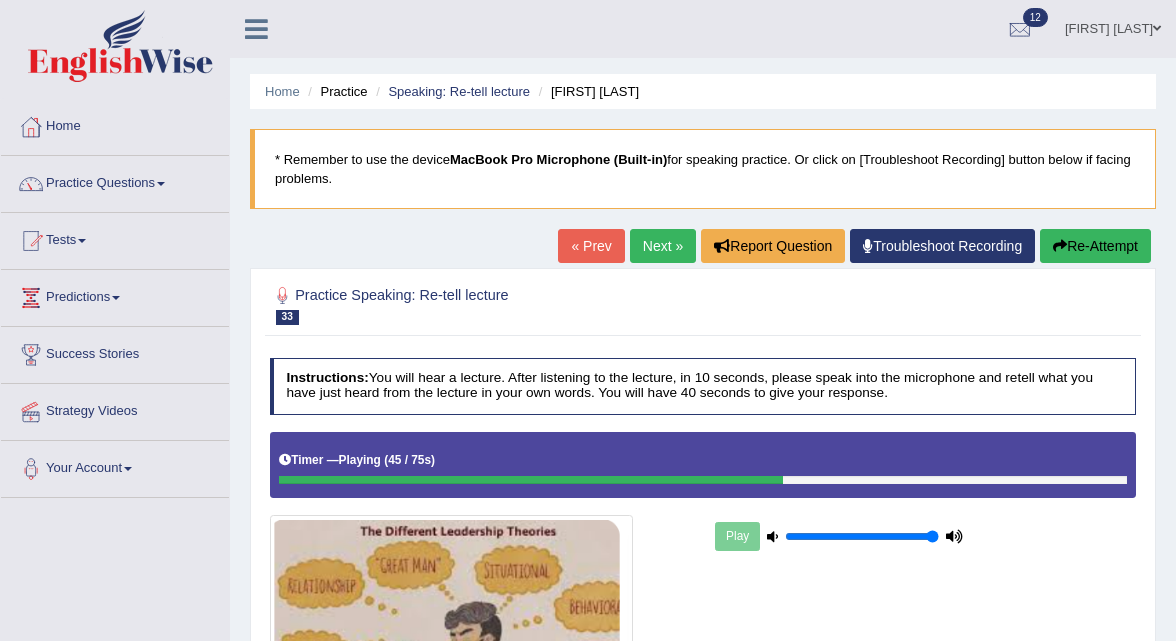 click on "Next »" at bounding box center [663, 246] 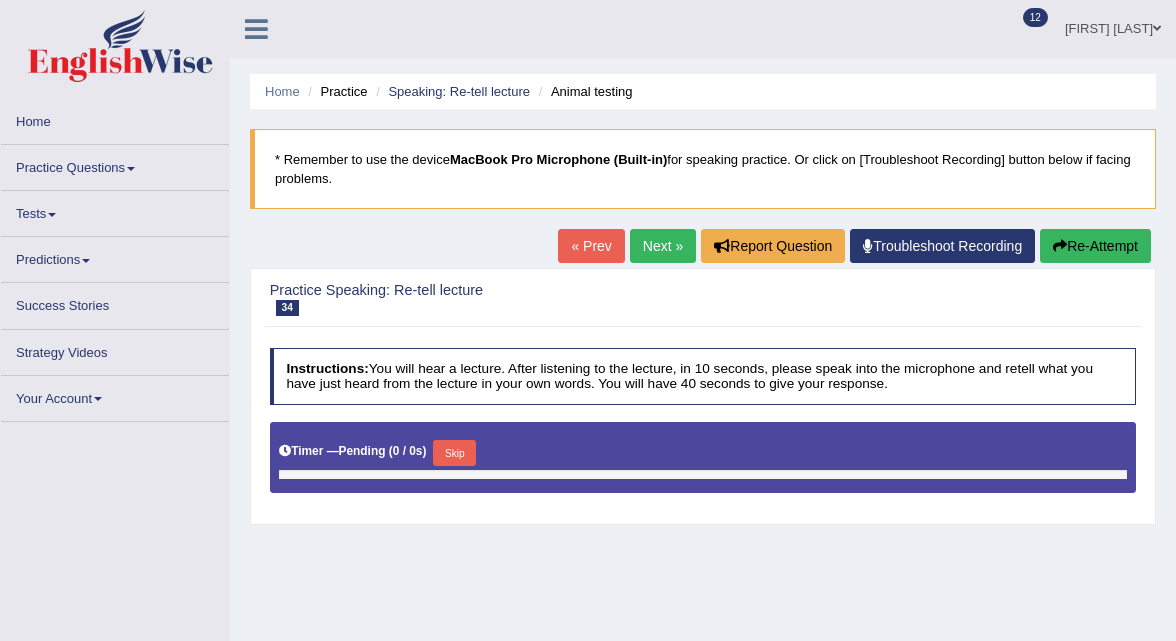 scroll, scrollTop: 0, scrollLeft: 0, axis: both 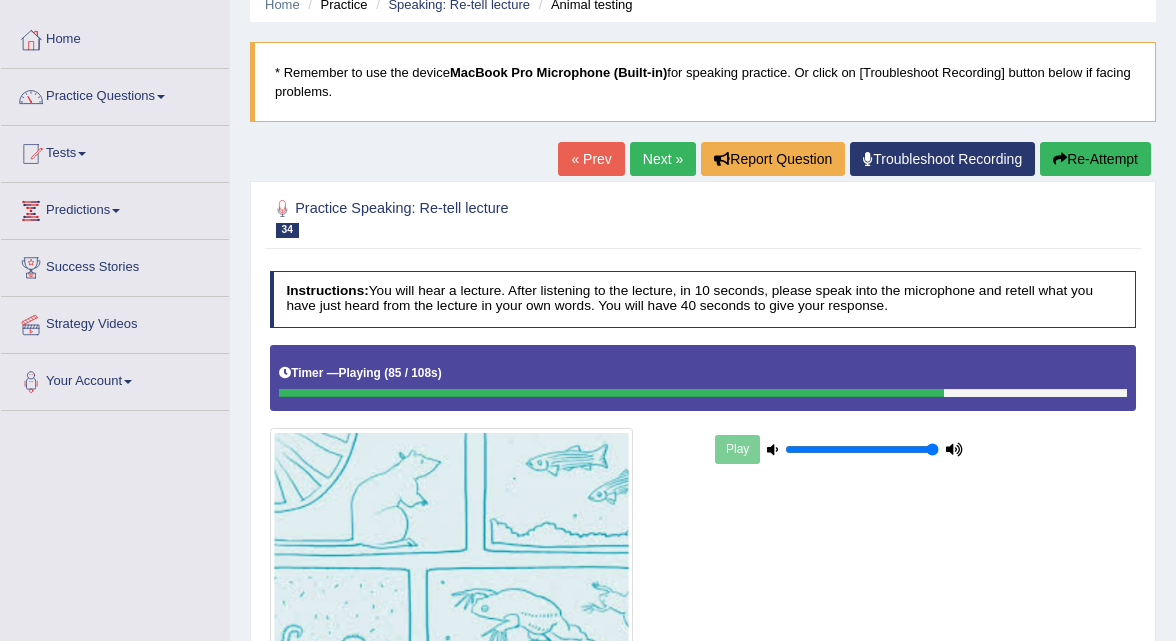 click on "Next »" at bounding box center [663, 159] 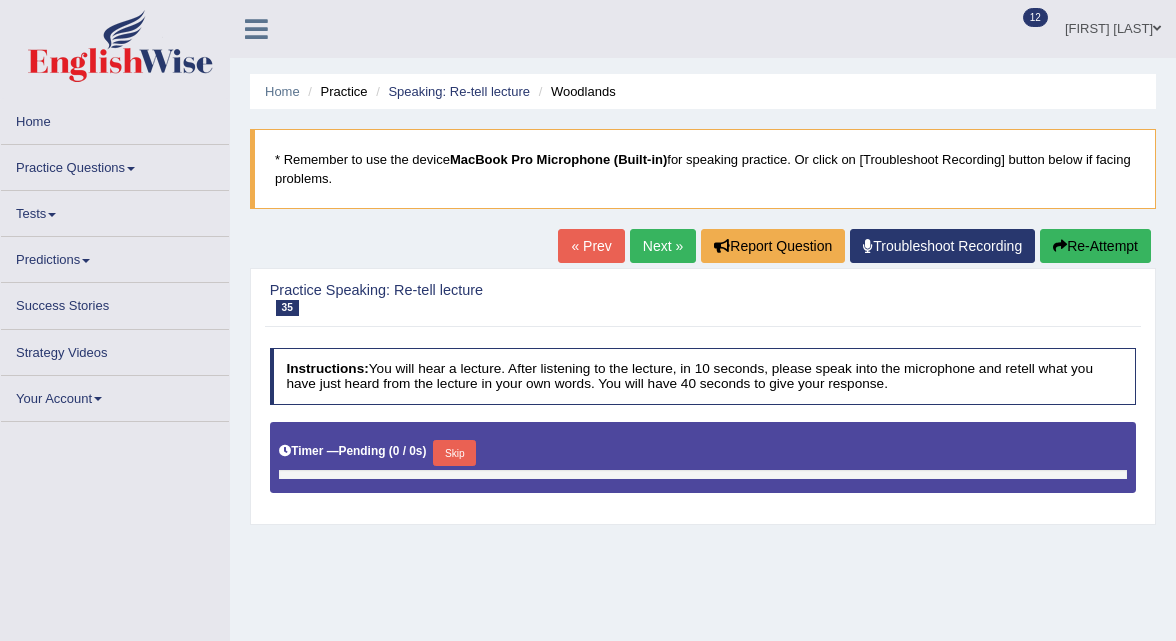 scroll, scrollTop: 0, scrollLeft: 0, axis: both 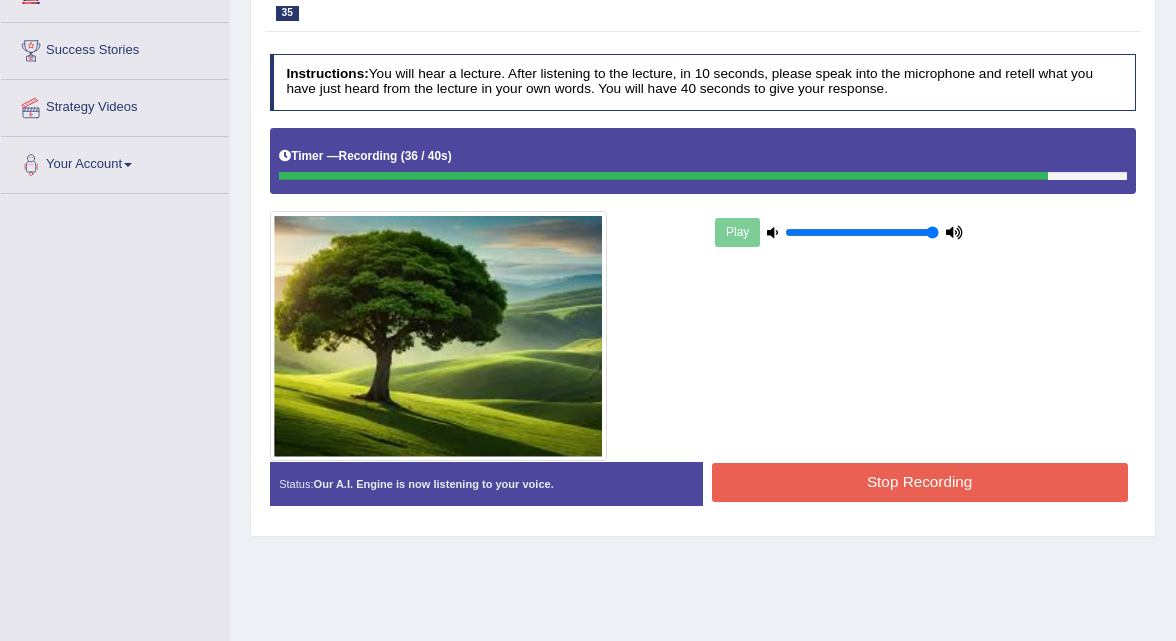 click on "Stop Recording" at bounding box center (920, 482) 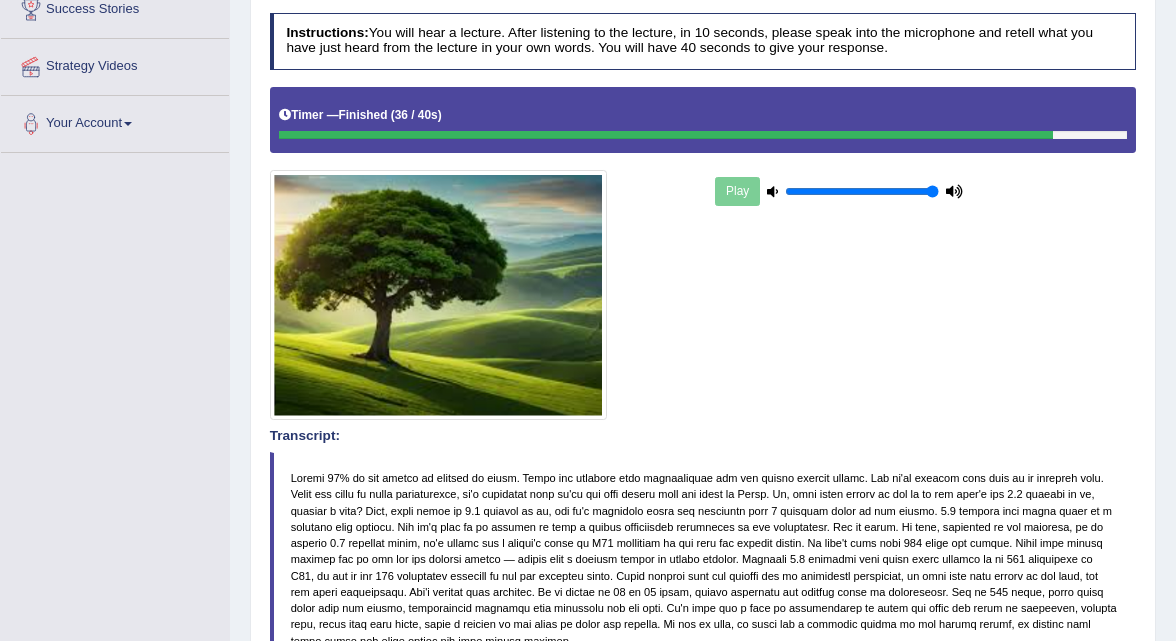 scroll, scrollTop: 0, scrollLeft: 0, axis: both 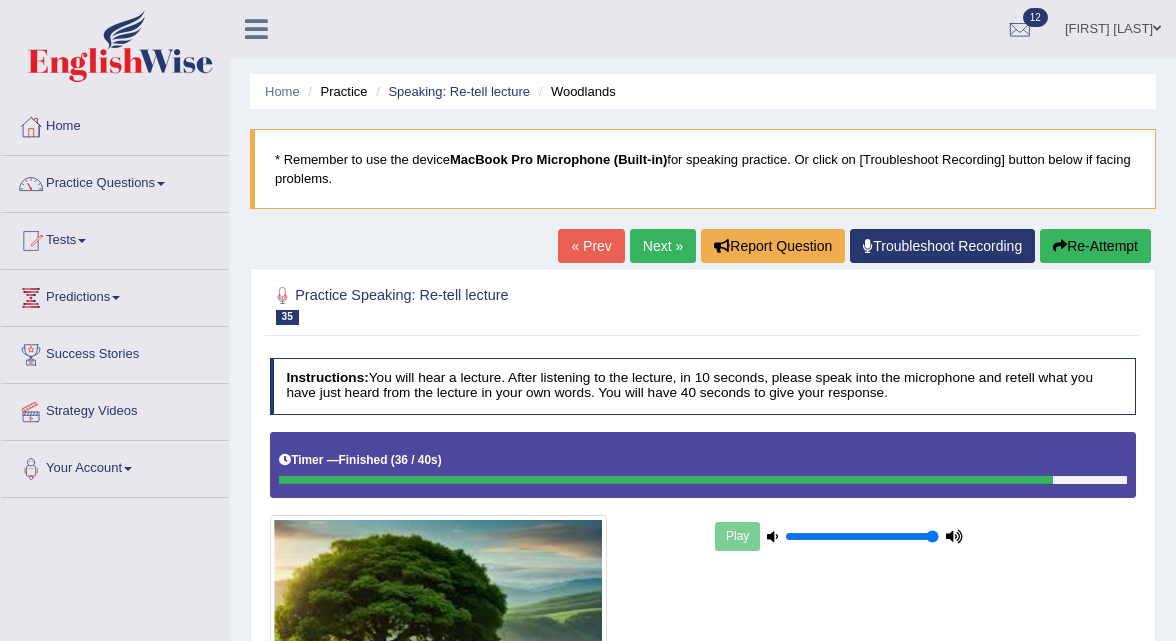 click on "Next »" at bounding box center (663, 246) 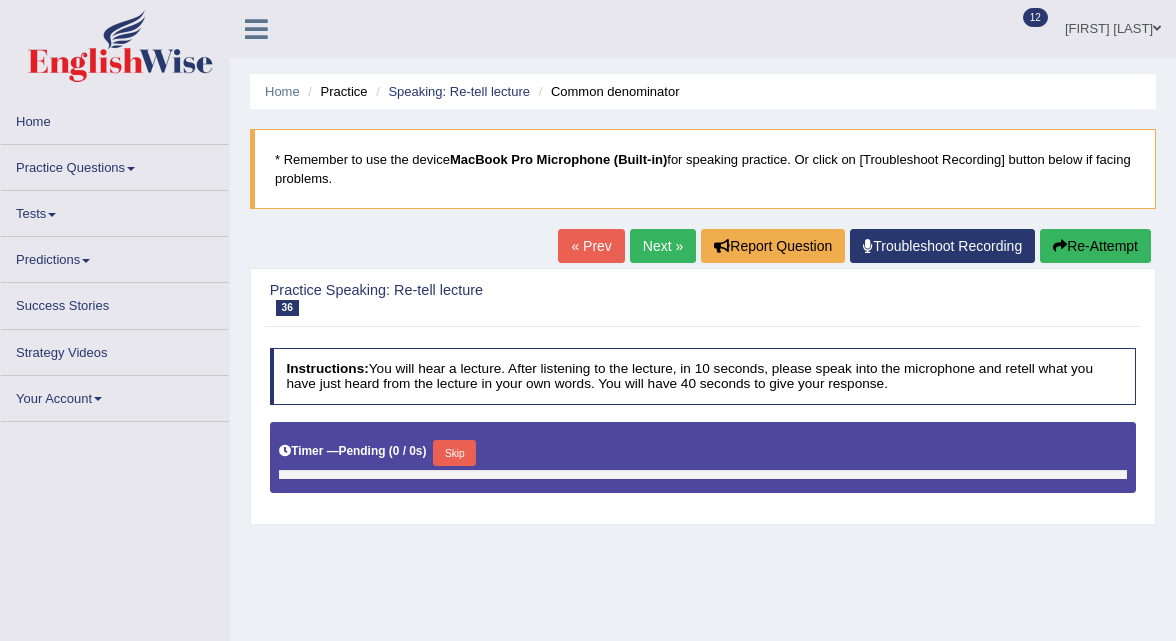 scroll, scrollTop: 0, scrollLeft: 0, axis: both 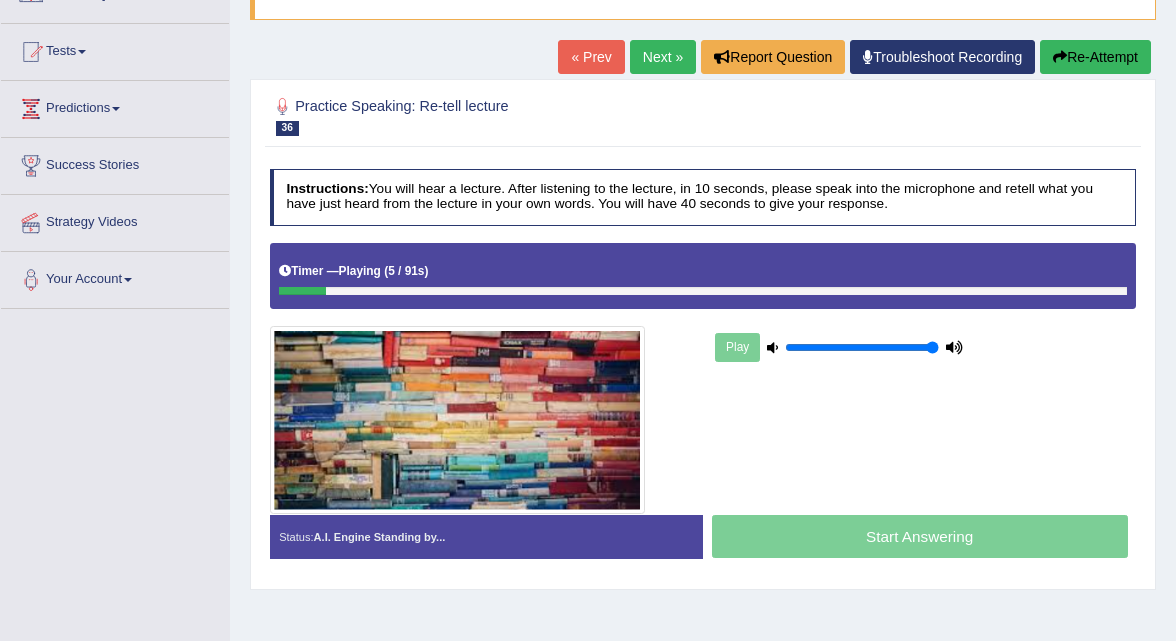 click on "Next »" at bounding box center [663, 57] 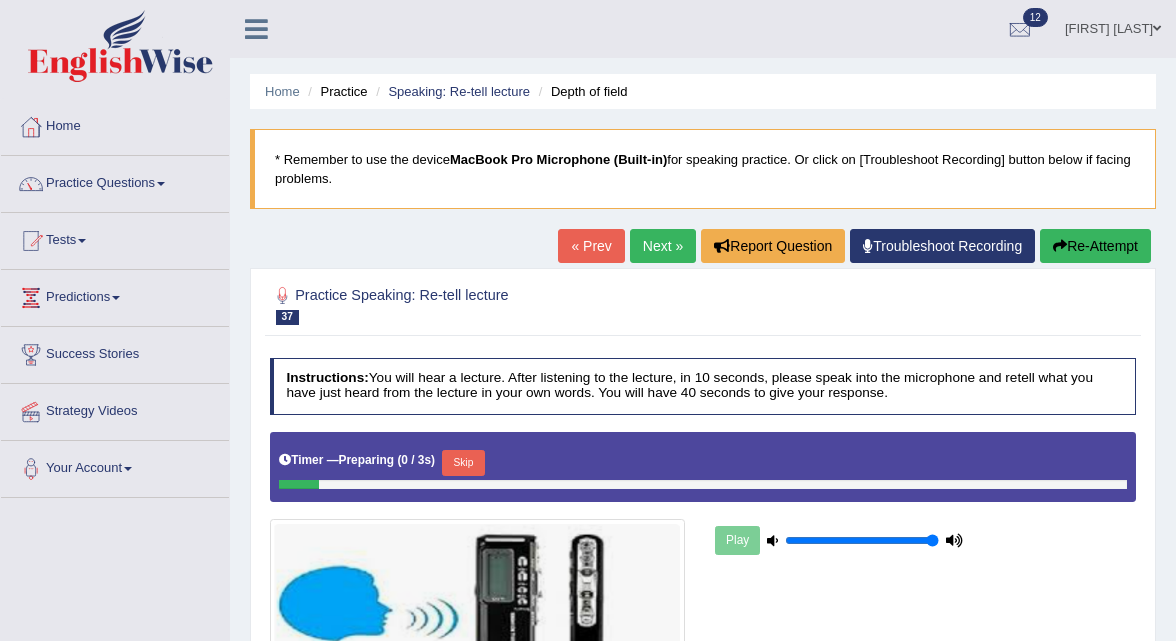 scroll, scrollTop: 0, scrollLeft: 0, axis: both 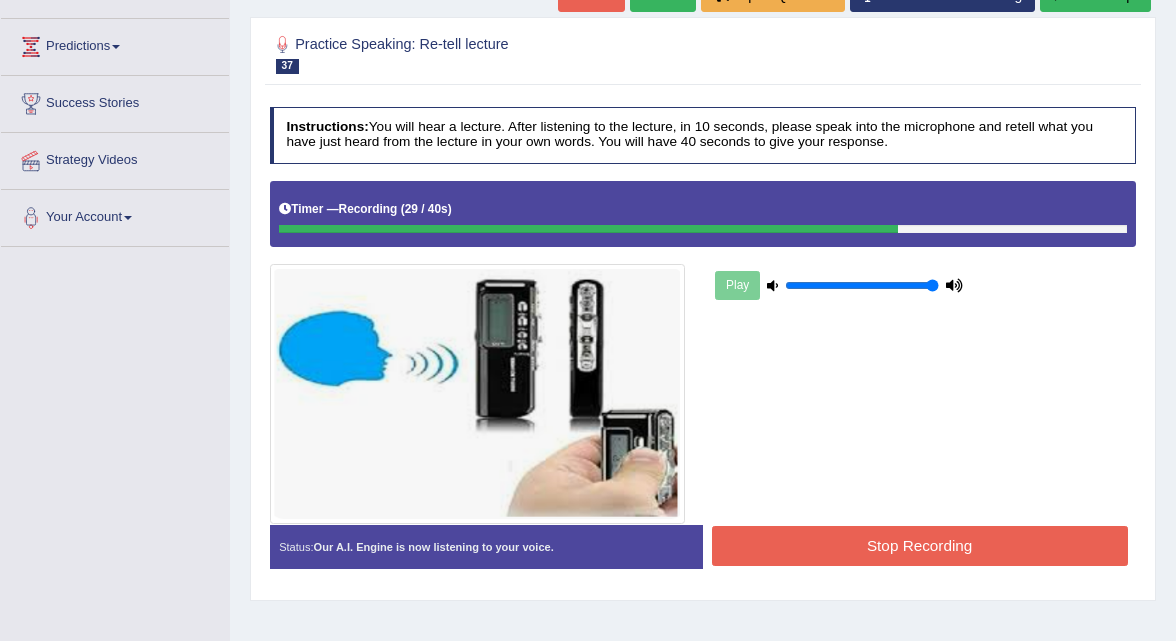 click on "Stop Recording" at bounding box center (920, 545) 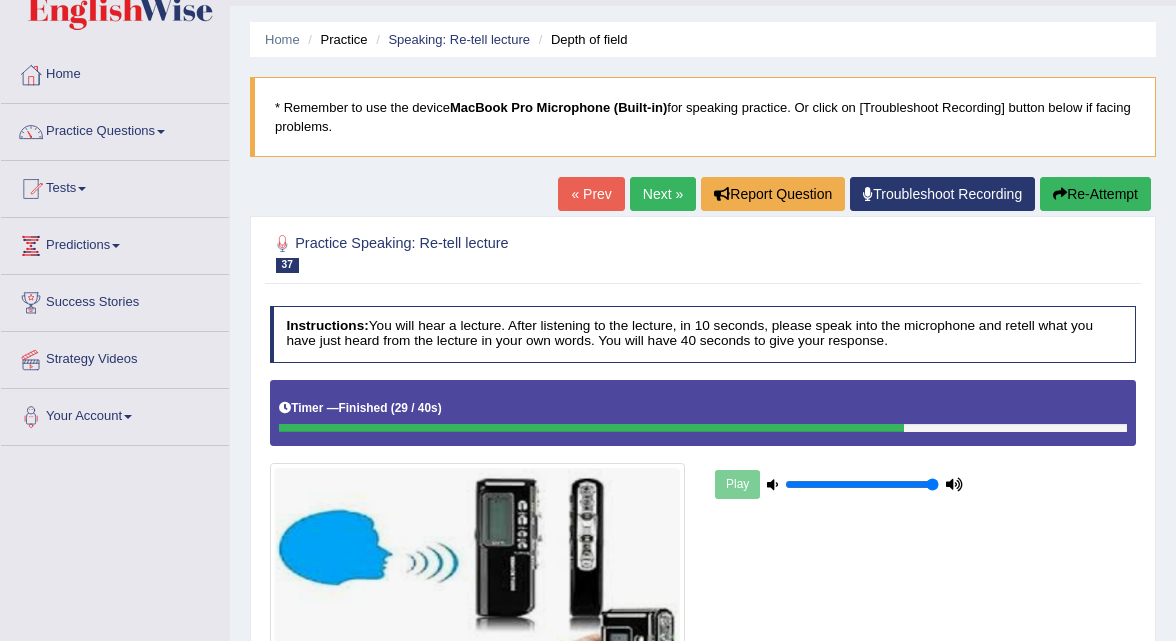 scroll, scrollTop: 0, scrollLeft: 0, axis: both 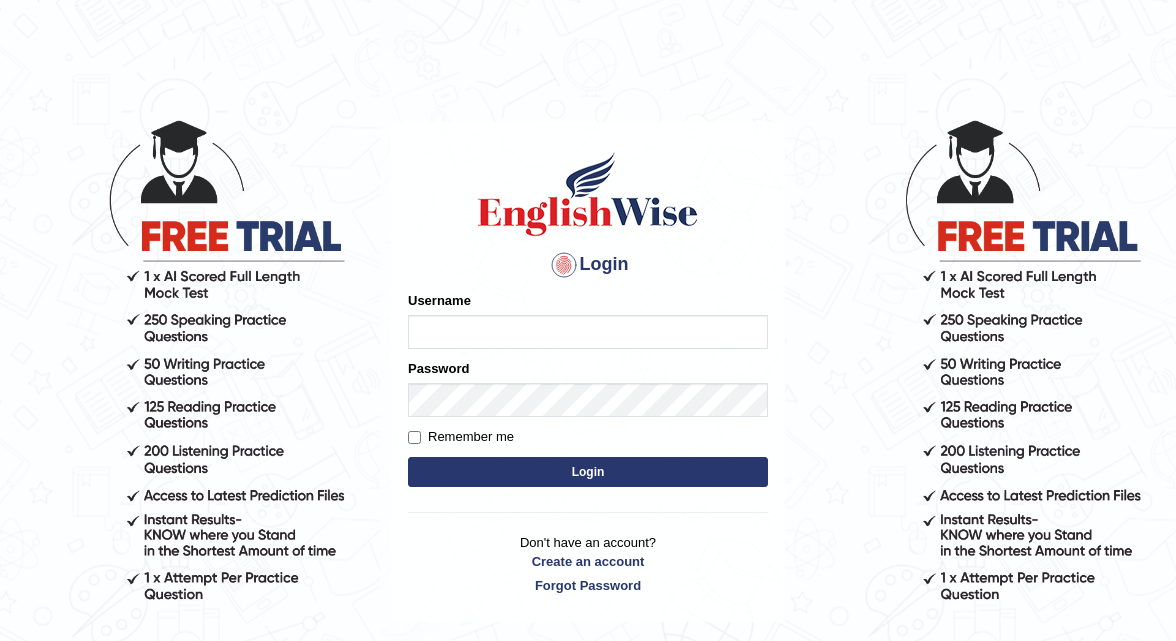 type on "[FIRST]" 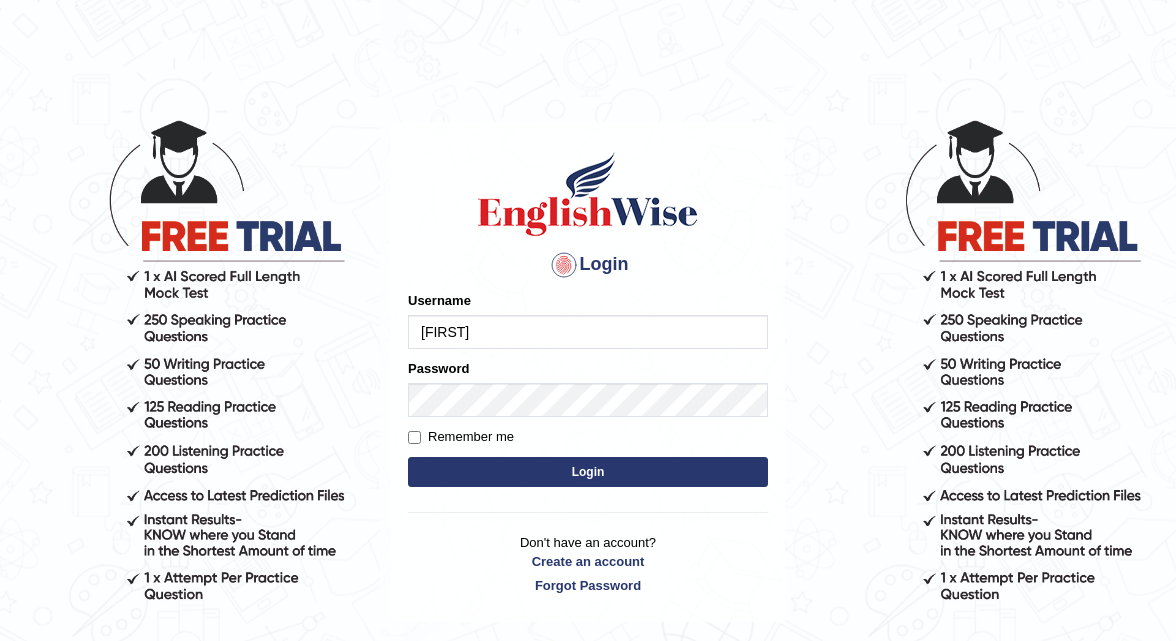 click on "Login" at bounding box center [588, 472] 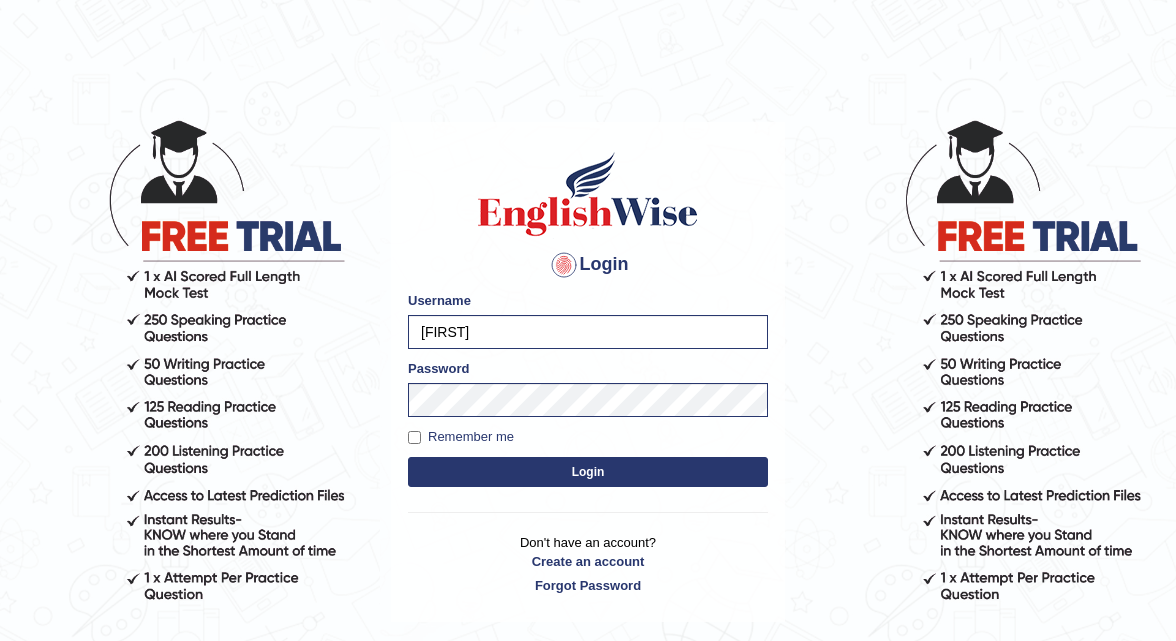 click on "Login" at bounding box center (588, 472) 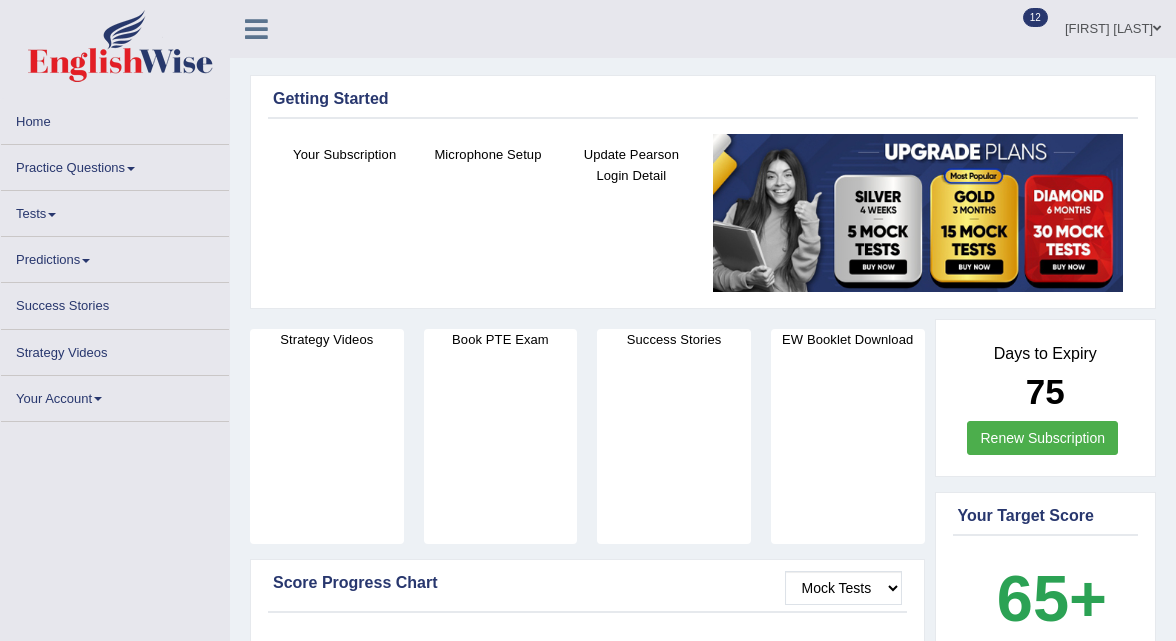 scroll, scrollTop: 0, scrollLeft: 0, axis: both 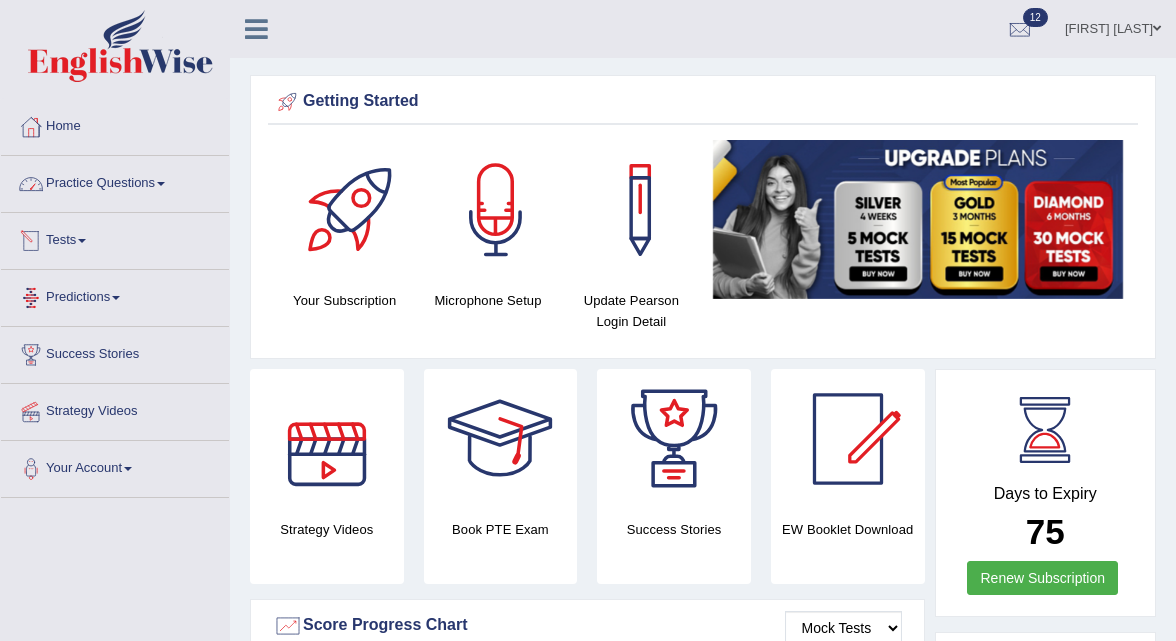 click on "Practice Questions" at bounding box center (115, 181) 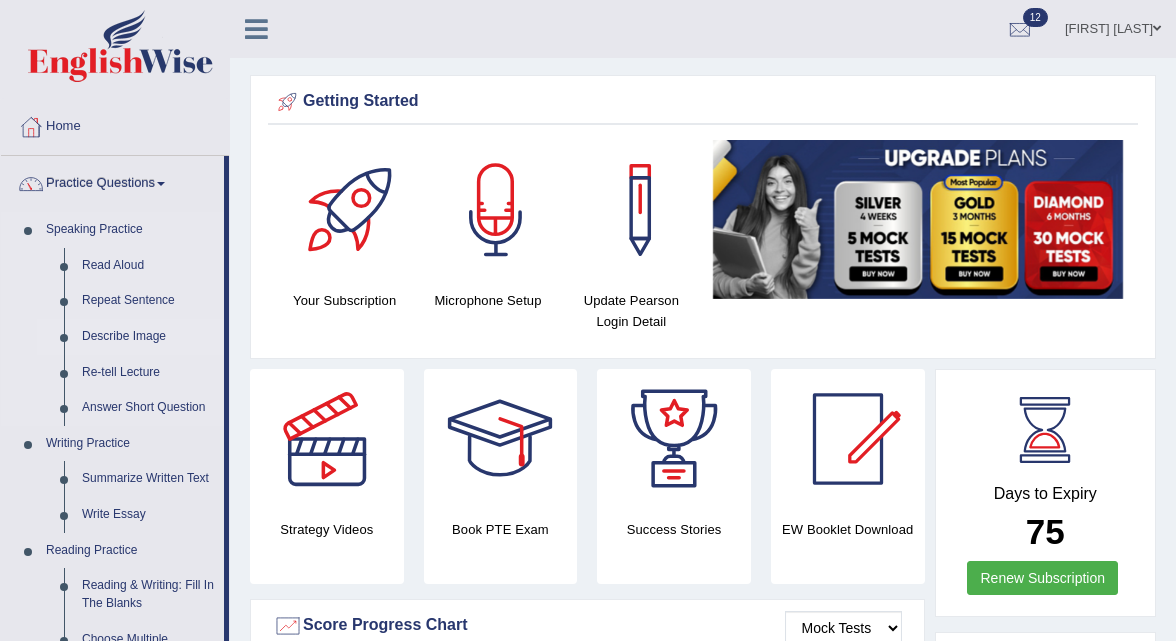 click on "Describe Image" at bounding box center (148, 337) 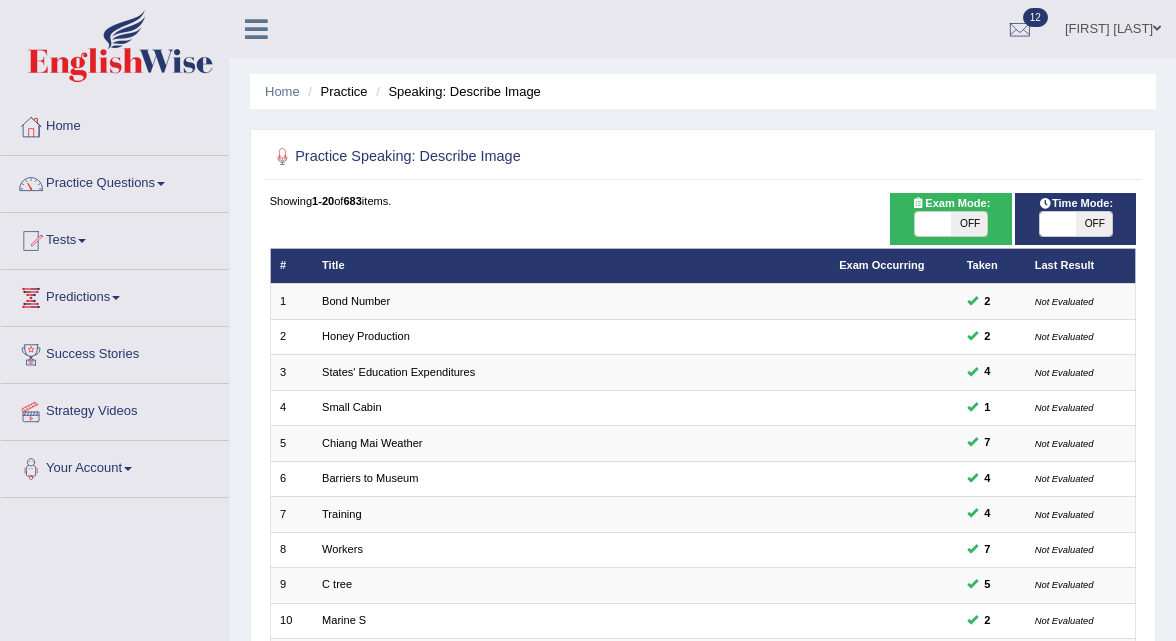 scroll, scrollTop: 0, scrollLeft: 0, axis: both 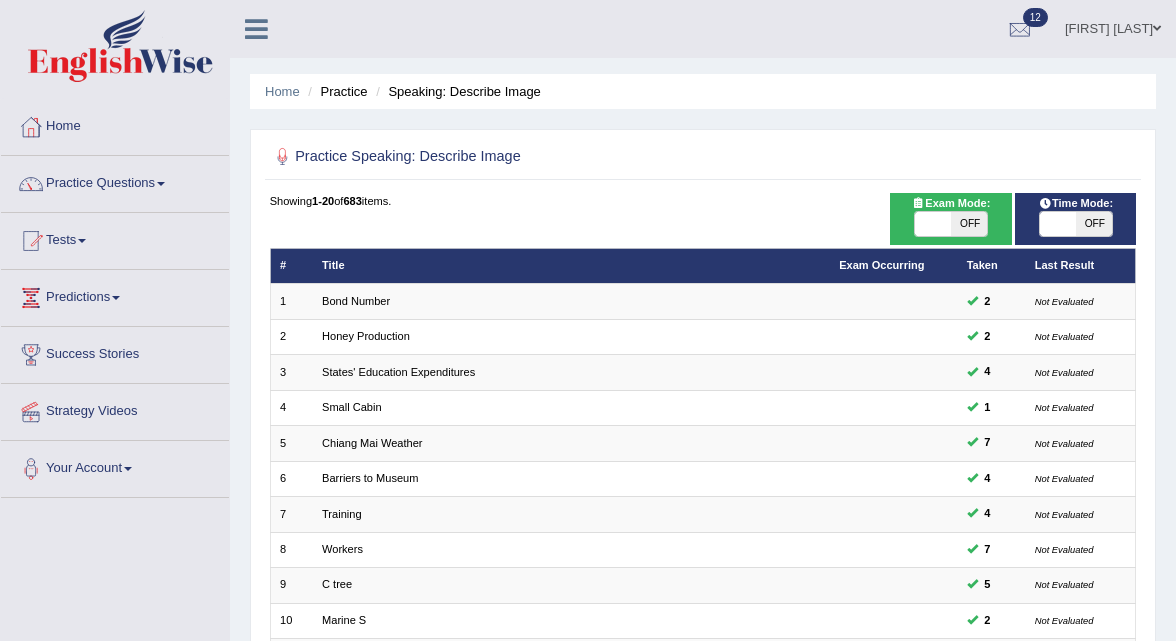 click on "OFF" at bounding box center (969, 224) 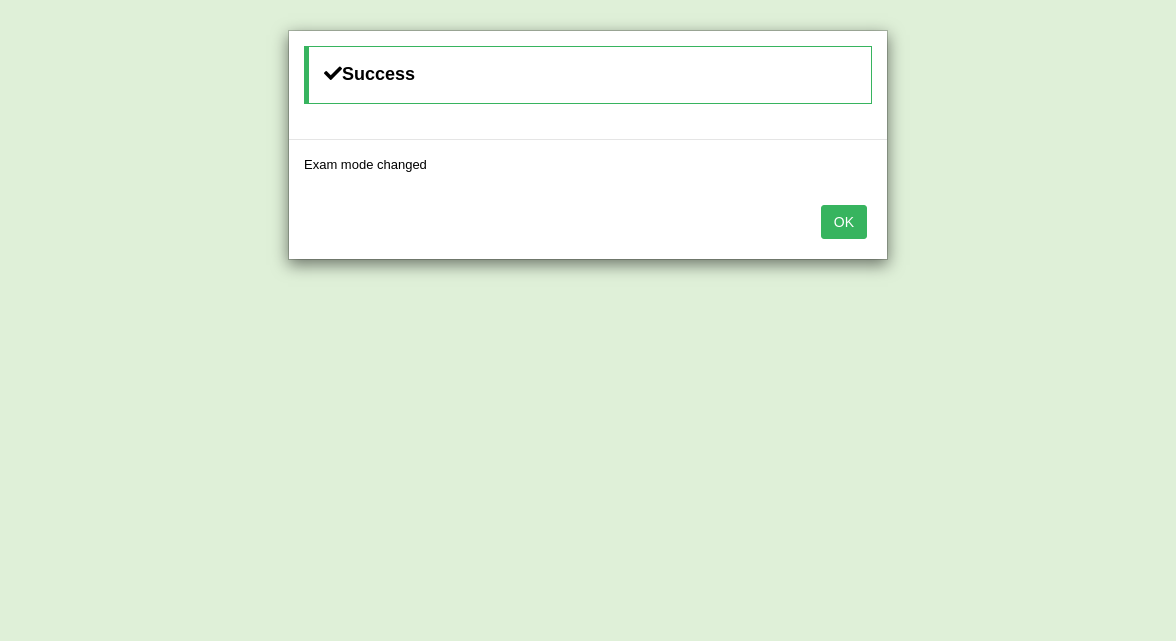 click on "OK" at bounding box center (844, 222) 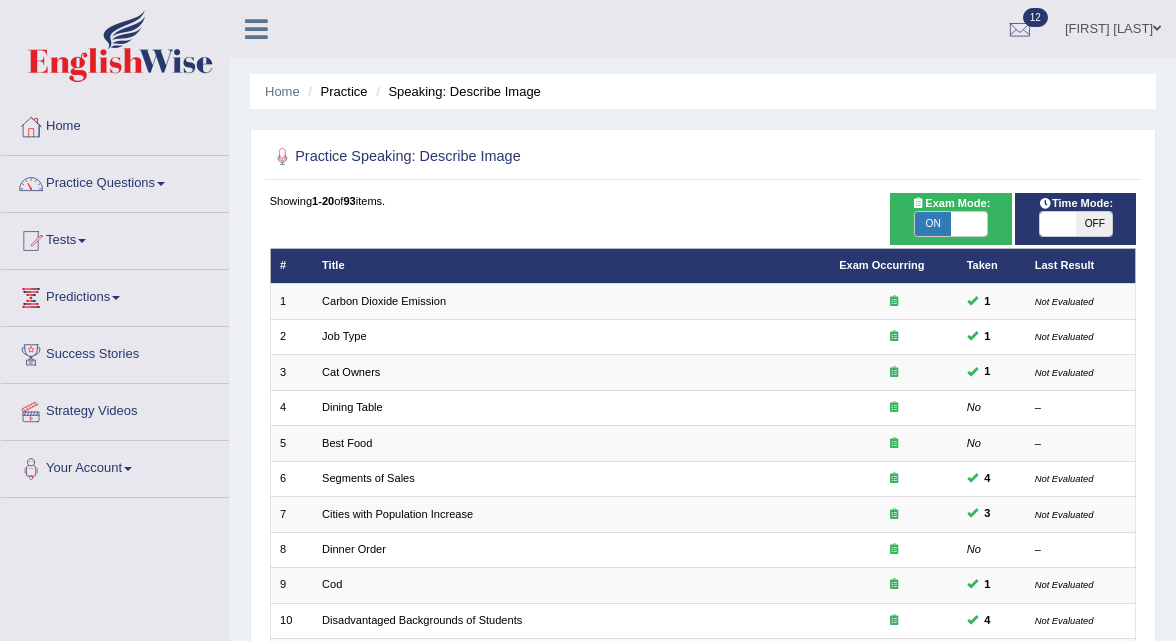 scroll, scrollTop: 0, scrollLeft: 0, axis: both 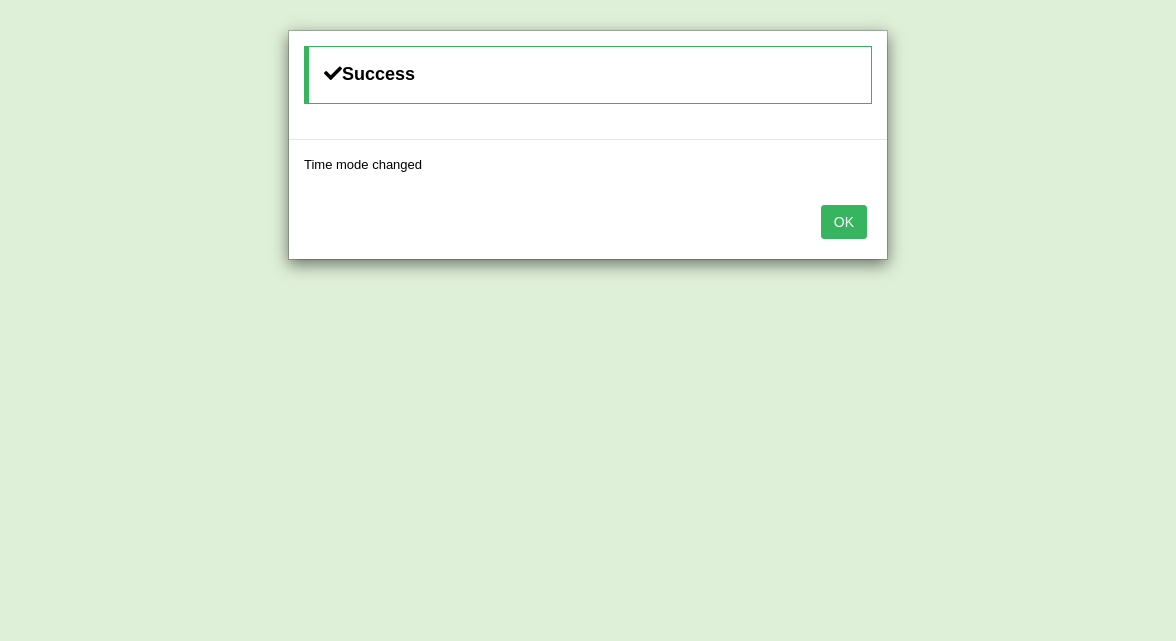 click on "OK" at bounding box center [844, 222] 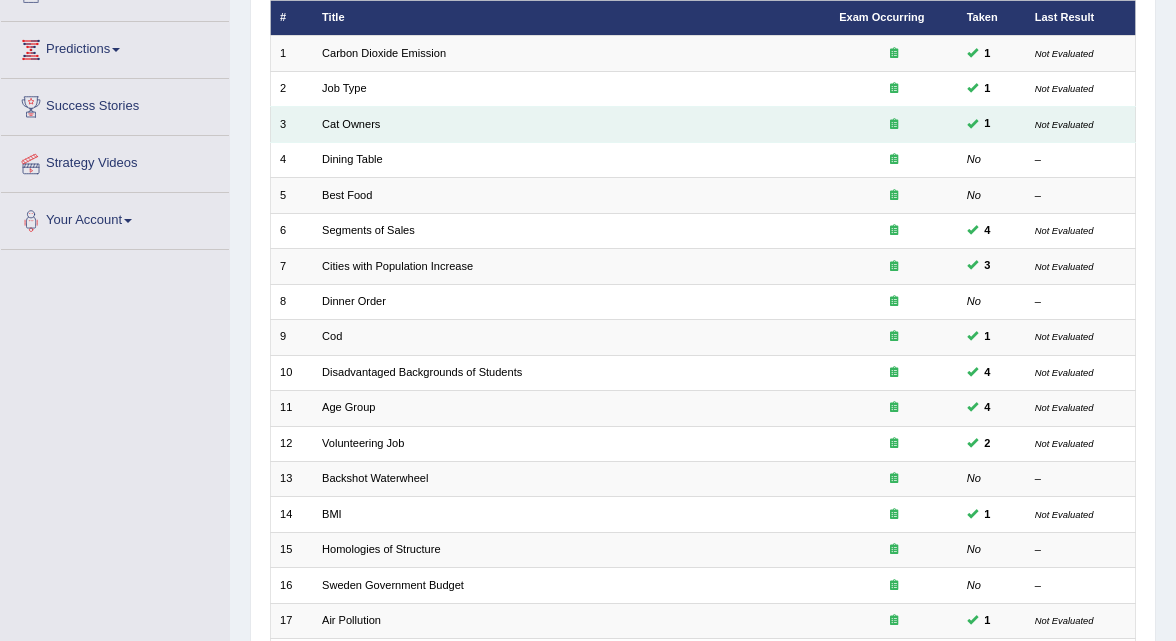 scroll, scrollTop: 501, scrollLeft: 0, axis: vertical 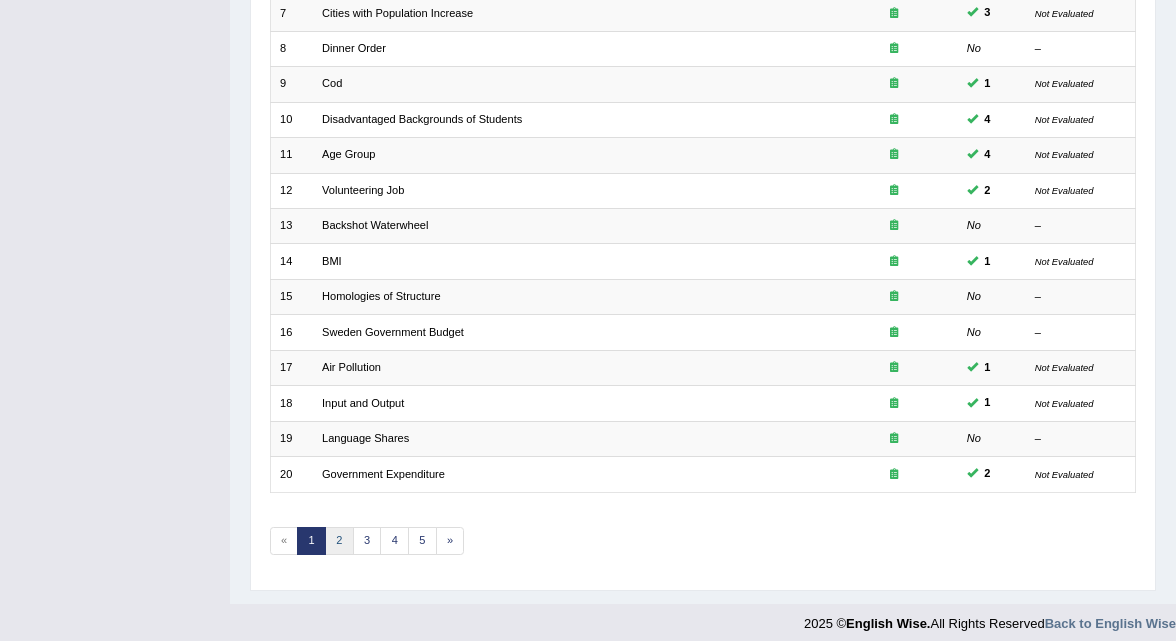 click on "2" at bounding box center (339, 541) 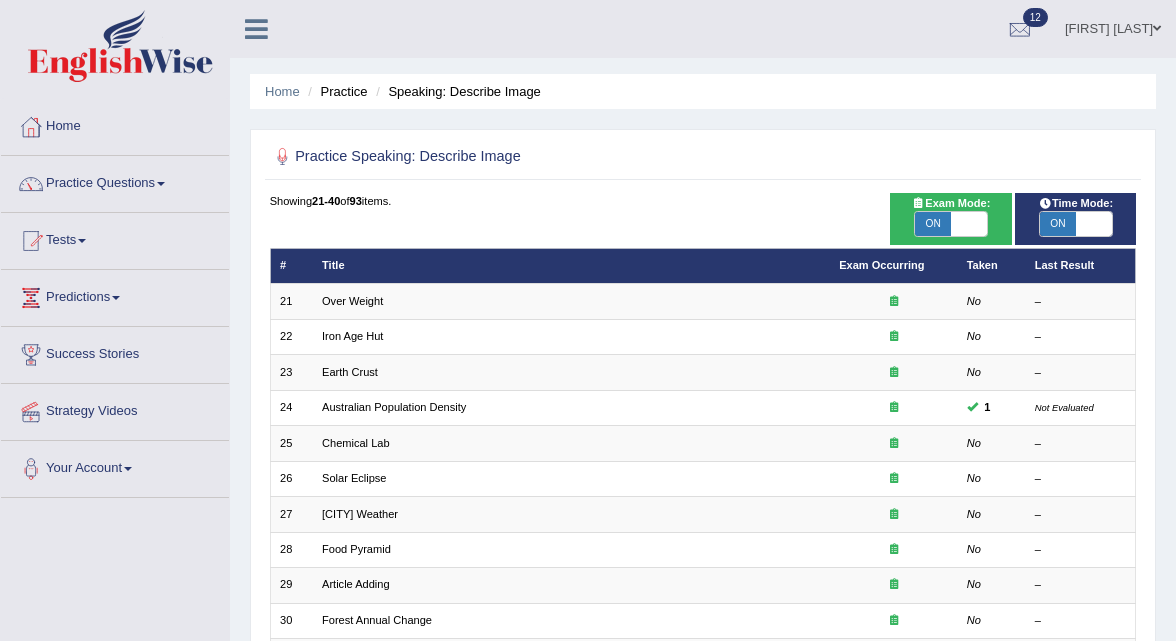 scroll, scrollTop: 0, scrollLeft: 0, axis: both 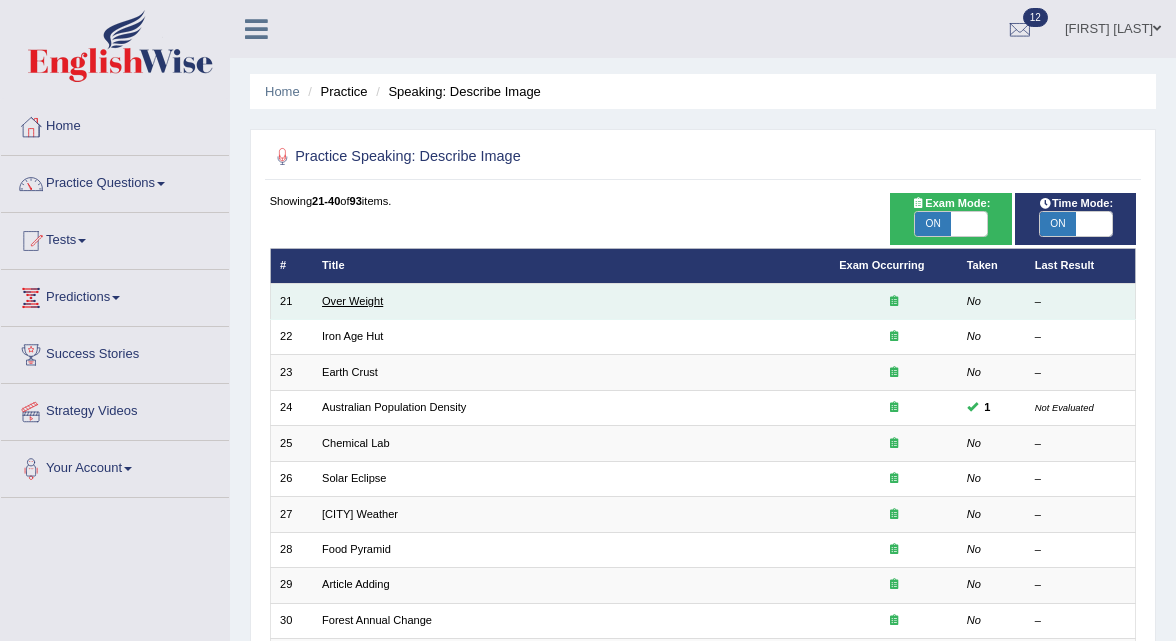 click on "Over Weight" at bounding box center [352, 301] 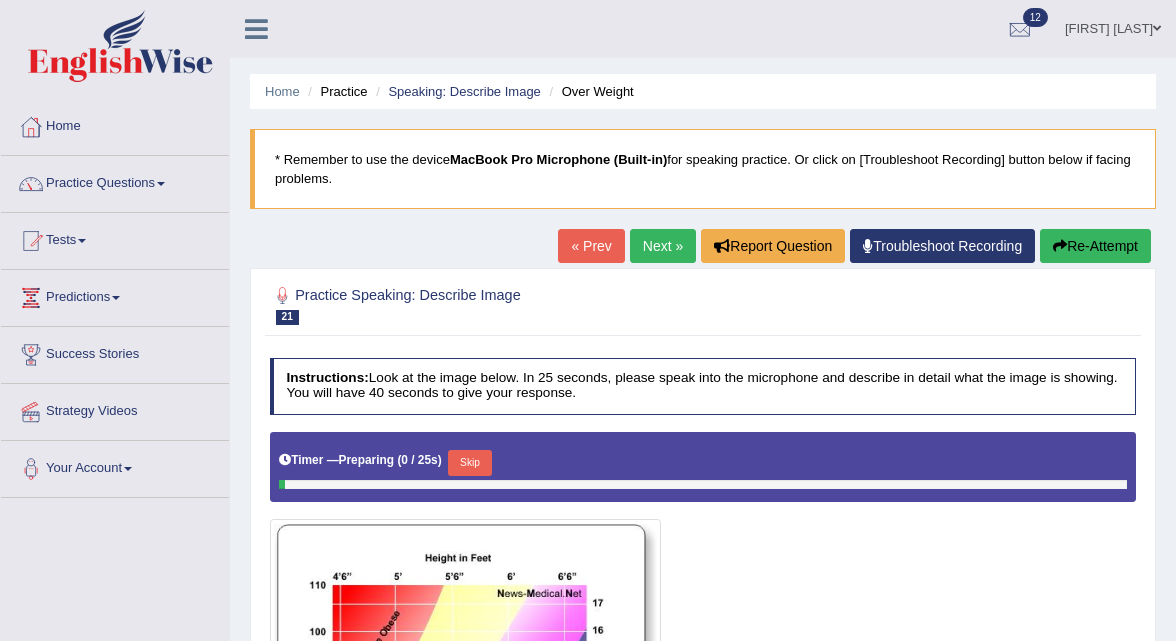 scroll, scrollTop: 0, scrollLeft: 0, axis: both 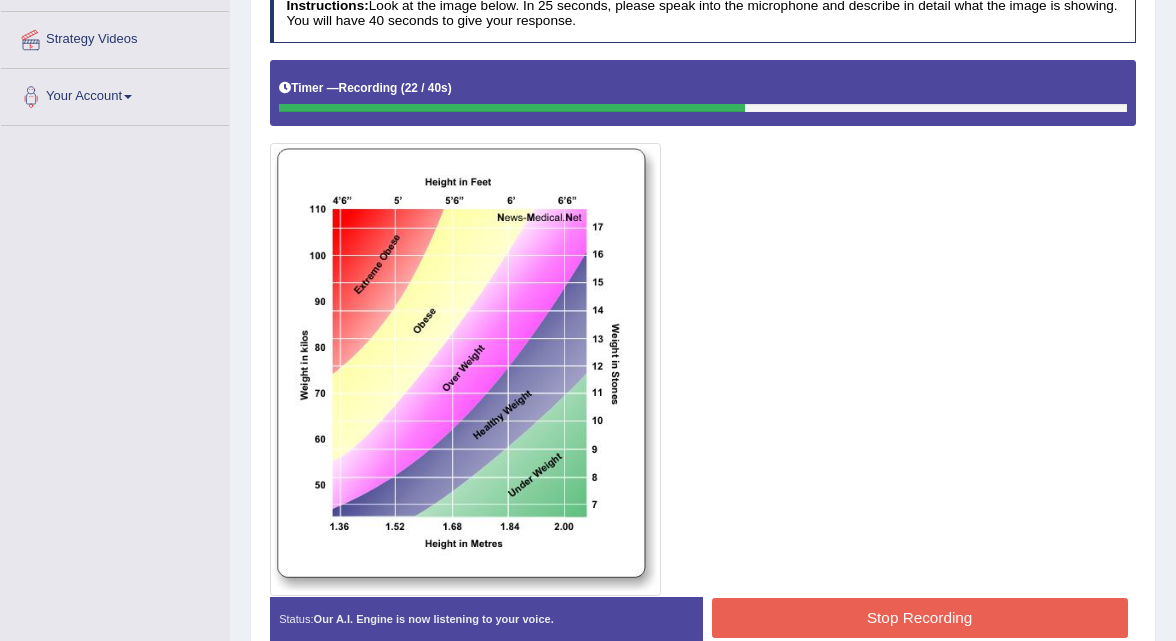click on "Stop Recording" at bounding box center [920, 617] 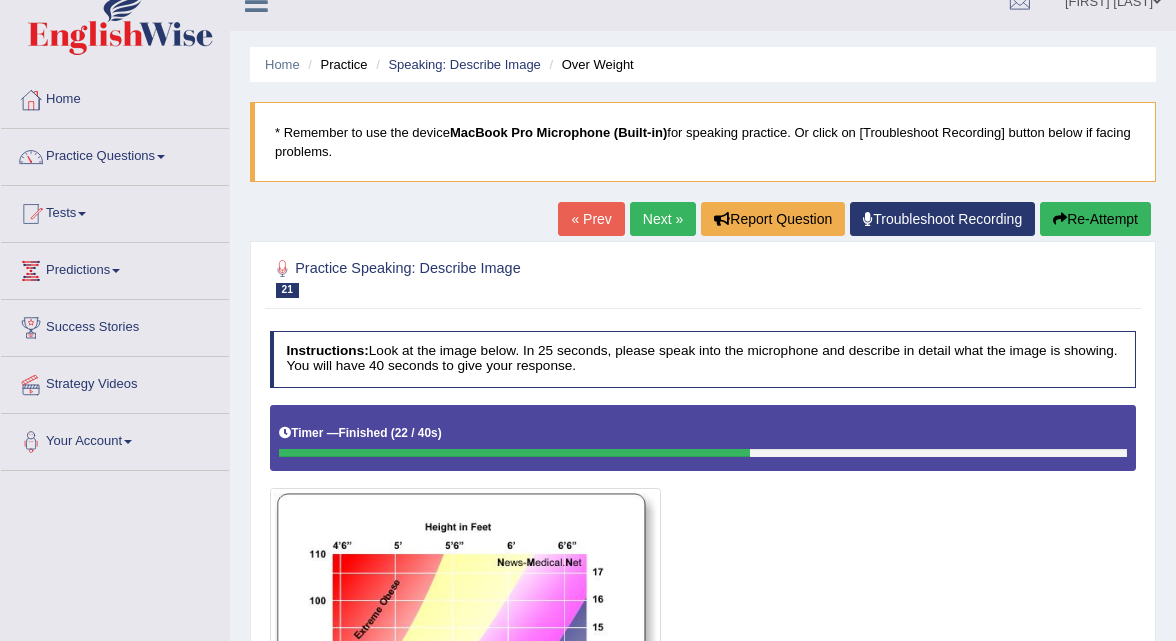 scroll, scrollTop: 0, scrollLeft: 0, axis: both 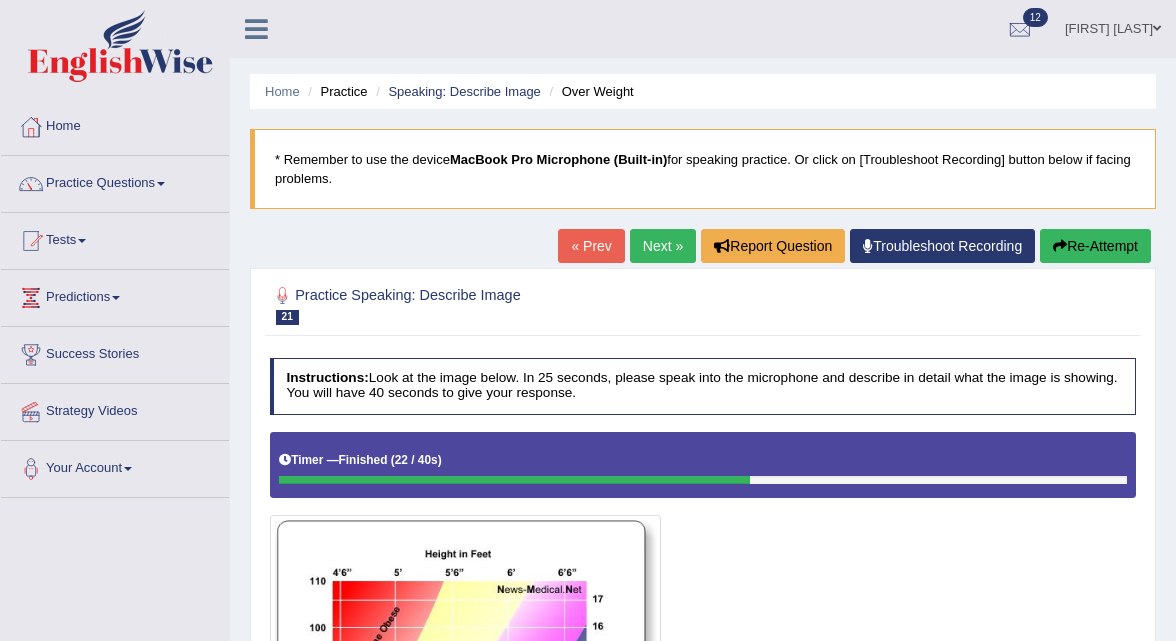 click on "Next »" at bounding box center [663, 246] 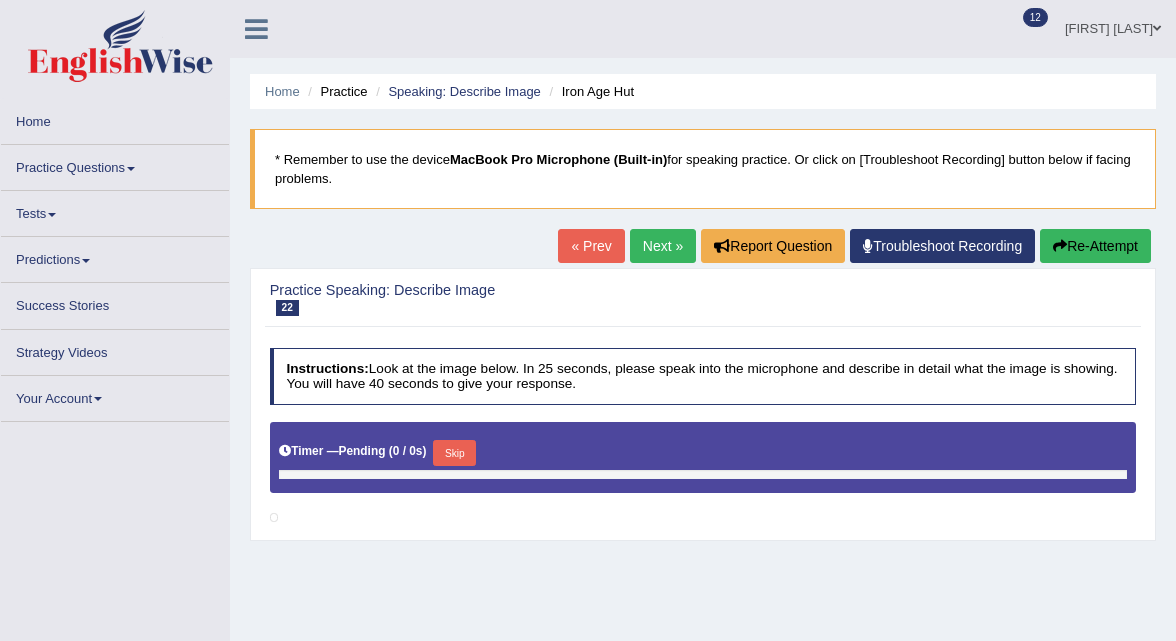 scroll, scrollTop: 0, scrollLeft: 0, axis: both 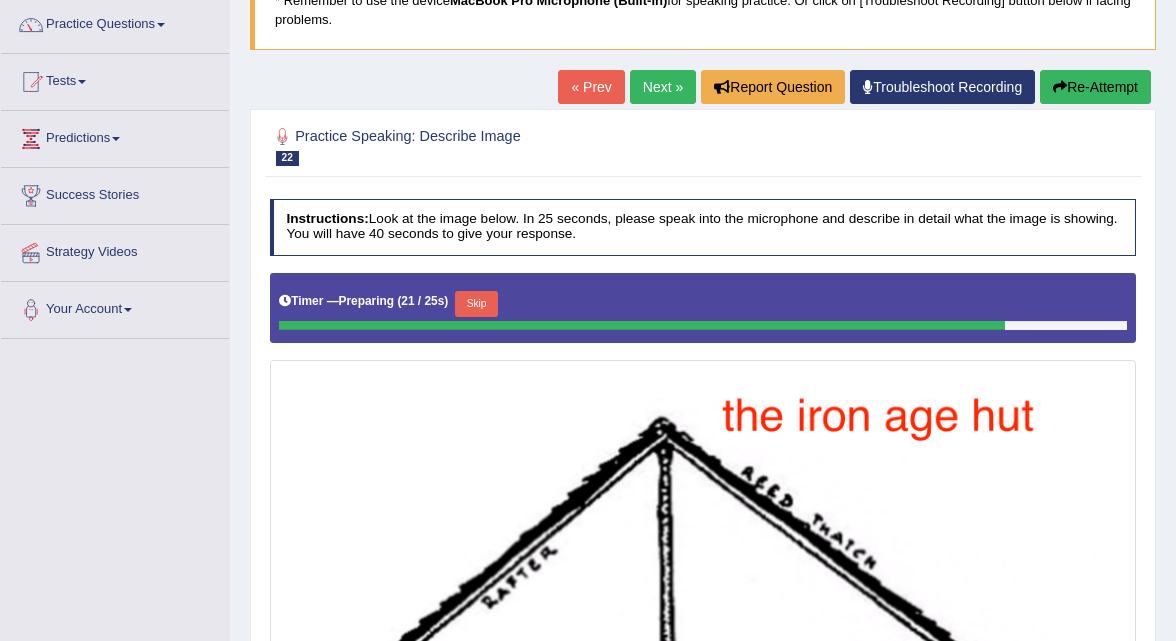 click on "Next »" at bounding box center [663, 87] 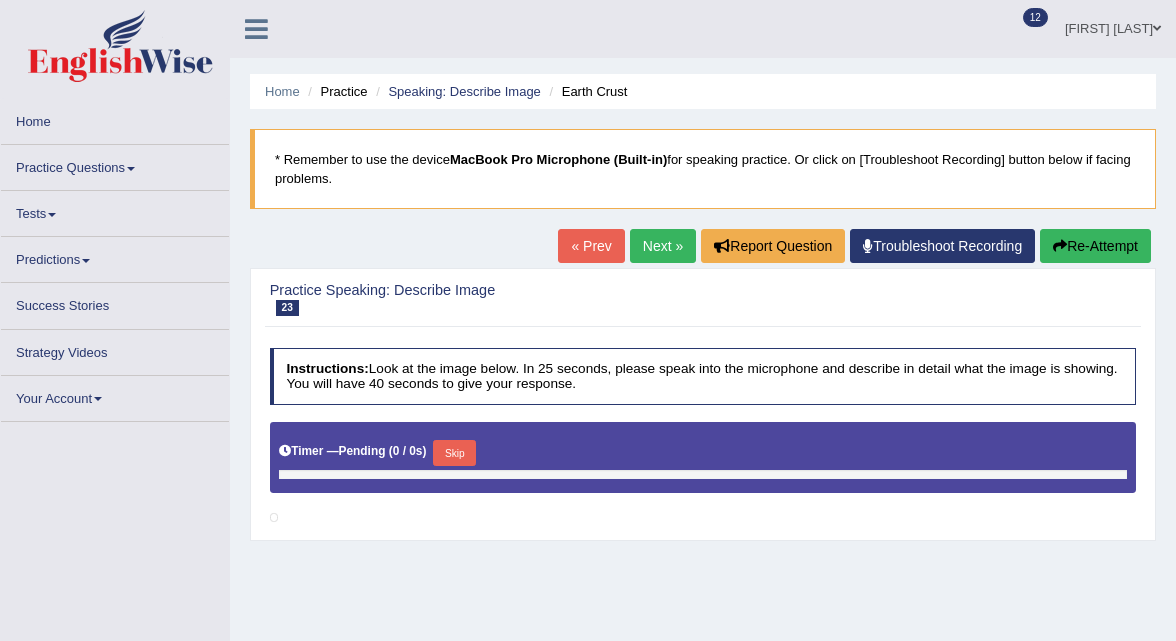 scroll, scrollTop: 0, scrollLeft: 0, axis: both 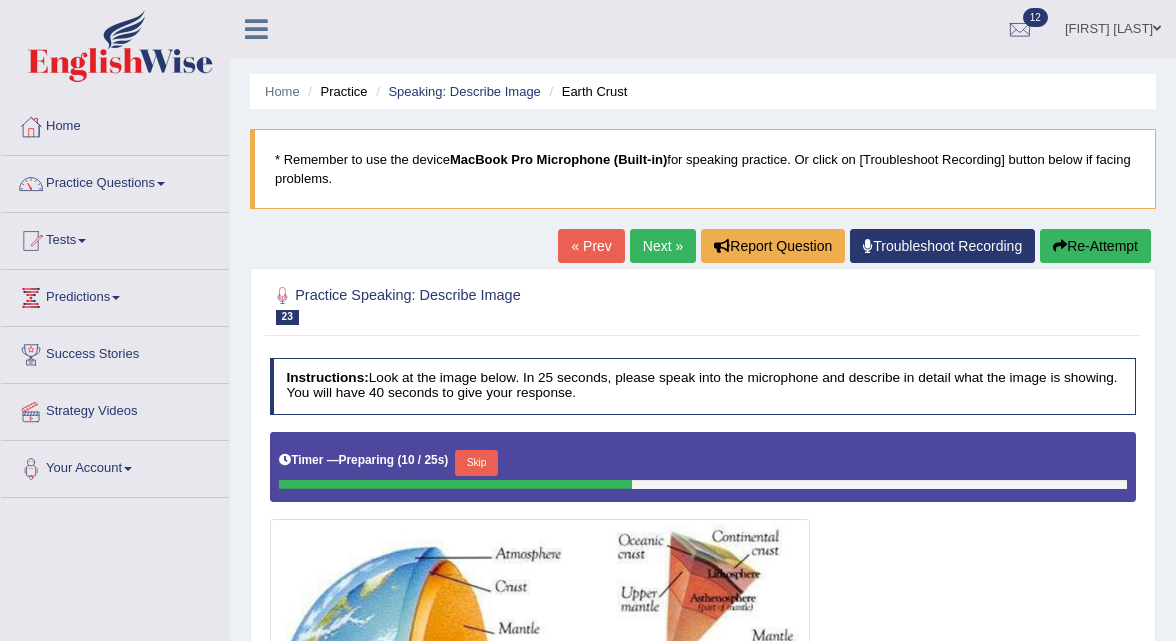 click on "Next »" at bounding box center (663, 246) 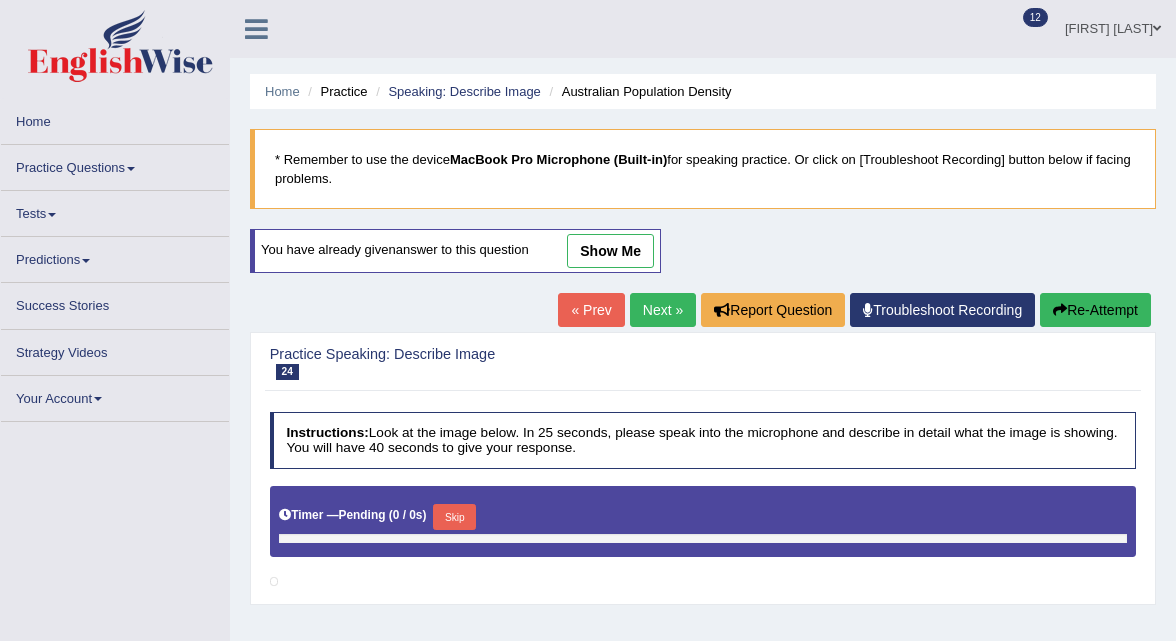 scroll, scrollTop: 0, scrollLeft: 0, axis: both 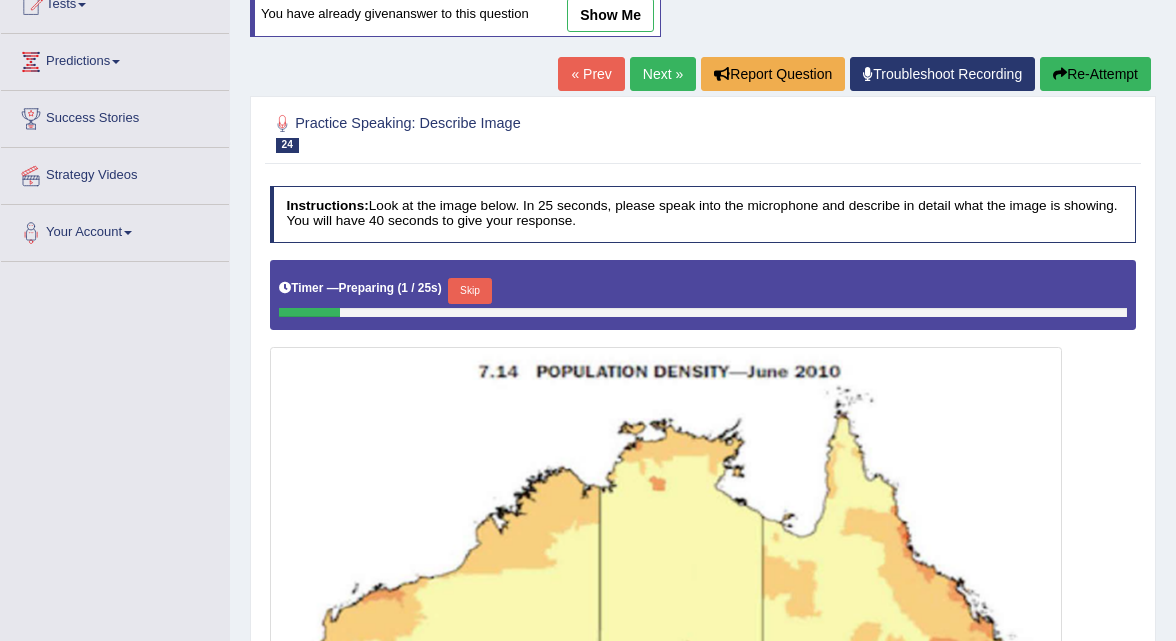 click on "show me" at bounding box center (610, 15) 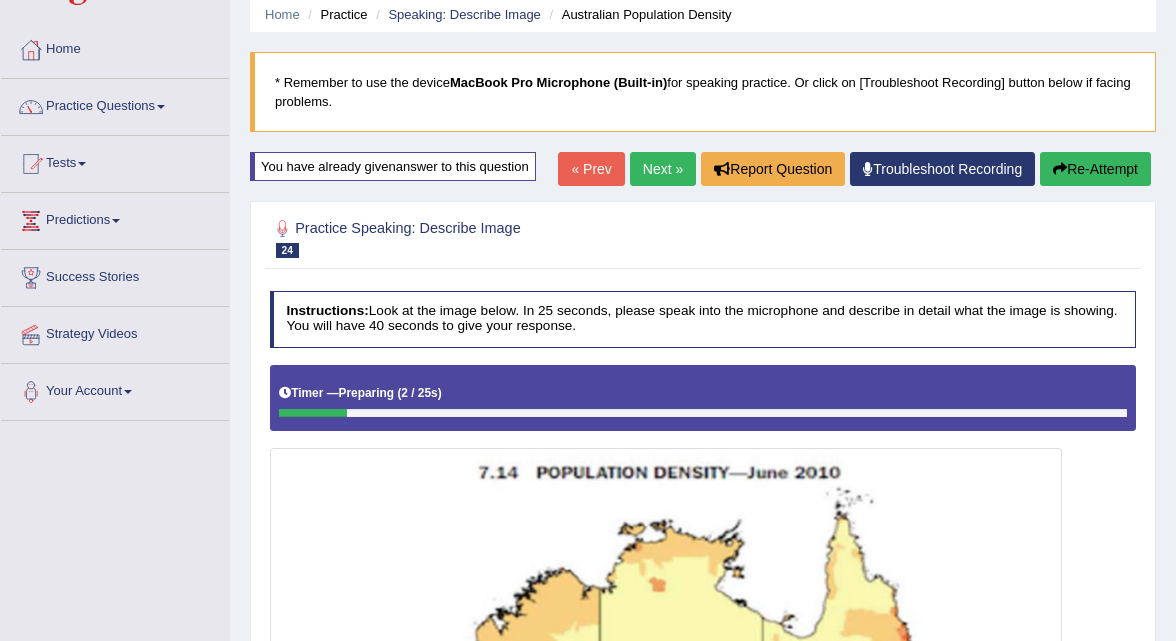 scroll, scrollTop: 0, scrollLeft: 0, axis: both 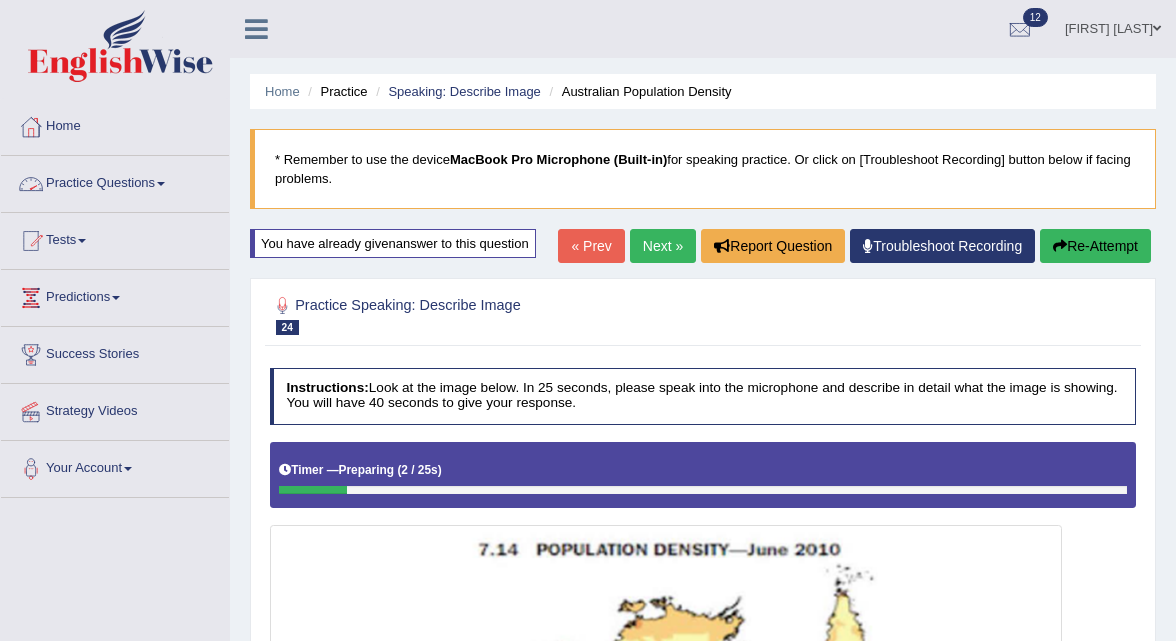 click on "Practice Questions" at bounding box center (115, 181) 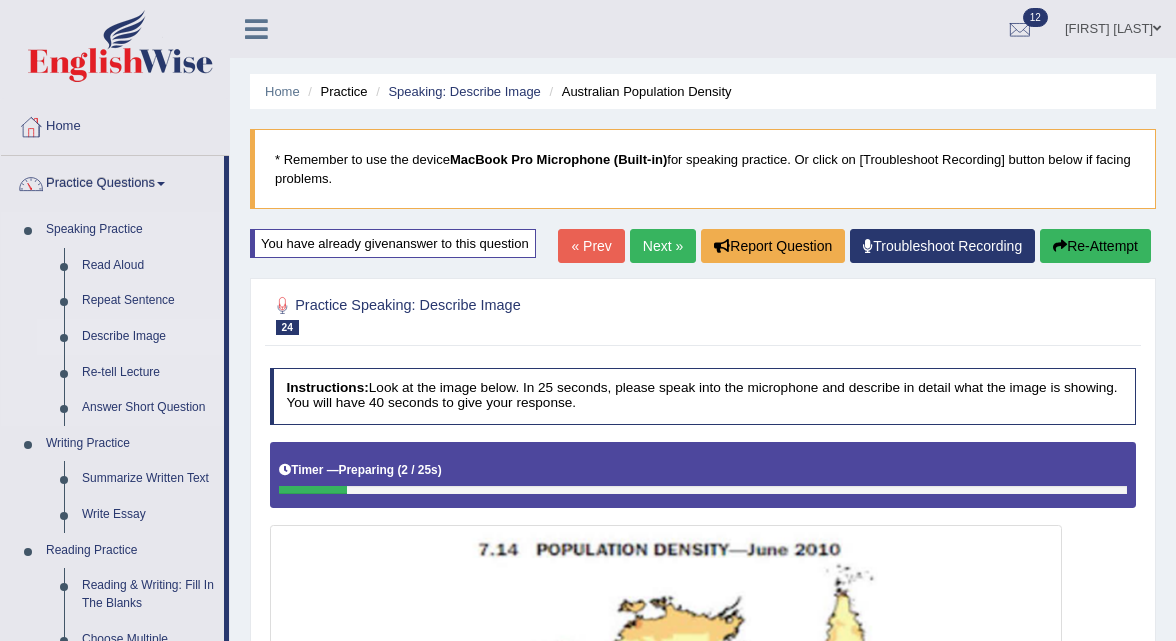 click on "Describe Image" at bounding box center [148, 337] 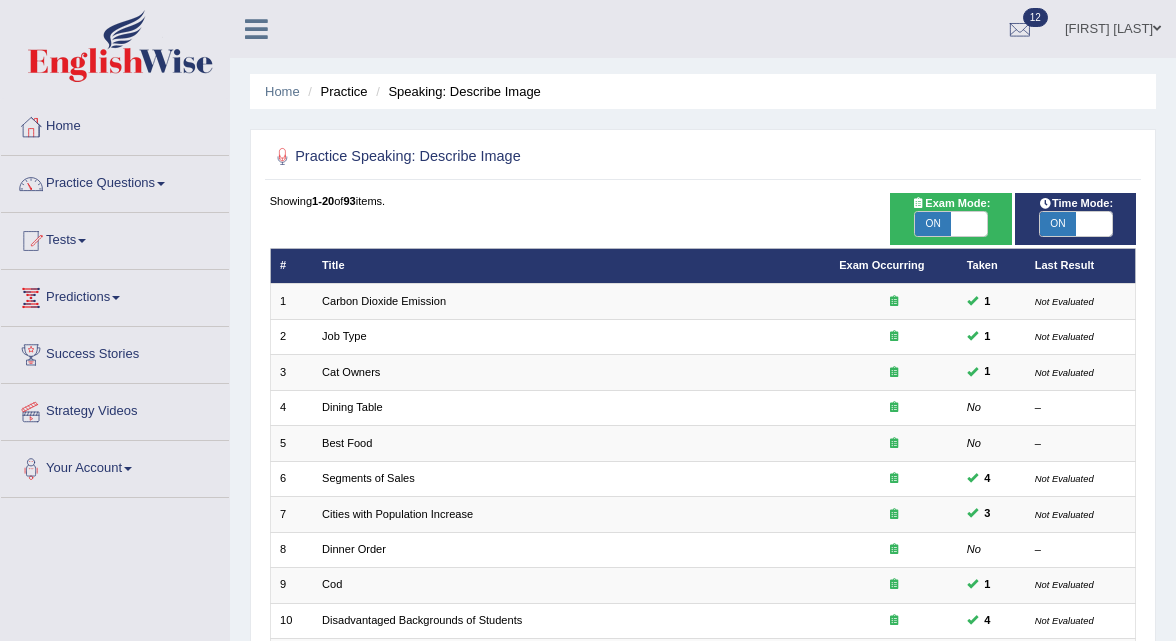 scroll, scrollTop: 0, scrollLeft: 0, axis: both 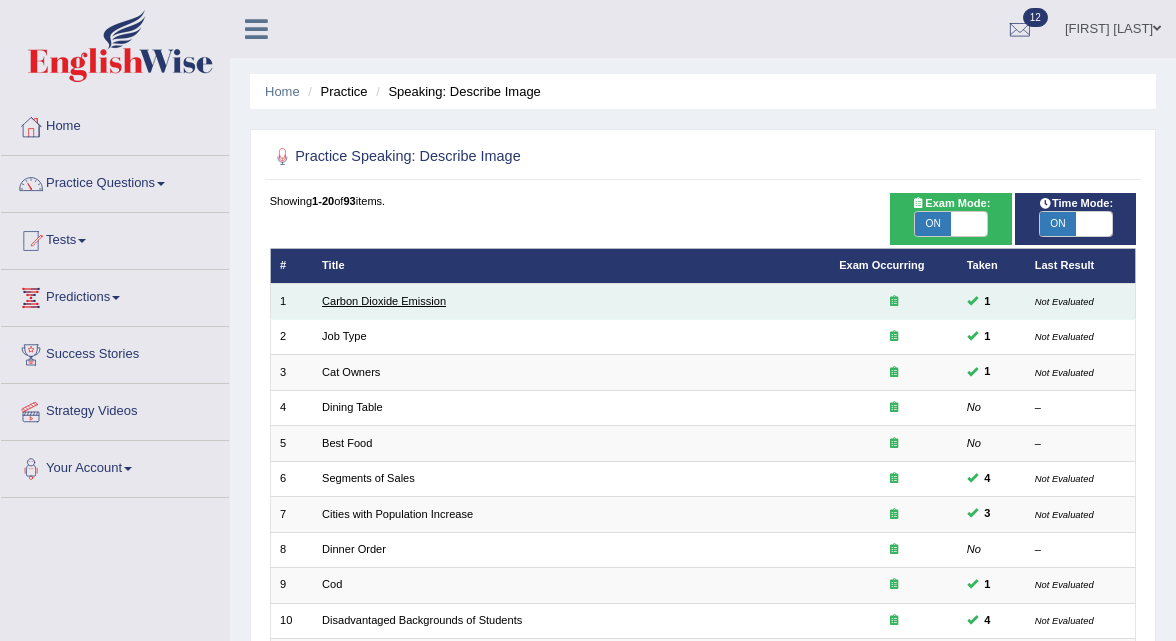 click on "Carbon Dioxide Emission" at bounding box center [384, 301] 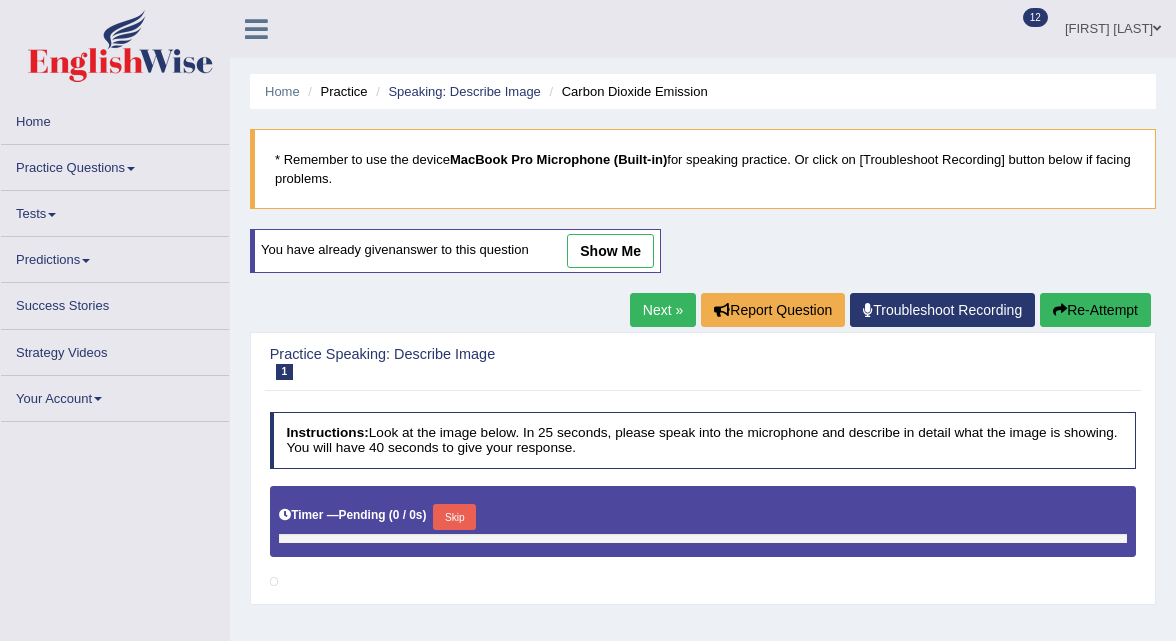 scroll, scrollTop: 0, scrollLeft: 0, axis: both 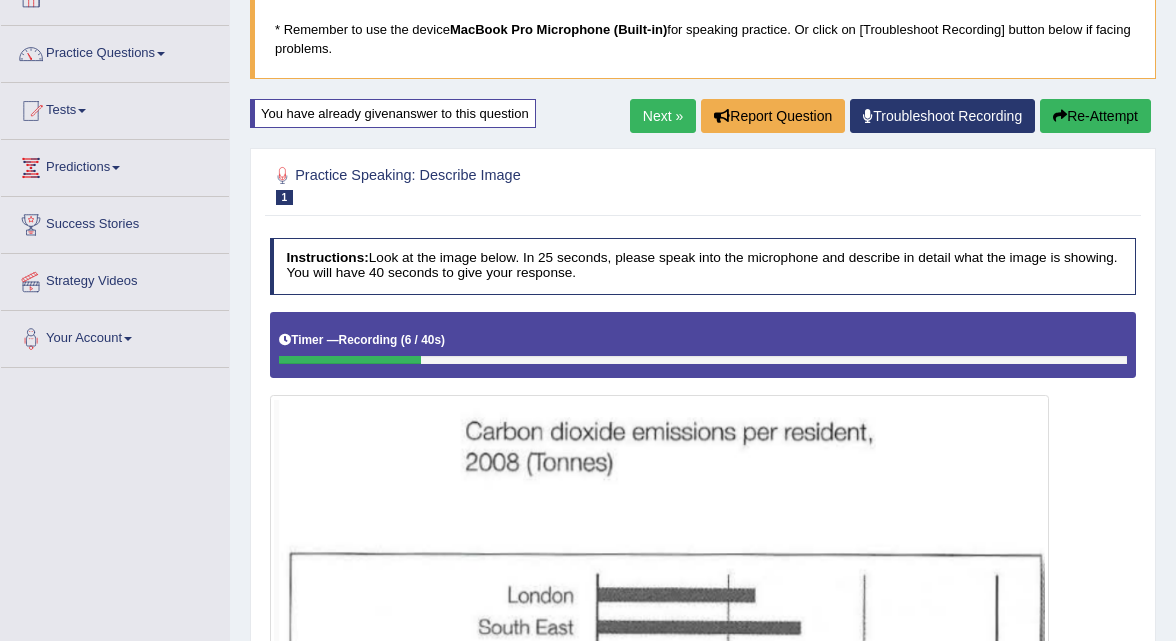 click on "Re-Attempt" at bounding box center [1095, 116] 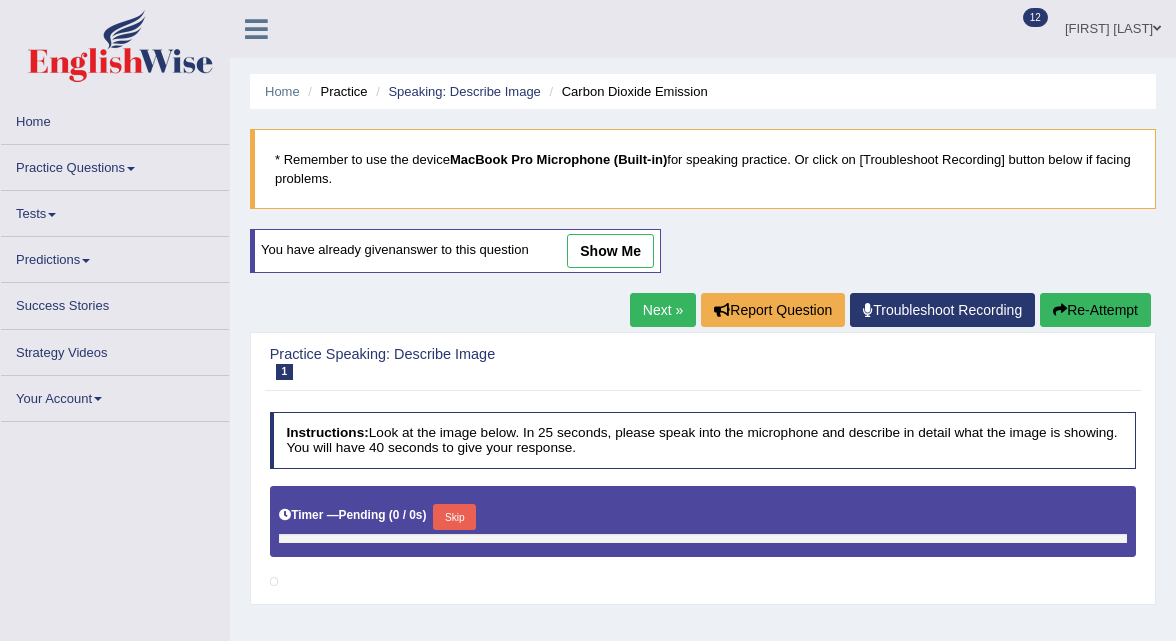 scroll, scrollTop: 130, scrollLeft: 0, axis: vertical 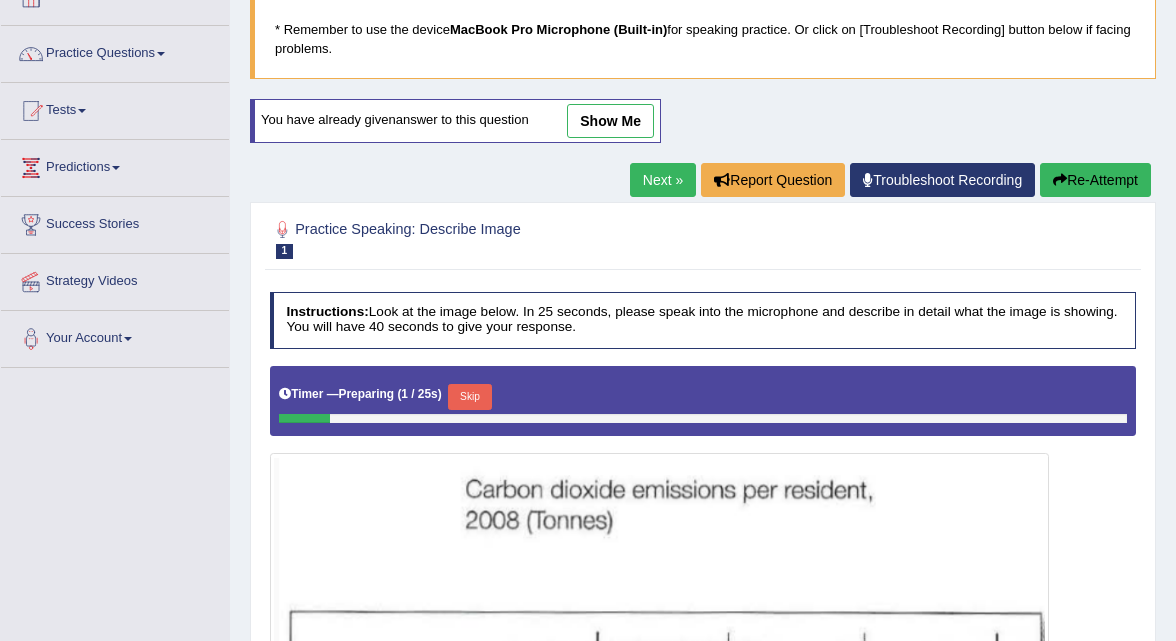click on "show me" at bounding box center (610, 121) 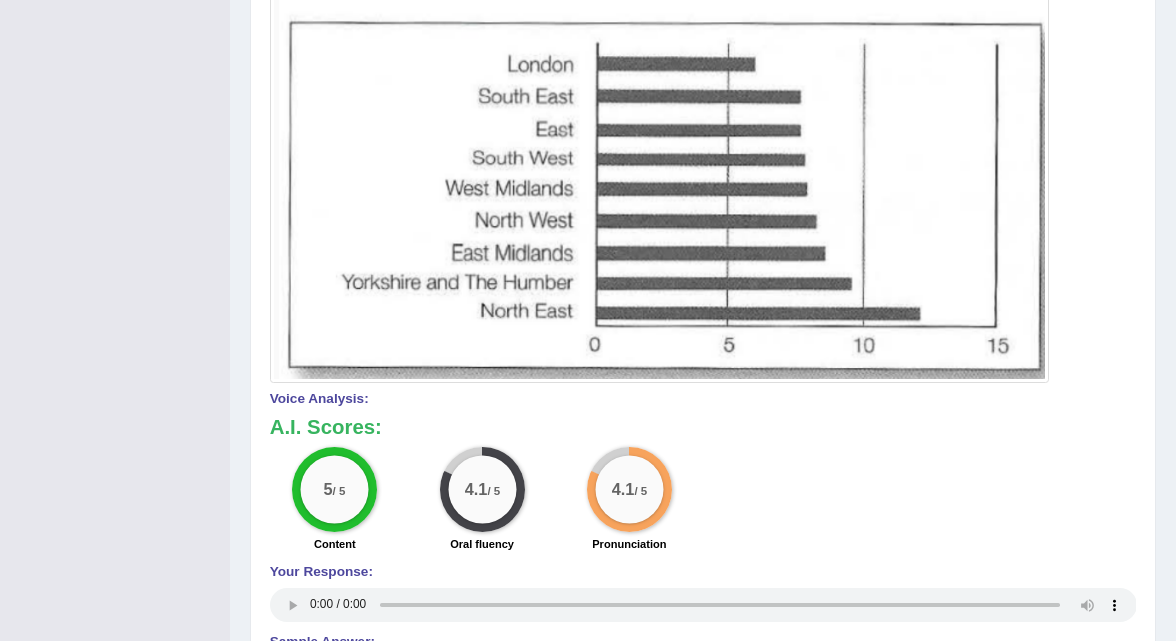 scroll, scrollTop: 881, scrollLeft: 0, axis: vertical 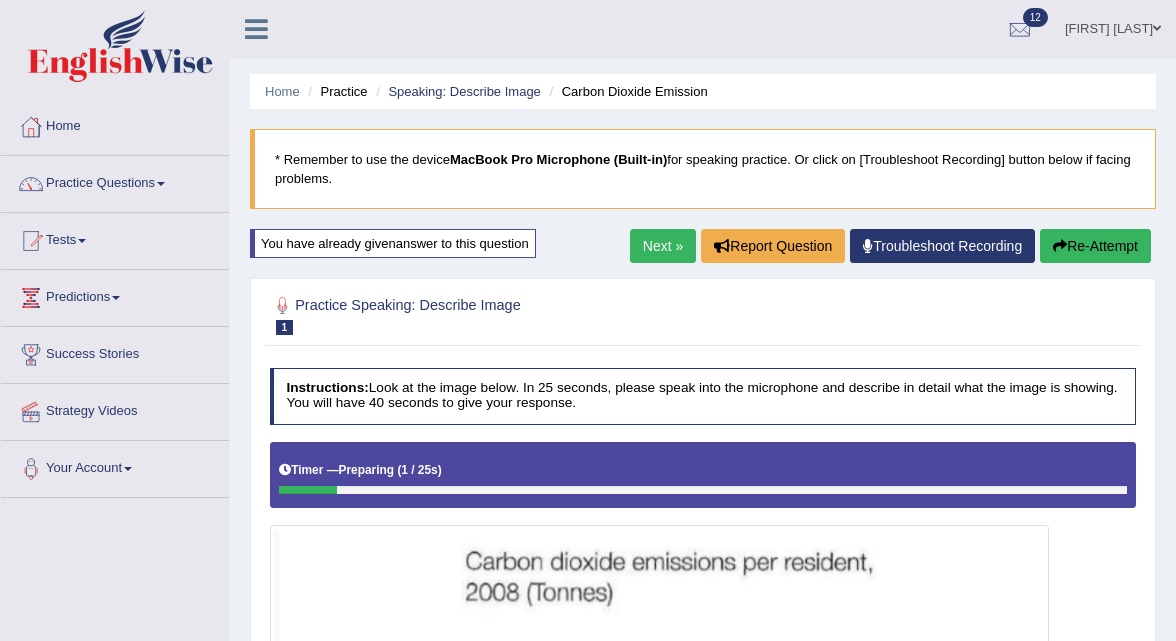 click on "Next »" at bounding box center (663, 246) 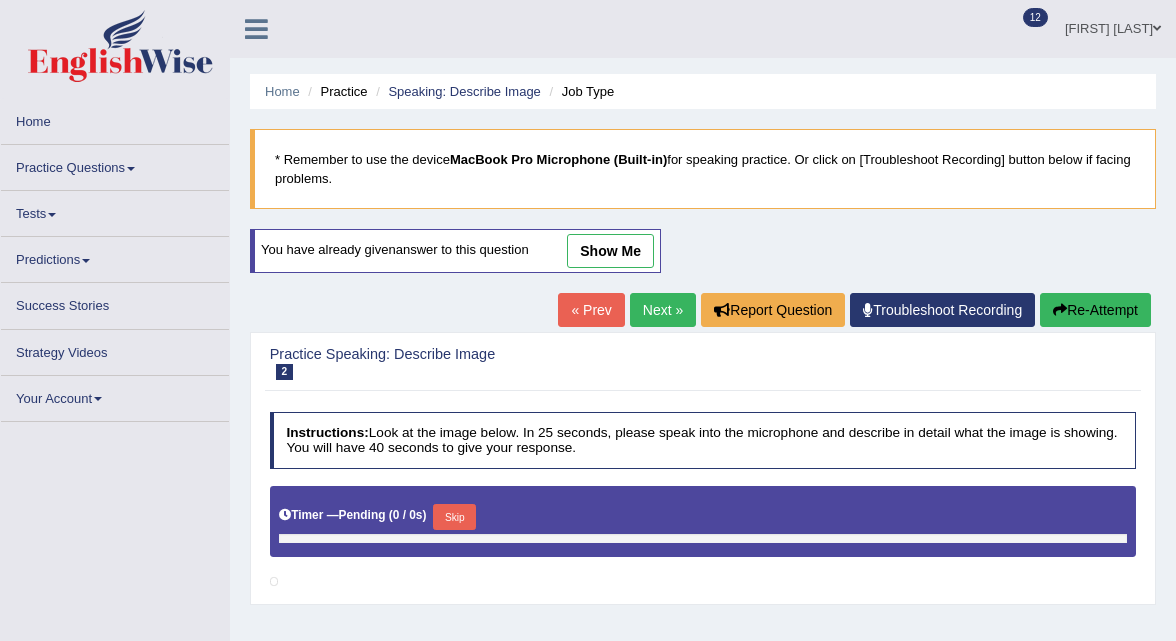 scroll, scrollTop: 0, scrollLeft: 0, axis: both 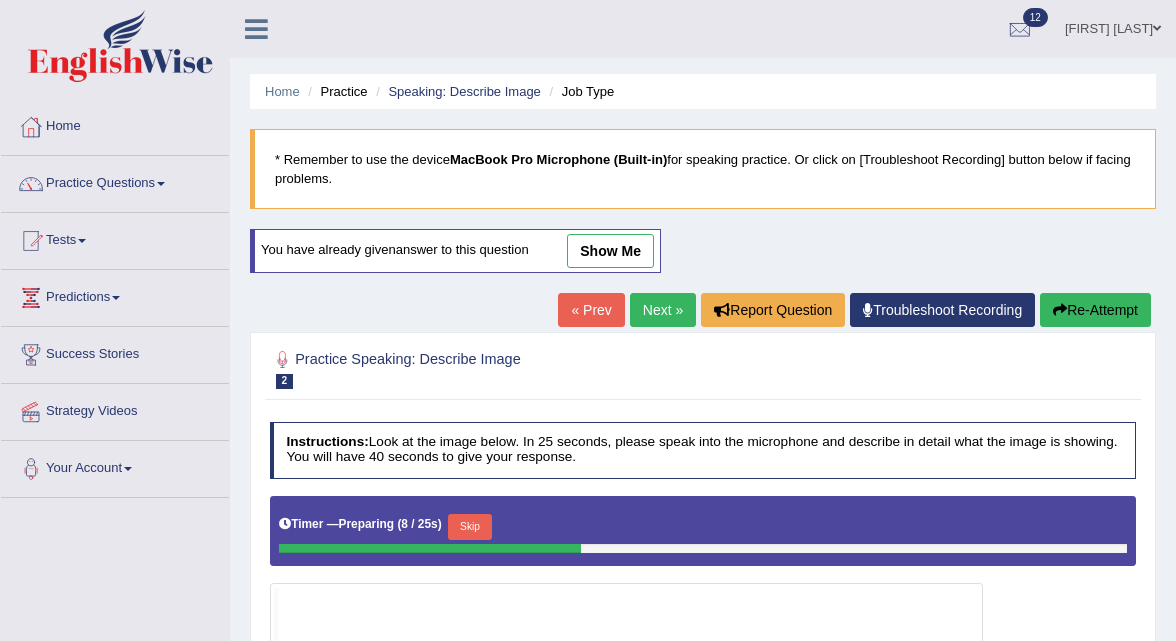 click on "Next »" at bounding box center [663, 310] 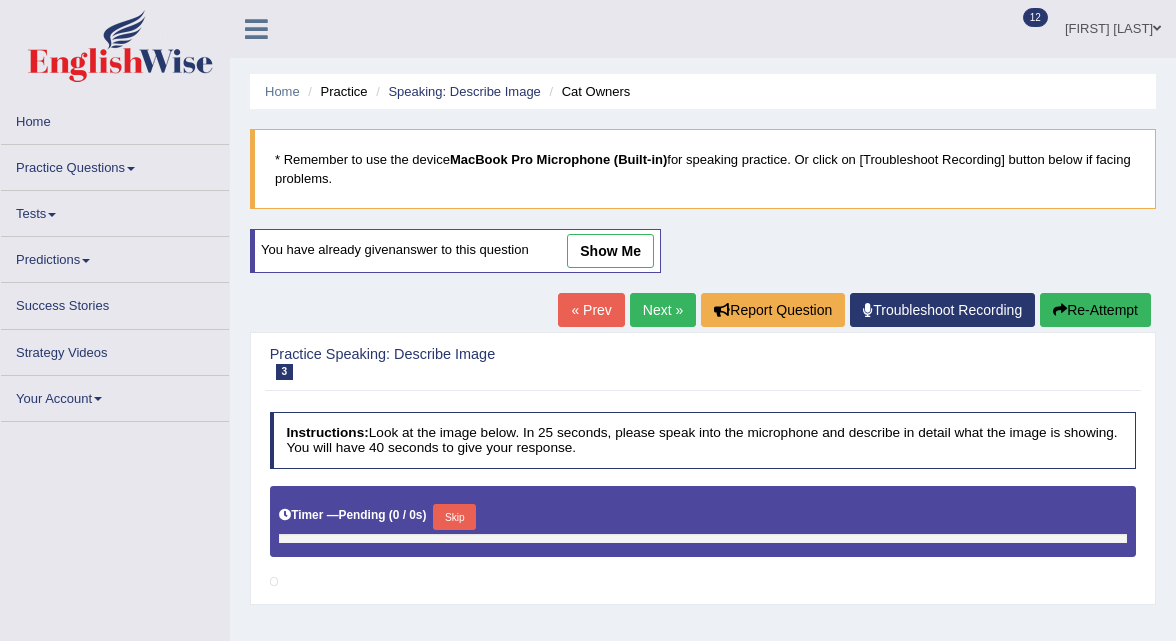 scroll, scrollTop: 0, scrollLeft: 0, axis: both 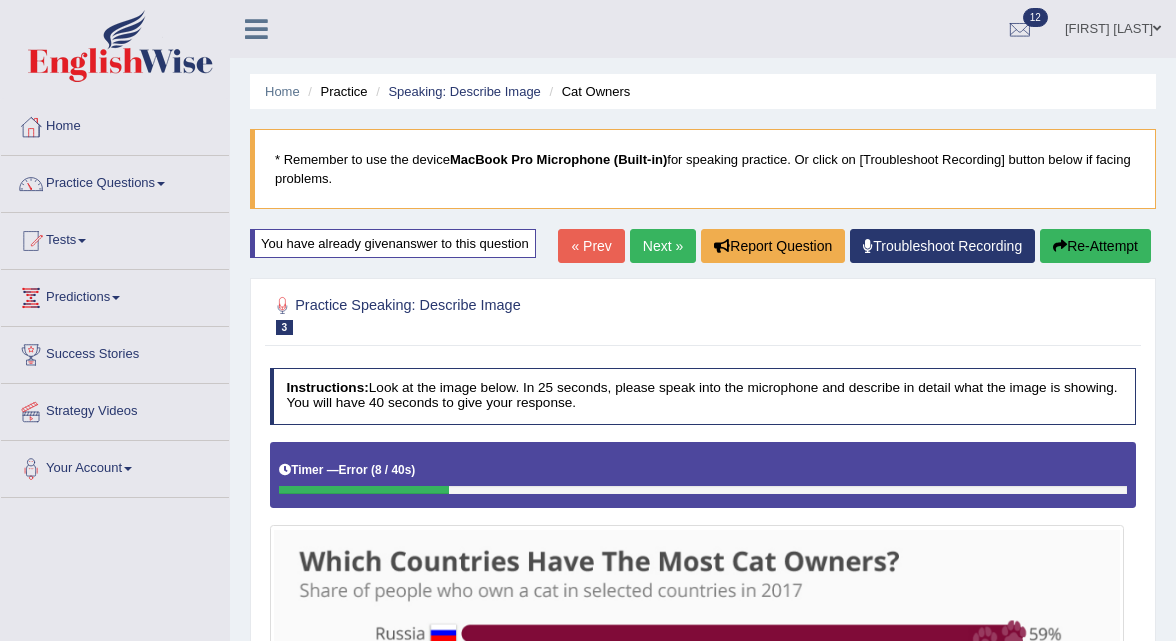 click on "Next »" at bounding box center (663, 246) 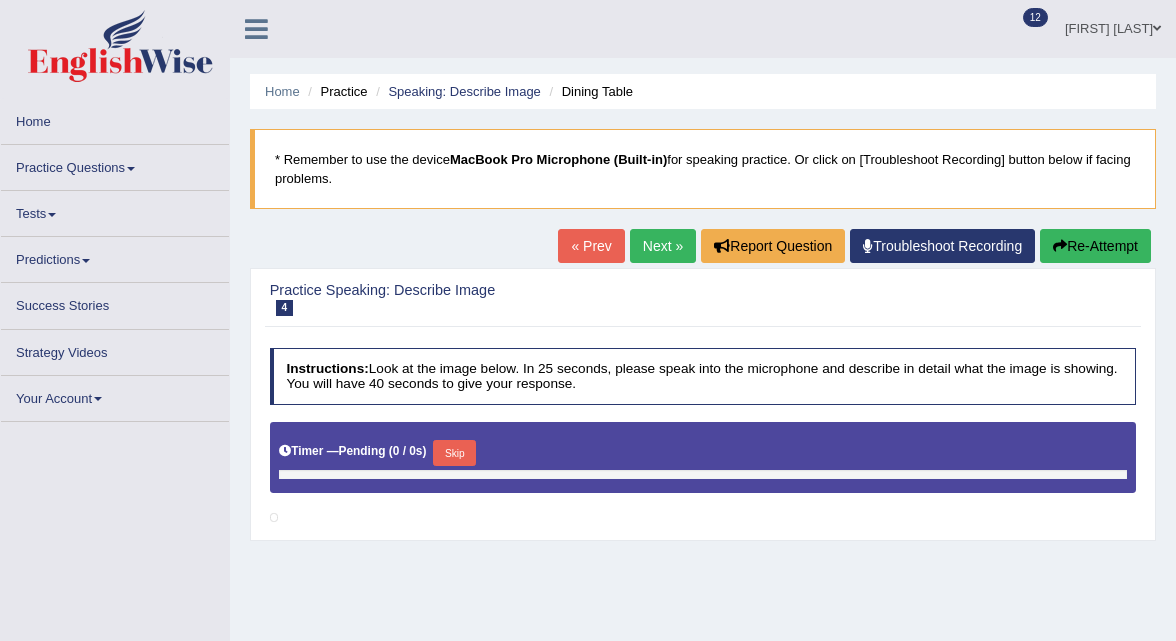 scroll, scrollTop: 0, scrollLeft: 0, axis: both 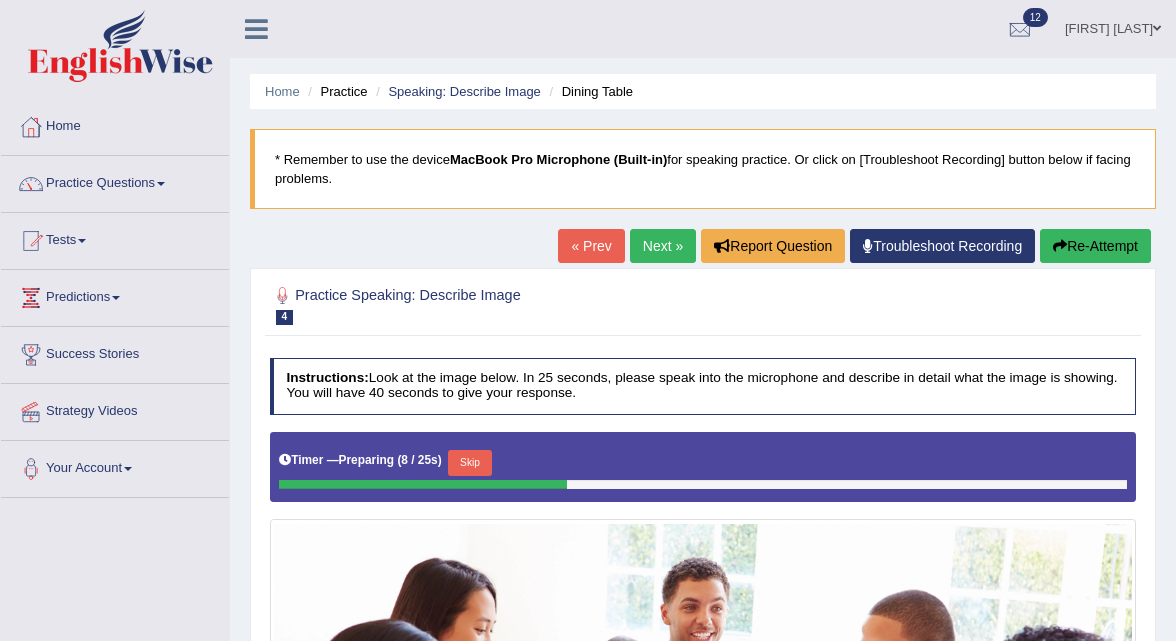 click on "Next »" at bounding box center (663, 246) 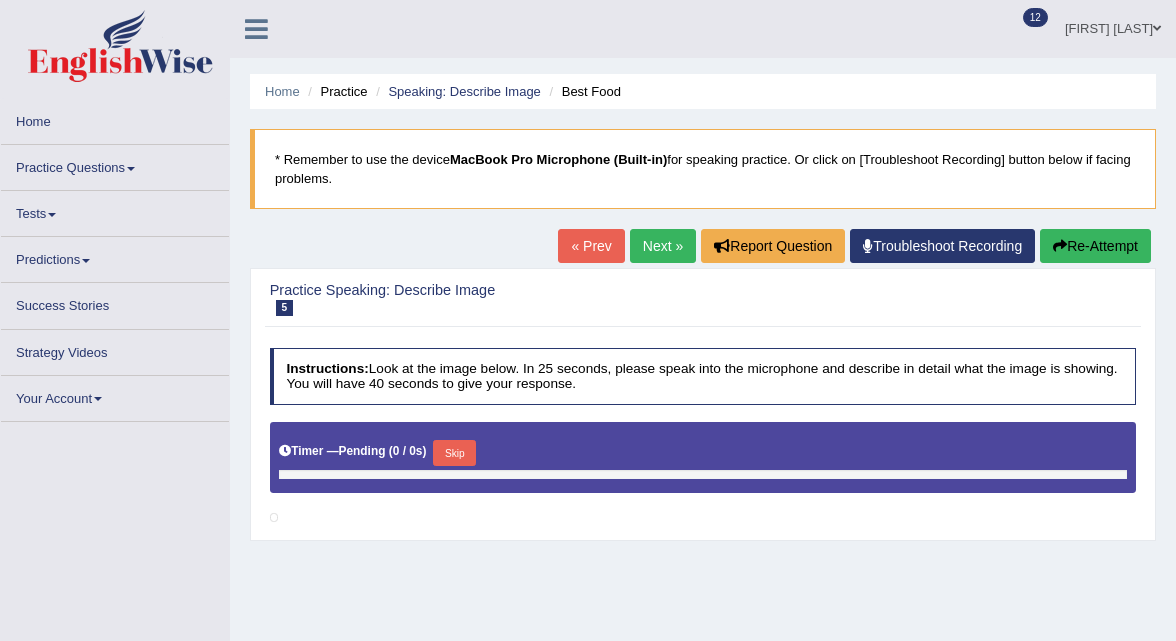 scroll, scrollTop: 0, scrollLeft: 0, axis: both 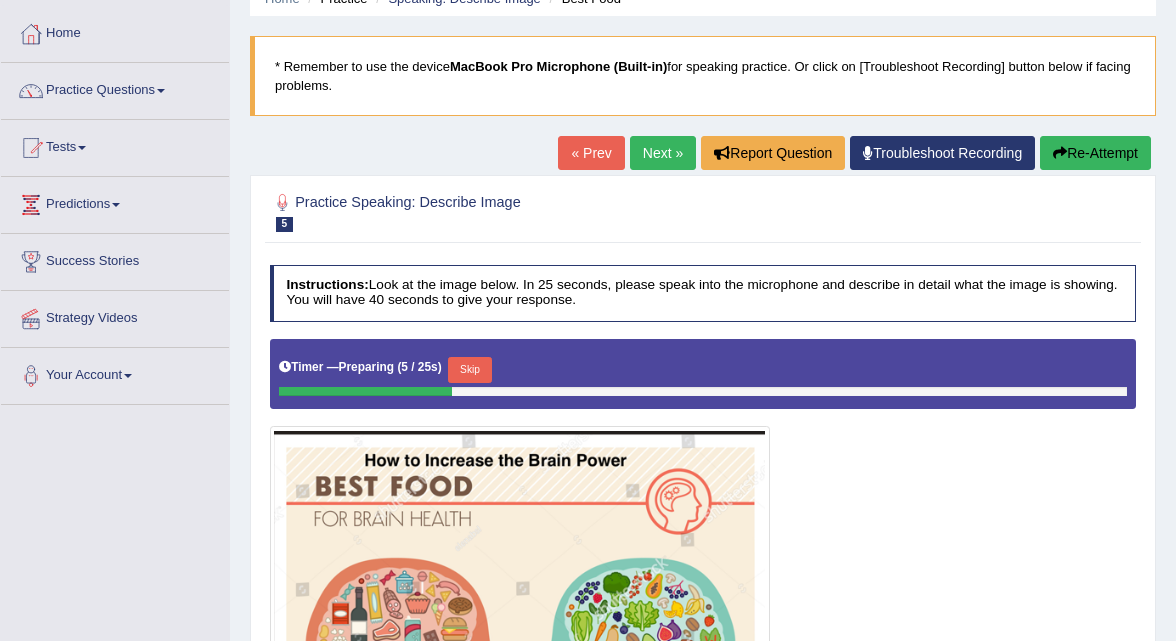 click on "Next »" at bounding box center [663, 153] 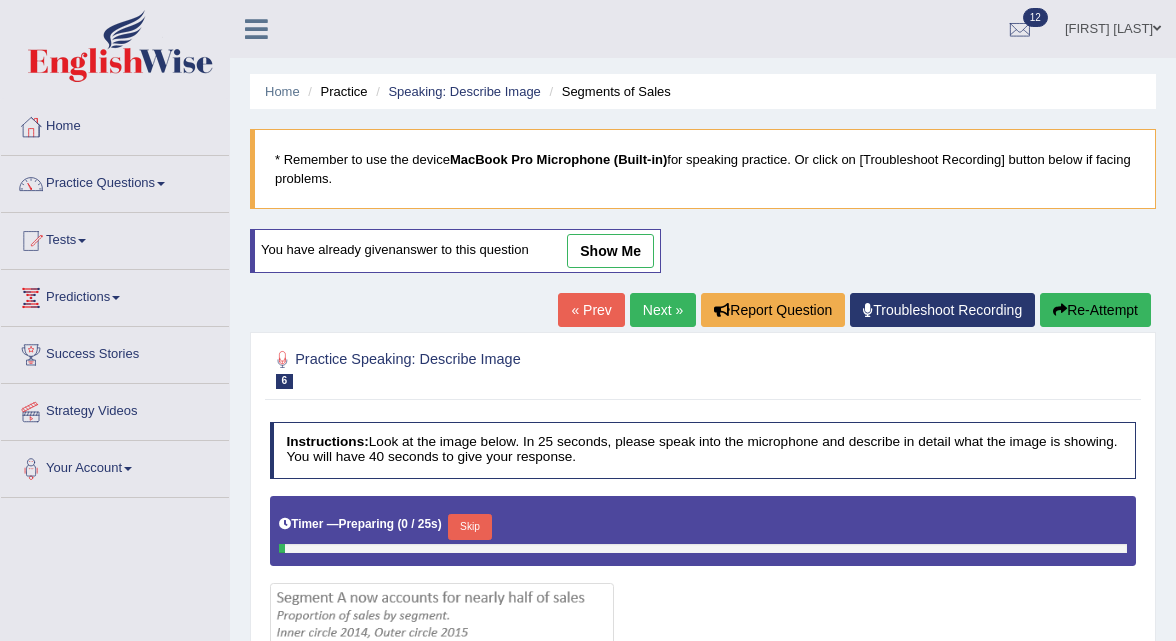 scroll, scrollTop: 0, scrollLeft: 0, axis: both 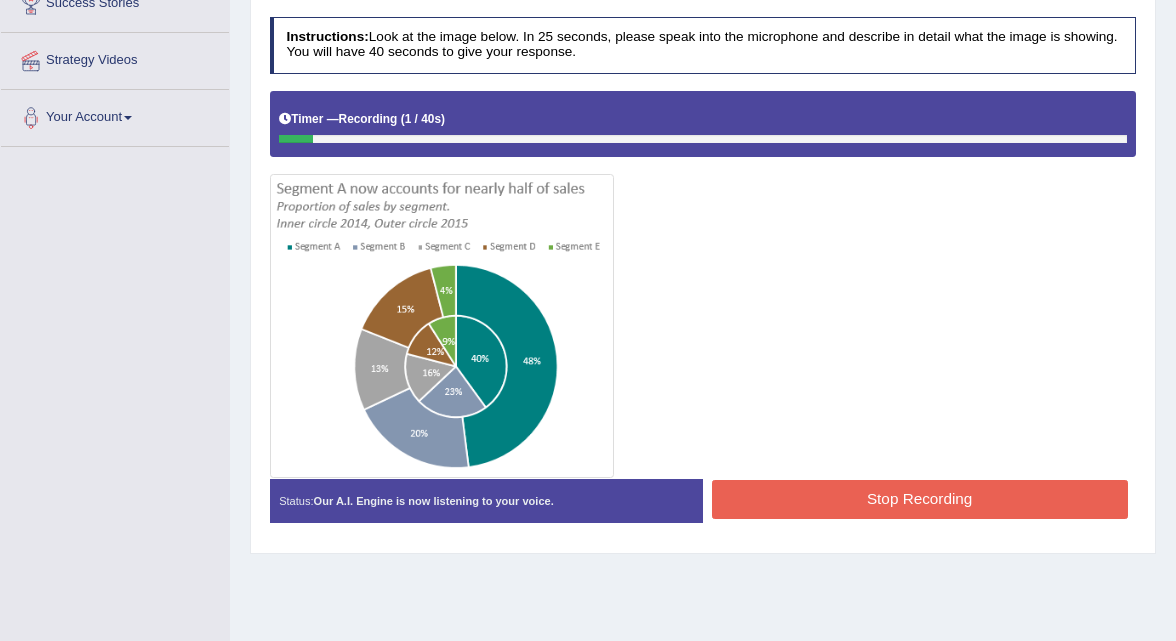 click on "Stop Recording" at bounding box center [920, 499] 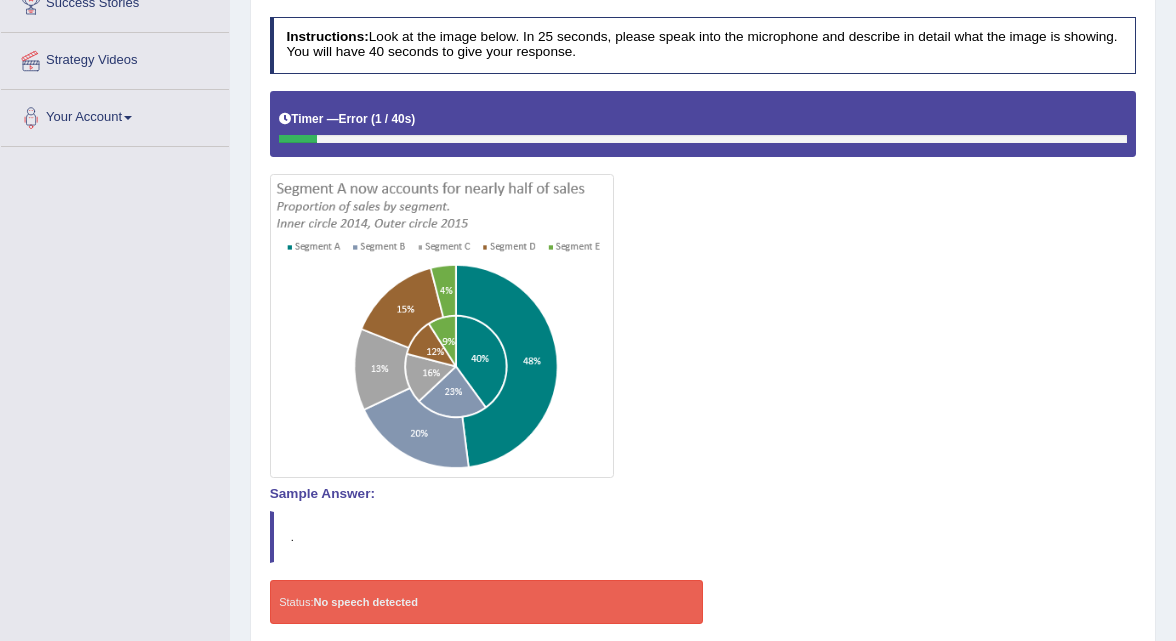 scroll, scrollTop: 0, scrollLeft: 0, axis: both 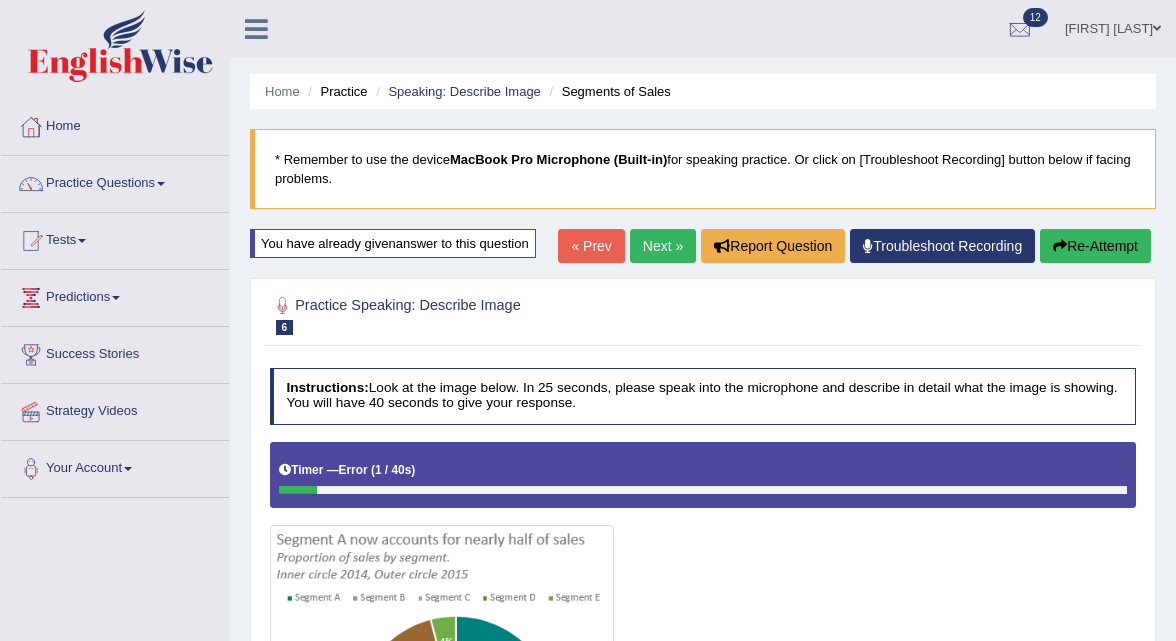 click on "Next »" at bounding box center (663, 246) 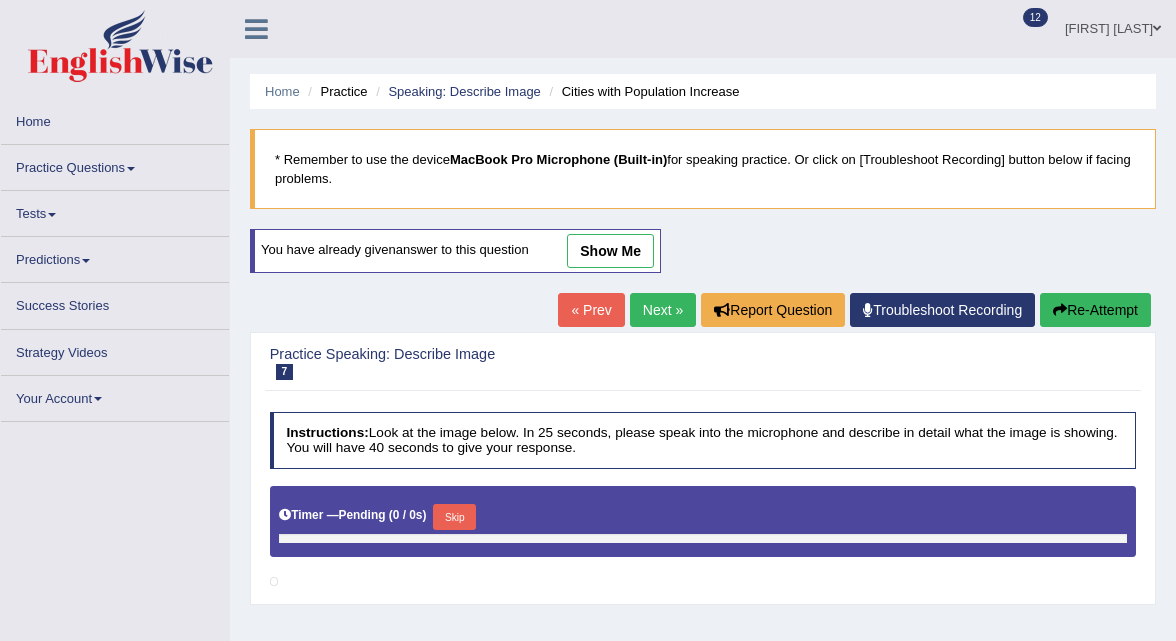 scroll, scrollTop: 0, scrollLeft: 0, axis: both 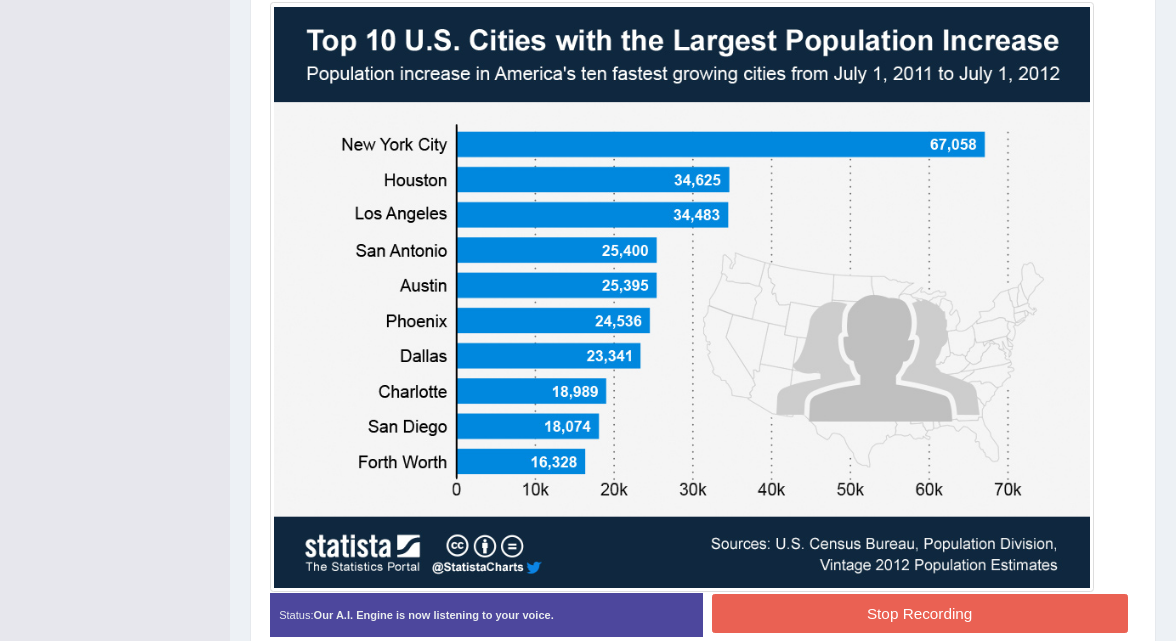 click on "Stop Recording" at bounding box center (920, 613) 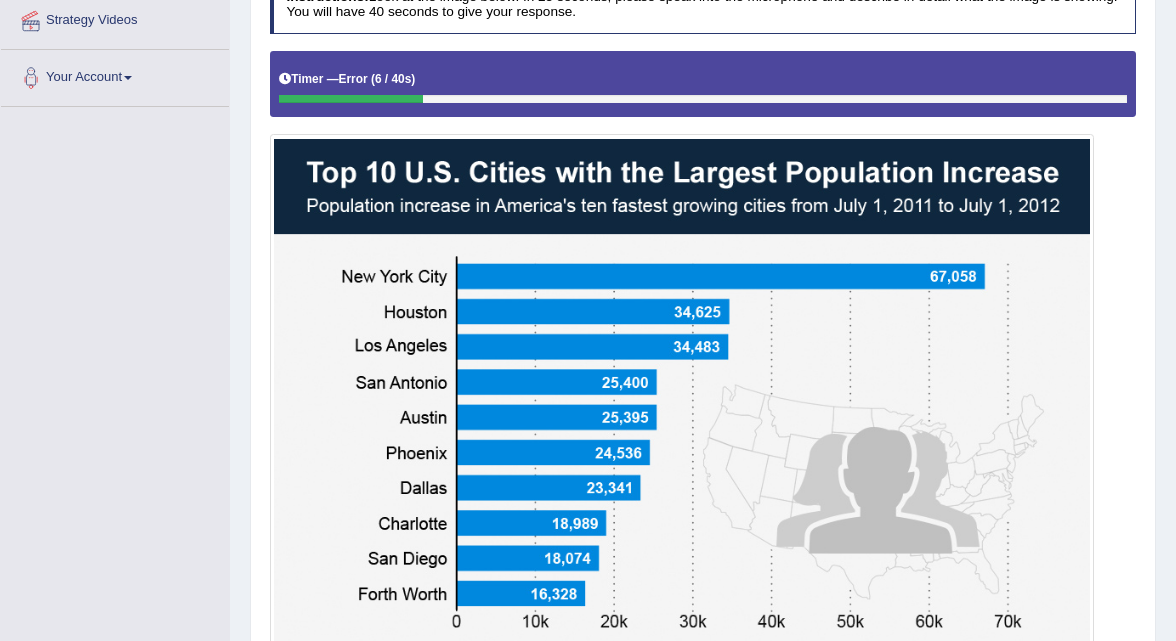 scroll, scrollTop: 0, scrollLeft: 0, axis: both 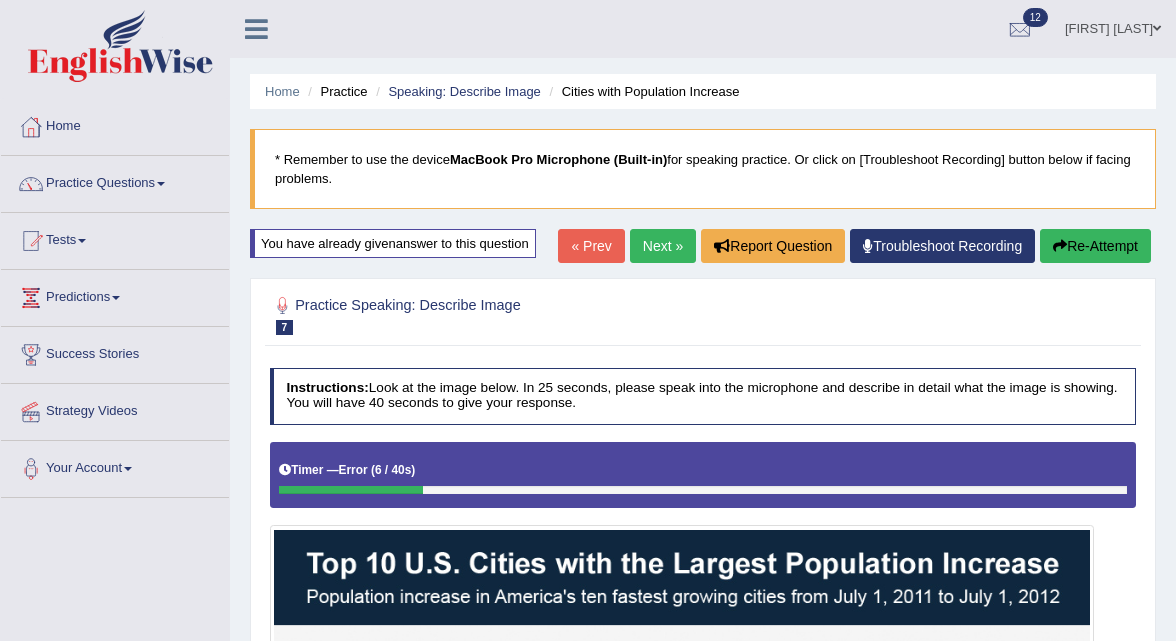 click on "Next »" at bounding box center [663, 246] 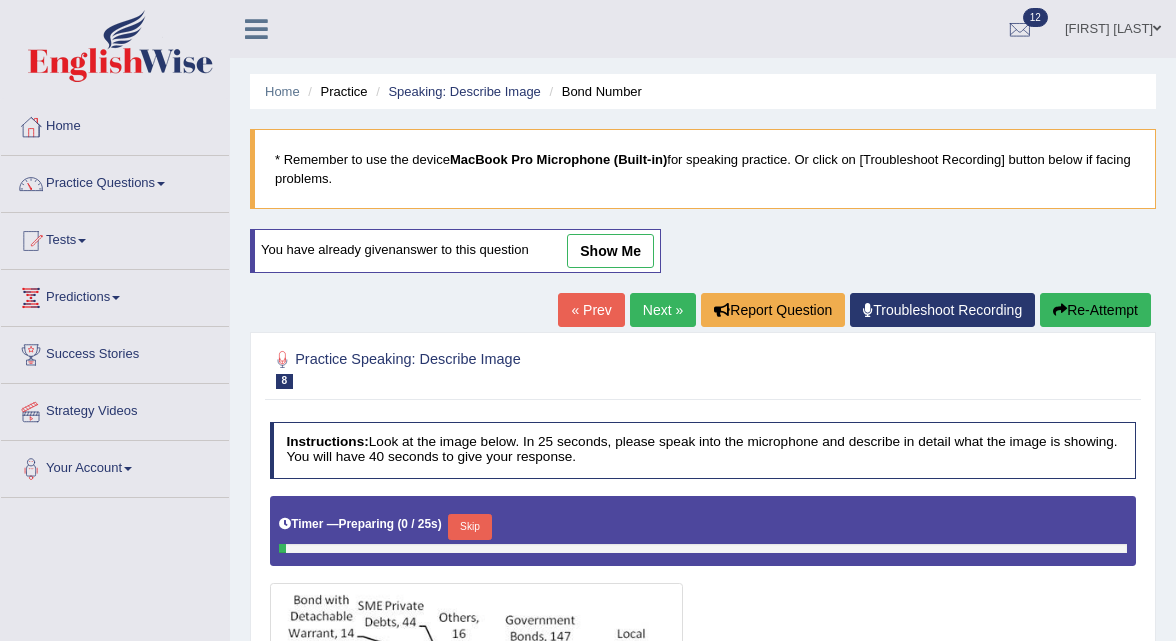 scroll, scrollTop: 0, scrollLeft: 0, axis: both 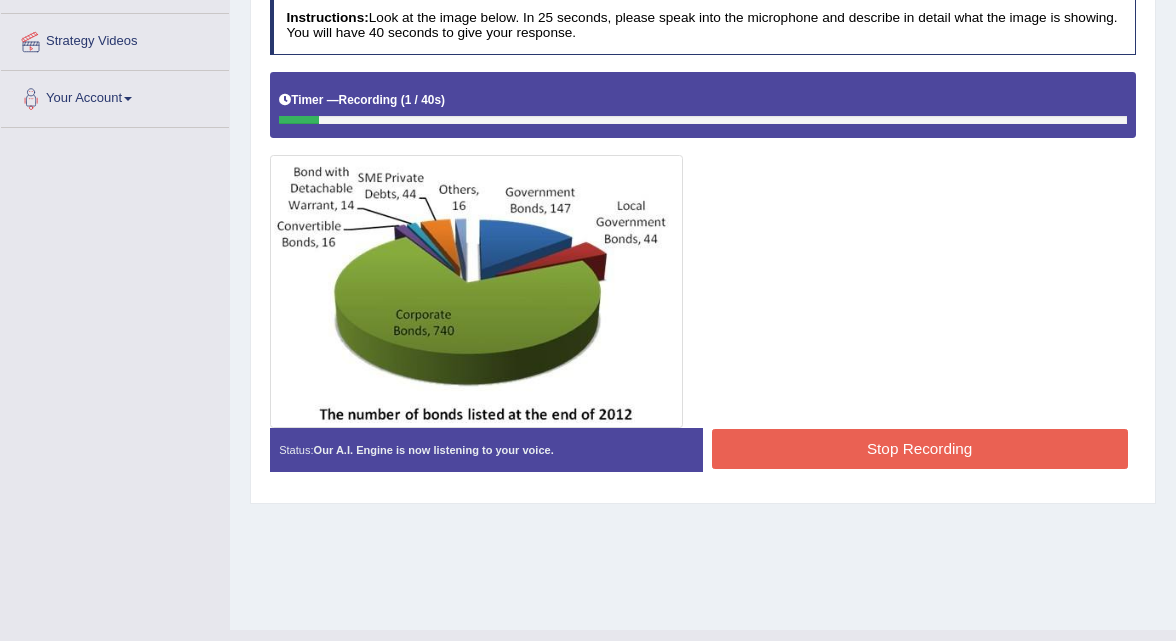 click on "Stop Recording" at bounding box center (920, 448) 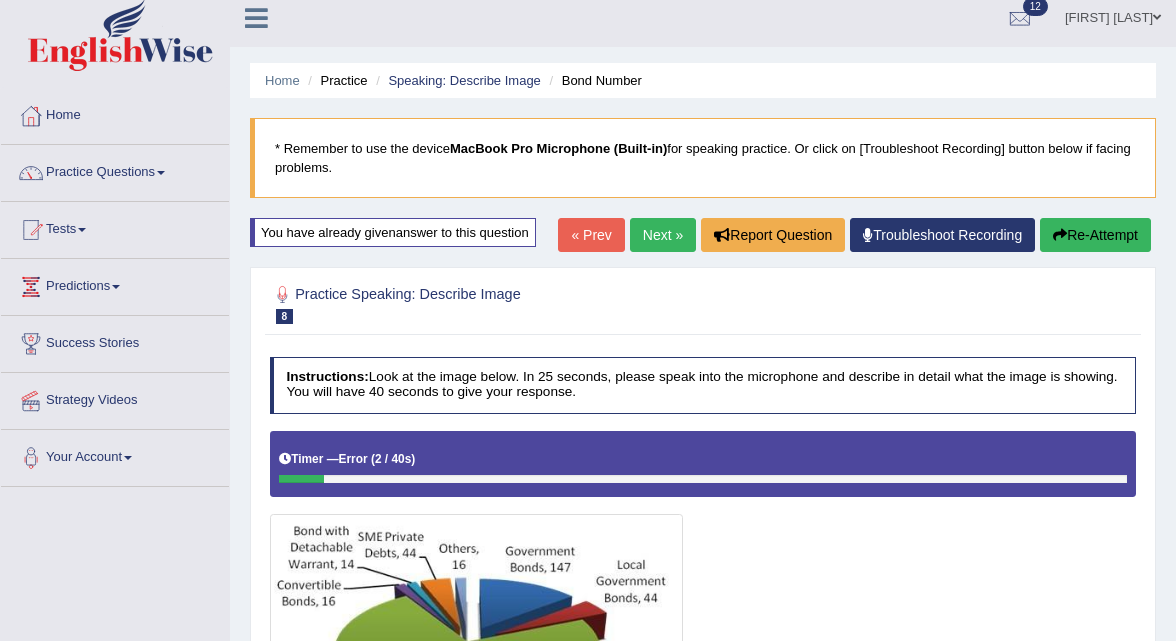 scroll, scrollTop: 0, scrollLeft: 0, axis: both 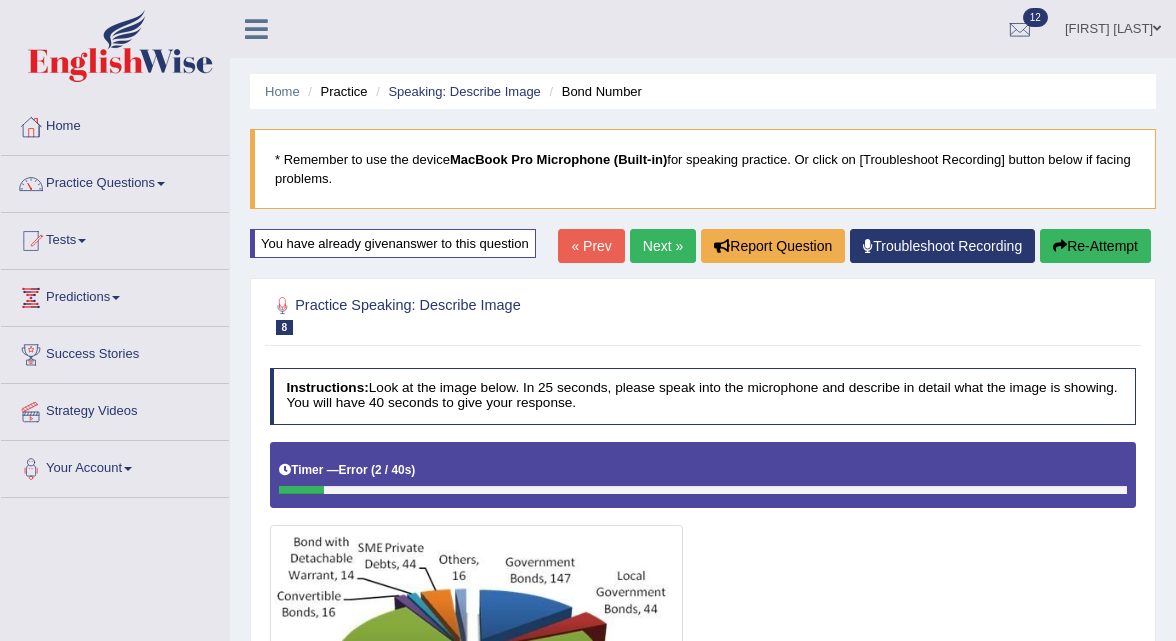click on "Next »" at bounding box center (663, 246) 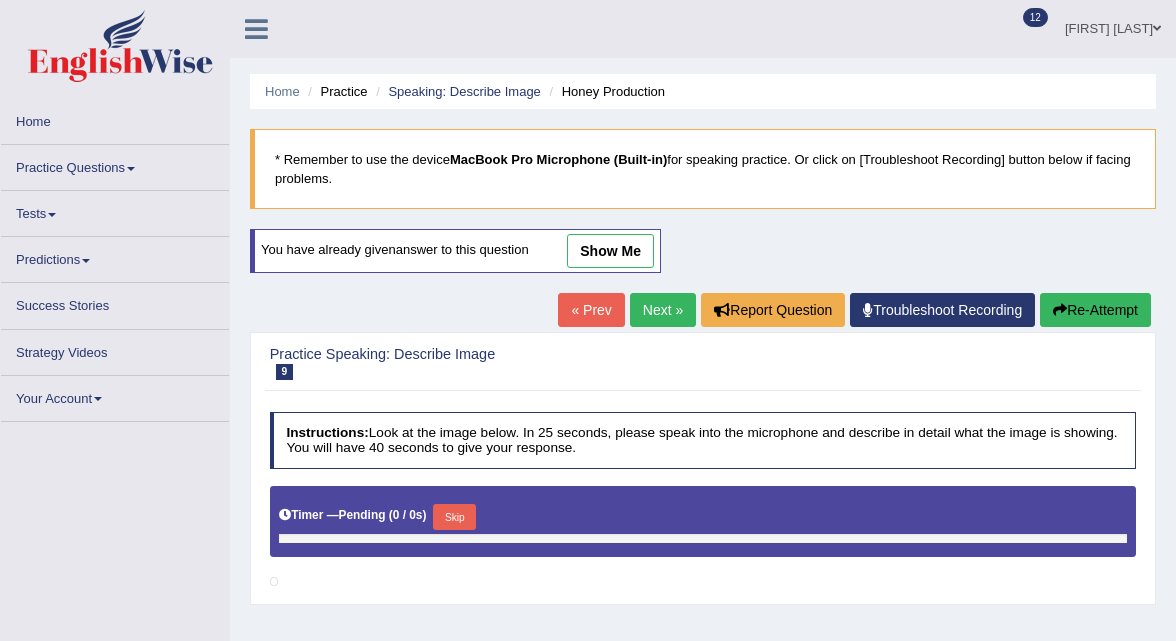 scroll, scrollTop: 0, scrollLeft: 0, axis: both 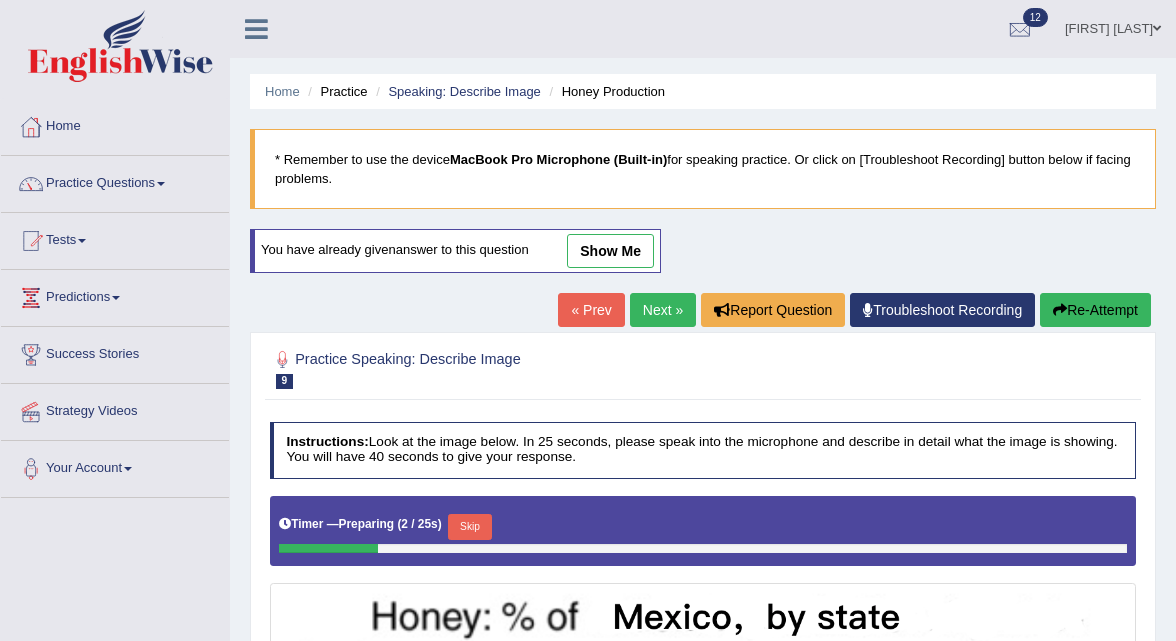 click on "Next »" at bounding box center (663, 310) 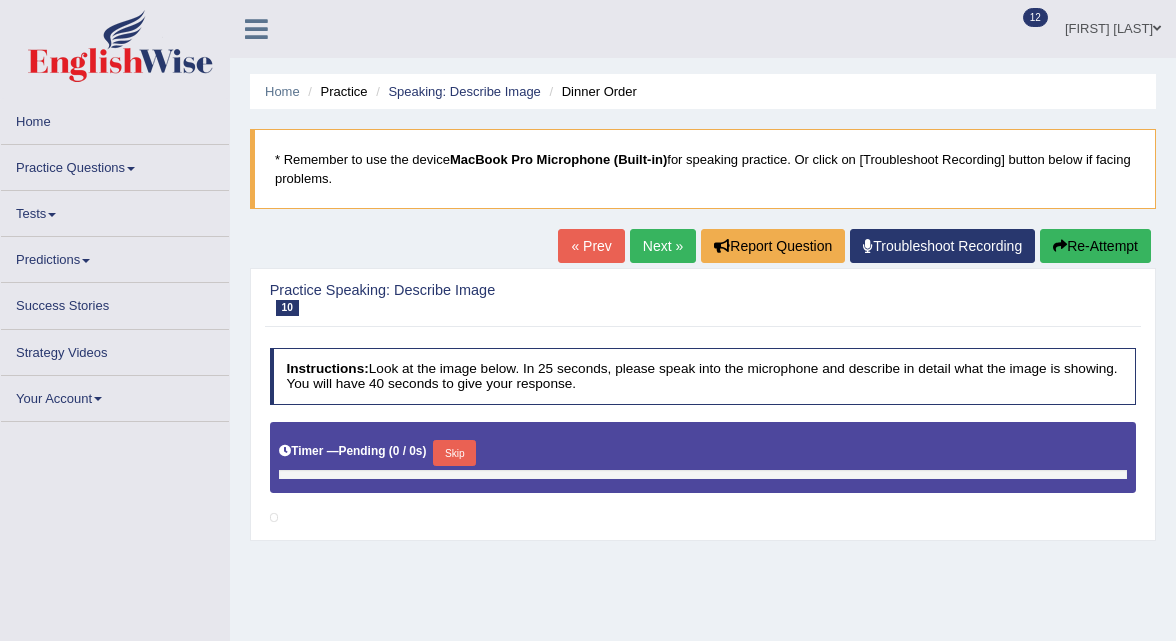 scroll, scrollTop: 0, scrollLeft: 0, axis: both 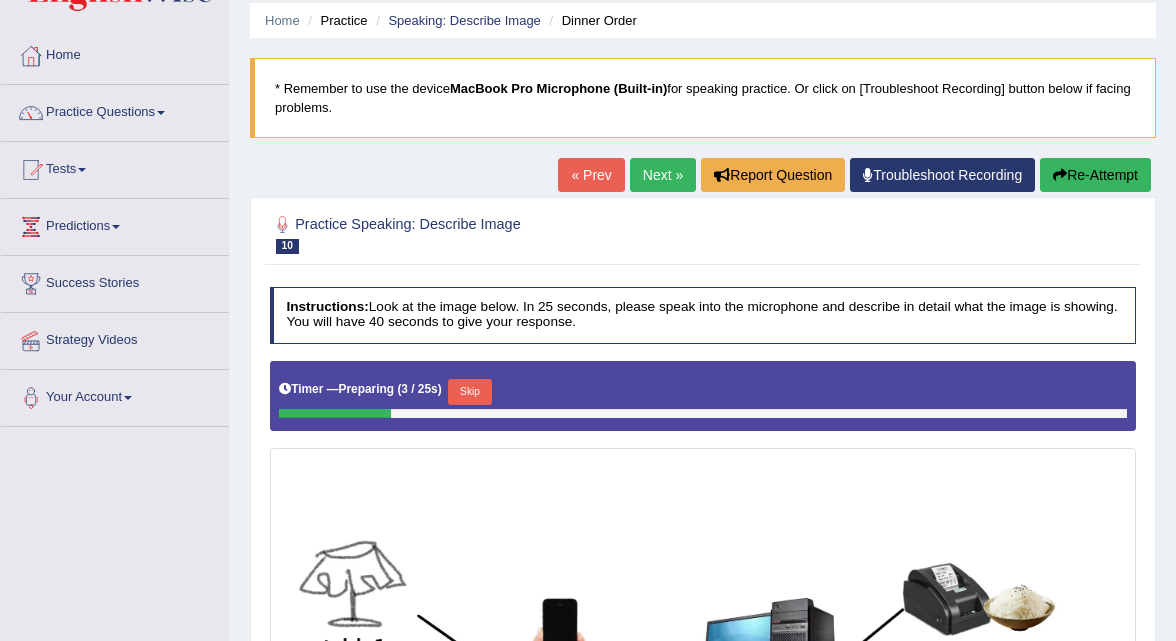 click on "Next »" at bounding box center [663, 175] 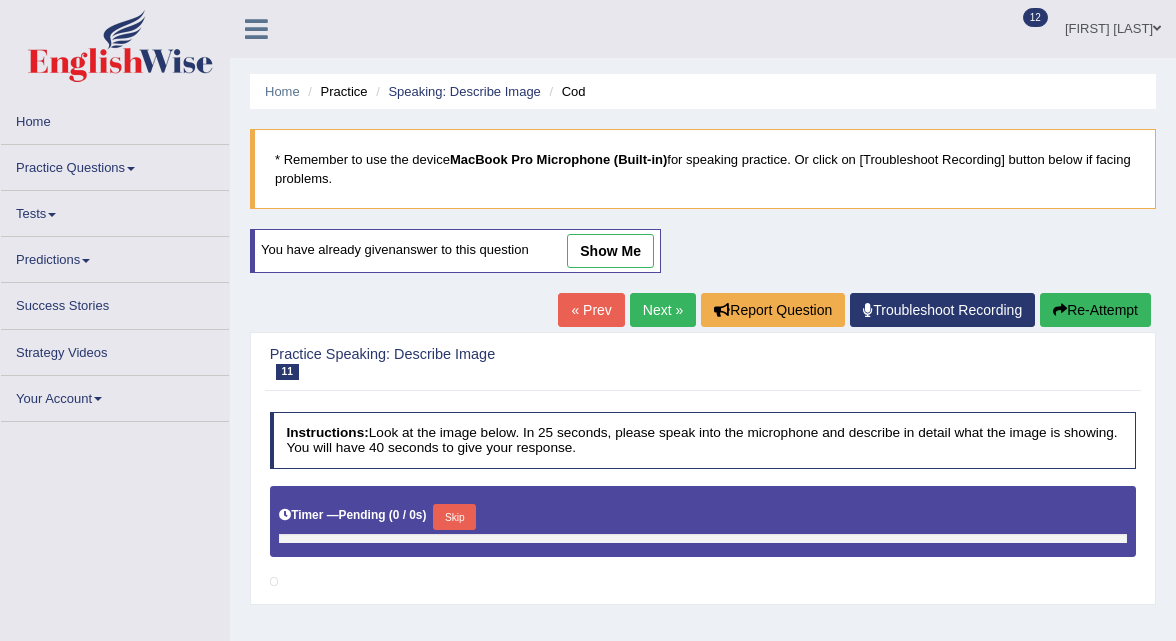 scroll, scrollTop: 0, scrollLeft: 0, axis: both 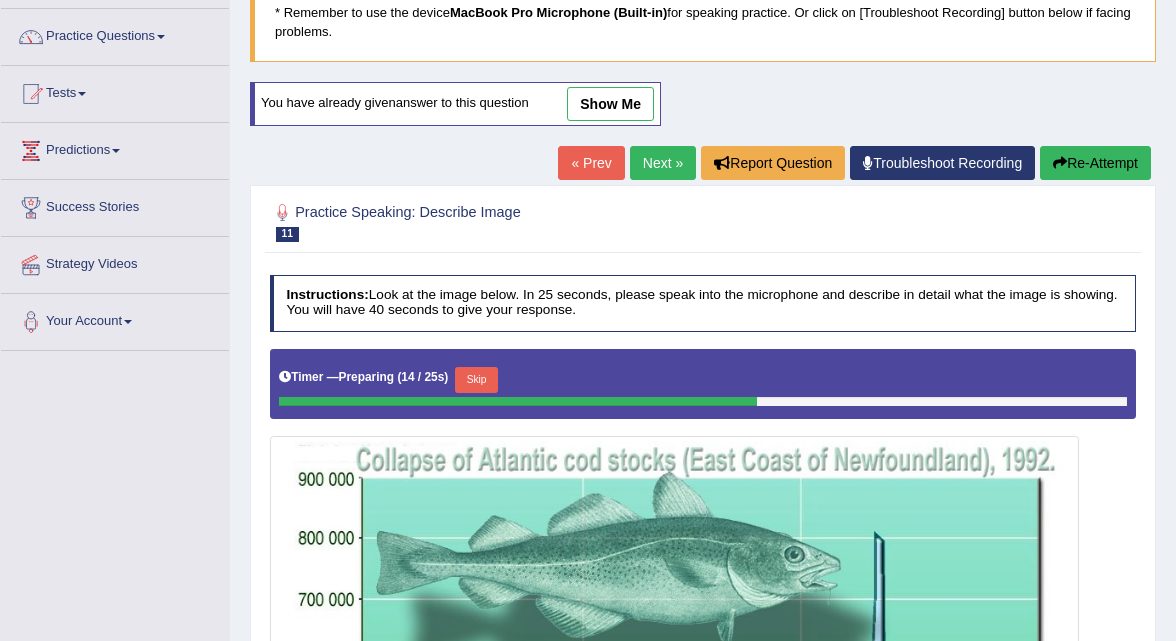 click on "Next »" at bounding box center [663, 163] 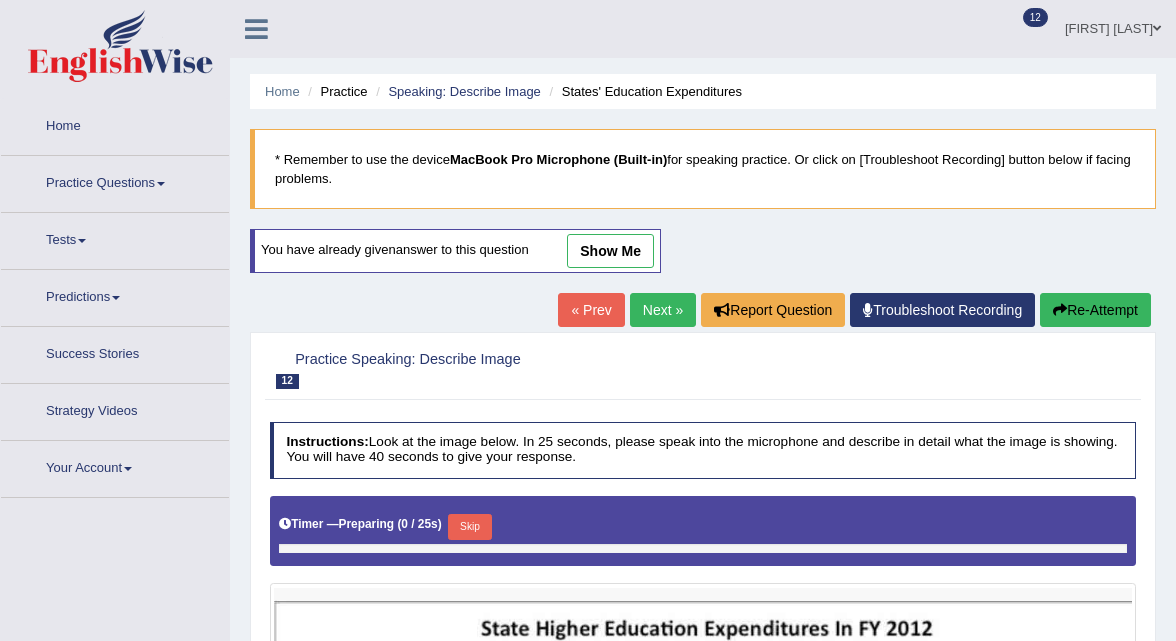 scroll, scrollTop: 0, scrollLeft: 0, axis: both 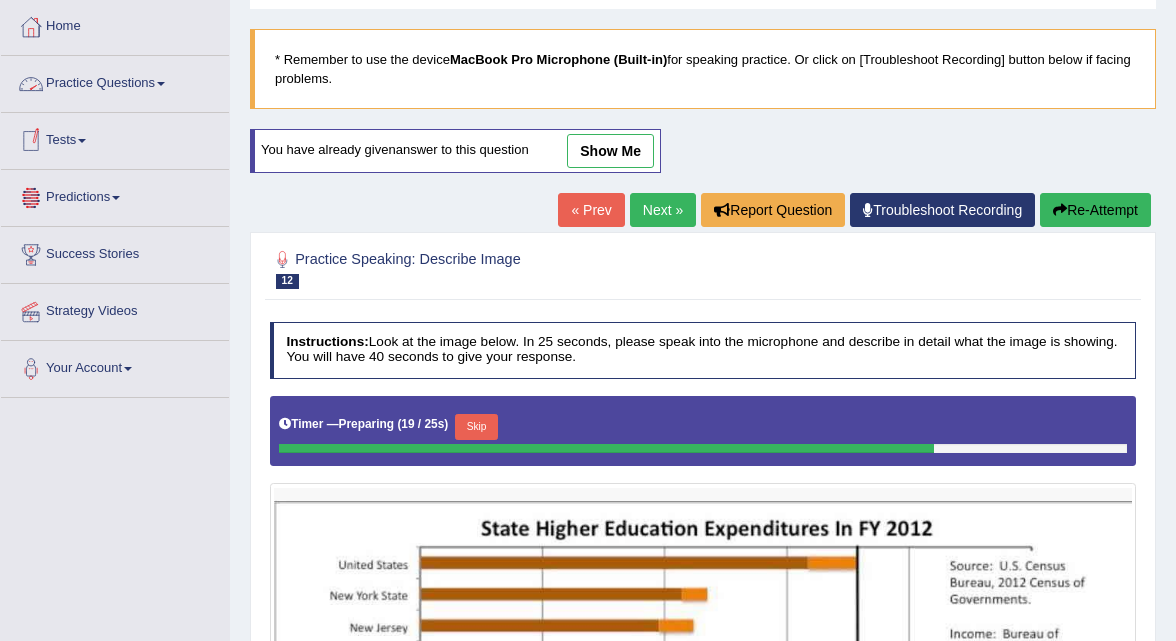 click on "Practice Questions" at bounding box center [115, 81] 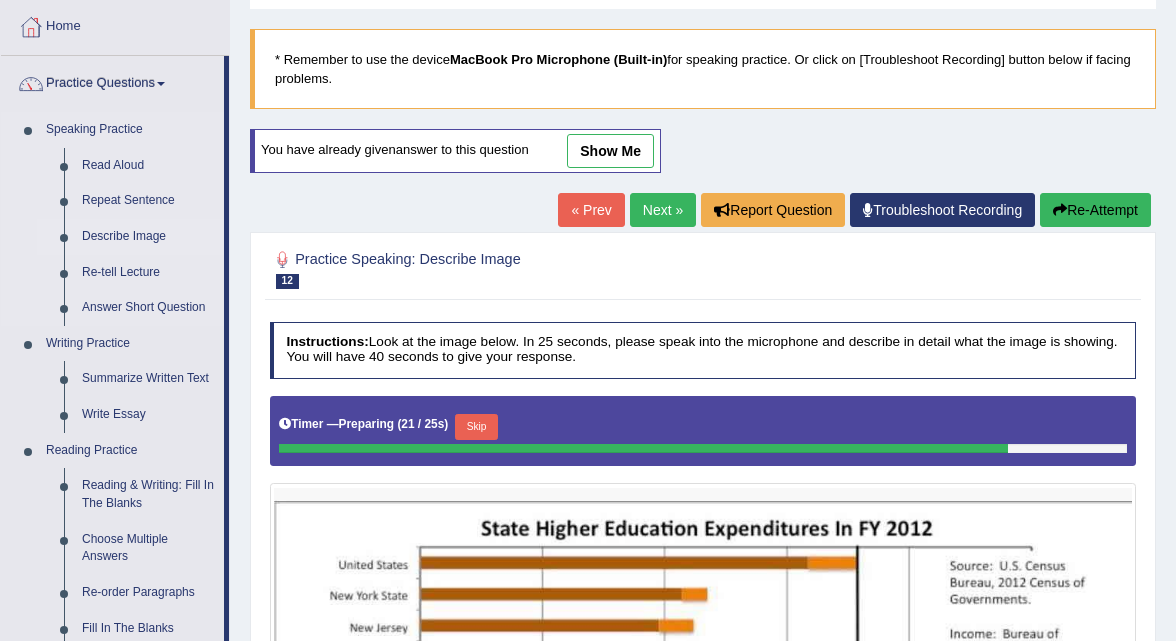 click on "Describe Image" at bounding box center [148, 237] 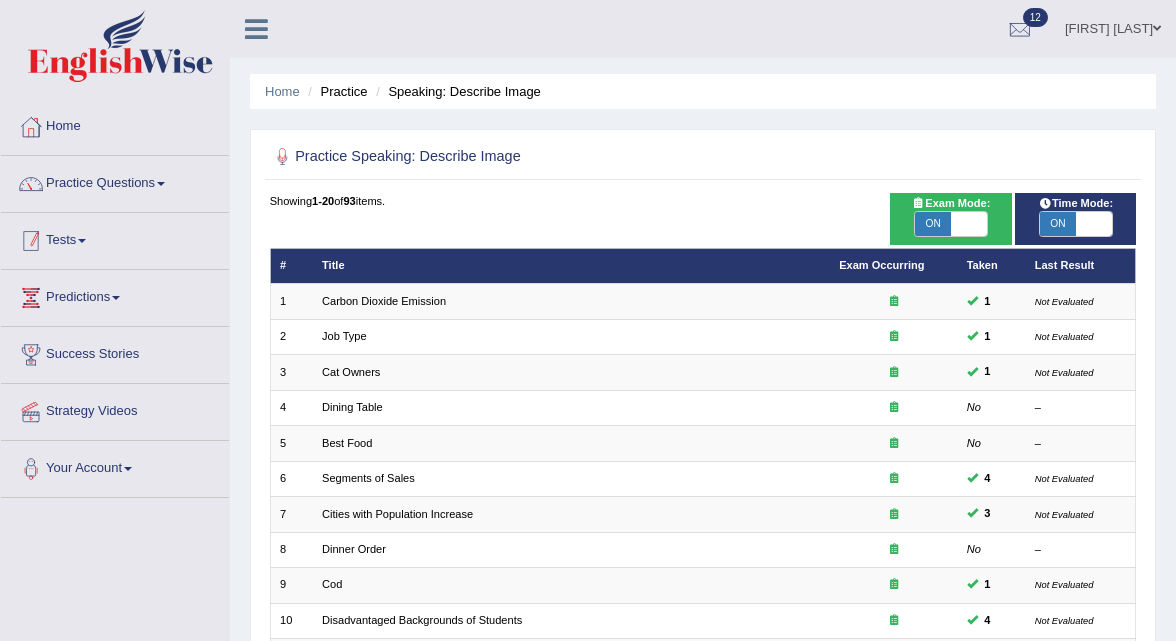 scroll, scrollTop: 0, scrollLeft: 0, axis: both 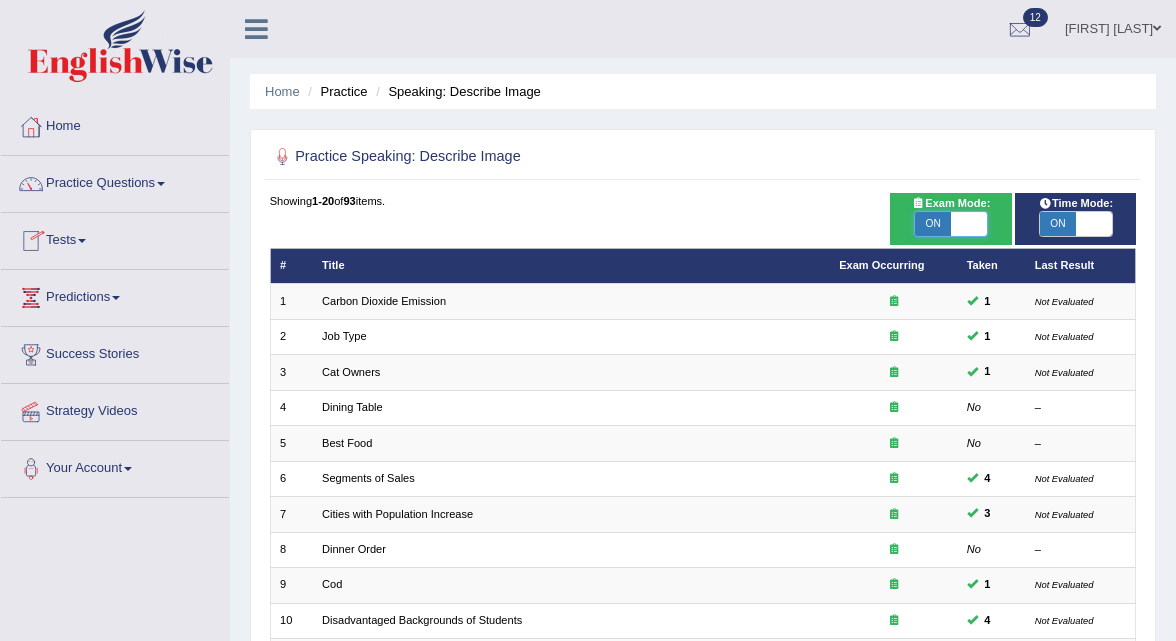 click at bounding box center (969, 224) 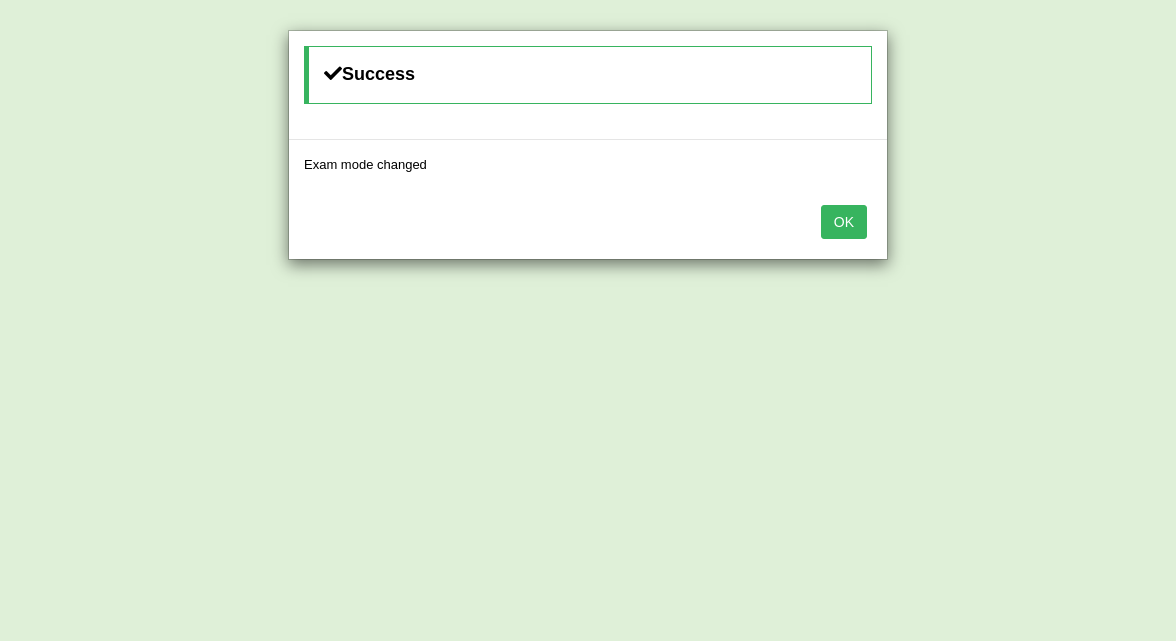 click on "OK" at bounding box center (844, 222) 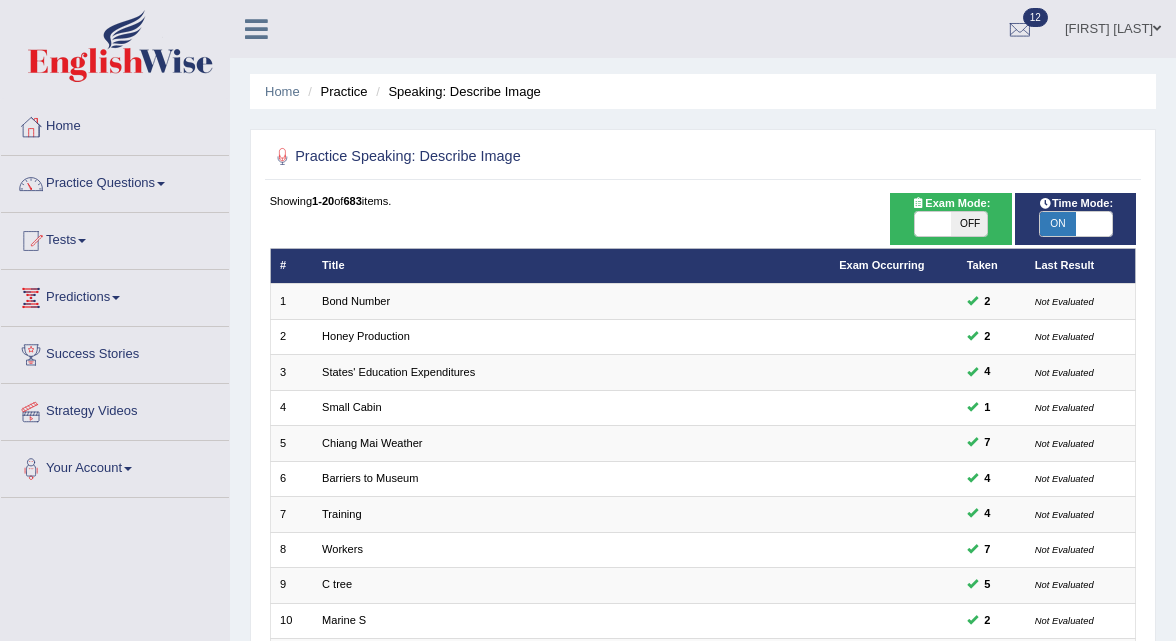 scroll, scrollTop: 0, scrollLeft: 0, axis: both 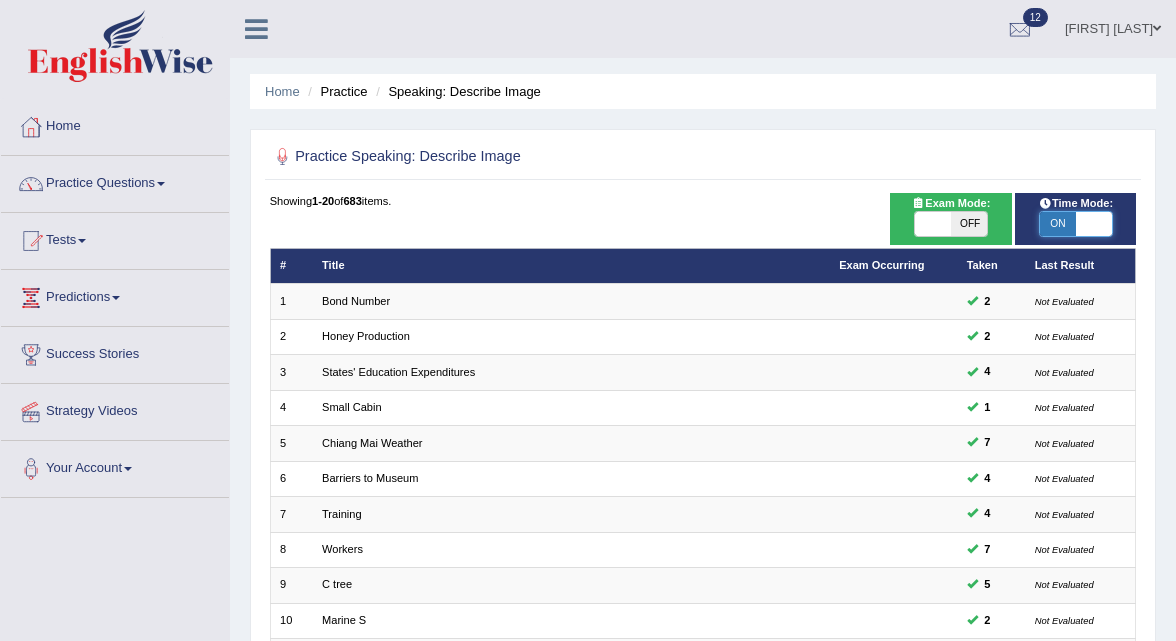 click at bounding box center (1094, 224) 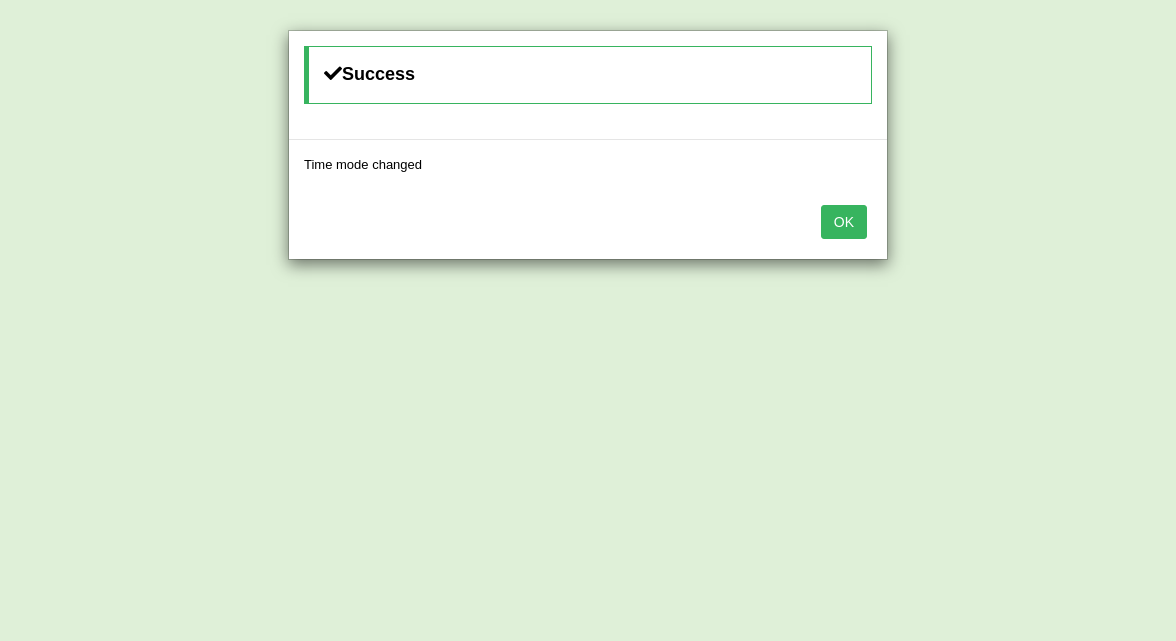 click on "OK" at bounding box center [844, 222] 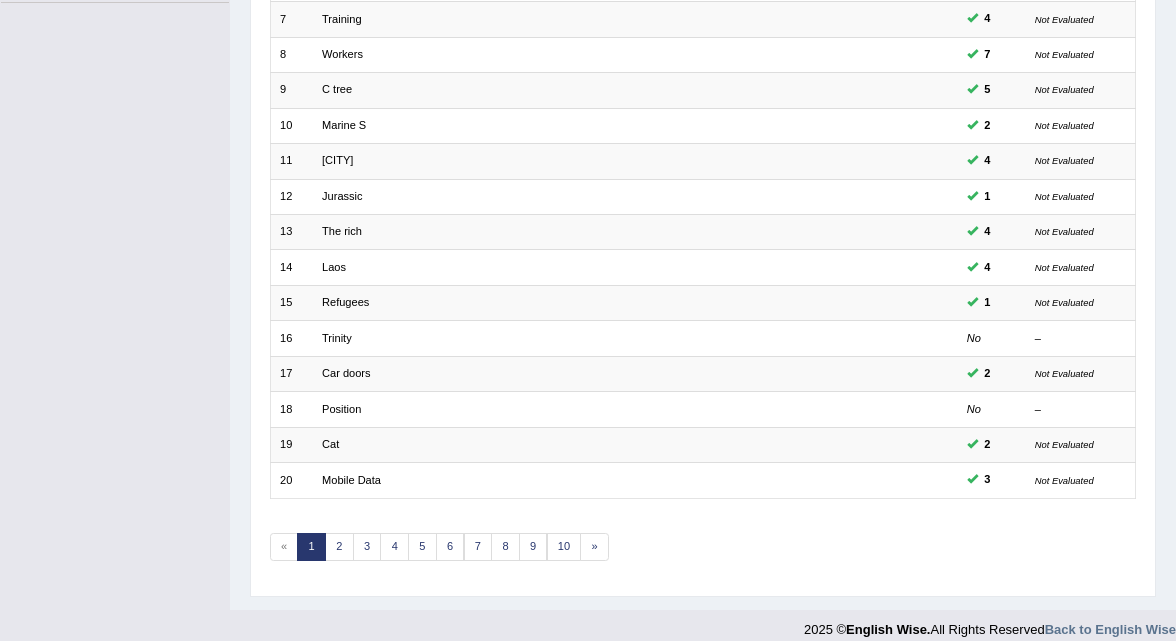 scroll, scrollTop: 501, scrollLeft: 0, axis: vertical 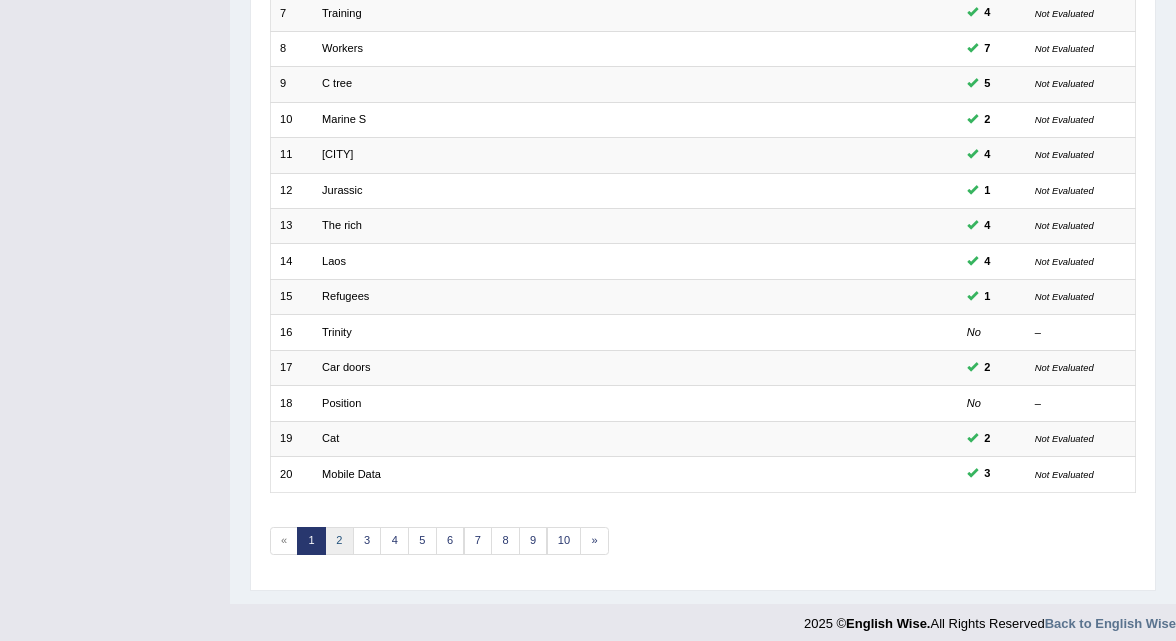 click on "2" at bounding box center [339, 541] 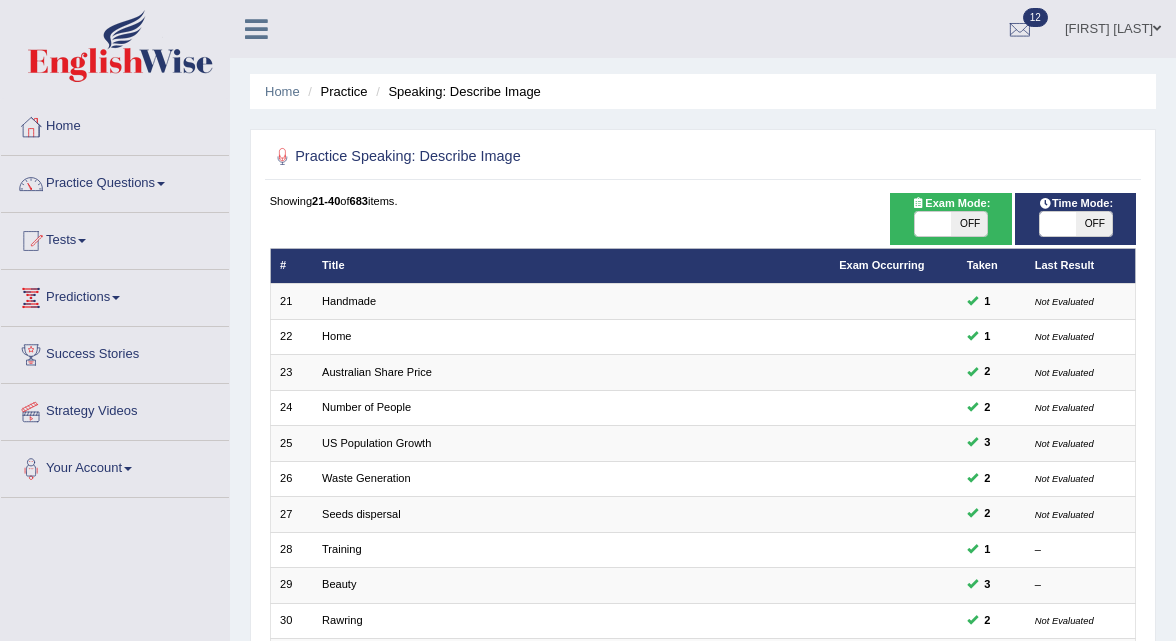 scroll, scrollTop: 0, scrollLeft: 0, axis: both 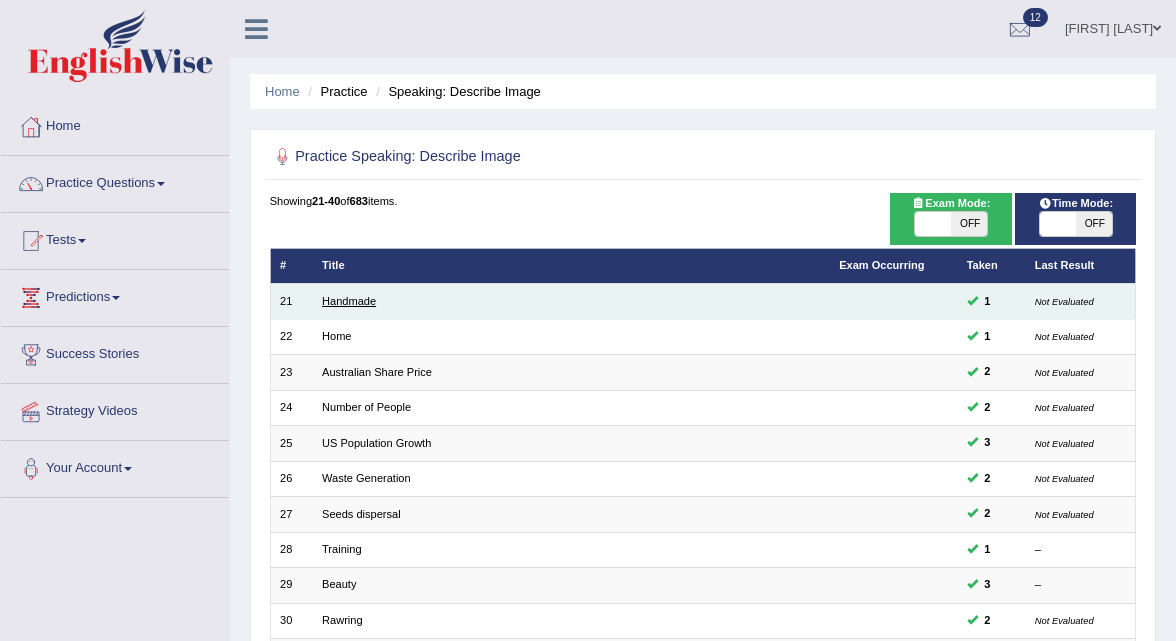 click on "Handmade" at bounding box center (349, 301) 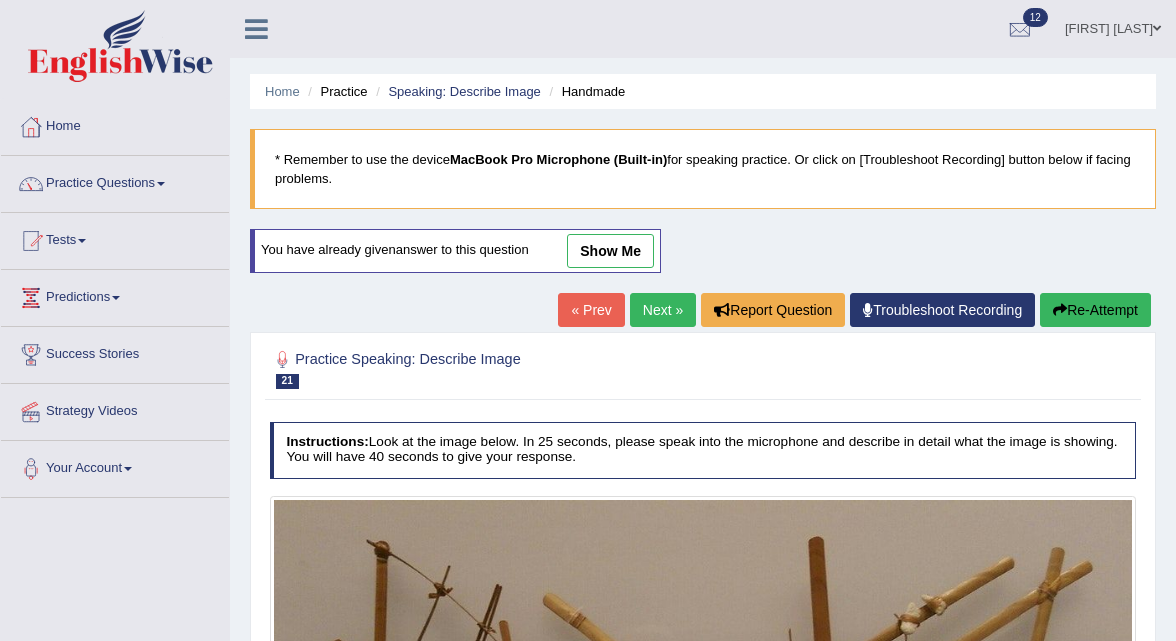scroll, scrollTop: 0, scrollLeft: 0, axis: both 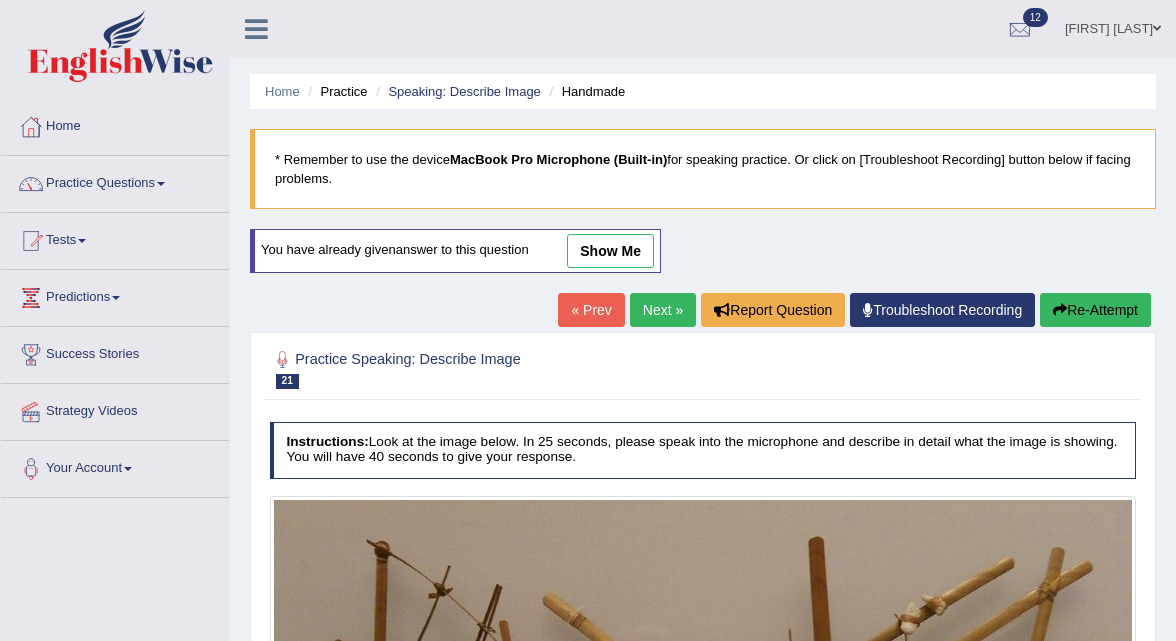 click on "Next »" at bounding box center (663, 310) 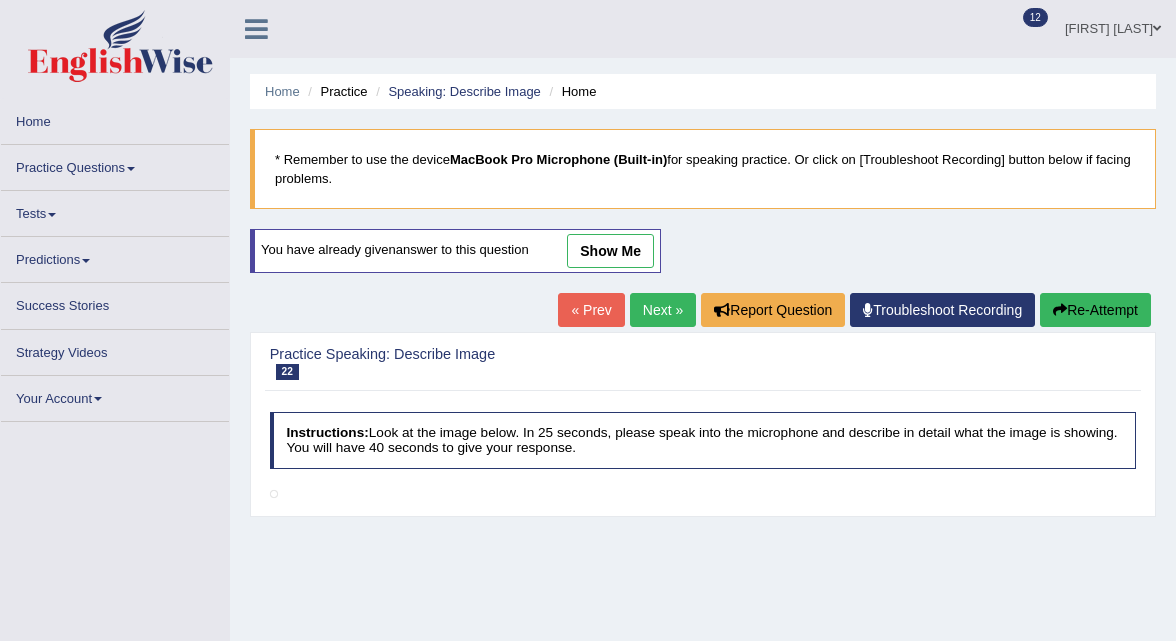 scroll, scrollTop: 0, scrollLeft: 0, axis: both 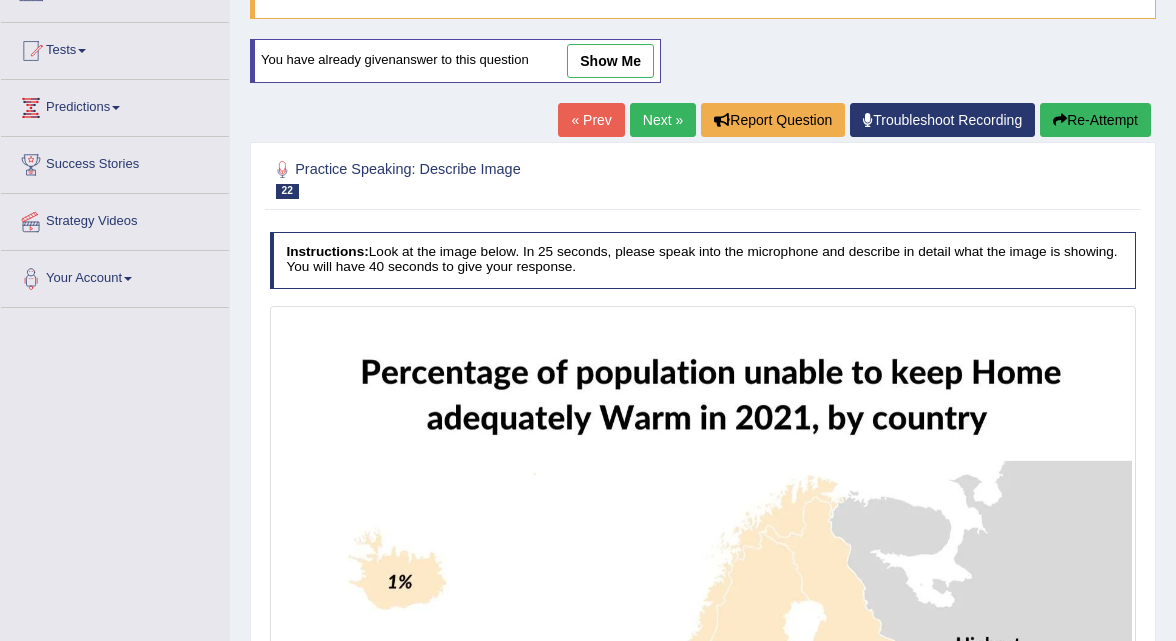 click on "Next »" at bounding box center [663, 120] 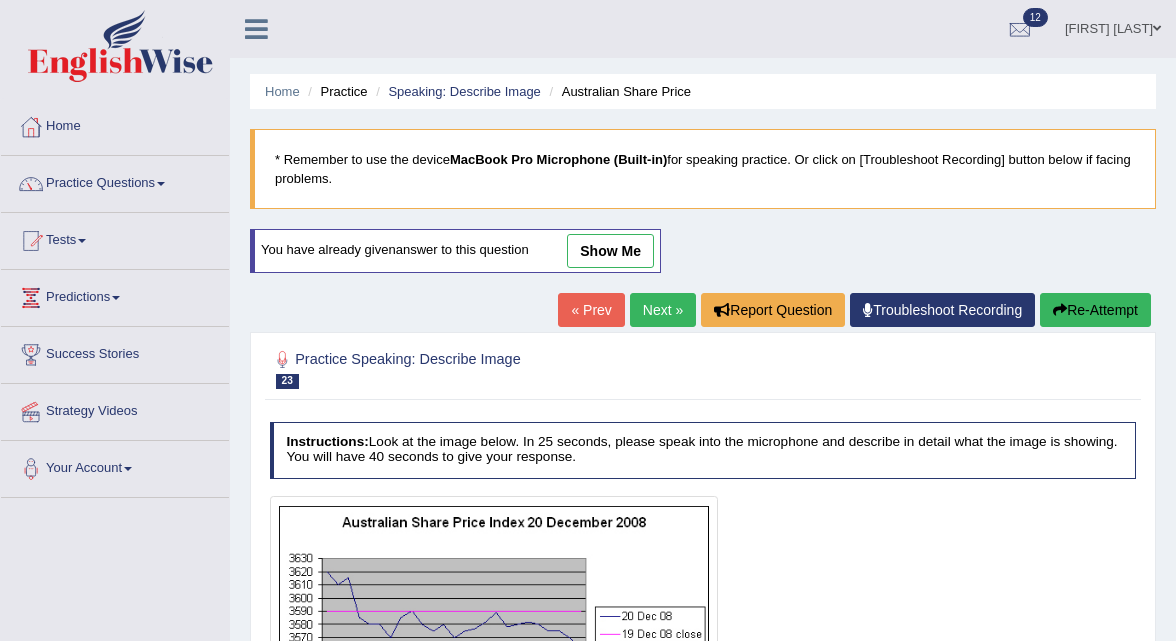 scroll, scrollTop: 0, scrollLeft: 0, axis: both 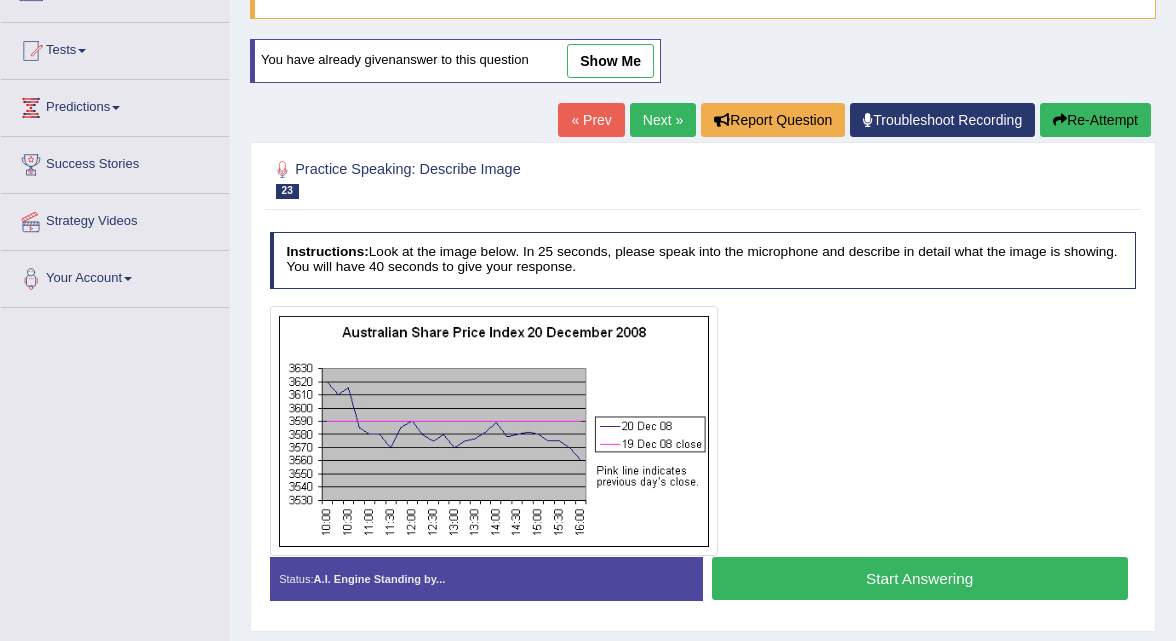 click on "Next »" at bounding box center (663, 120) 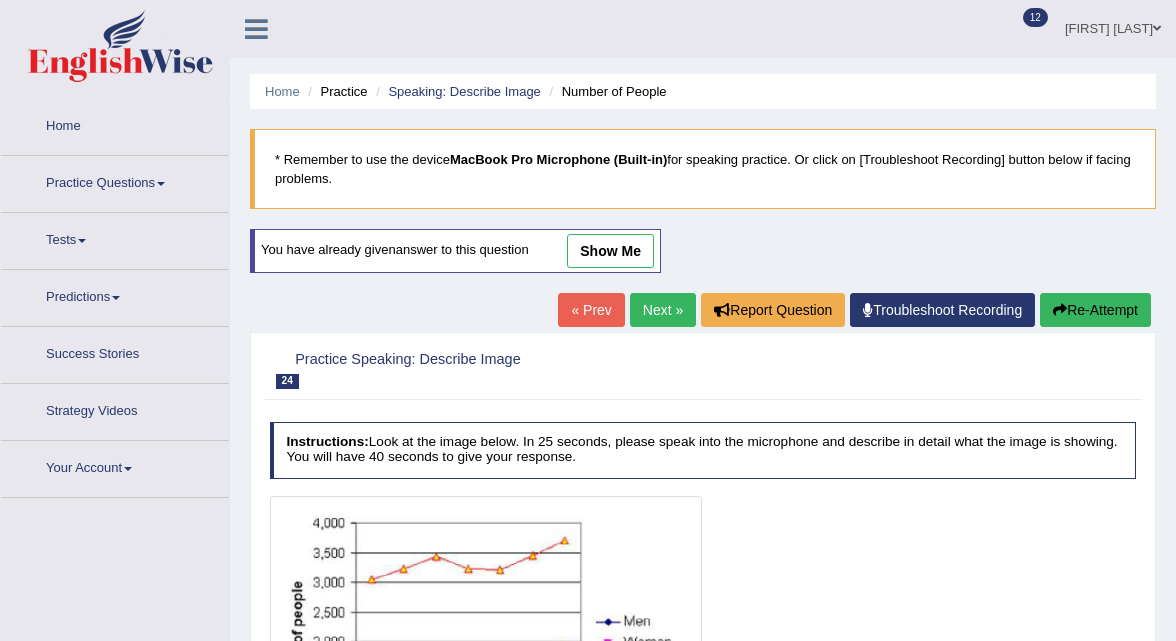 scroll, scrollTop: 0, scrollLeft: 0, axis: both 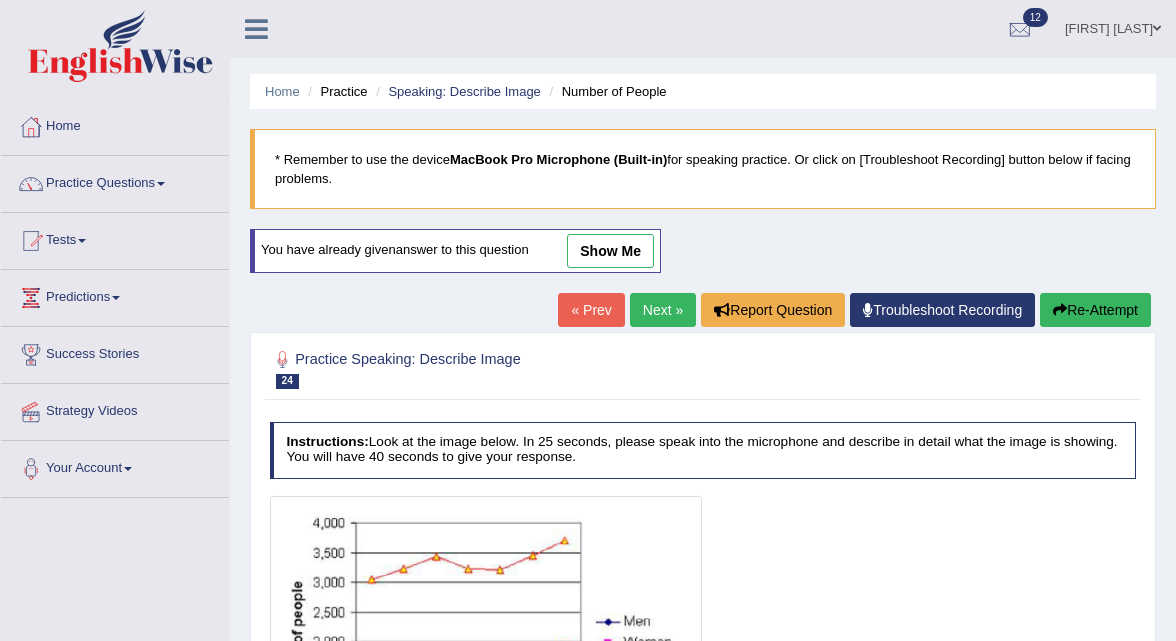 click on "Next »" at bounding box center (663, 310) 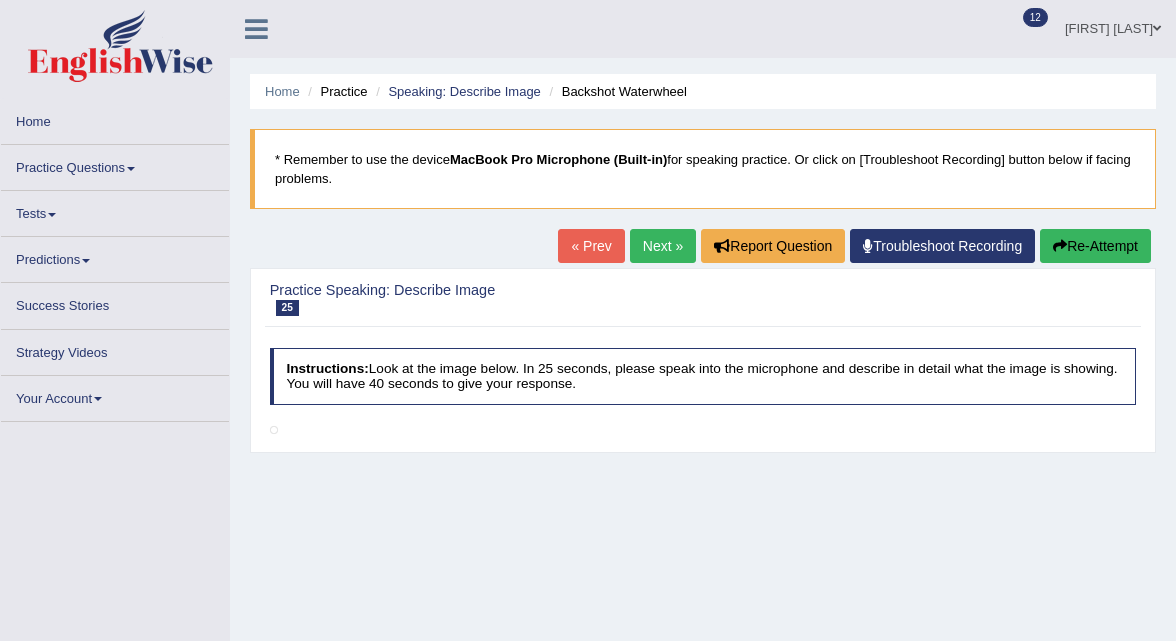 scroll, scrollTop: 0, scrollLeft: 0, axis: both 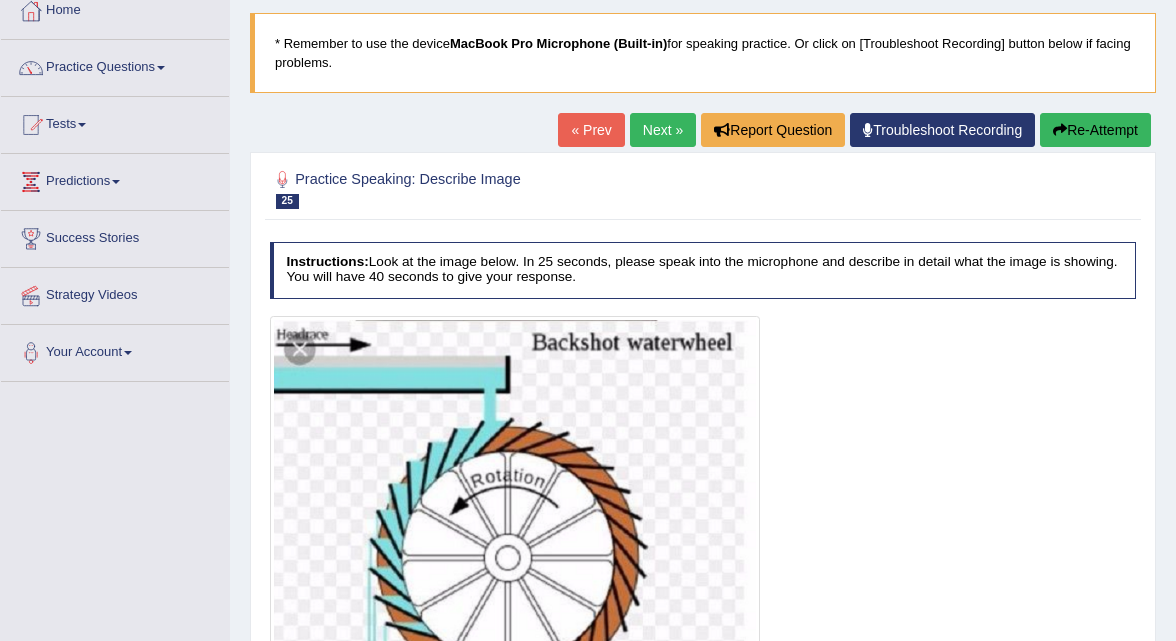 click on "Next »" at bounding box center [663, 130] 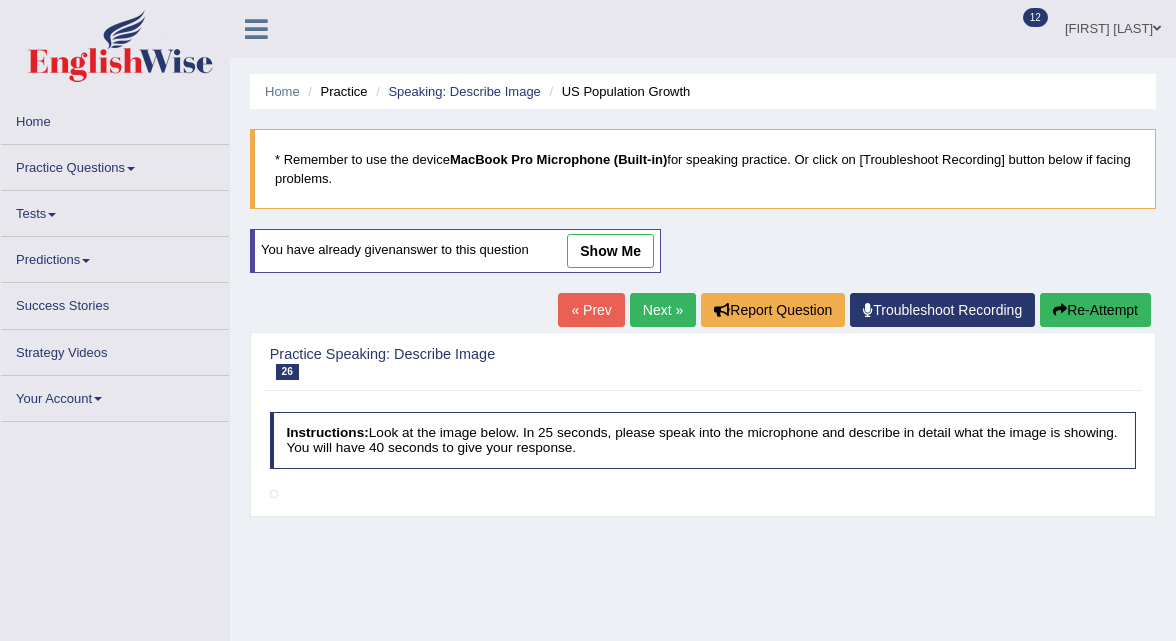 scroll, scrollTop: 0, scrollLeft: 0, axis: both 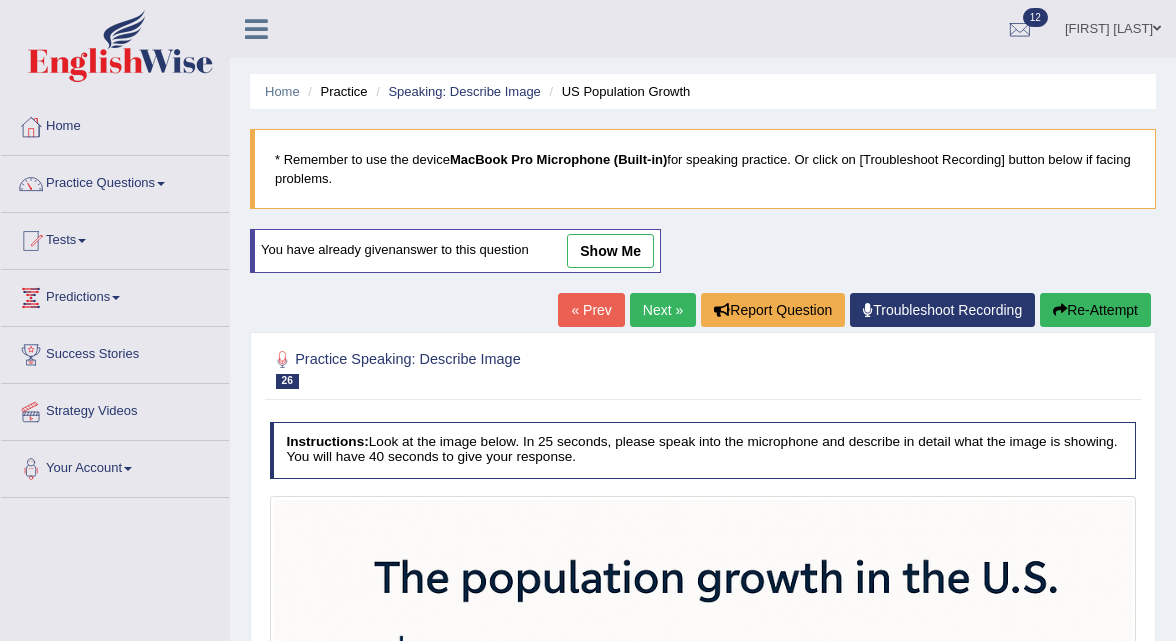 click on "Next »" at bounding box center [663, 310] 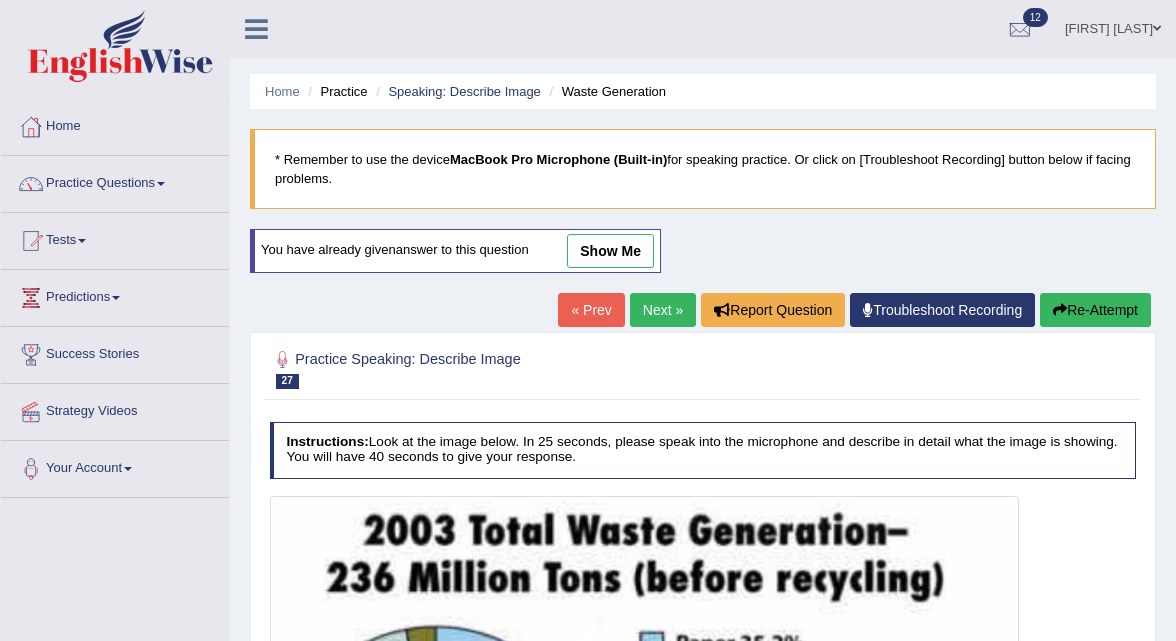 scroll, scrollTop: 0, scrollLeft: 0, axis: both 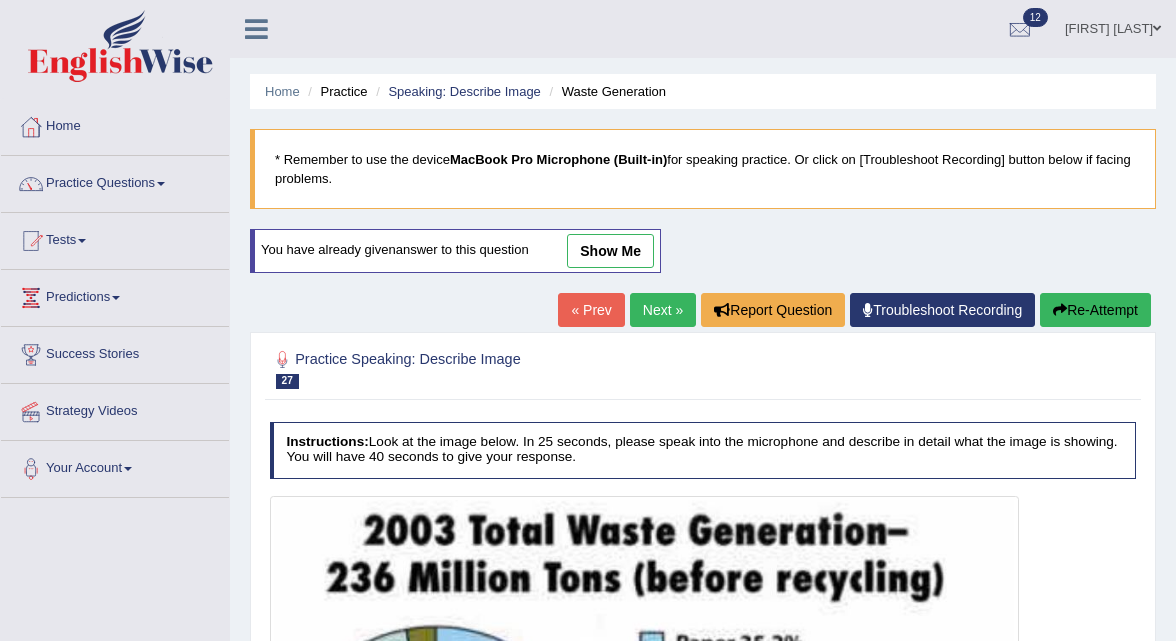 click on "Next »" at bounding box center [663, 310] 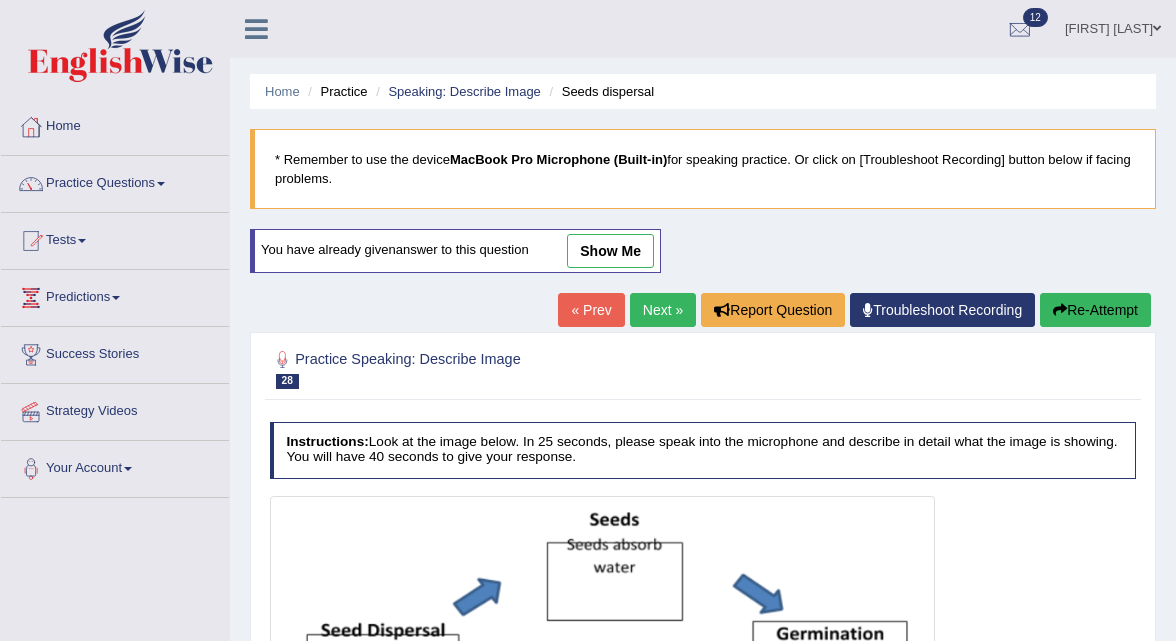 scroll, scrollTop: 0, scrollLeft: 0, axis: both 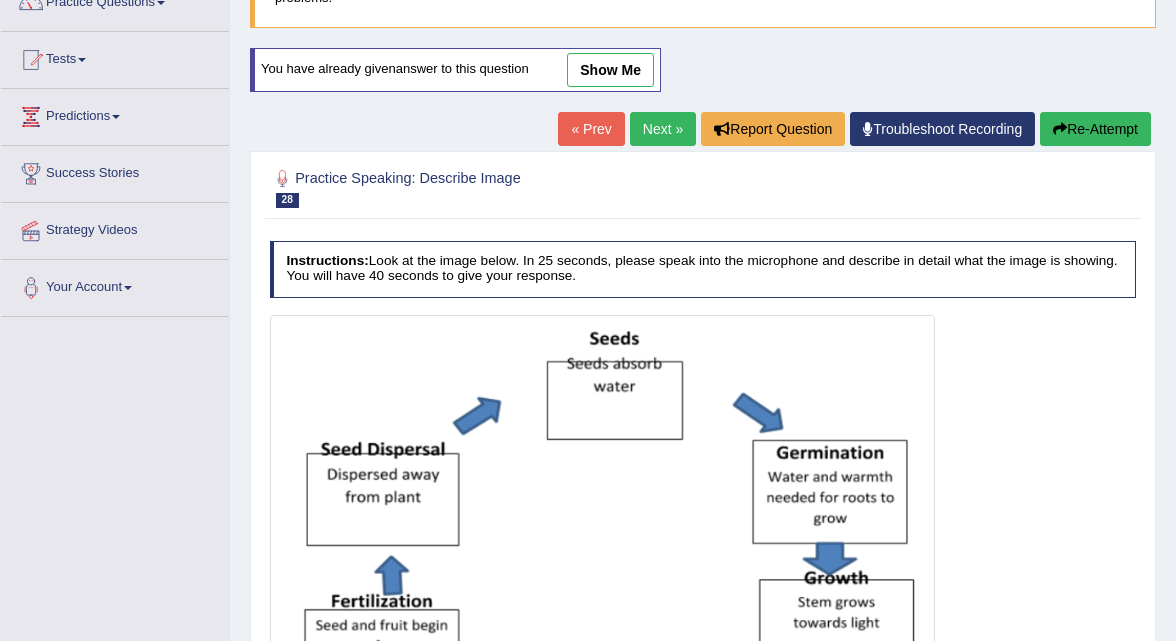 click on "Next »" at bounding box center [663, 129] 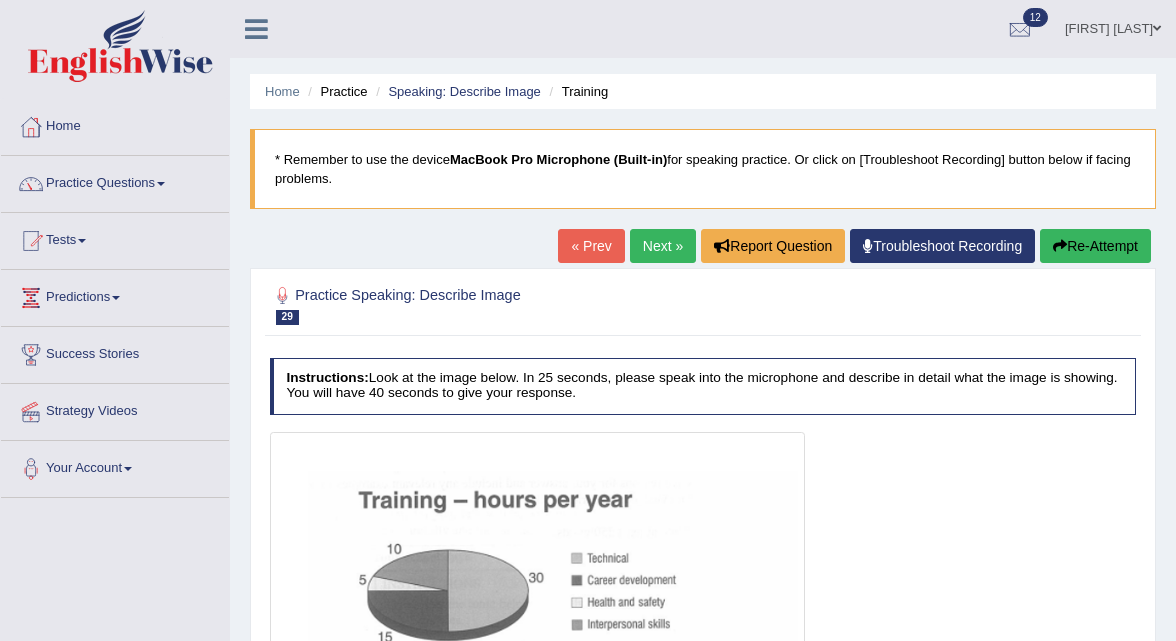 scroll, scrollTop: 0, scrollLeft: 0, axis: both 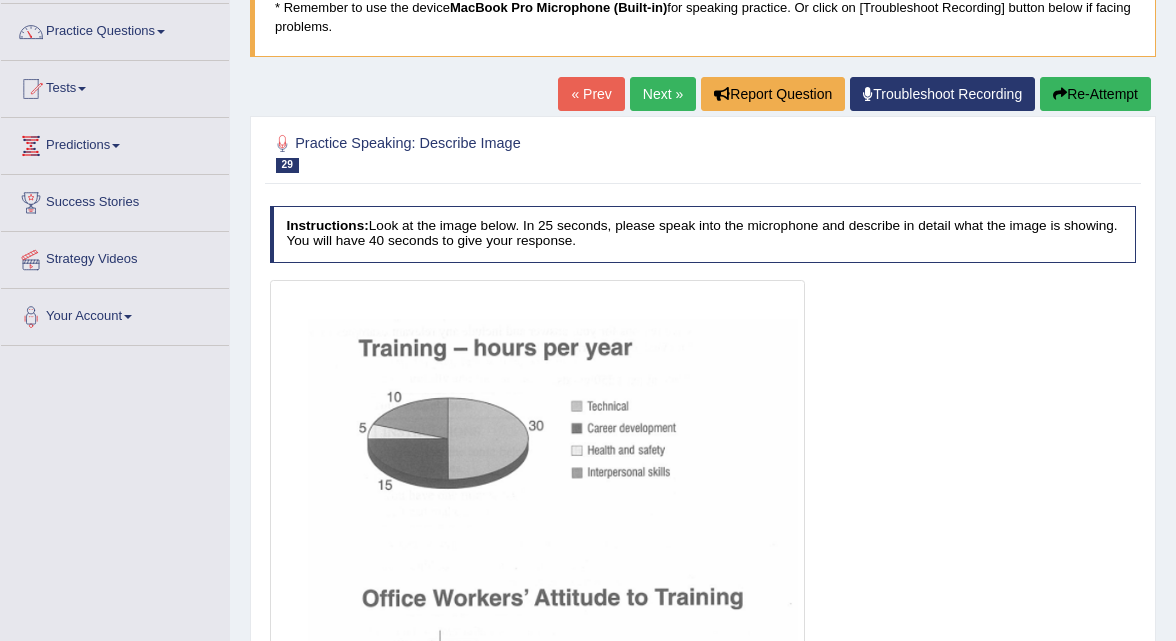 click on "Next »" at bounding box center (663, 94) 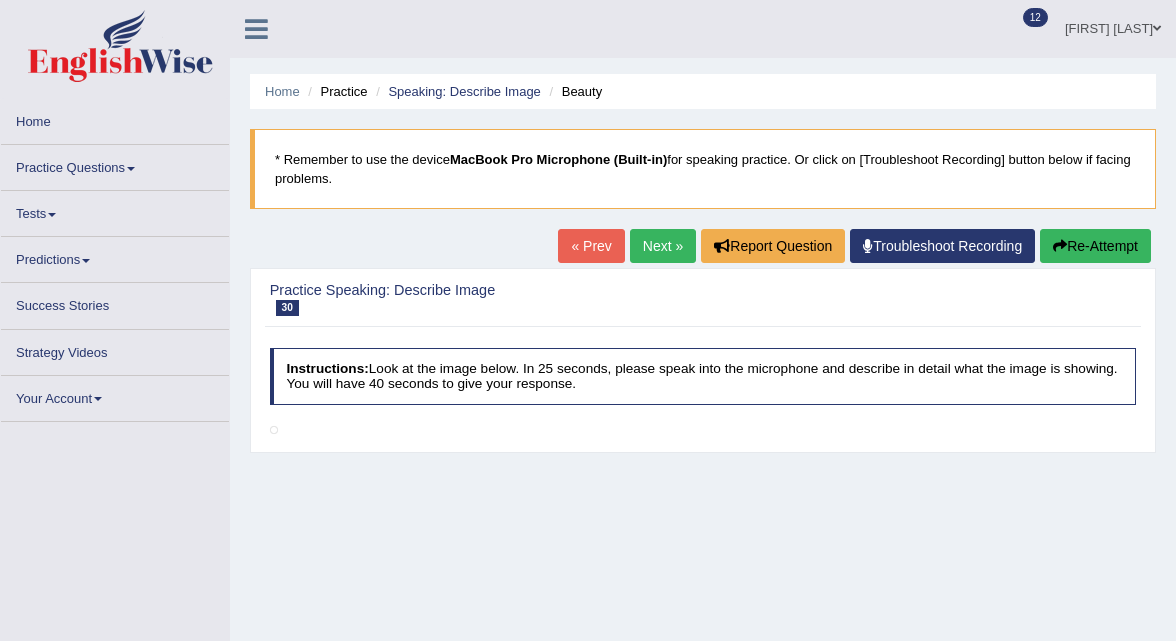 scroll, scrollTop: 0, scrollLeft: 0, axis: both 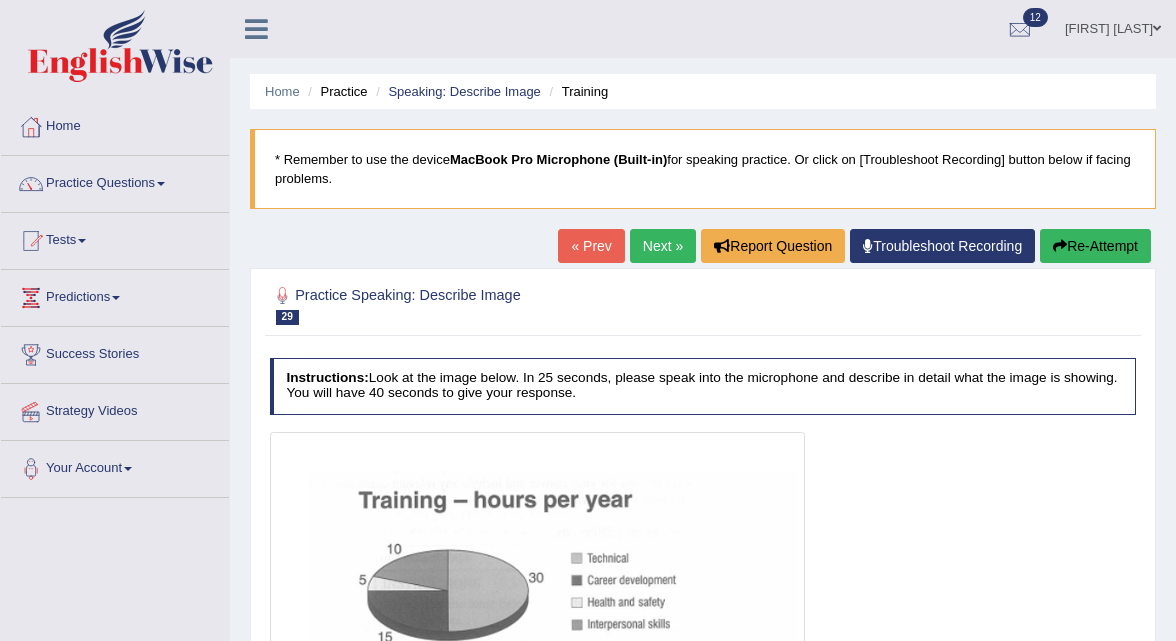 click on "Next »" at bounding box center [663, 246] 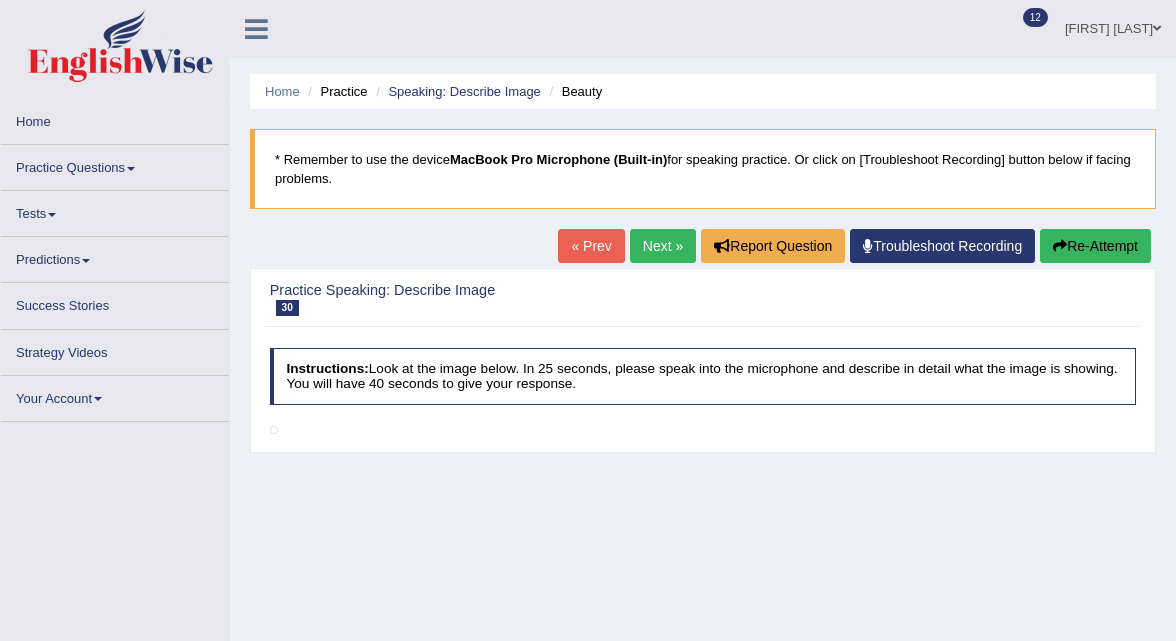 scroll, scrollTop: 0, scrollLeft: 0, axis: both 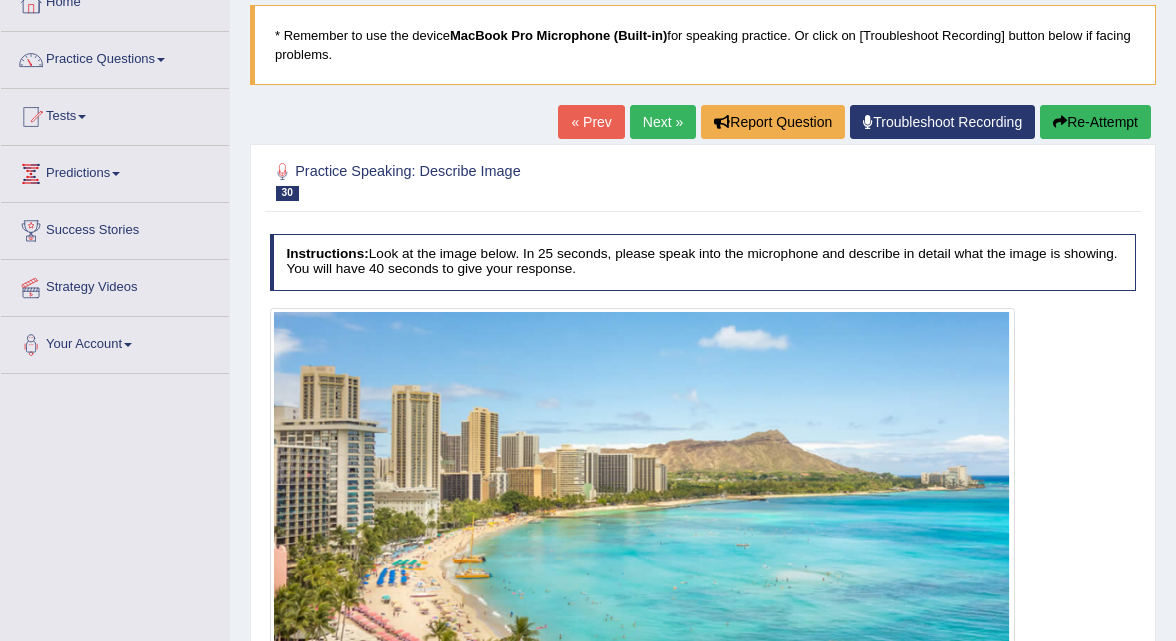 click on "Next »" at bounding box center (663, 122) 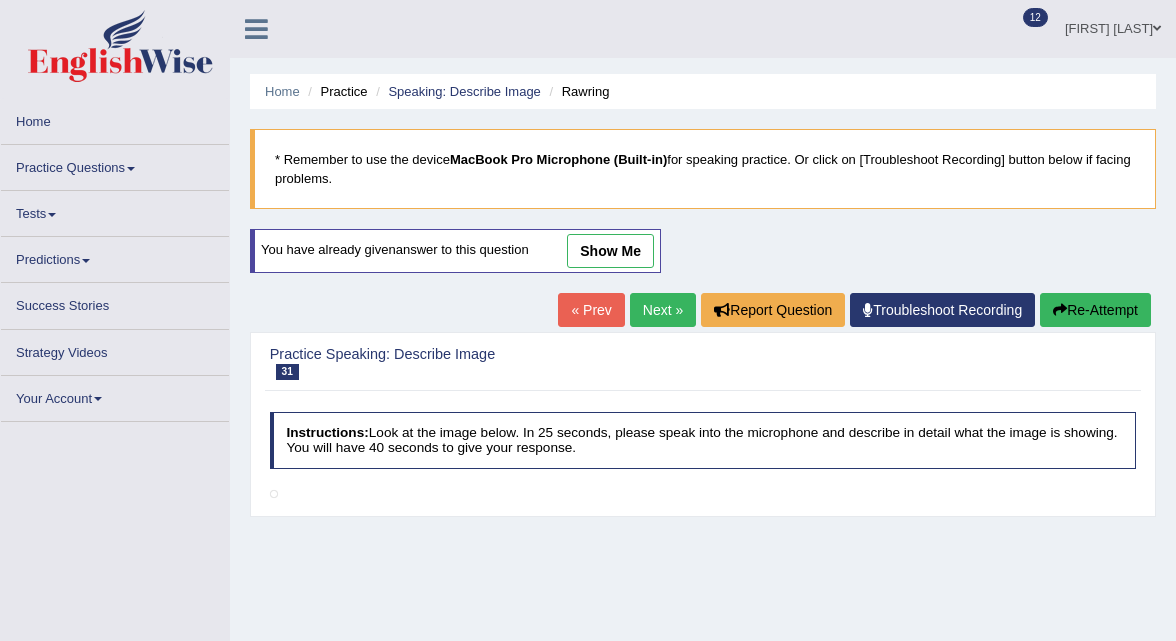 scroll, scrollTop: 0, scrollLeft: 0, axis: both 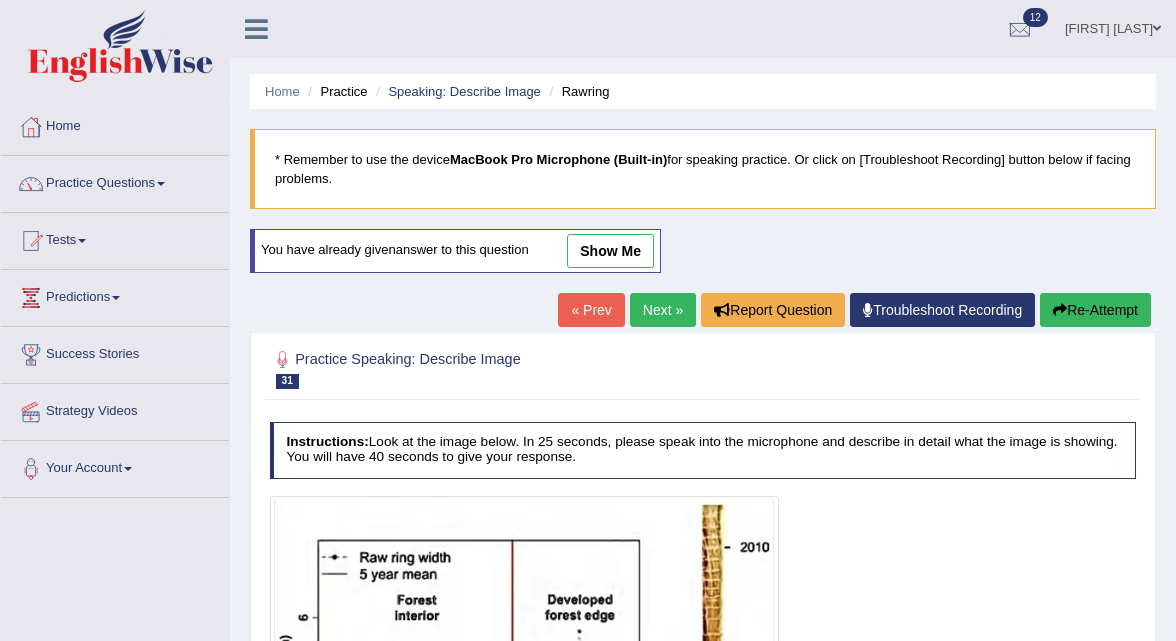 click on "Next »" at bounding box center (663, 310) 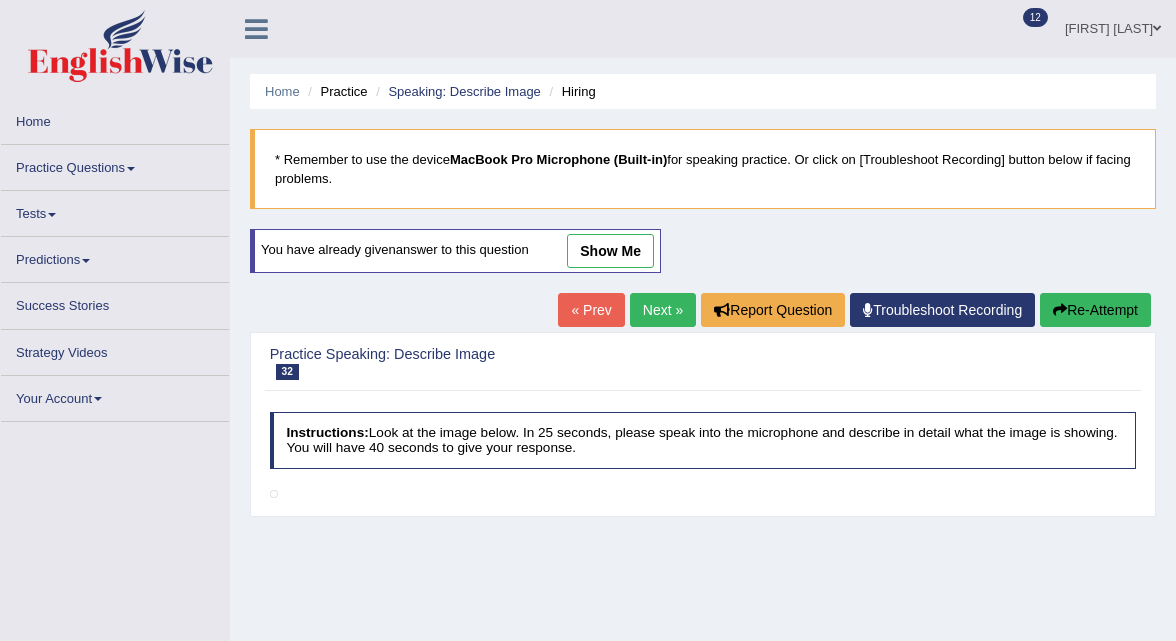scroll, scrollTop: 0, scrollLeft: 0, axis: both 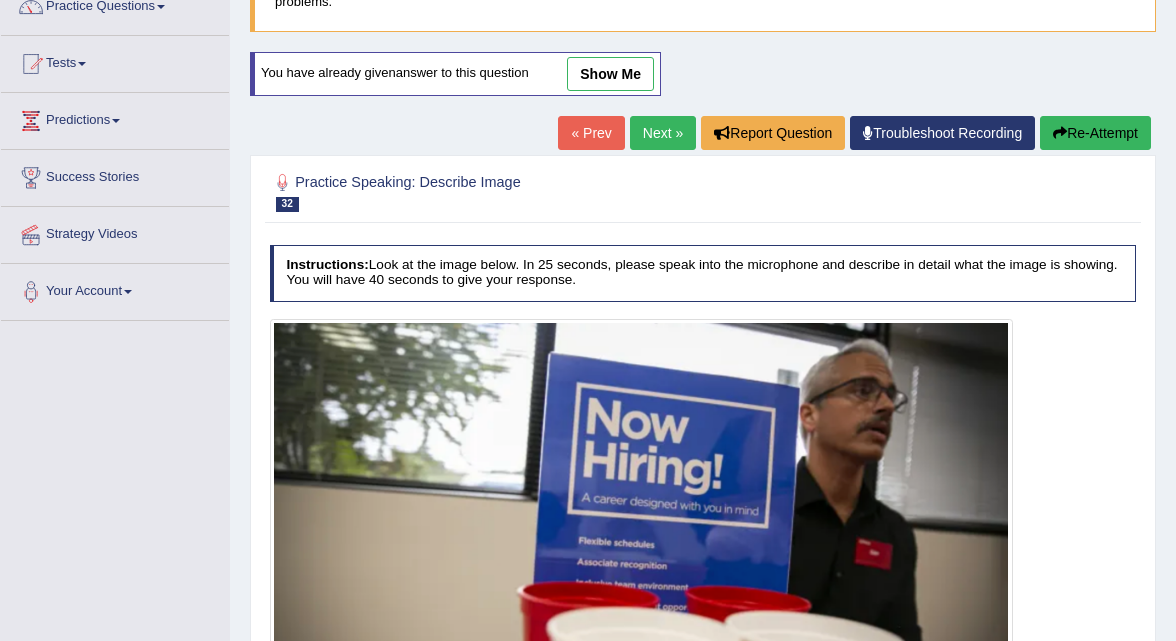 click on "Next »" at bounding box center [663, 133] 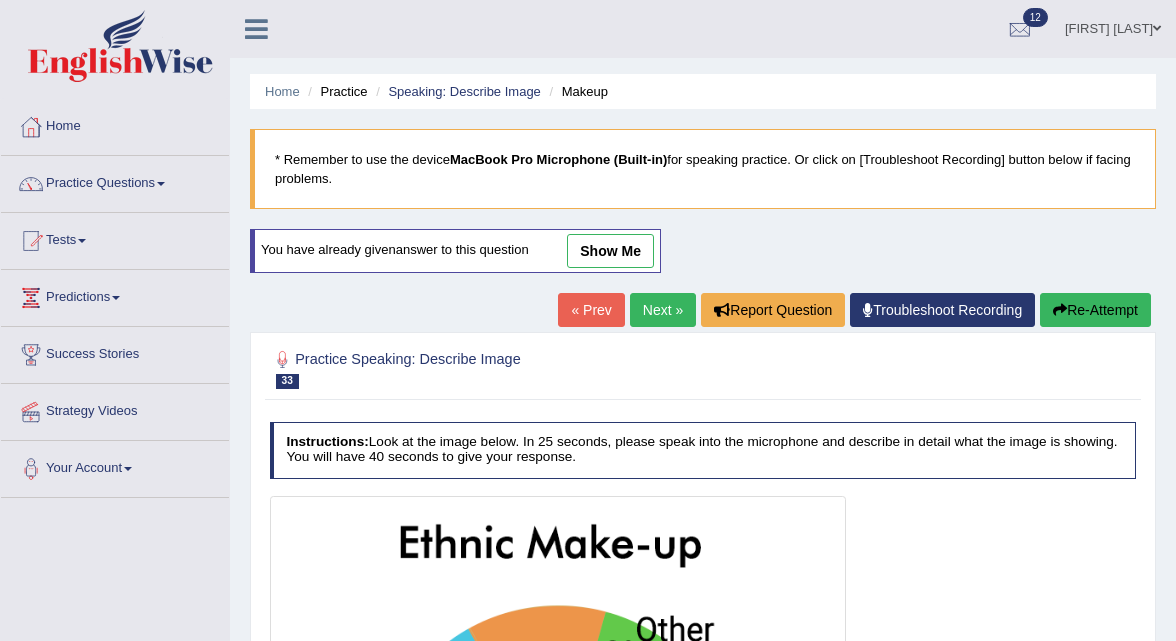 scroll, scrollTop: 0, scrollLeft: 0, axis: both 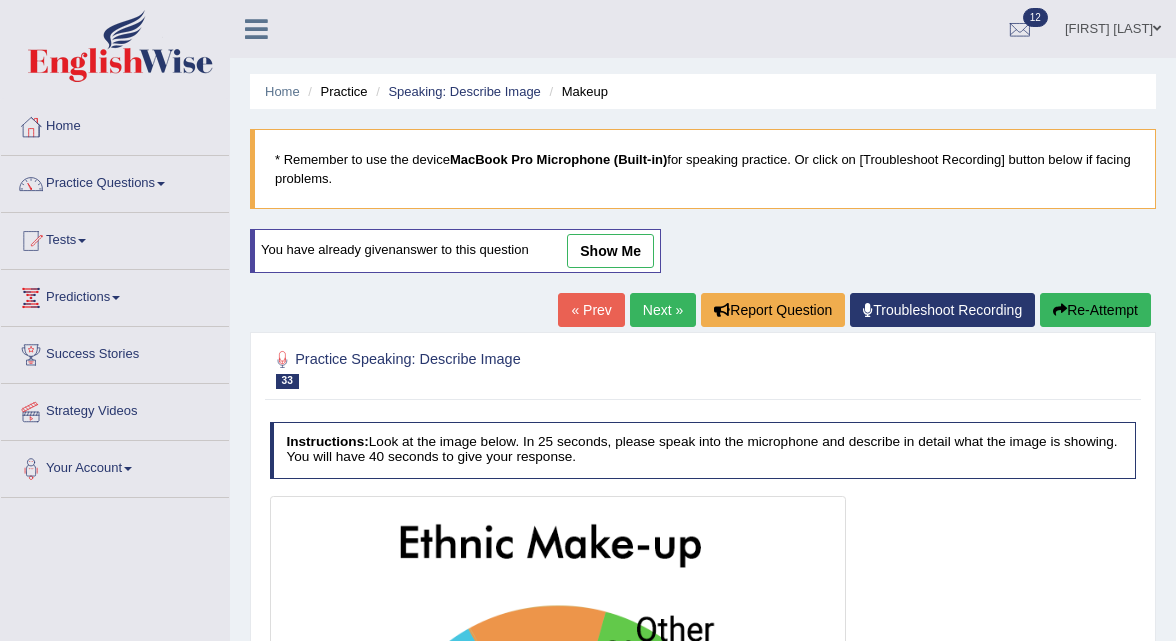 click on "Next »" at bounding box center [663, 310] 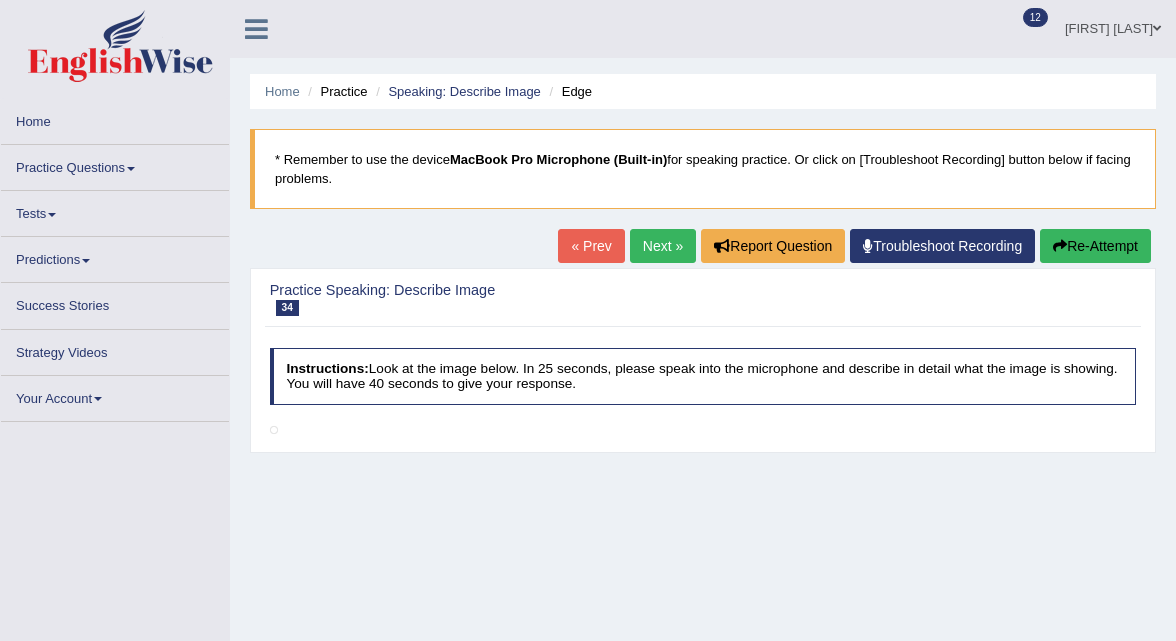 scroll, scrollTop: 0, scrollLeft: 0, axis: both 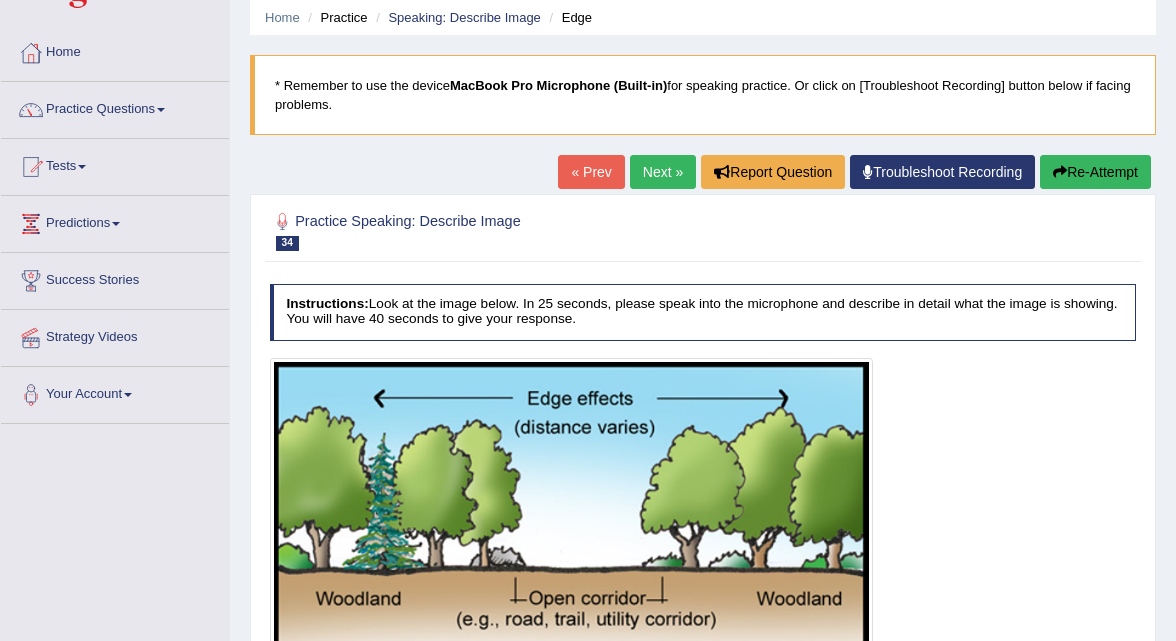 click on "Next »" at bounding box center [663, 172] 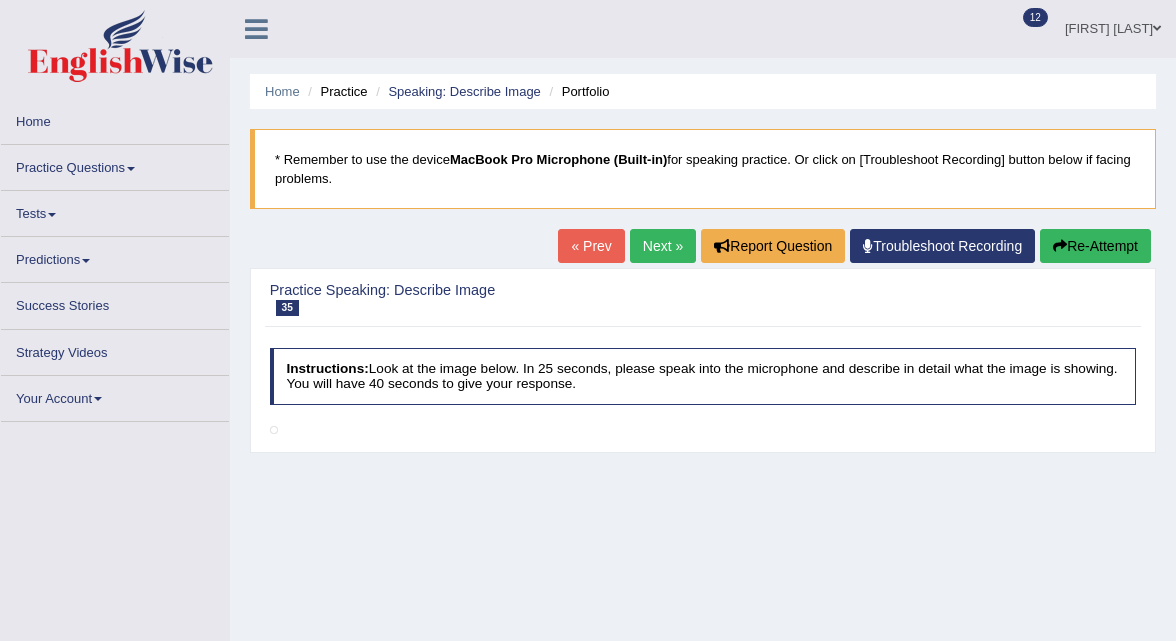 scroll, scrollTop: 0, scrollLeft: 0, axis: both 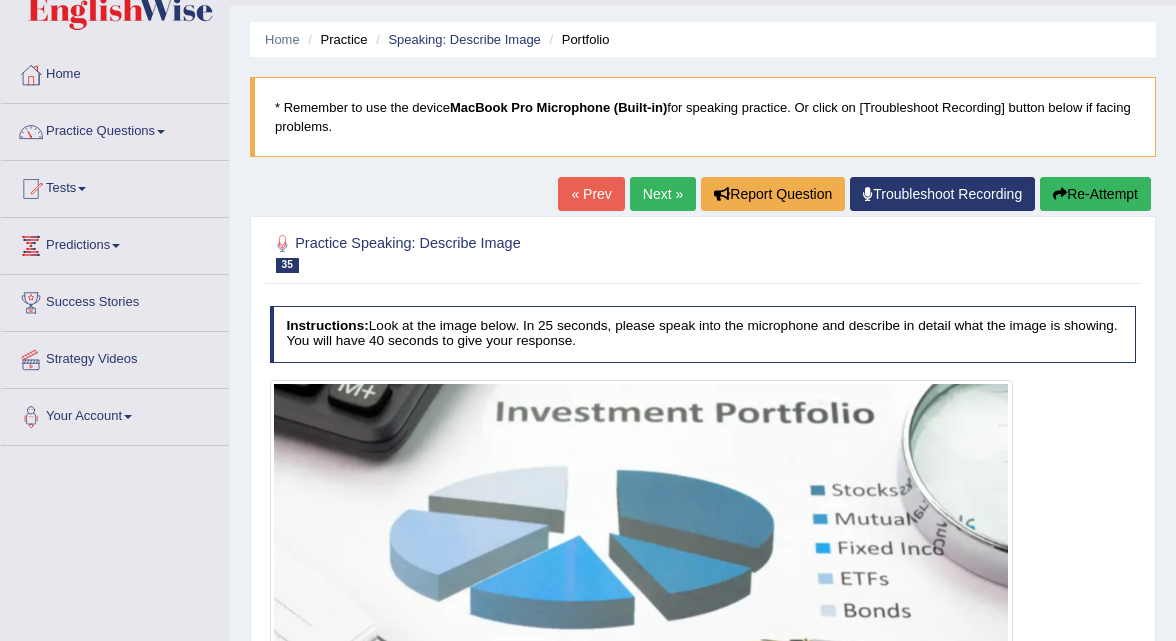 click on "Next »" at bounding box center (663, 194) 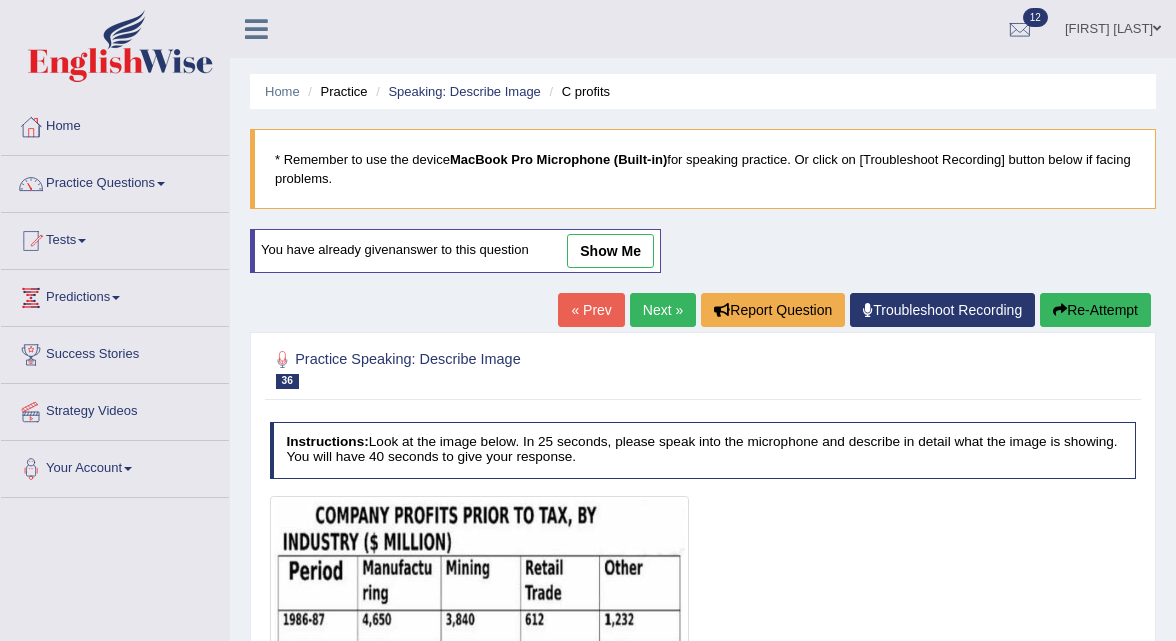 scroll, scrollTop: 0, scrollLeft: 0, axis: both 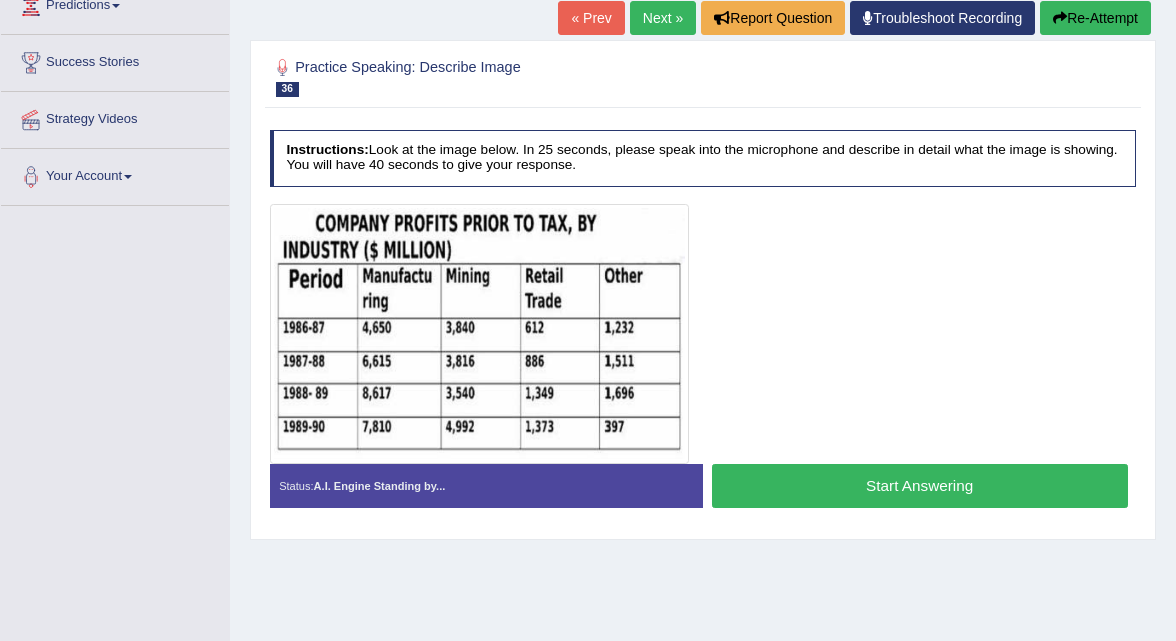 click on "Next »" at bounding box center (663, 18) 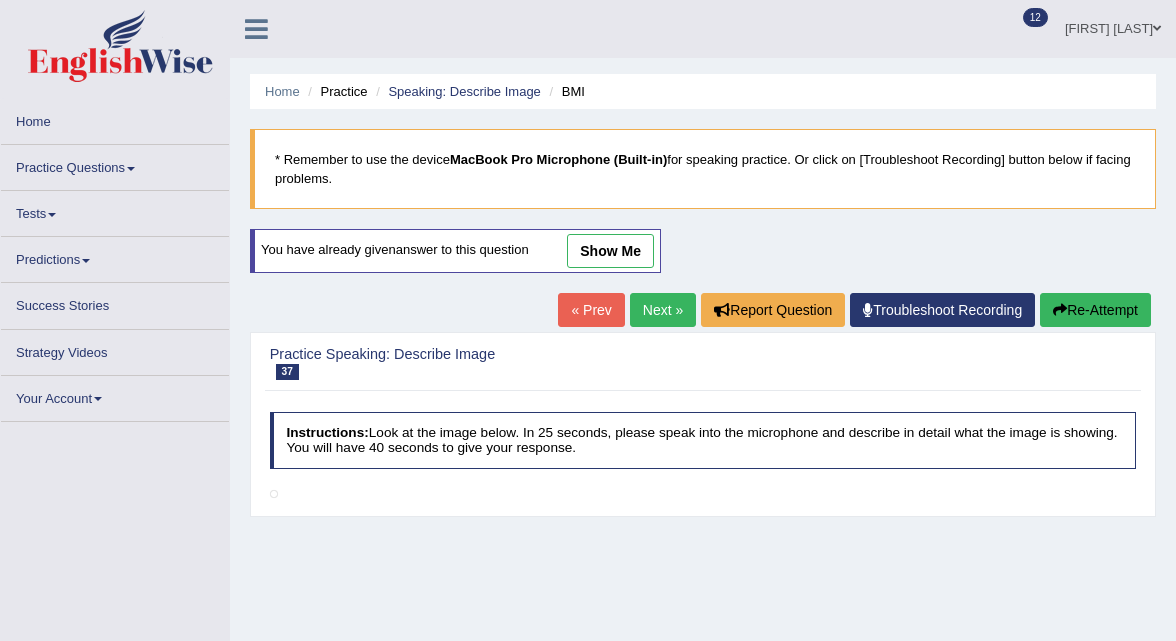 scroll, scrollTop: 0, scrollLeft: 0, axis: both 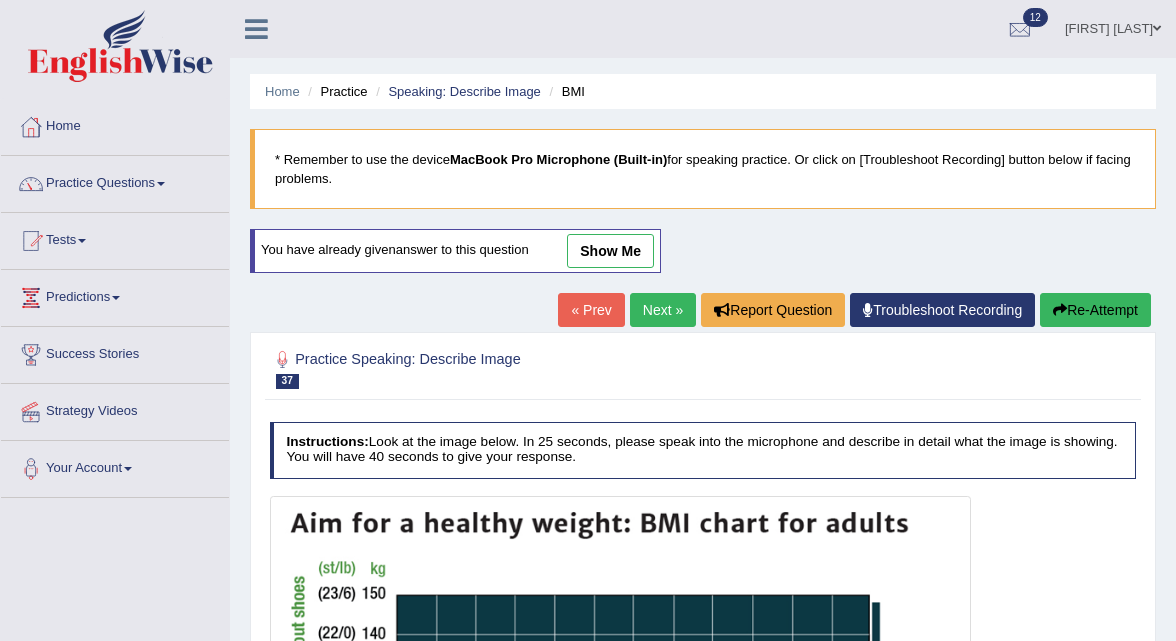 click on "Next »" at bounding box center (663, 310) 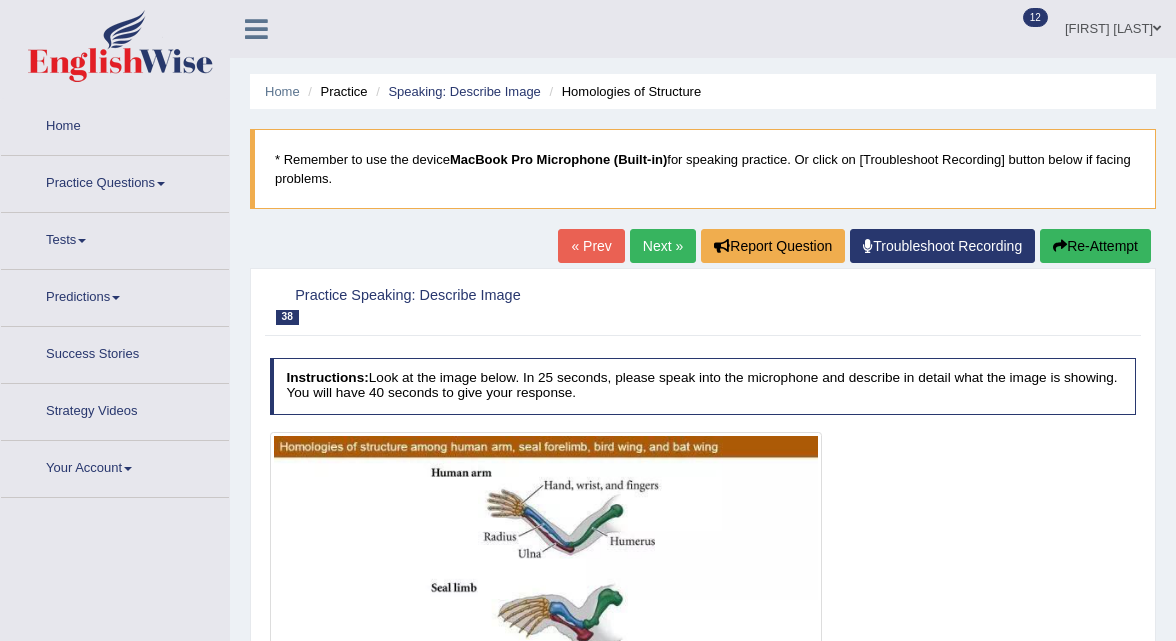 scroll, scrollTop: 0, scrollLeft: 0, axis: both 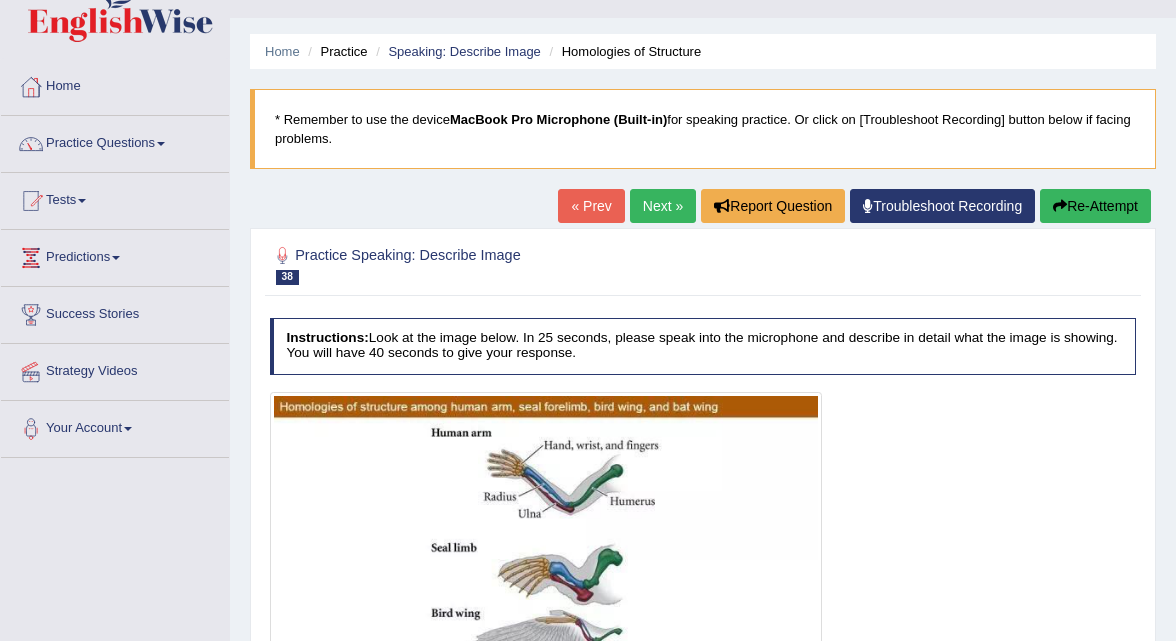 click on "Next »" at bounding box center (663, 206) 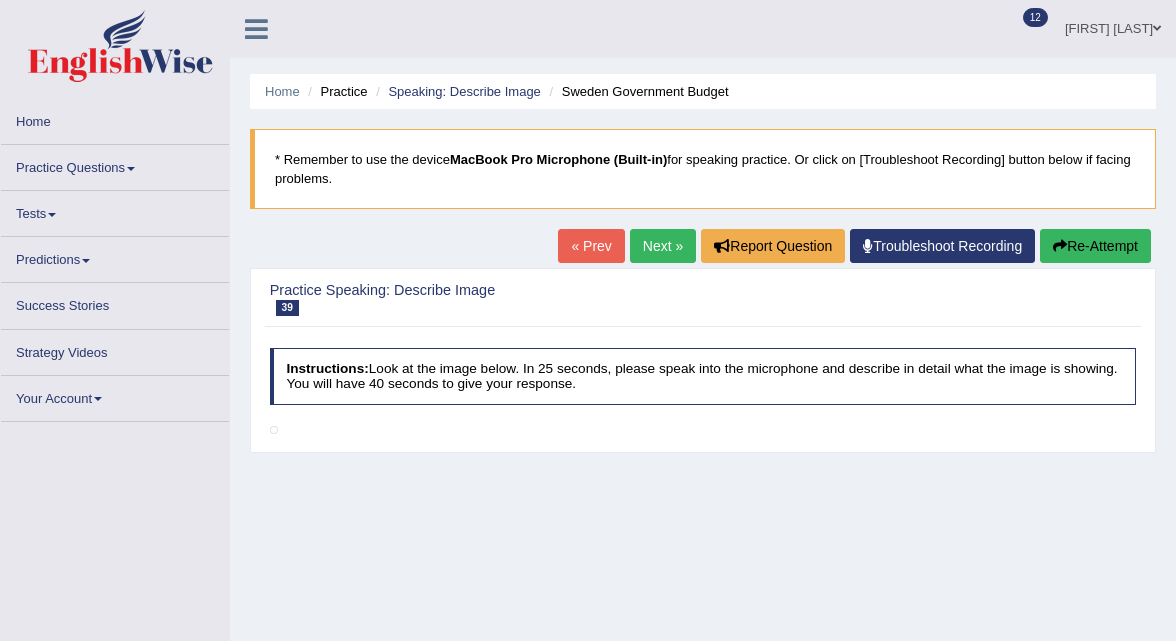 scroll, scrollTop: 0, scrollLeft: 0, axis: both 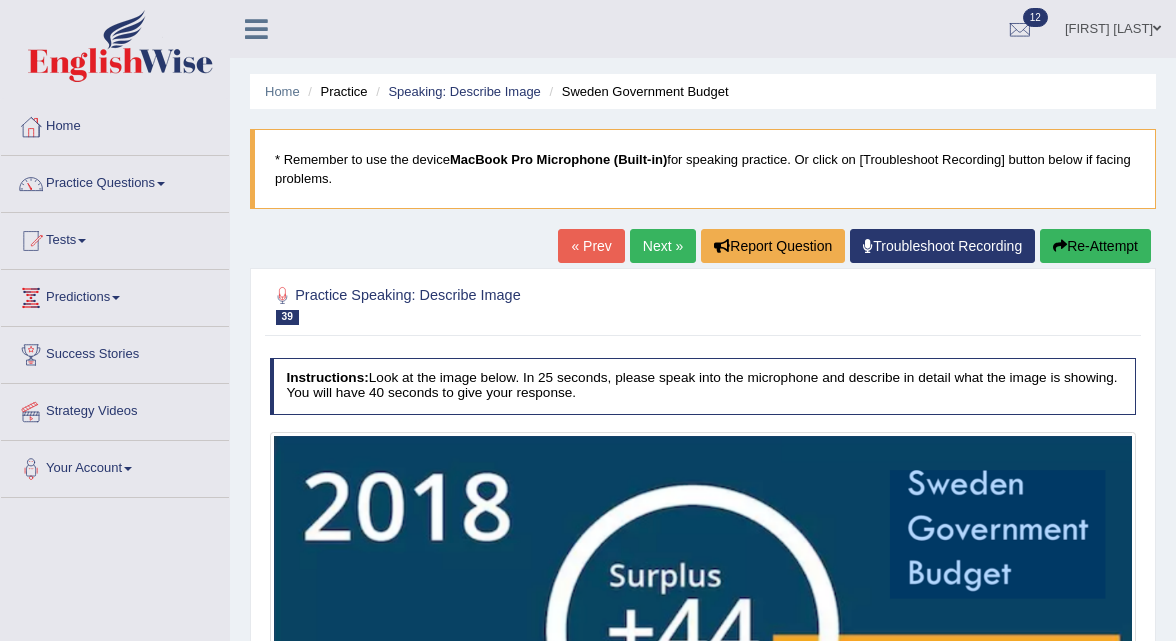 click on "Next »" at bounding box center [663, 246] 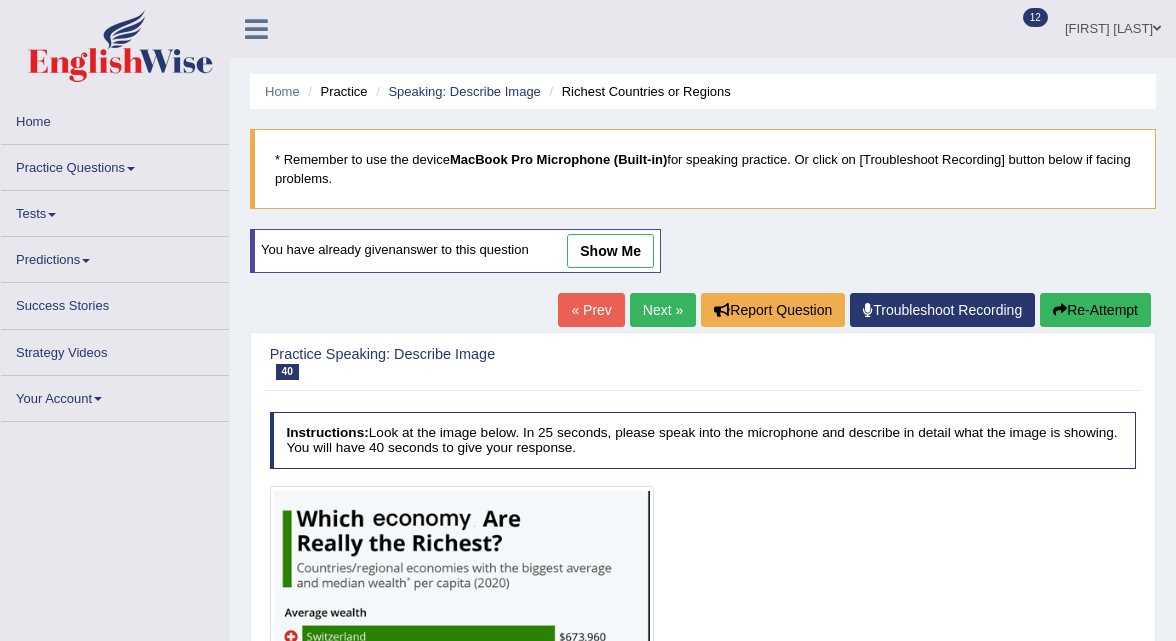 scroll, scrollTop: 0, scrollLeft: 0, axis: both 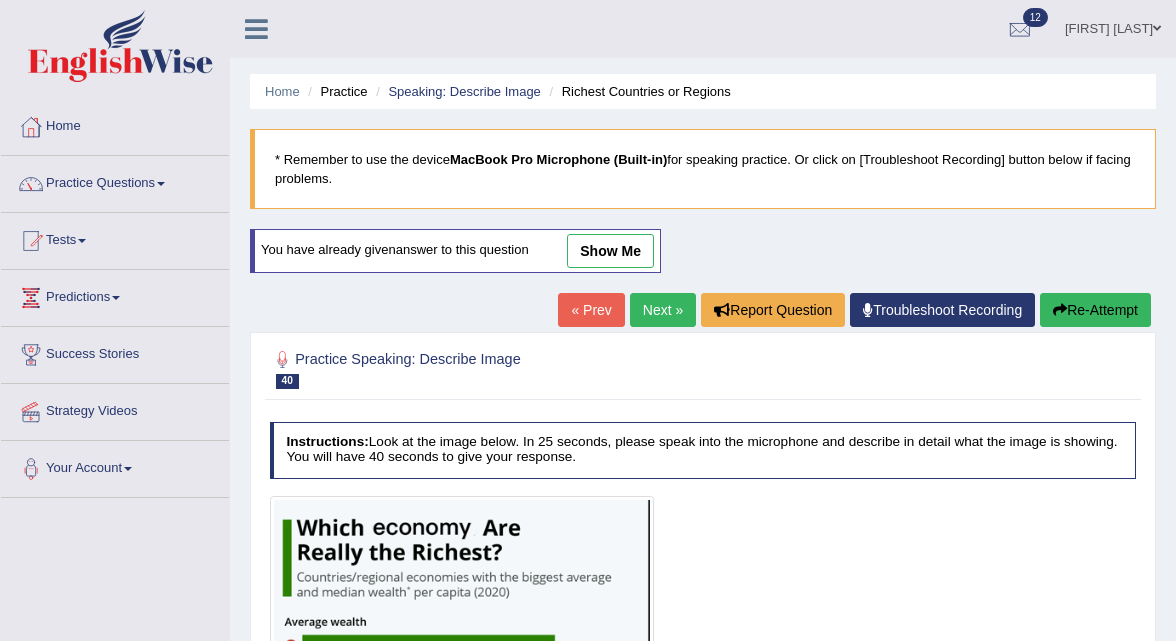click on "Next »" at bounding box center (663, 310) 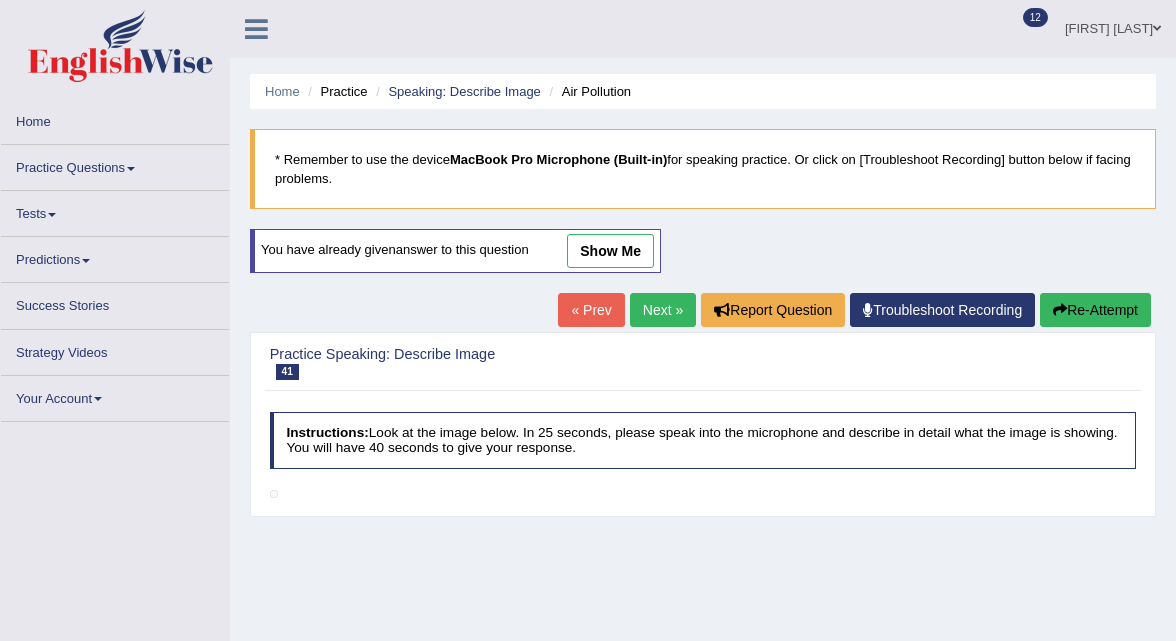 scroll, scrollTop: 0, scrollLeft: 0, axis: both 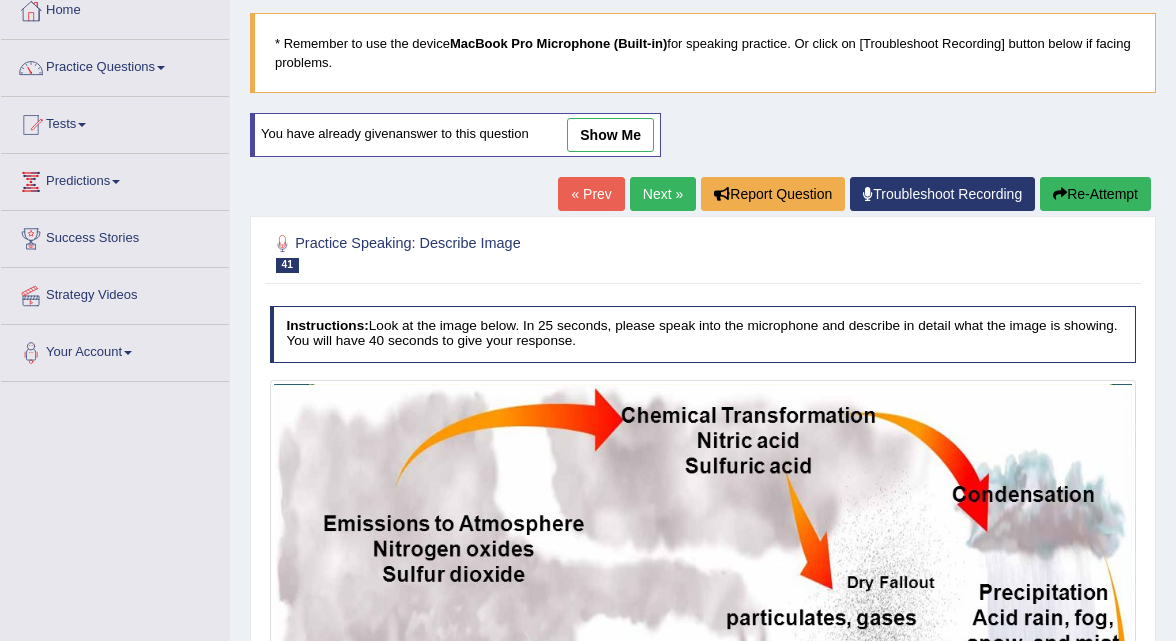 click on "Next »" at bounding box center (663, 194) 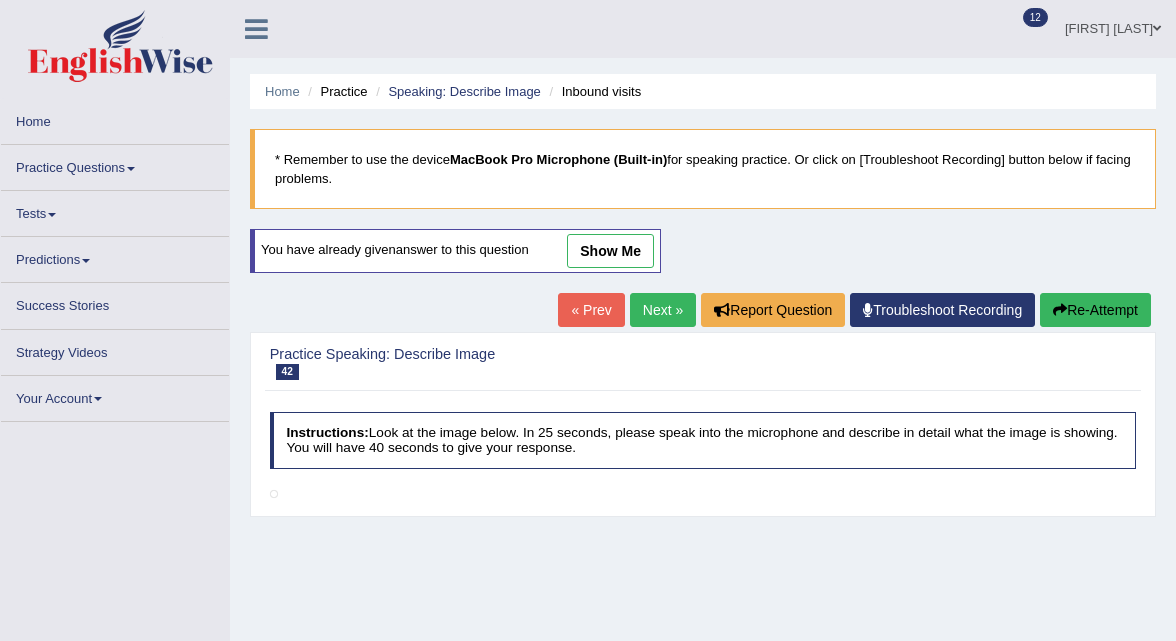 scroll, scrollTop: 0, scrollLeft: 0, axis: both 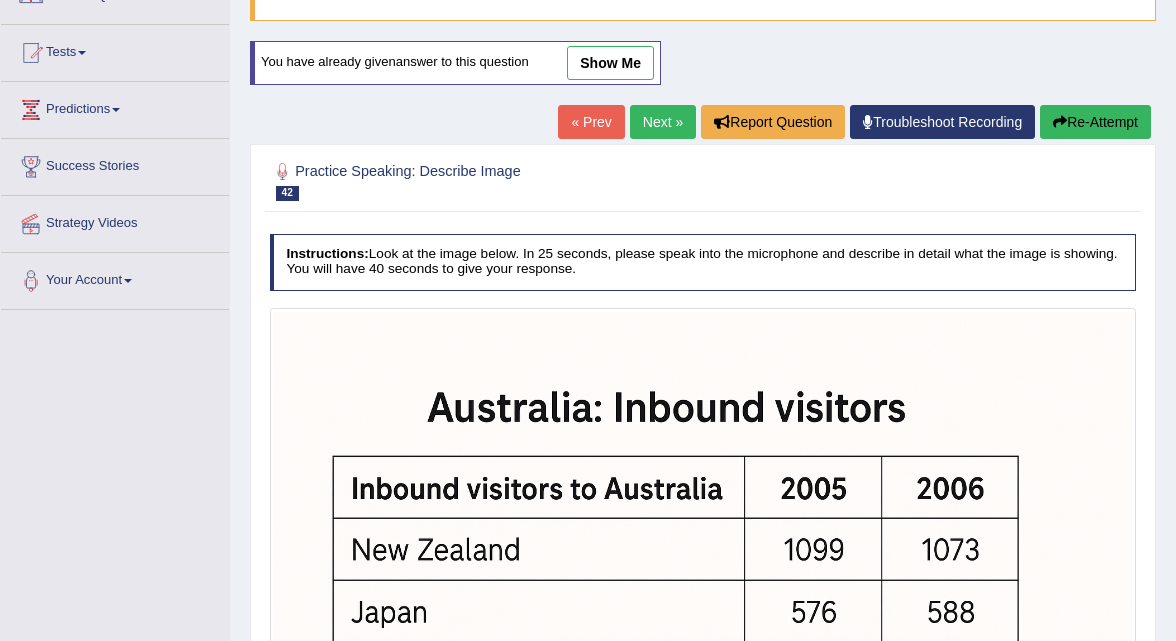 click on "Next »" at bounding box center [663, 122] 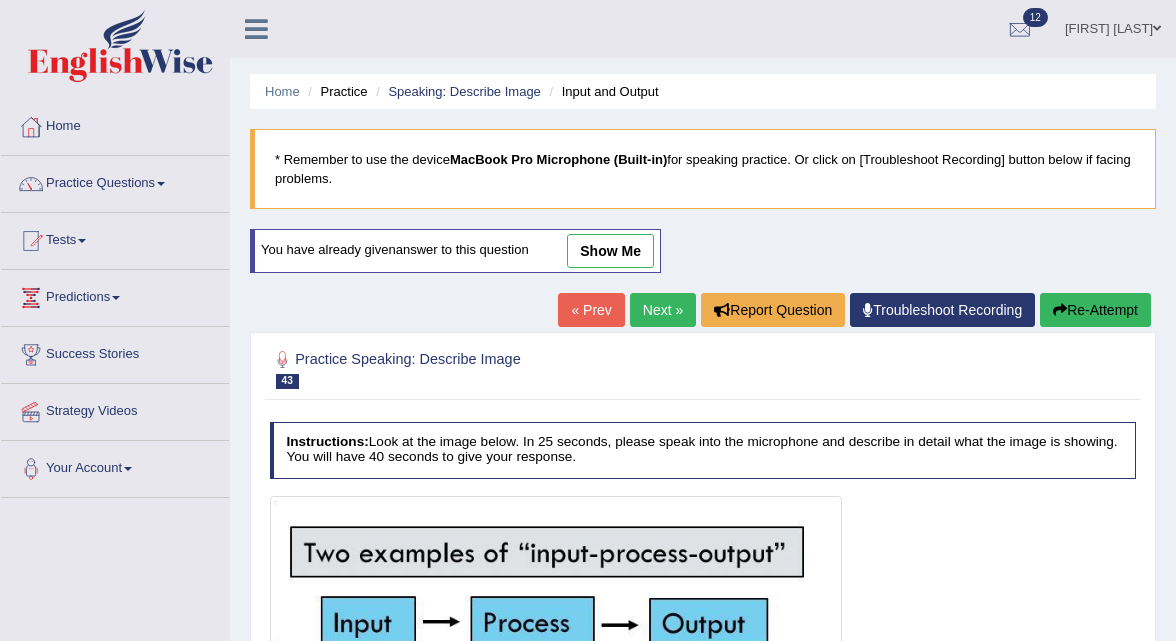 scroll, scrollTop: 0, scrollLeft: 0, axis: both 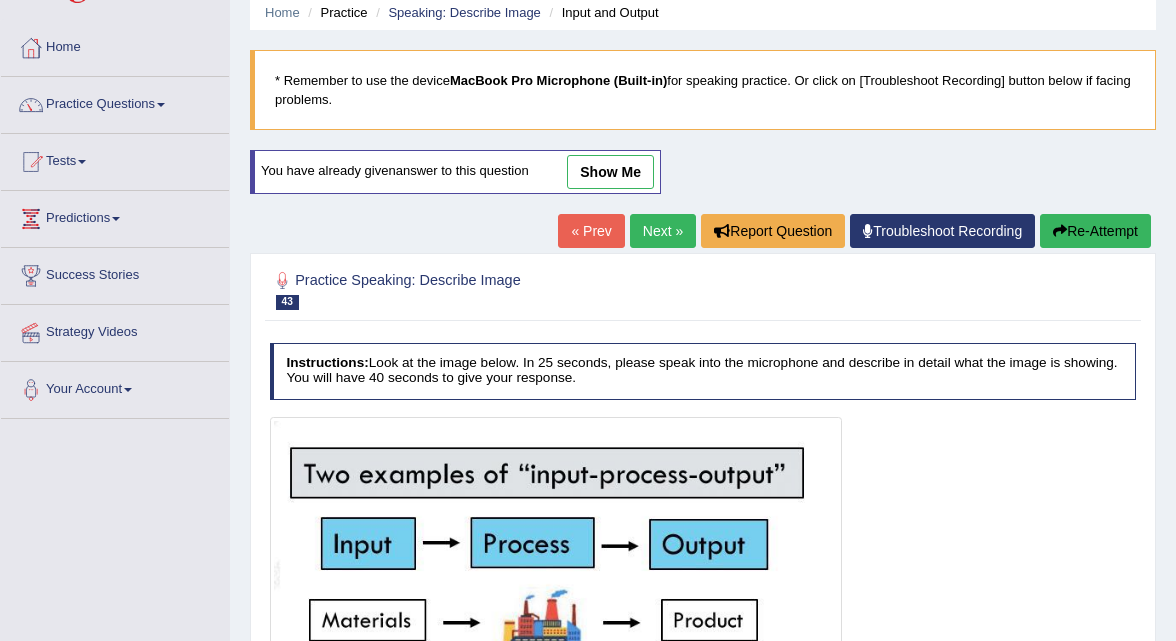 click on "Next »" at bounding box center [663, 231] 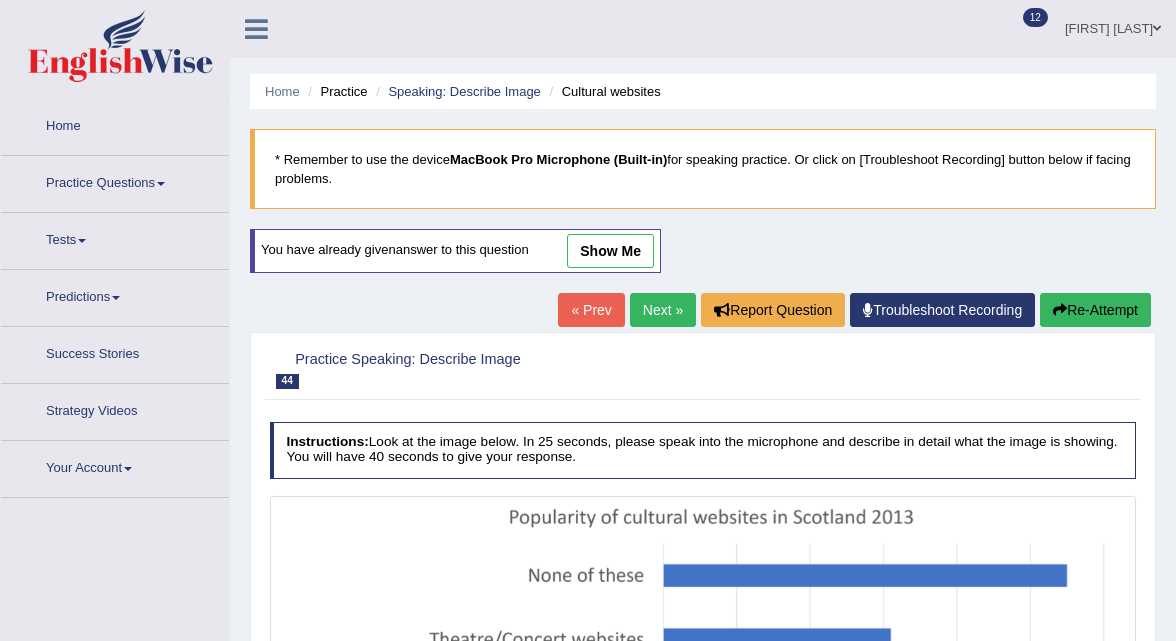 scroll, scrollTop: 0, scrollLeft: 0, axis: both 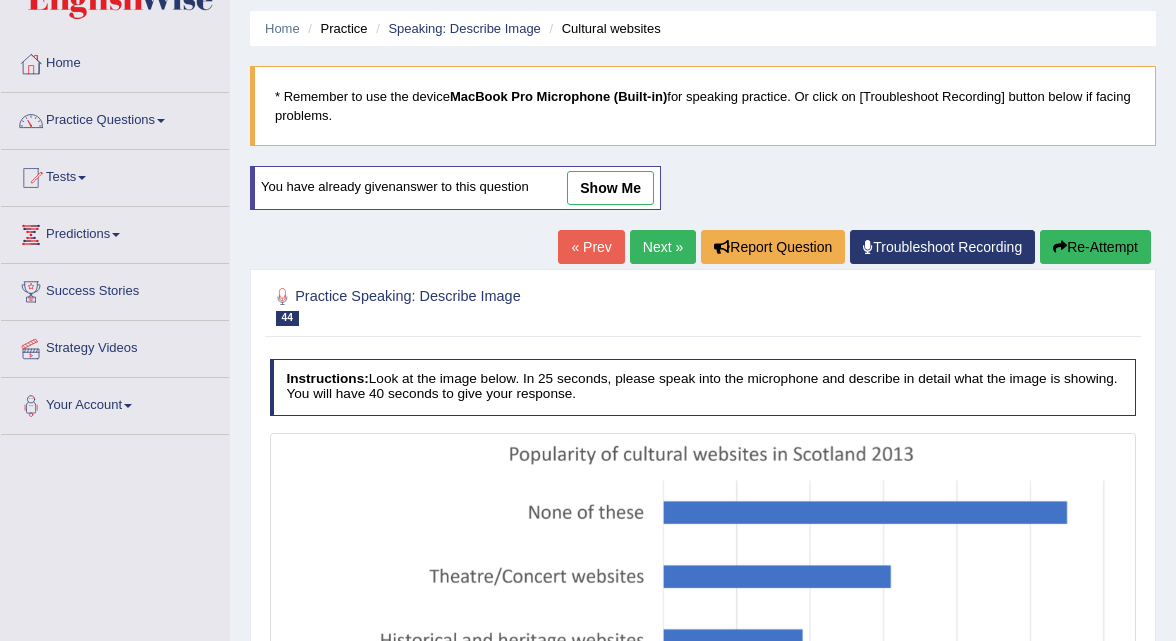 click on "Next »" at bounding box center (663, 247) 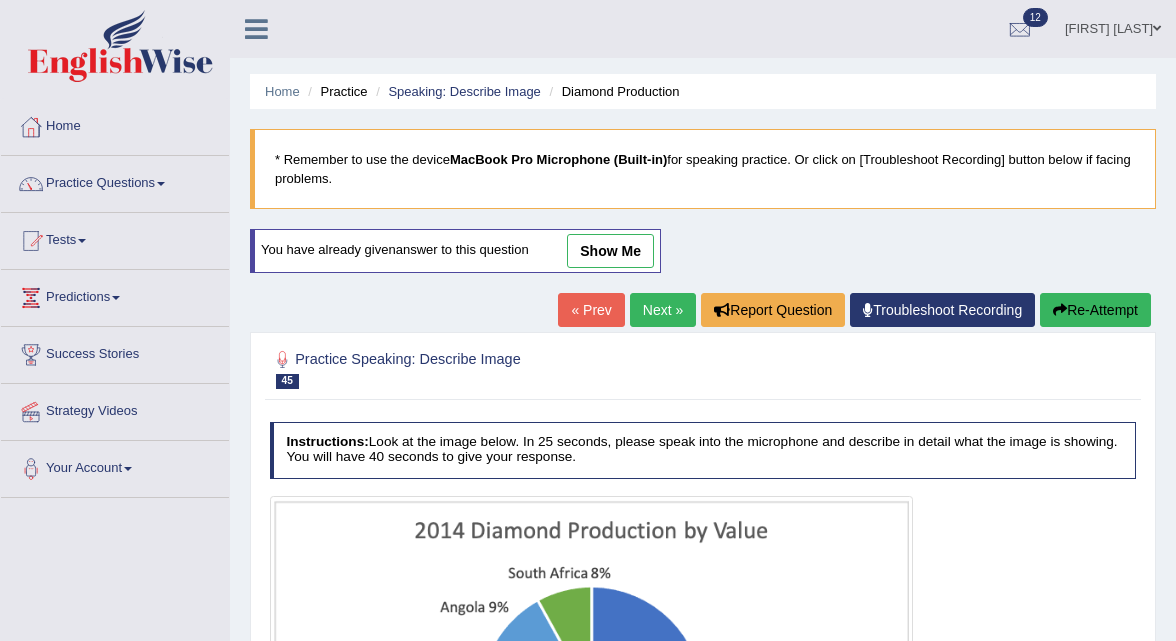 scroll, scrollTop: 0, scrollLeft: 0, axis: both 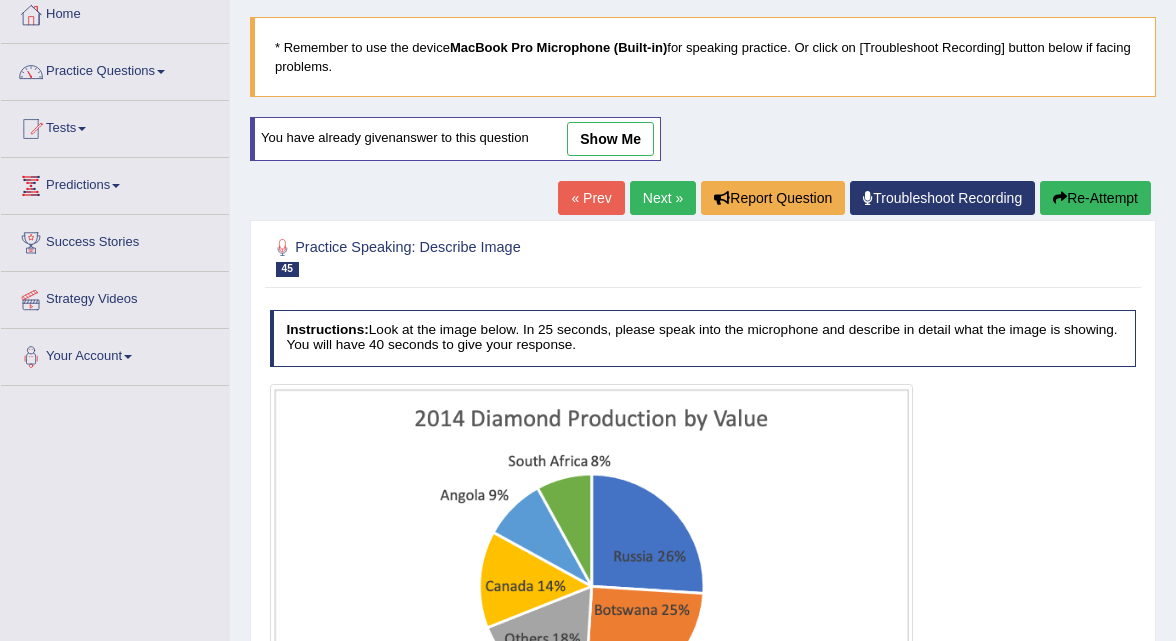 click on "Next »" at bounding box center (663, 198) 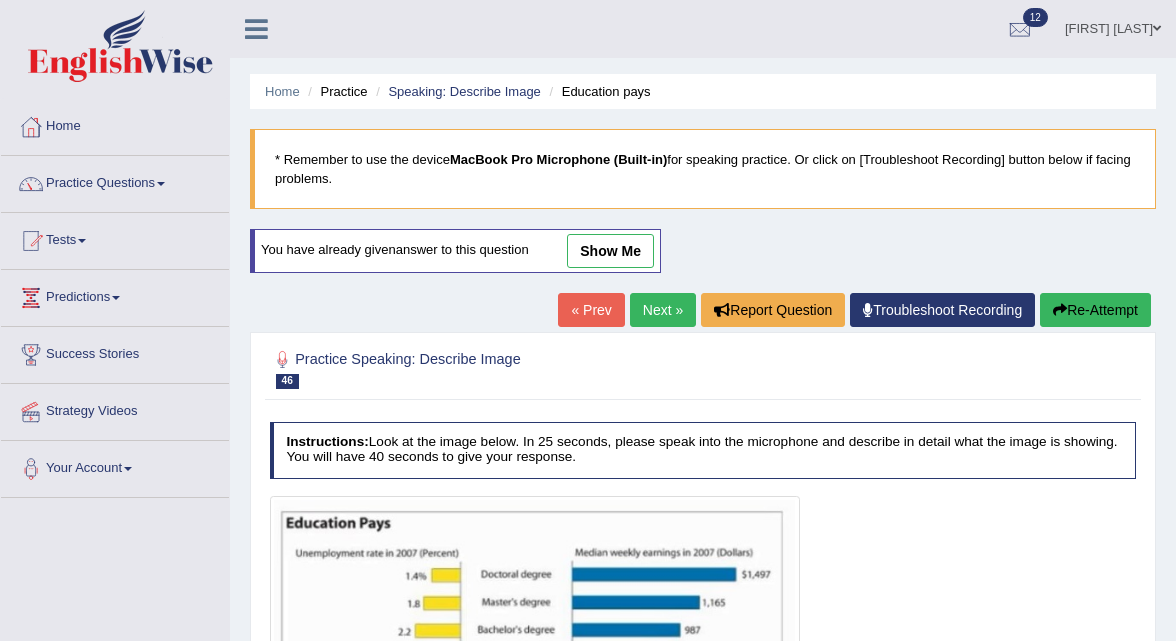 scroll, scrollTop: 0, scrollLeft: 0, axis: both 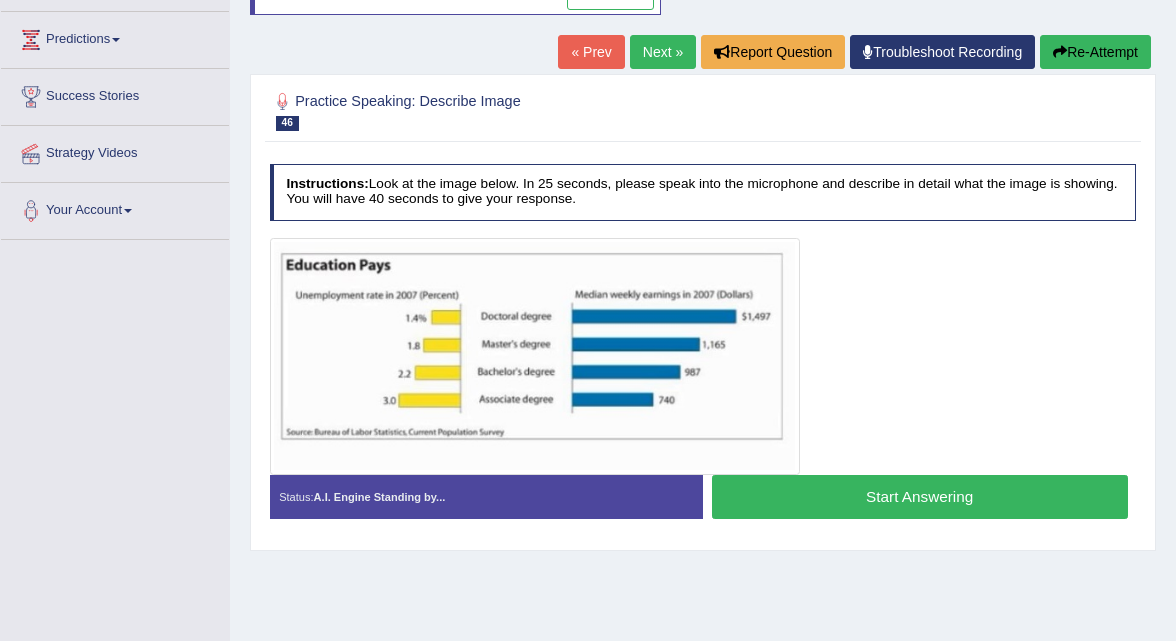 click on "Next »" at bounding box center (663, 52) 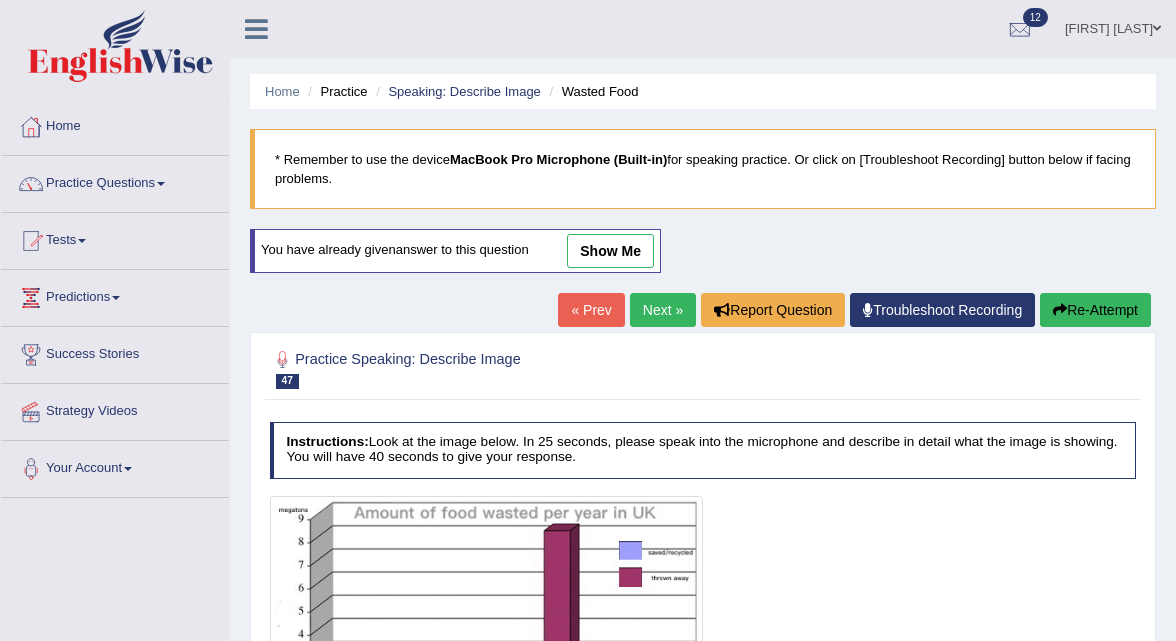 scroll, scrollTop: 0, scrollLeft: 0, axis: both 